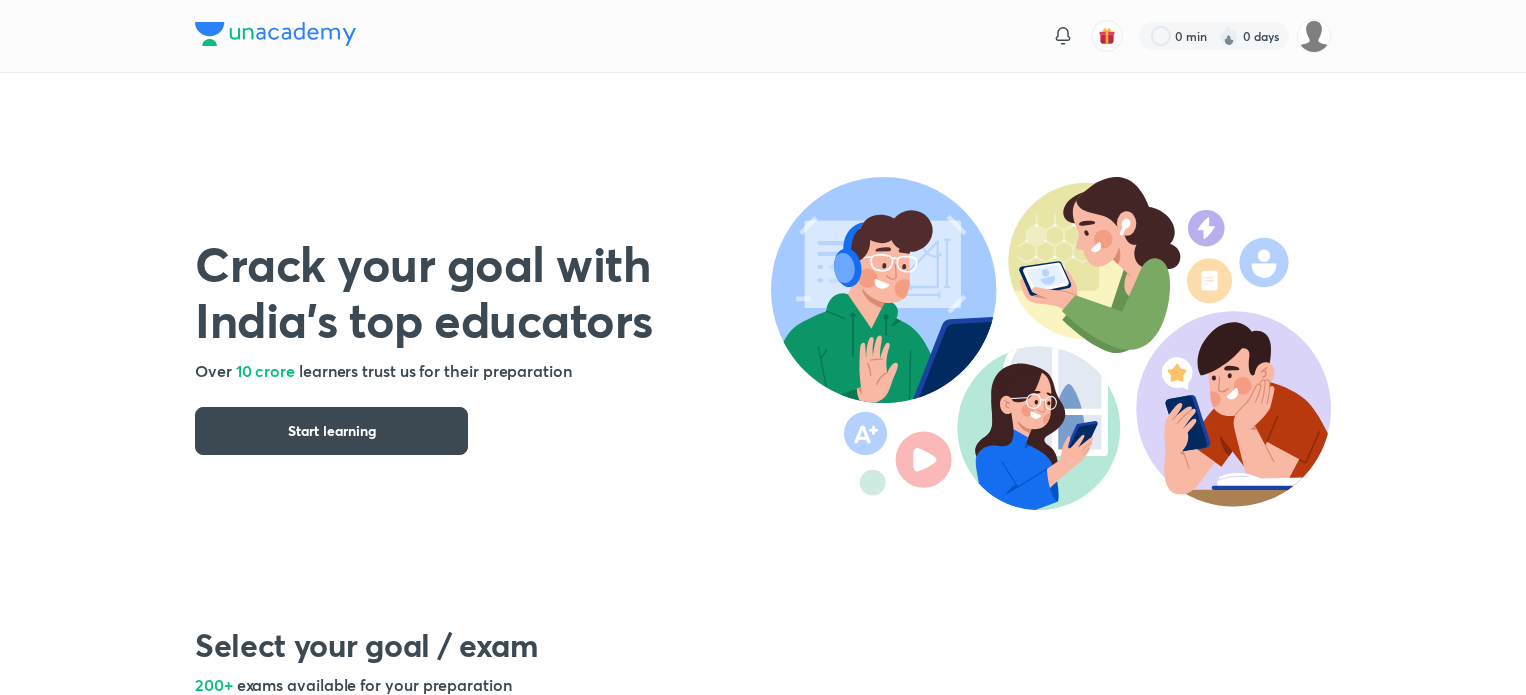 scroll, scrollTop: 0, scrollLeft: 0, axis: both 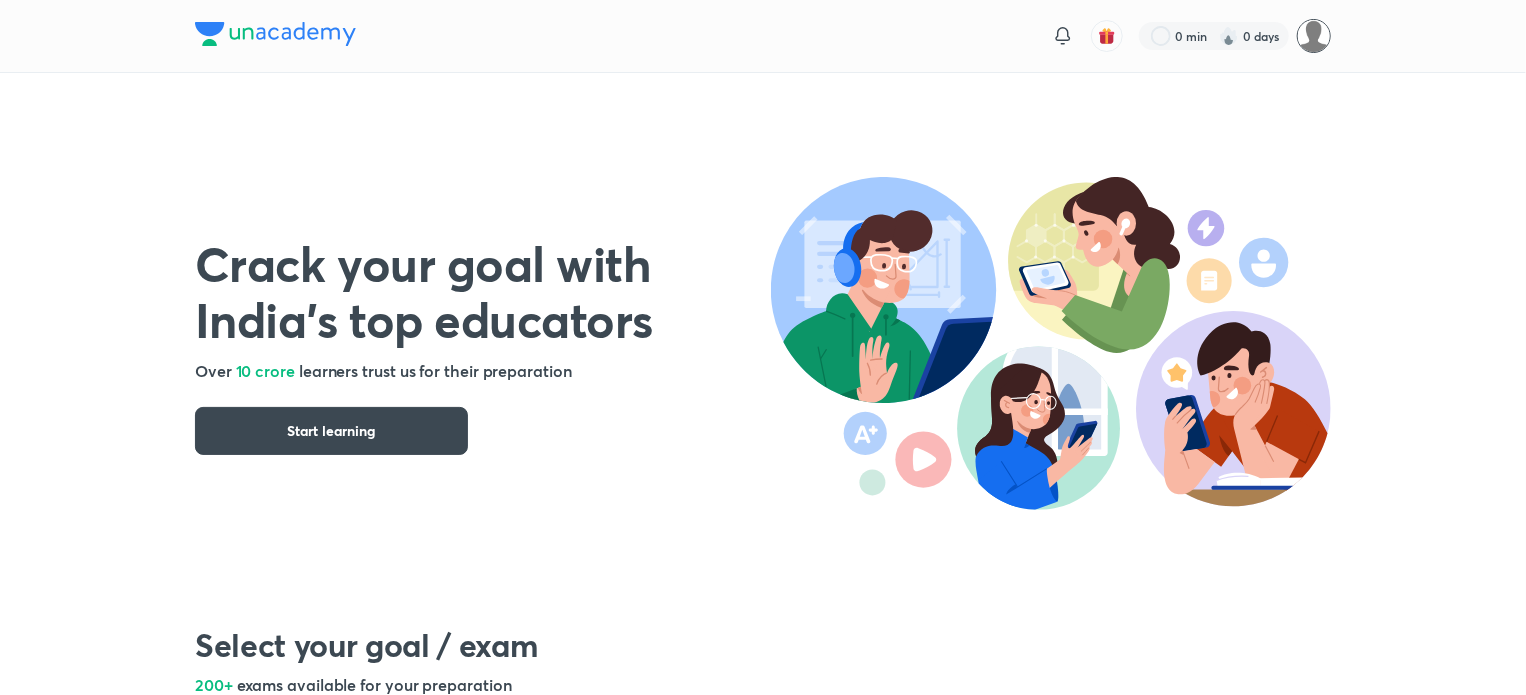 click at bounding box center [1314, 36] 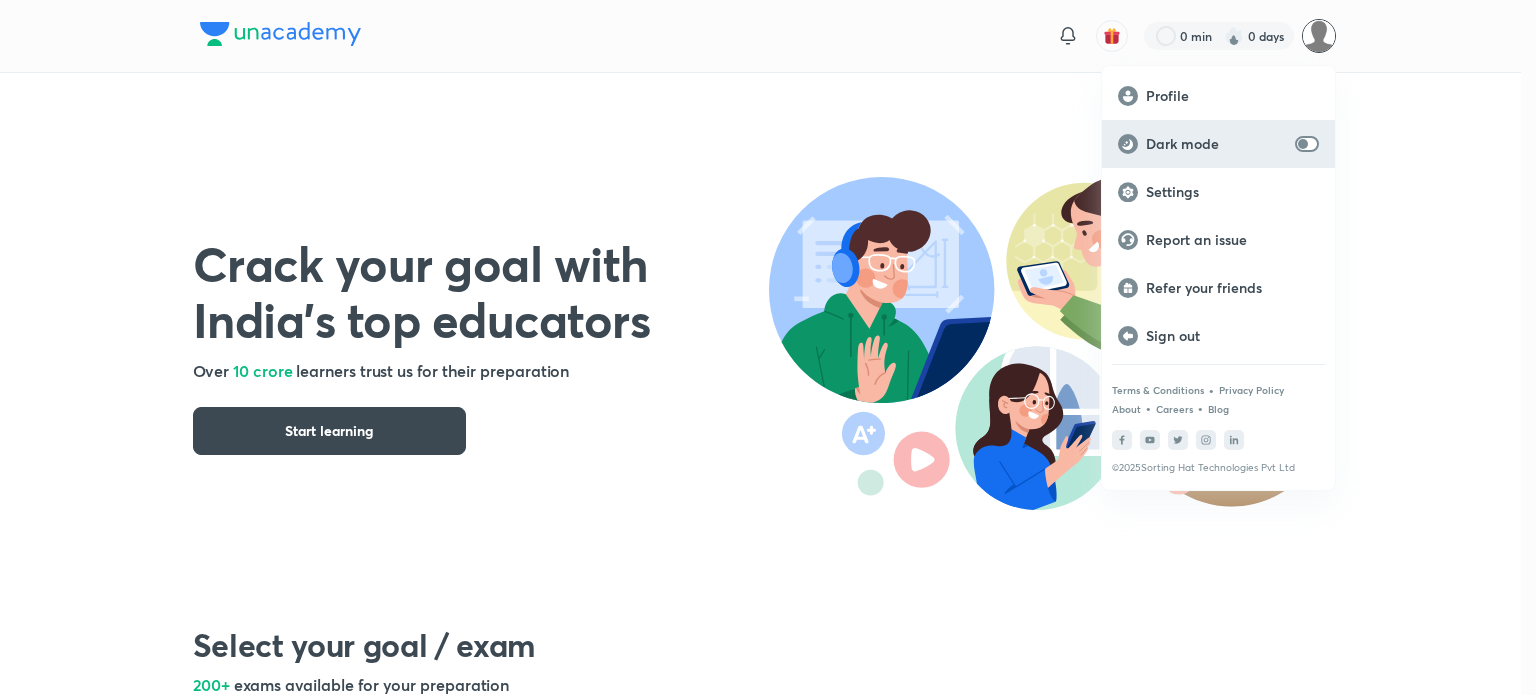 click at bounding box center [1303, 144] 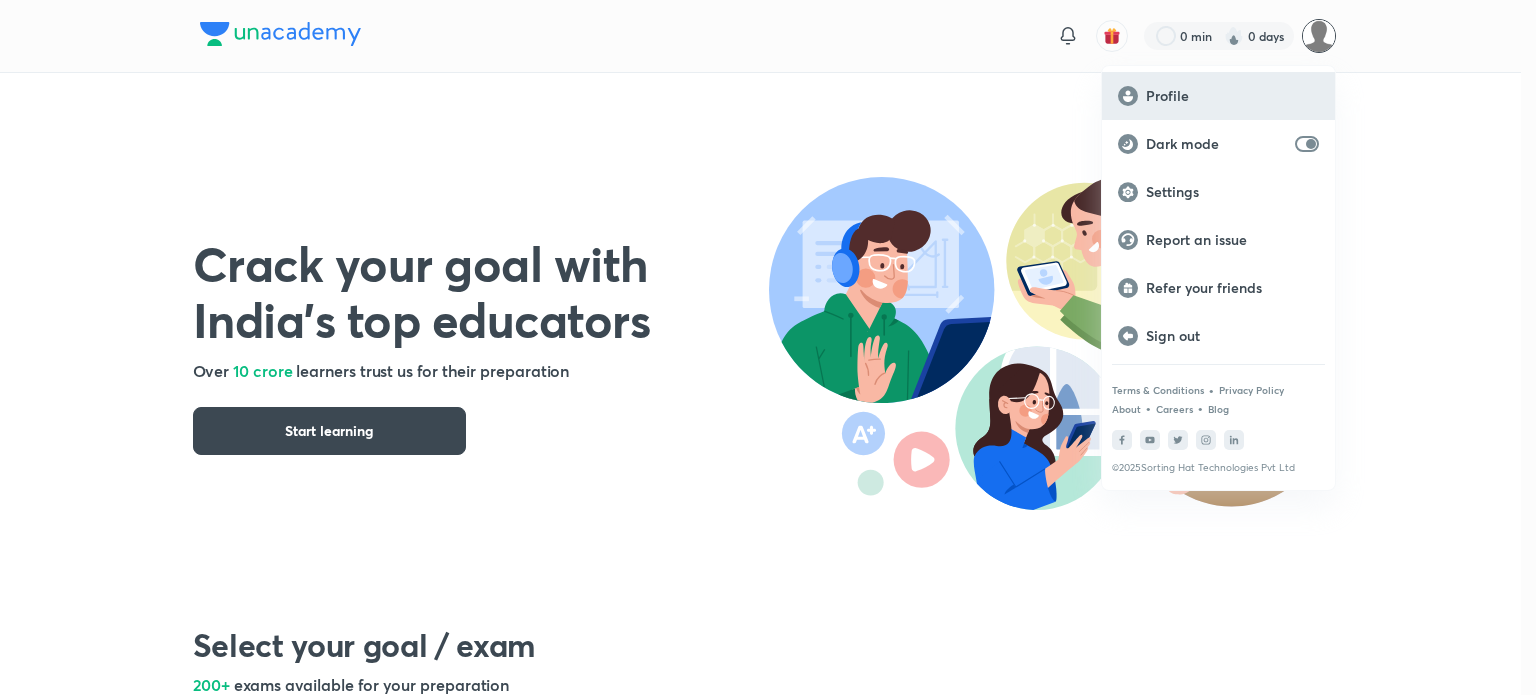 click on "Profile" at bounding box center [1232, 96] 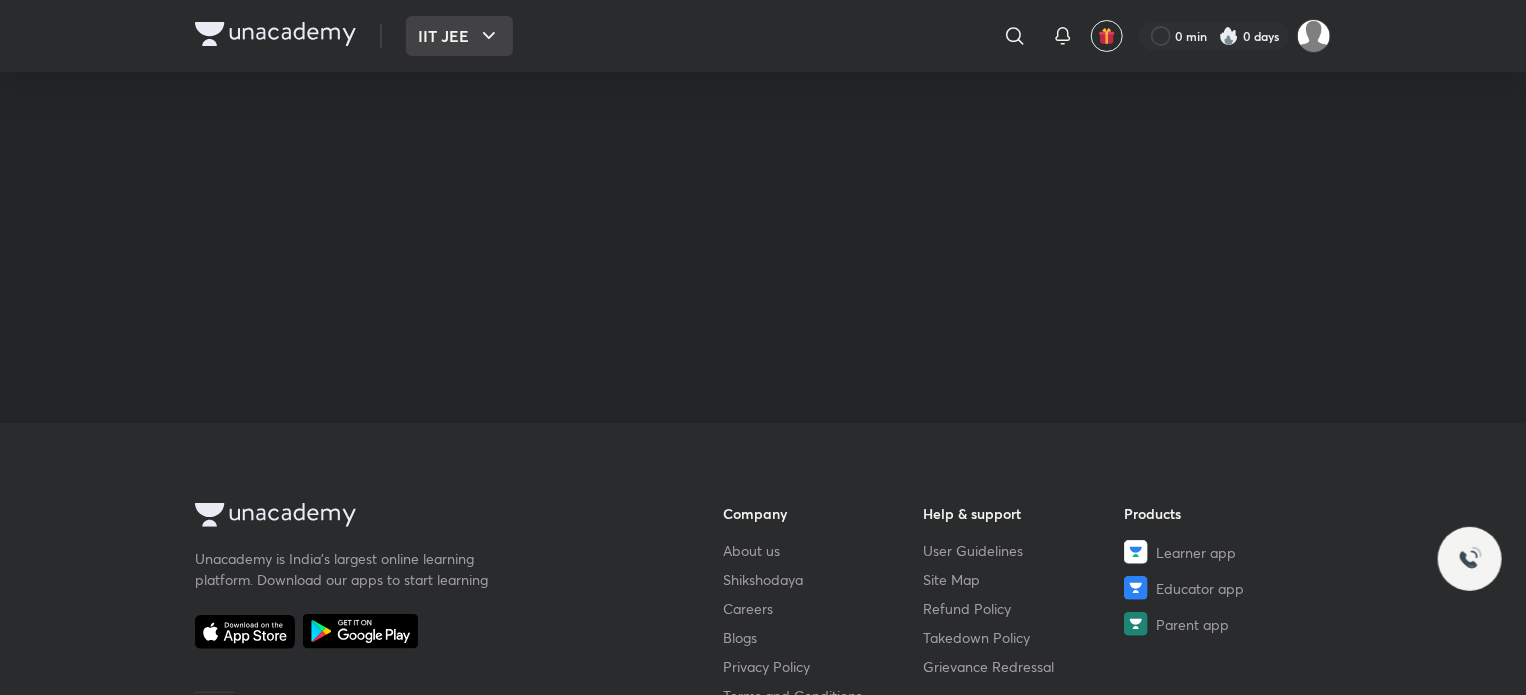 click 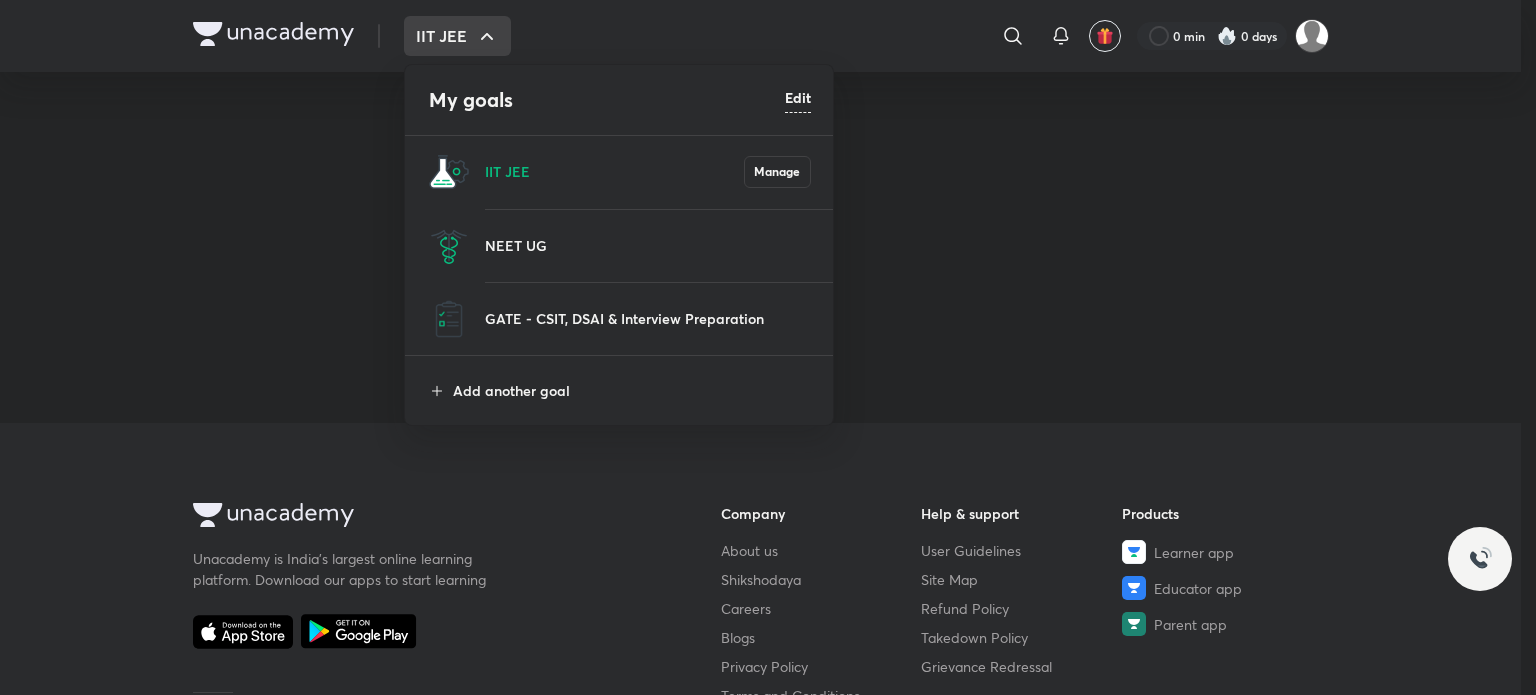click on "GATE - CSIT, DSAI & Interview Preparation" at bounding box center [620, 319] 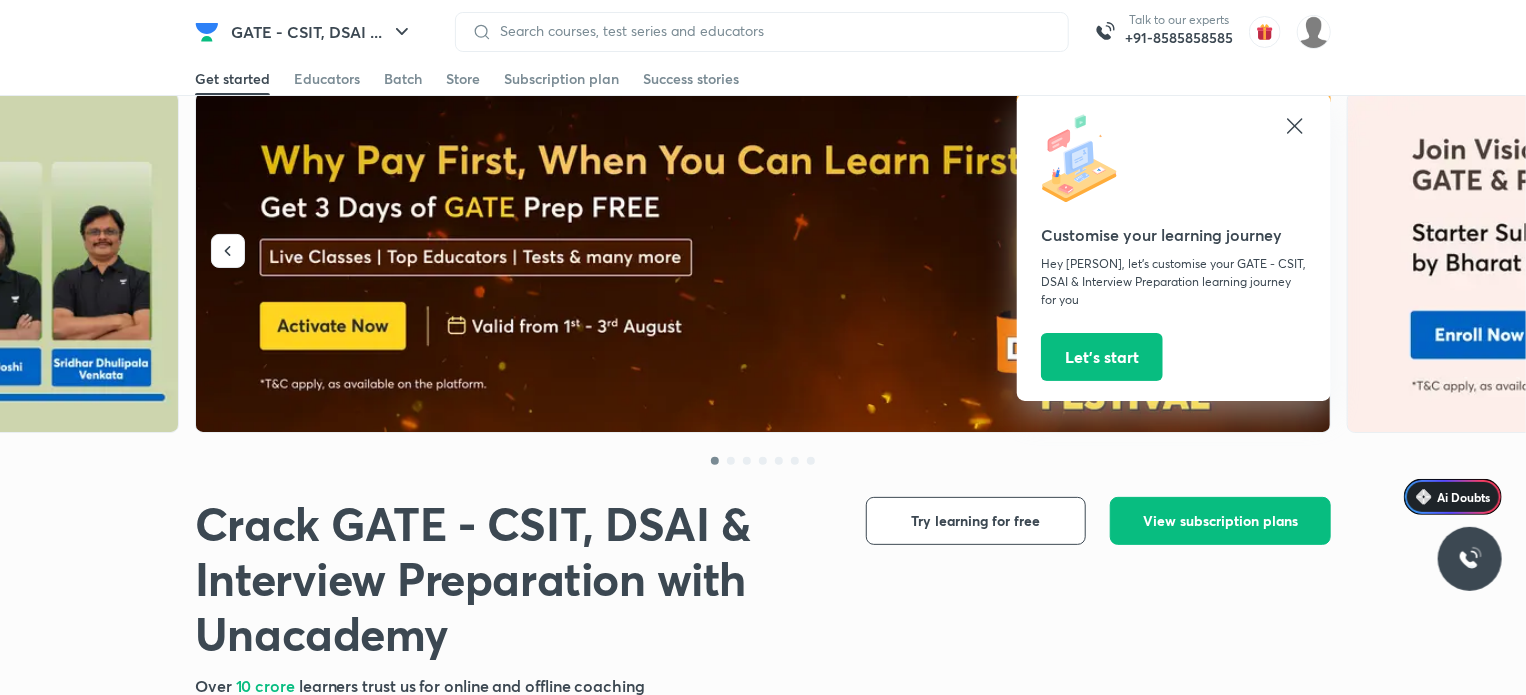 scroll, scrollTop: 0, scrollLeft: 0, axis: both 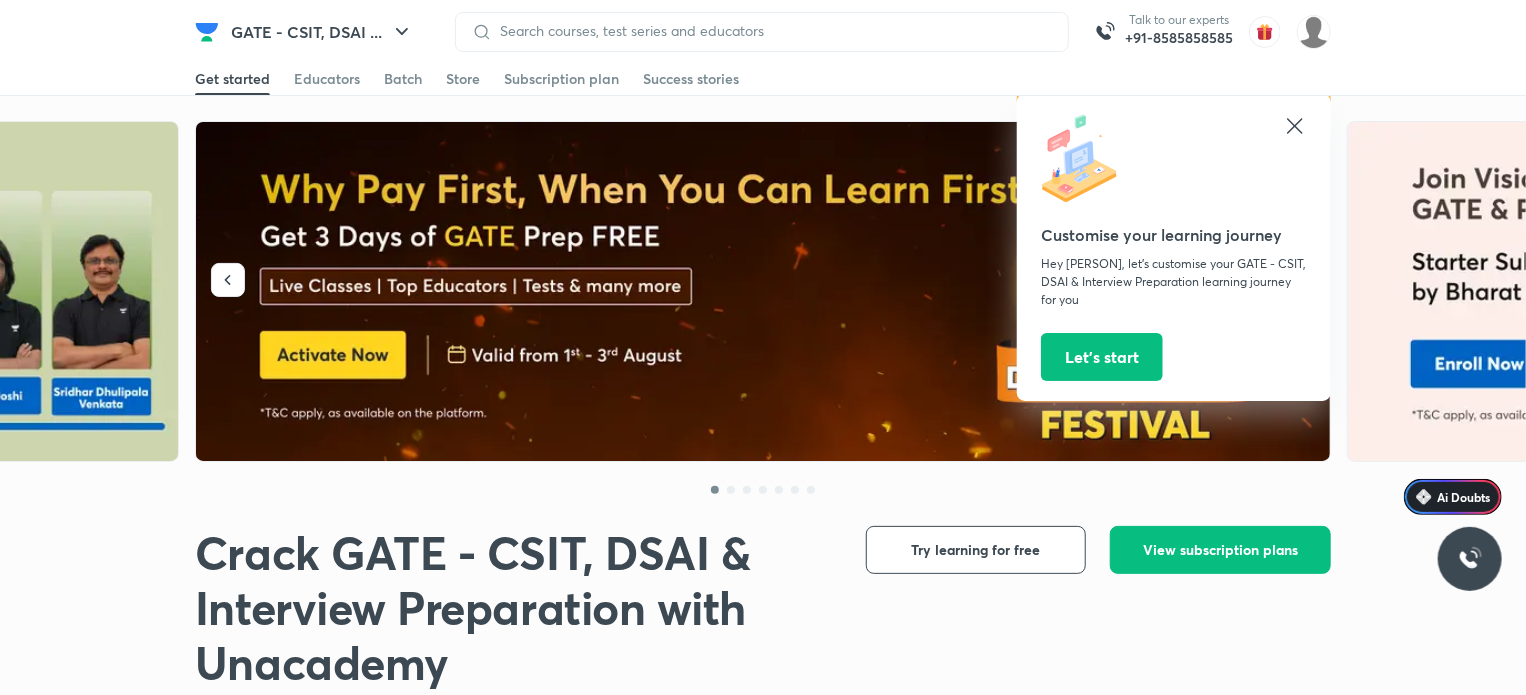 click 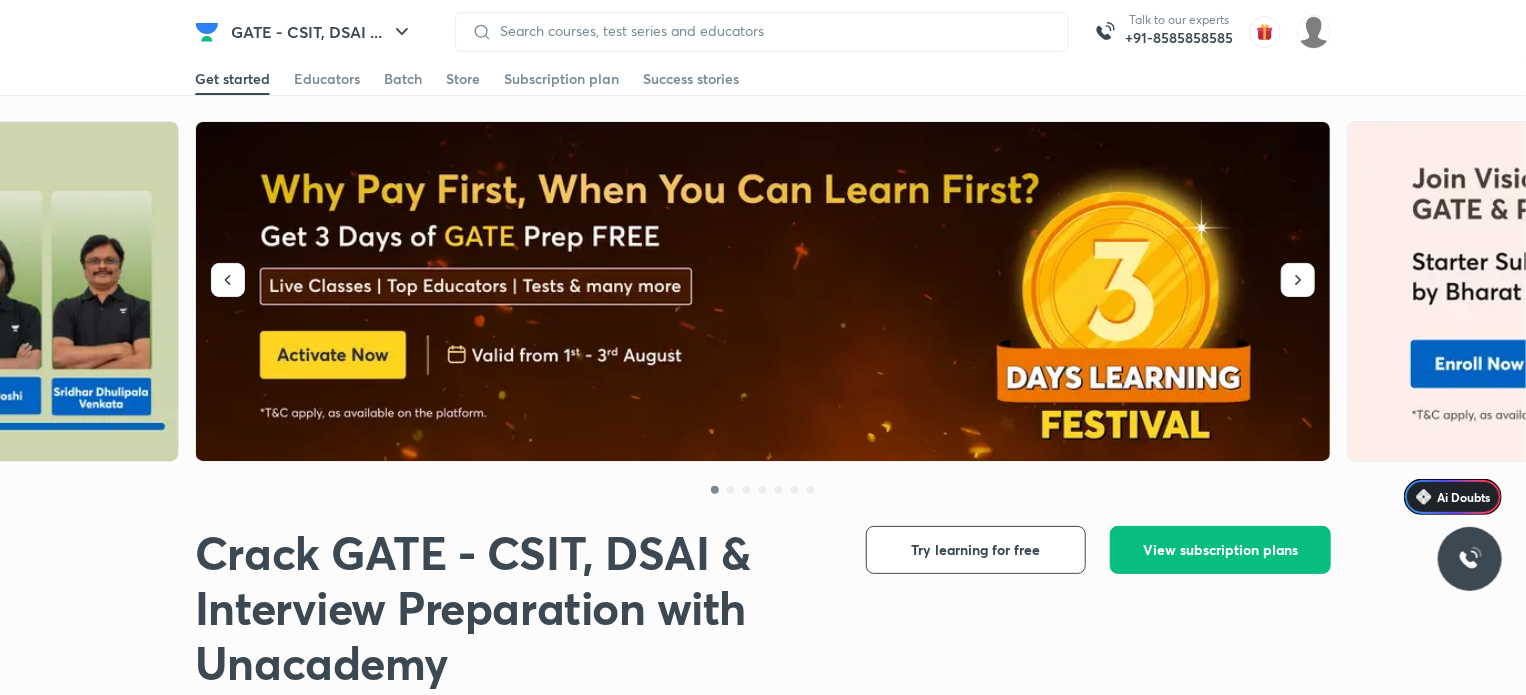 click at bounding box center (764, 292) 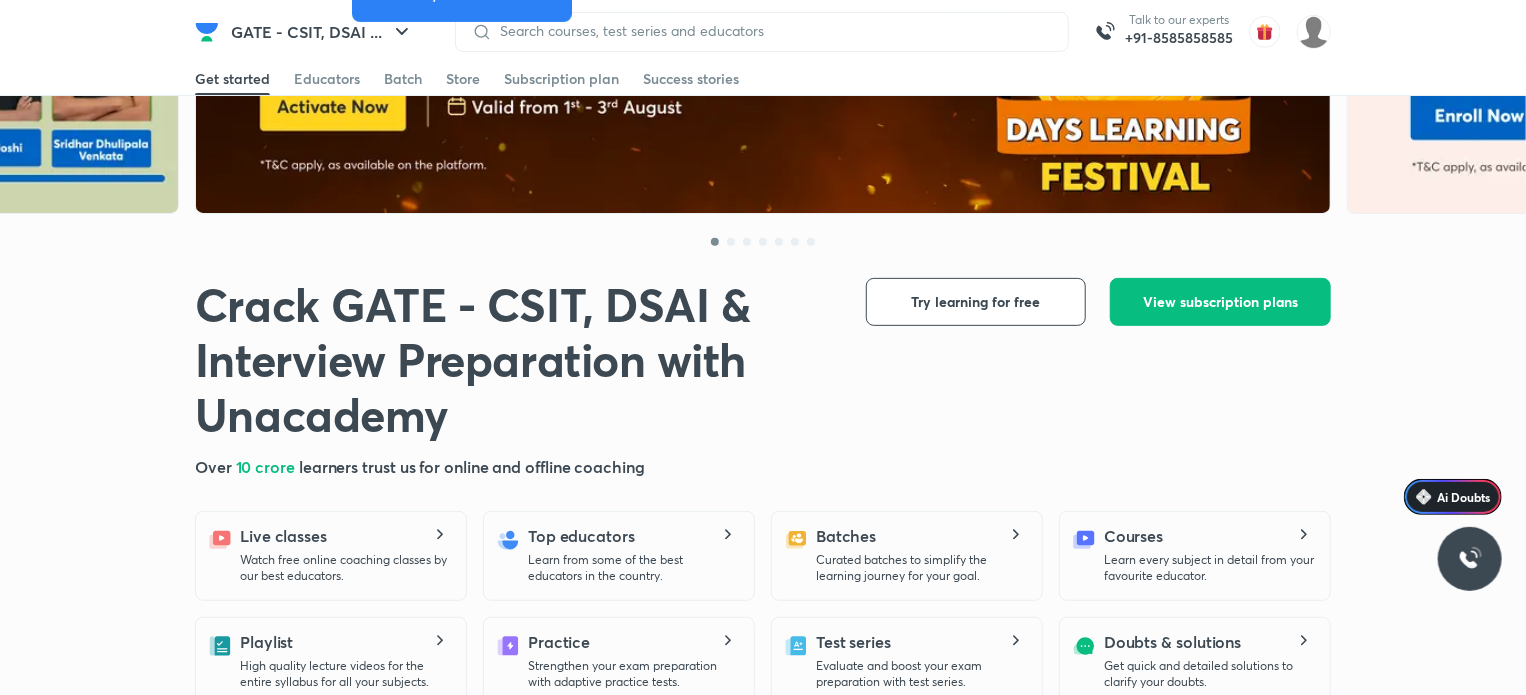 scroll, scrollTop: 0, scrollLeft: 0, axis: both 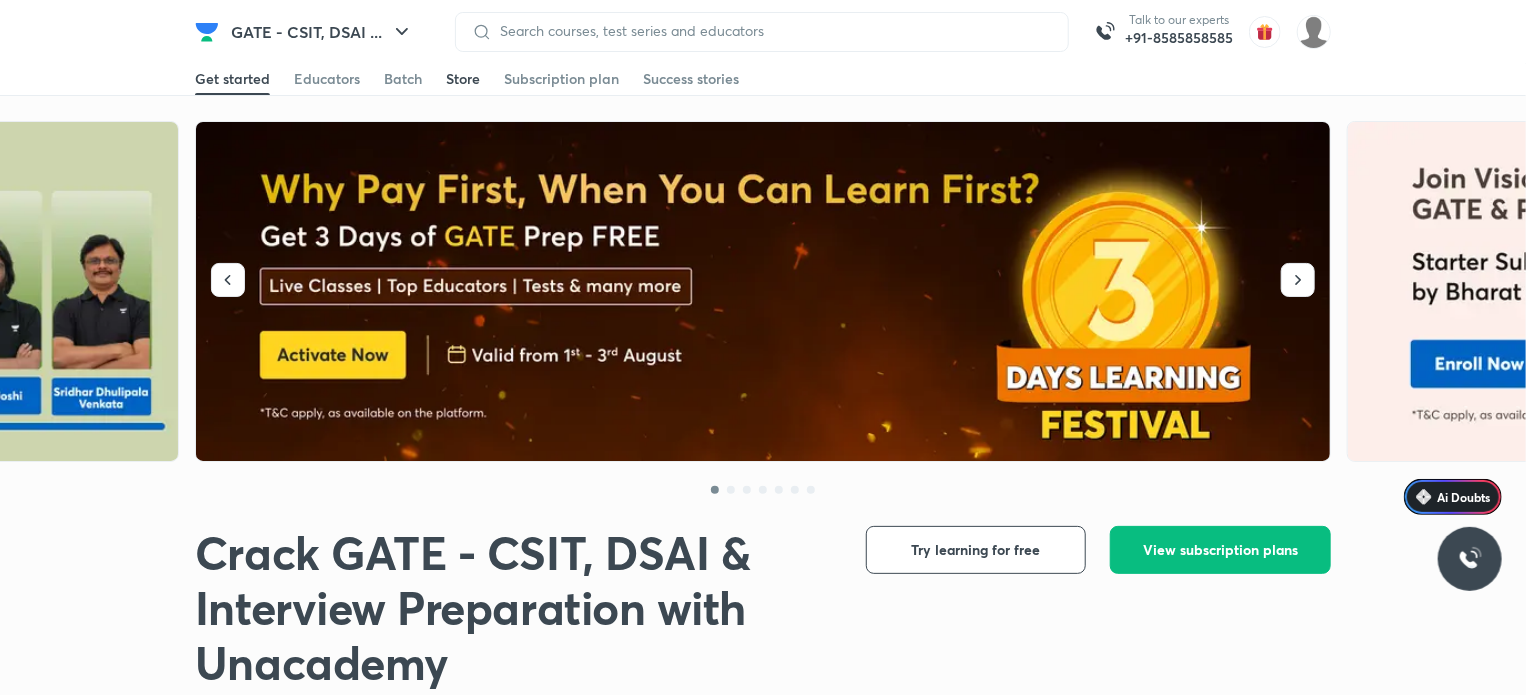 click on "Store" at bounding box center [463, 79] 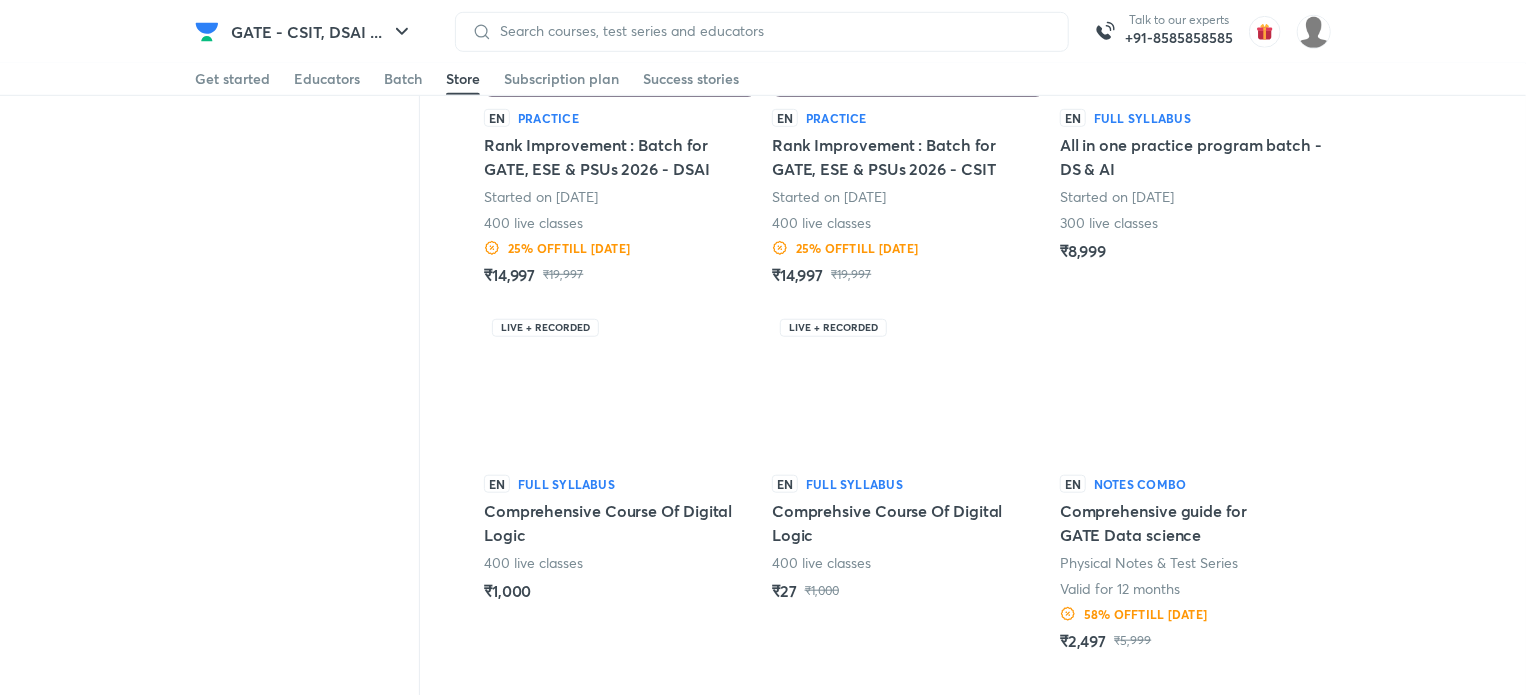 scroll, scrollTop: 783, scrollLeft: 0, axis: vertical 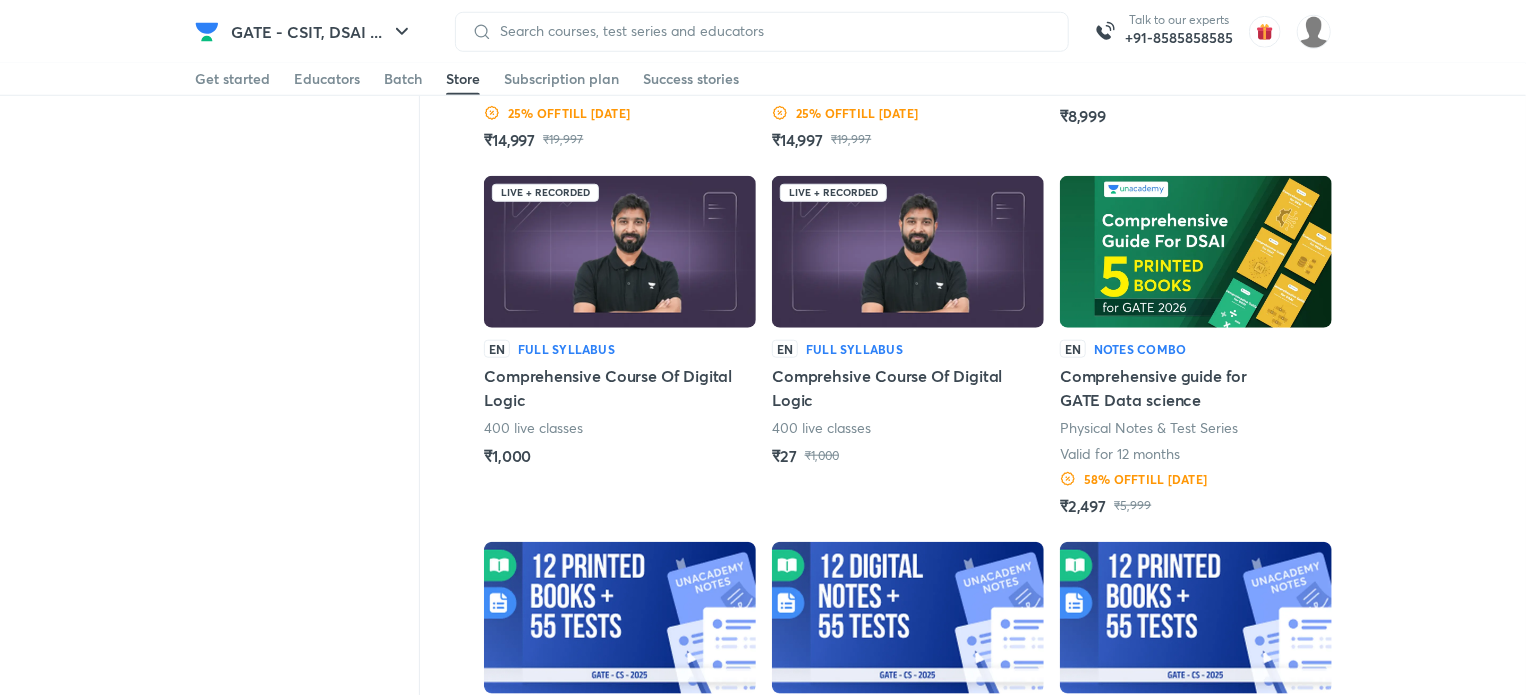 click on "Comprehsive Course Of Digital Logic" at bounding box center (908, 388) 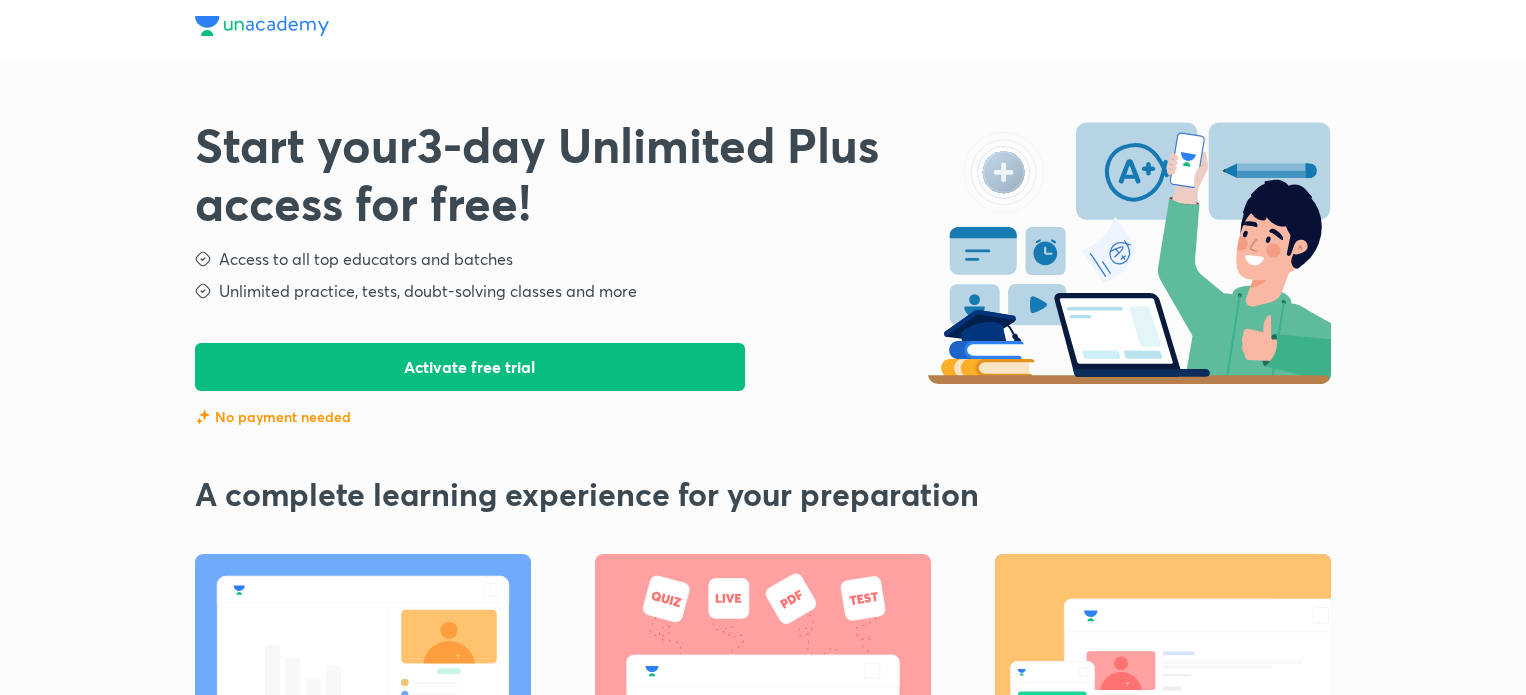 scroll, scrollTop: 0, scrollLeft: 0, axis: both 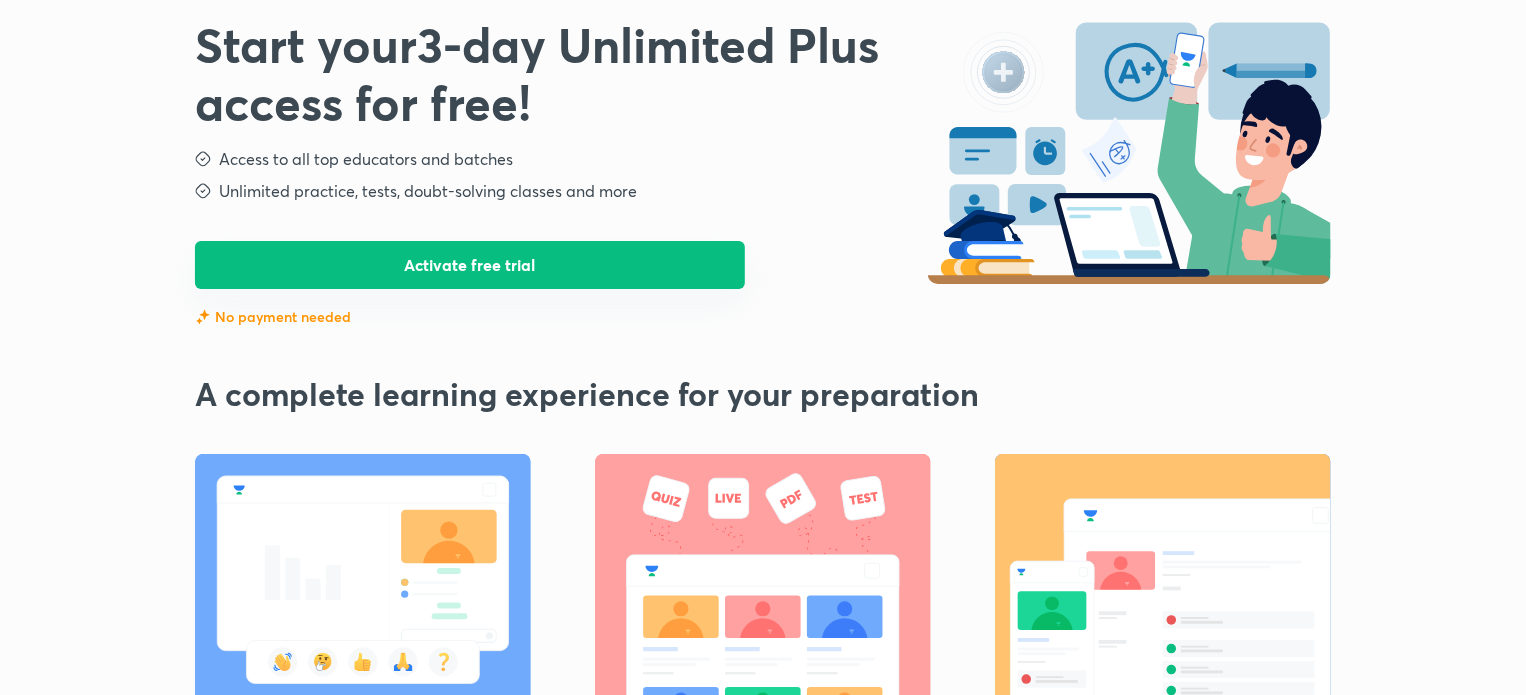 click on "Activate free trial" at bounding box center [470, 265] 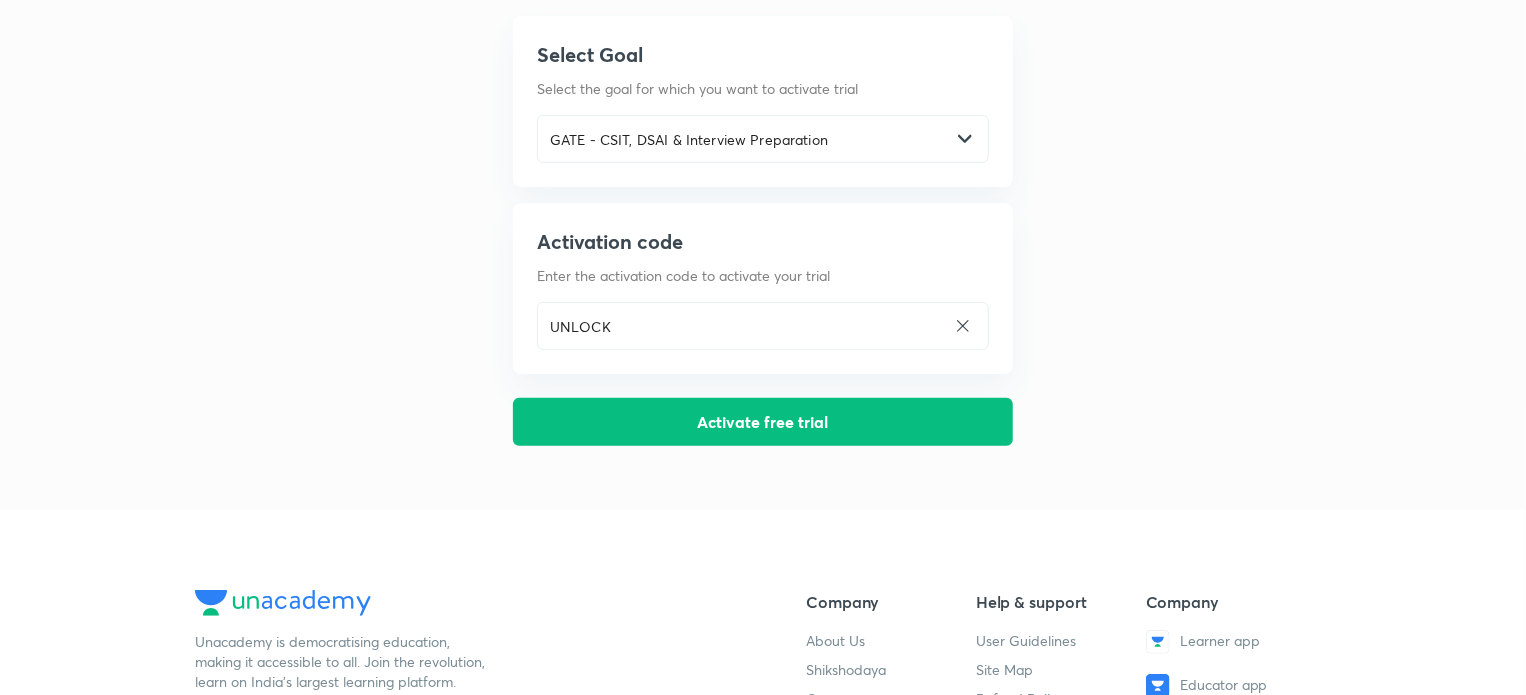 scroll, scrollTop: 0, scrollLeft: 0, axis: both 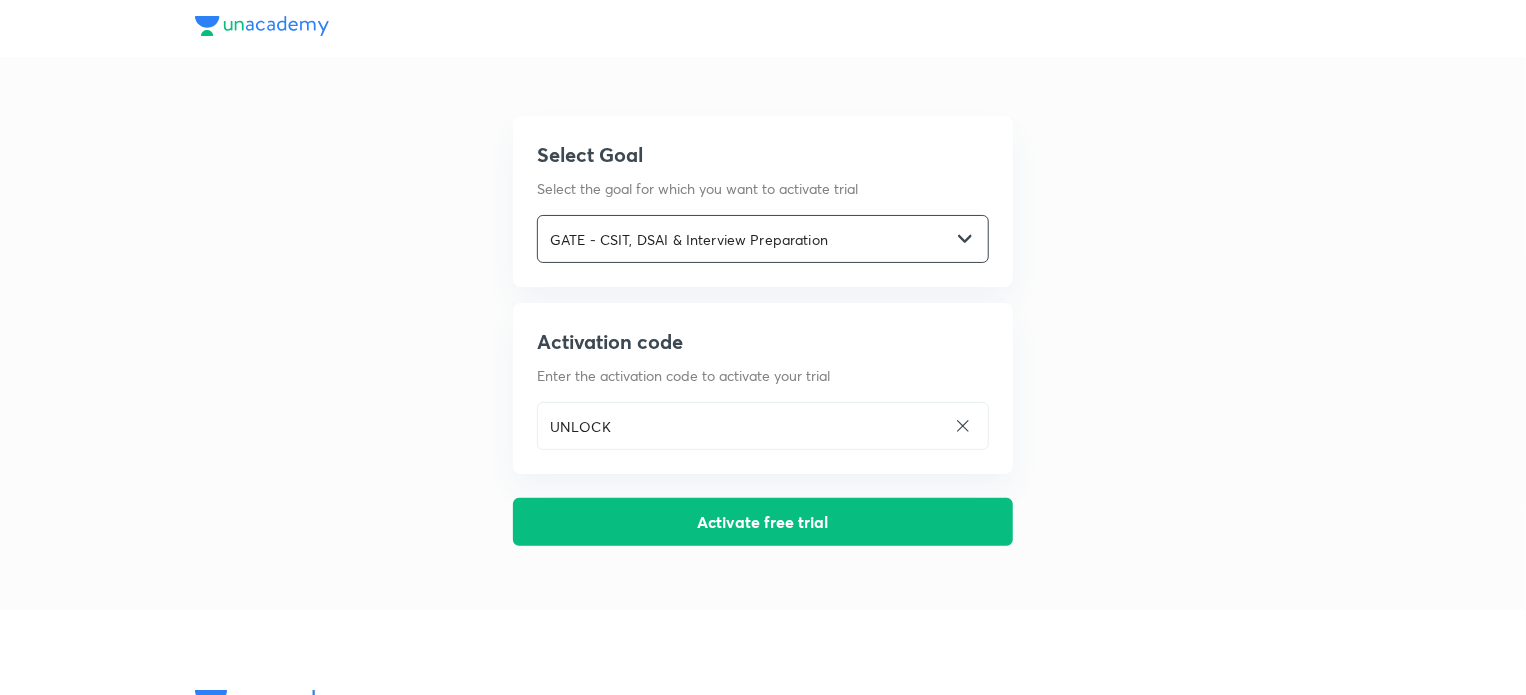 click on "GATE - CSIT, DSAI & Interview Preparation" at bounding box center [744, 239] 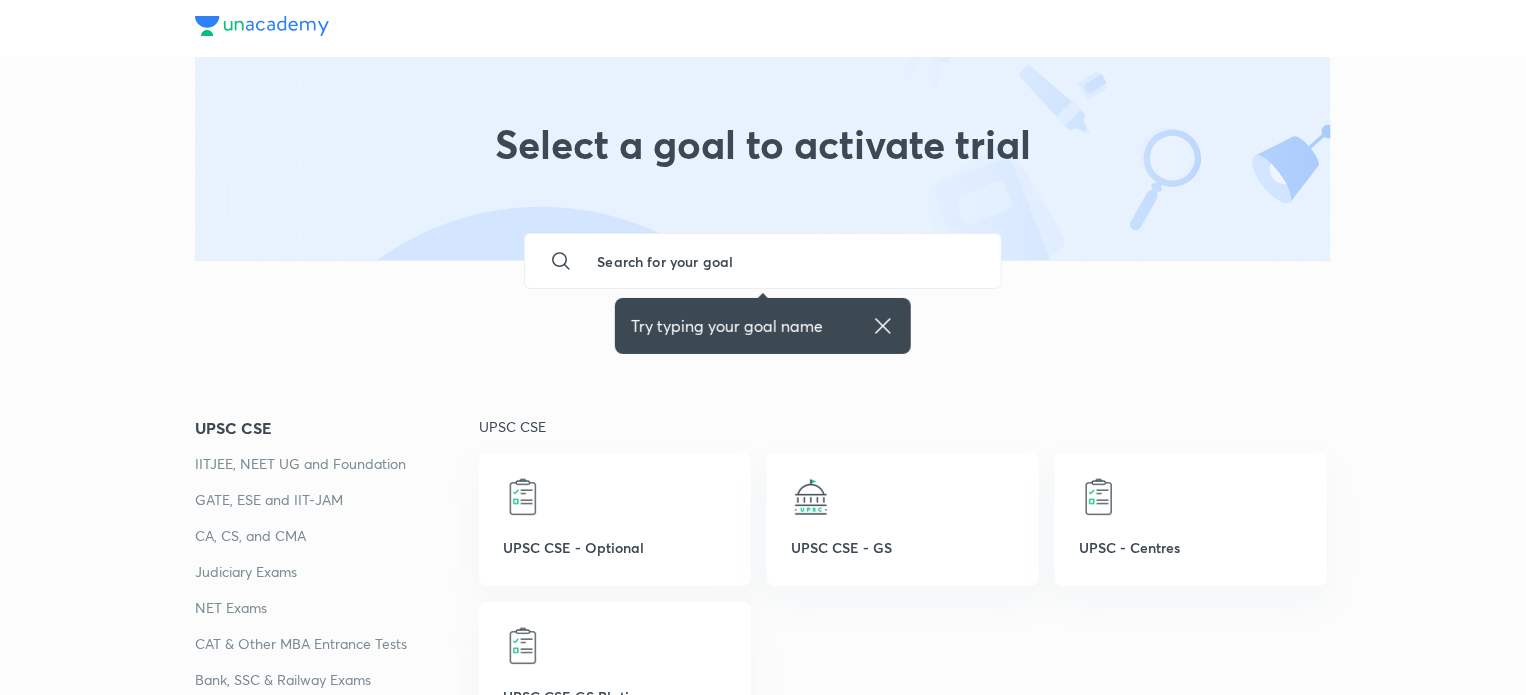 click 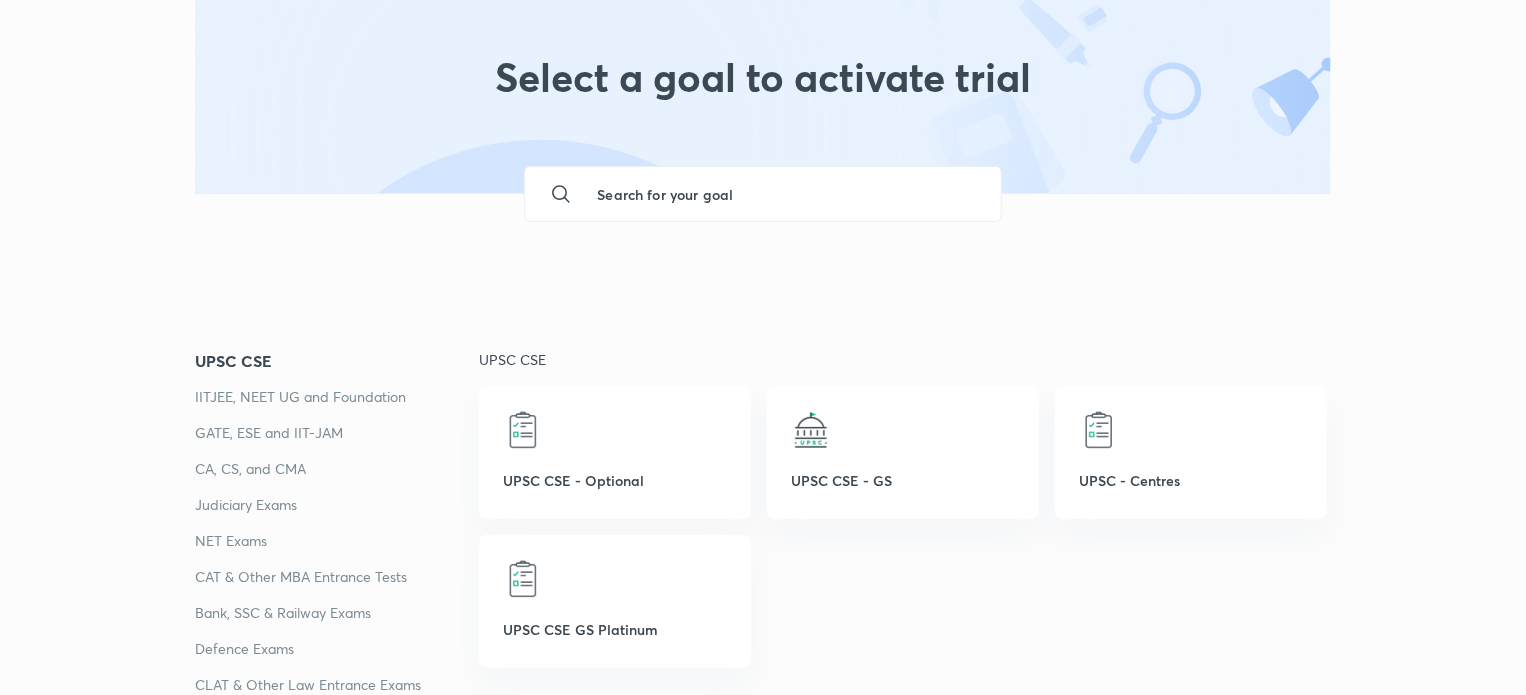 scroll, scrollTop: 100, scrollLeft: 0, axis: vertical 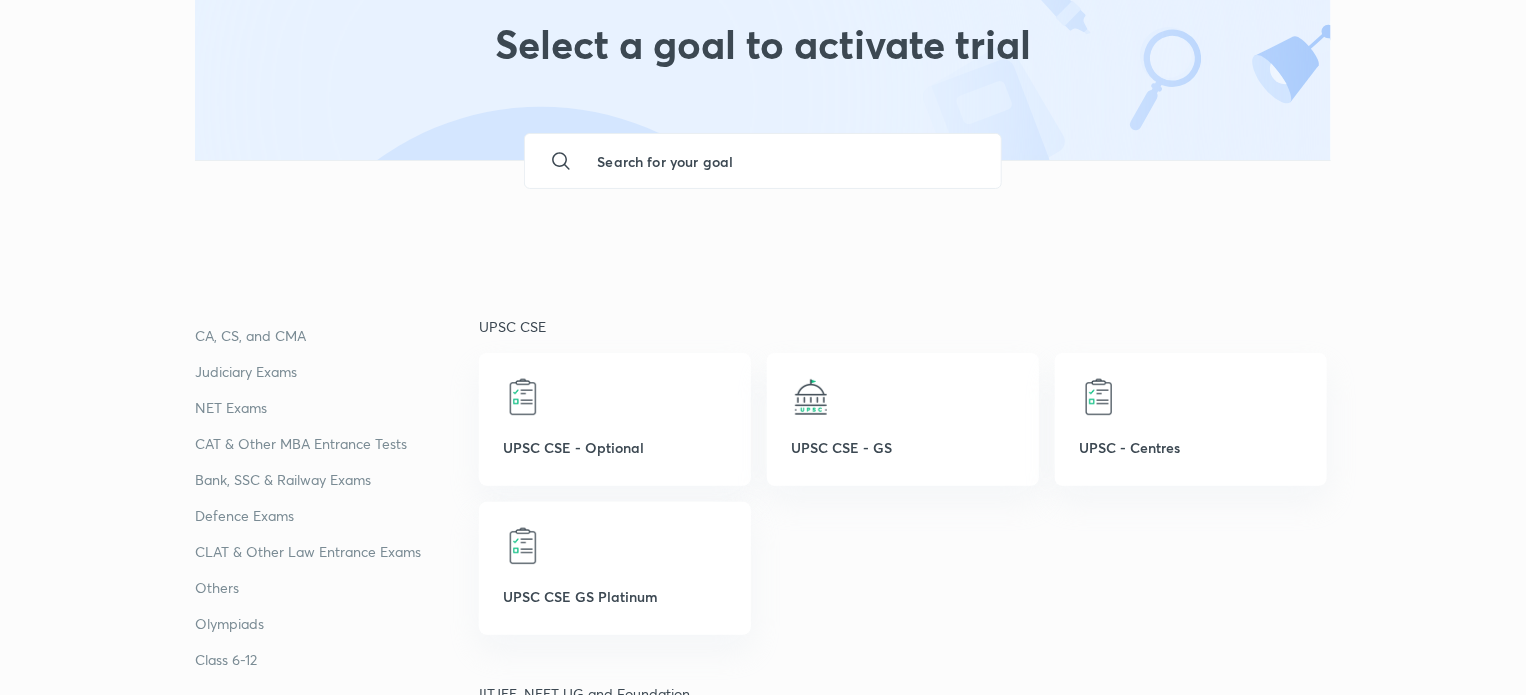 click at bounding box center (782, 161) 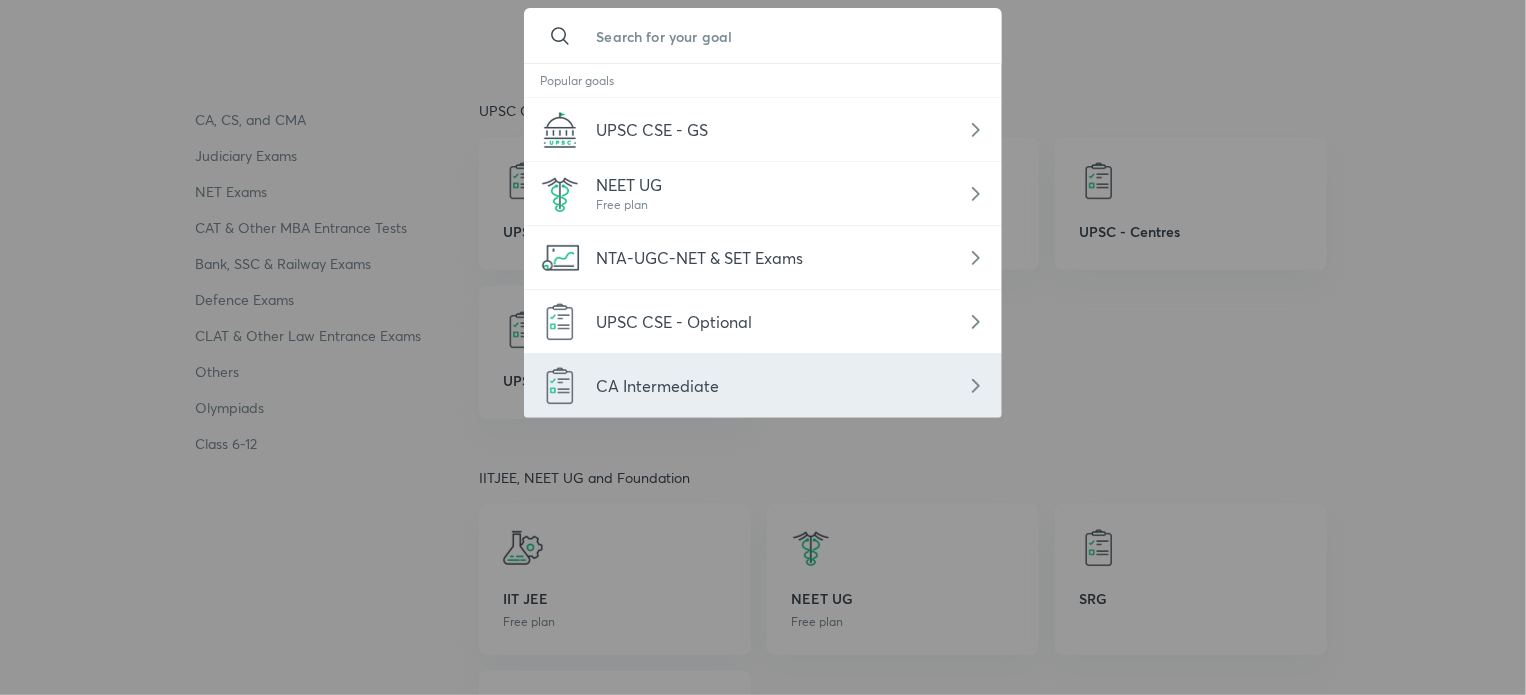 scroll, scrollTop: 400, scrollLeft: 0, axis: vertical 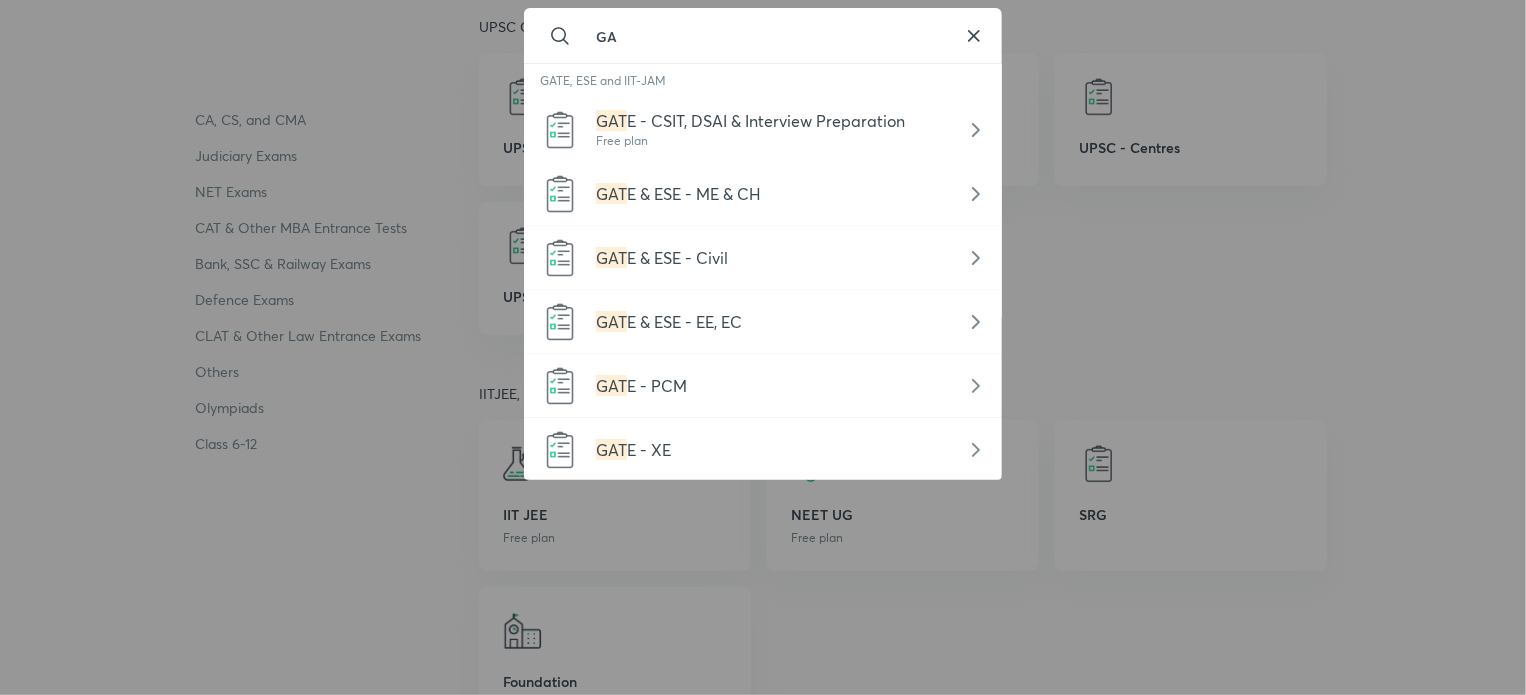 type on "G" 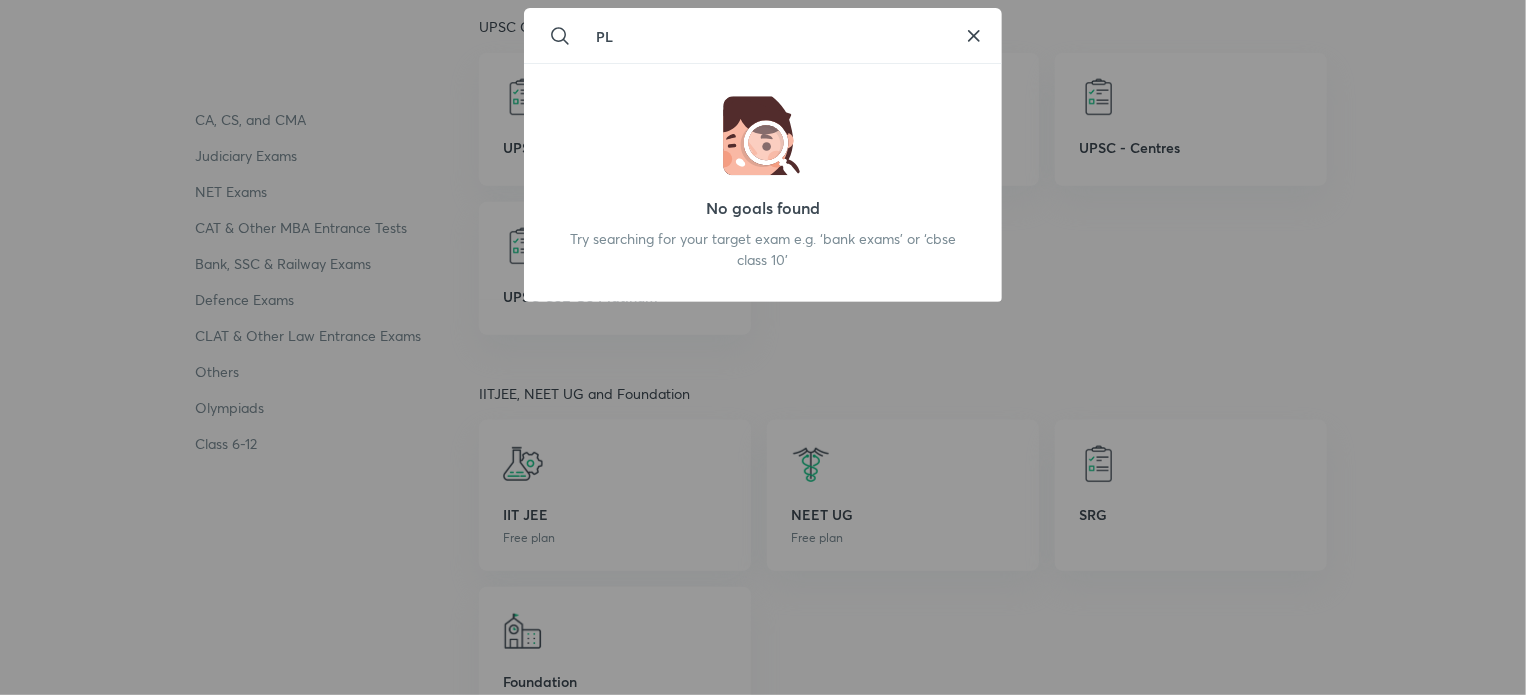 type on "P" 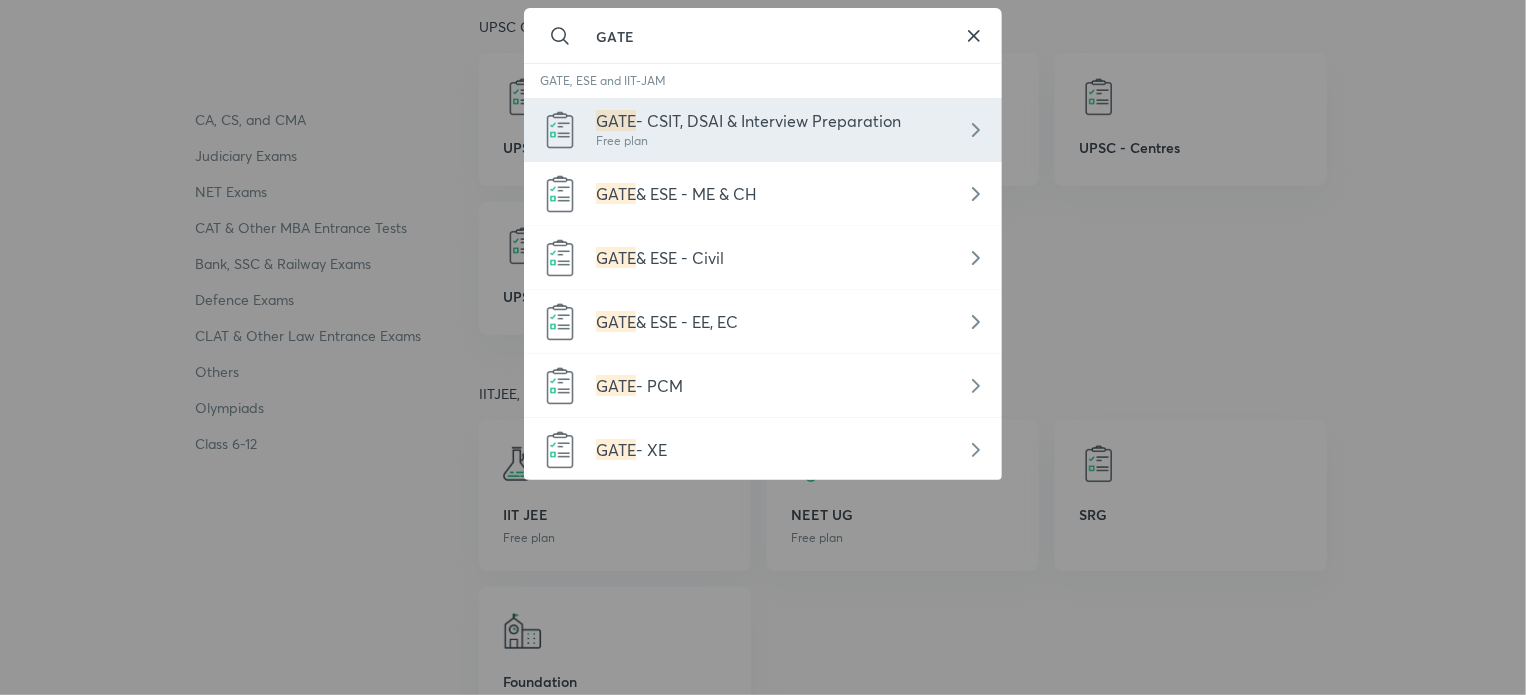 type on "GATE" 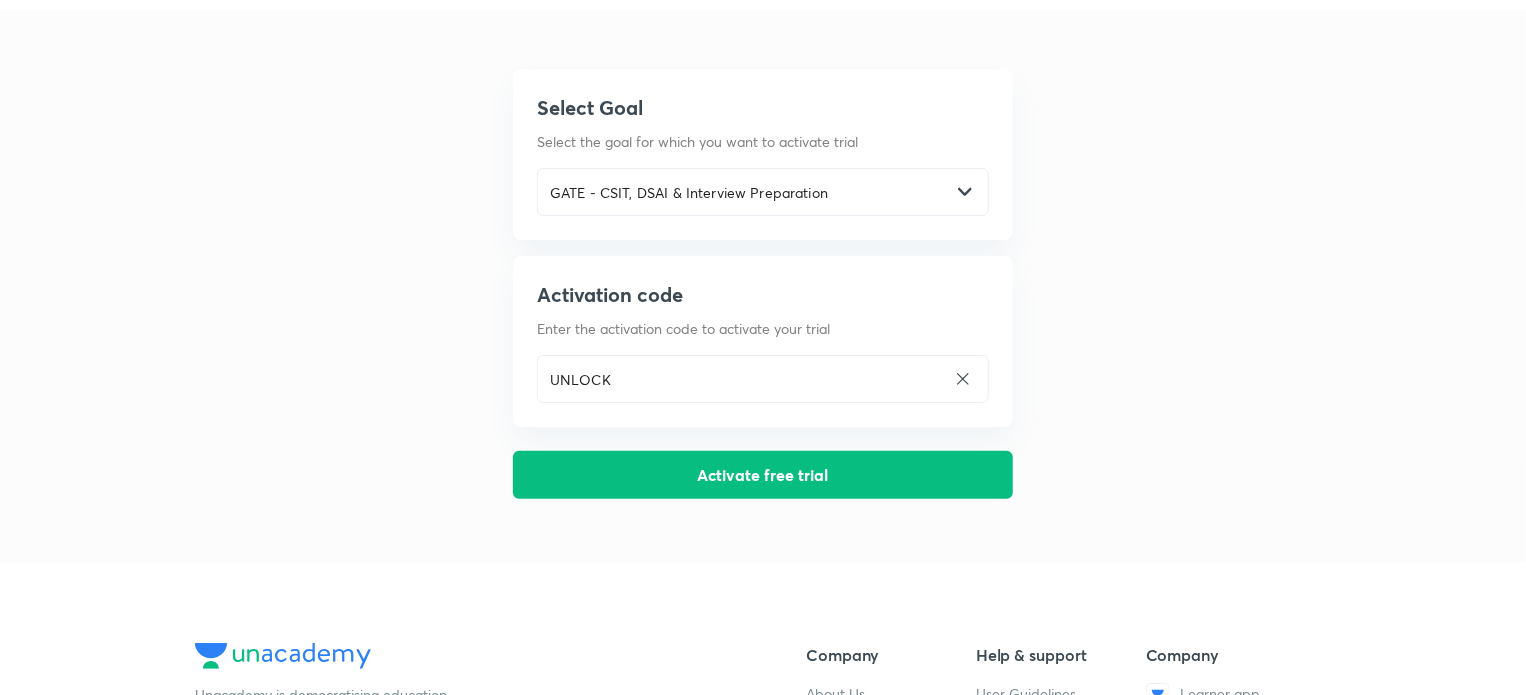 scroll, scrollTop: 0, scrollLeft: 0, axis: both 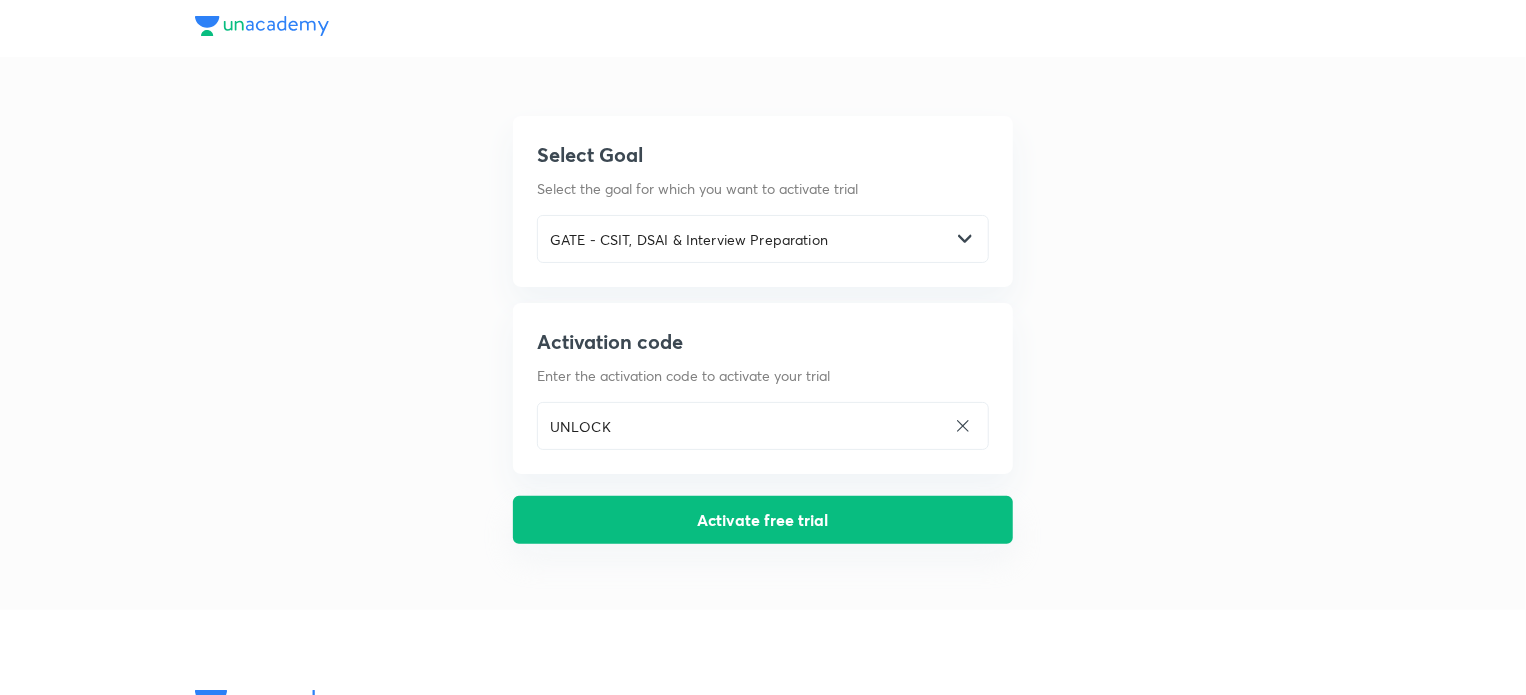 click on "Activate free trial" at bounding box center [763, 520] 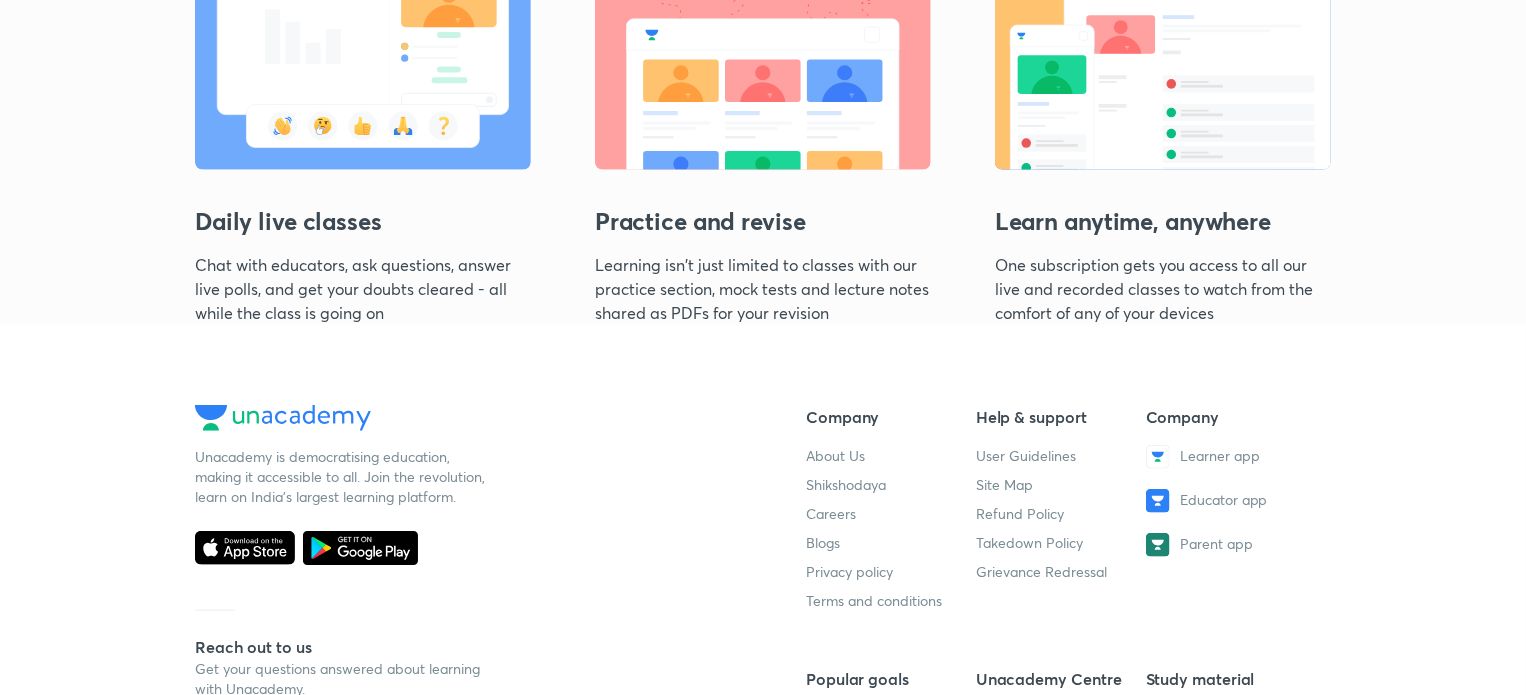 scroll, scrollTop: 0, scrollLeft: 0, axis: both 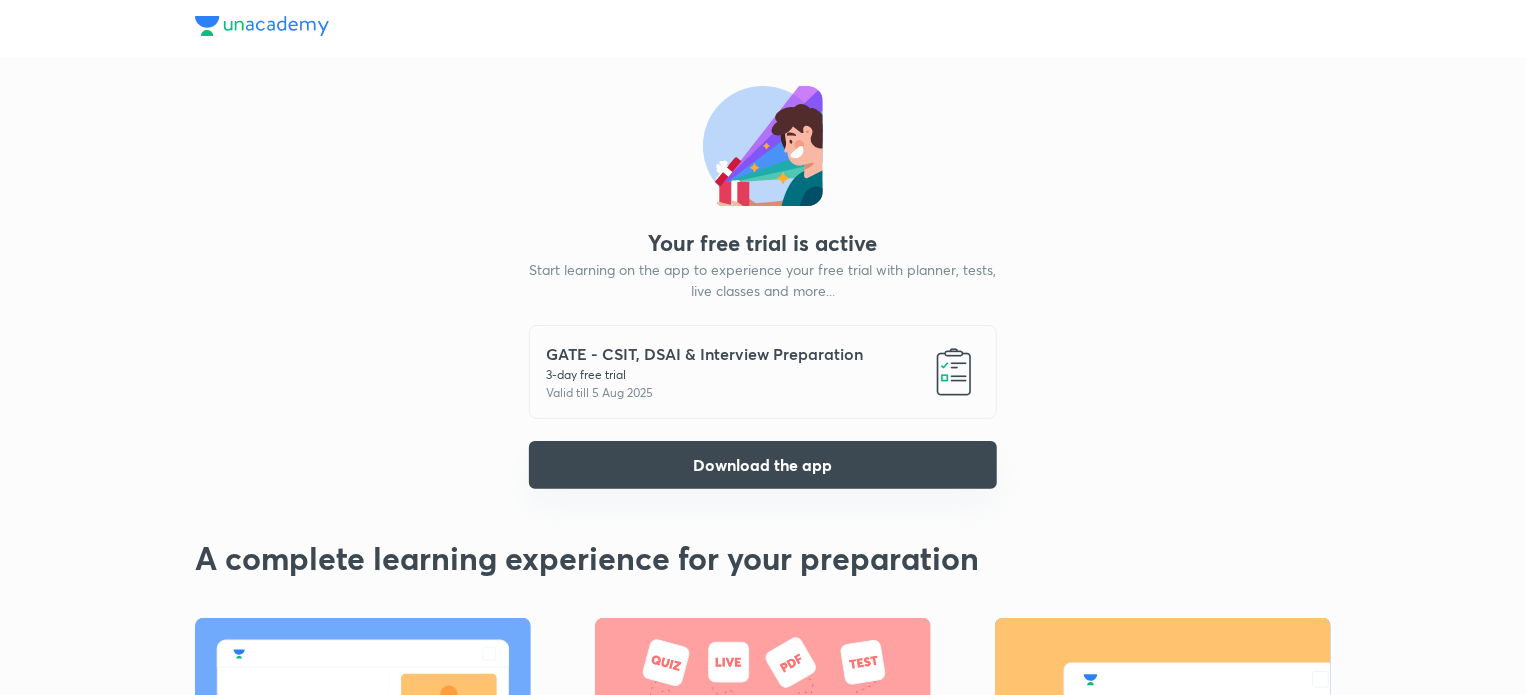 click on "Download the app" at bounding box center (763, 465) 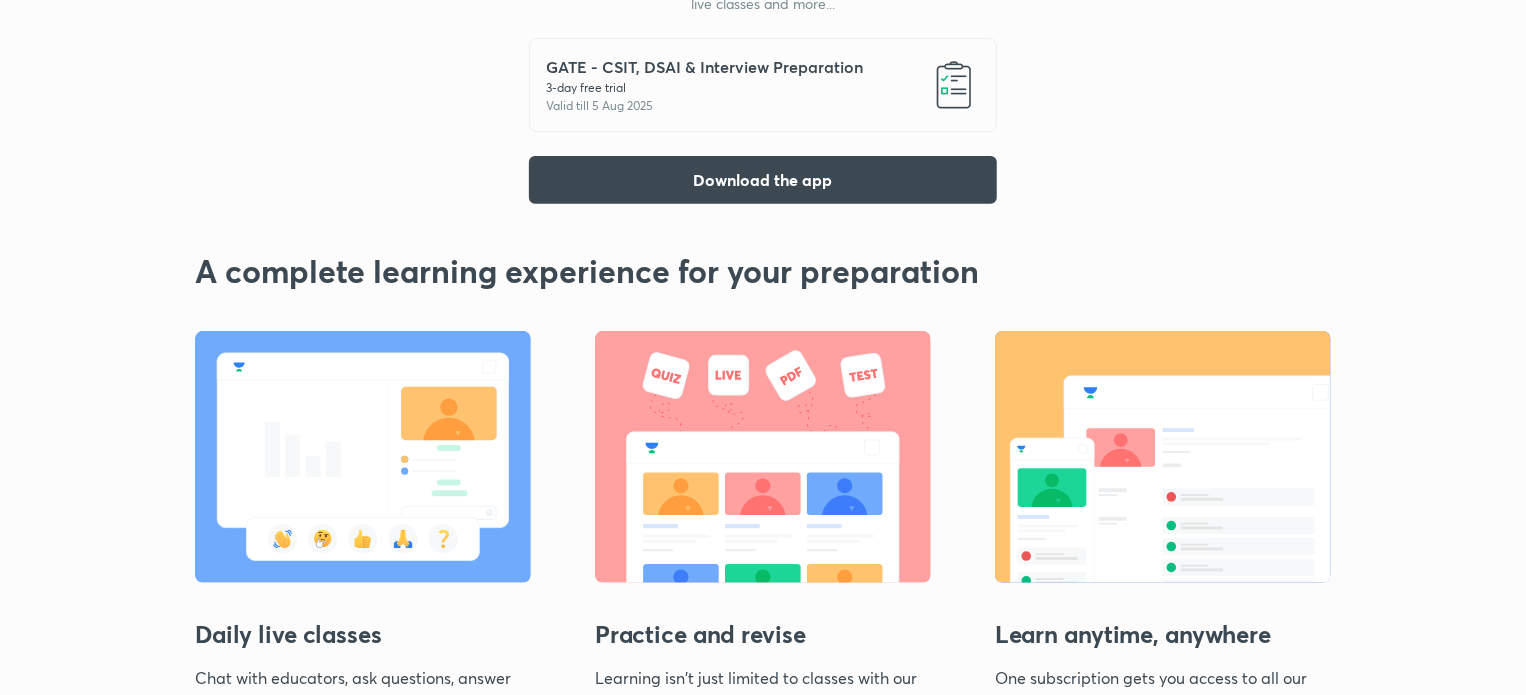 scroll, scrollTop: 0, scrollLeft: 0, axis: both 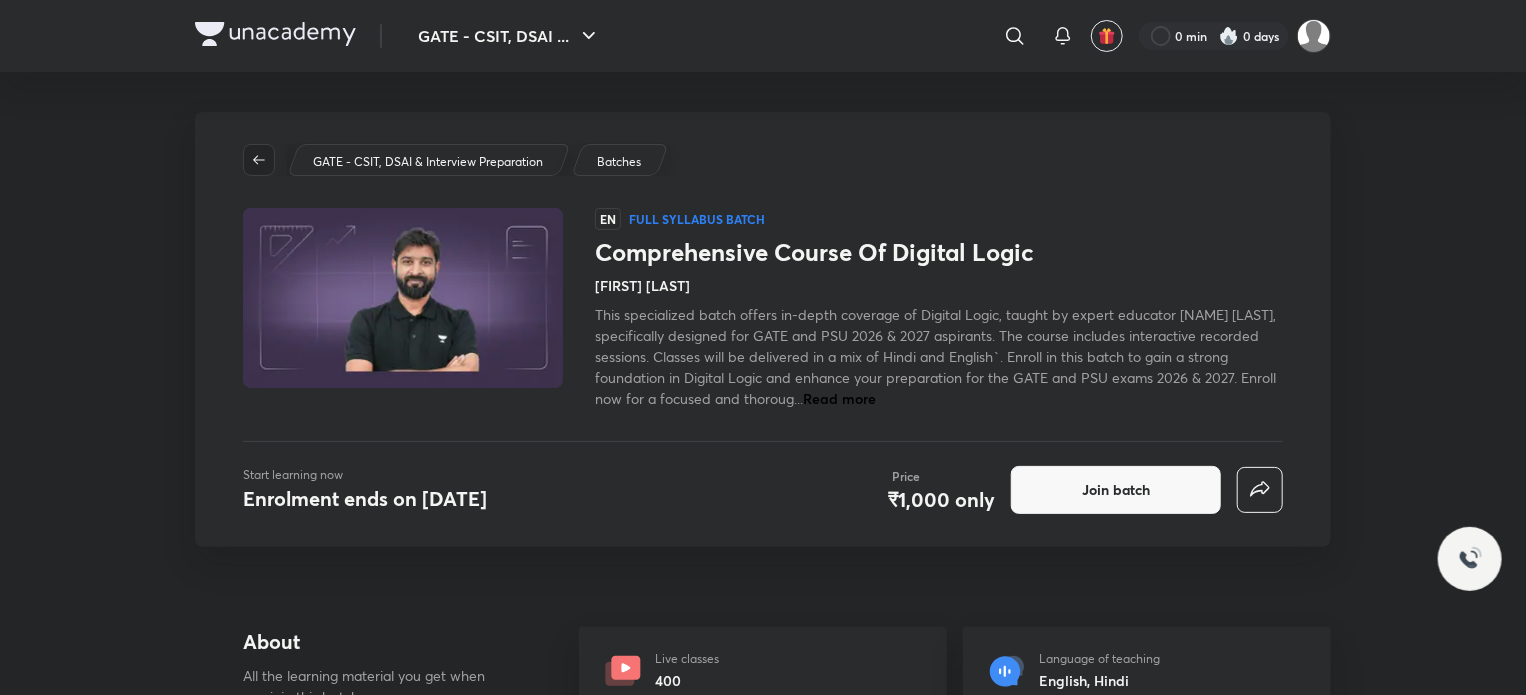 click 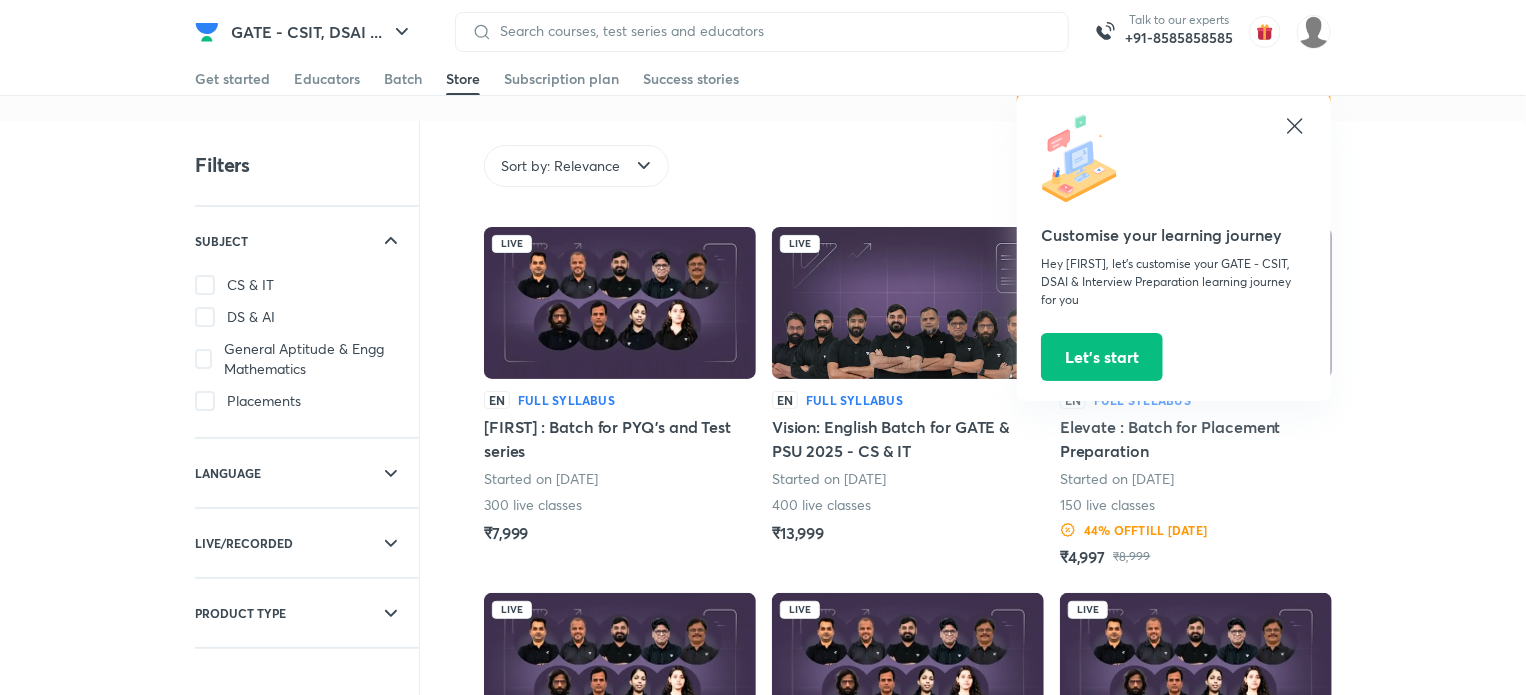 click 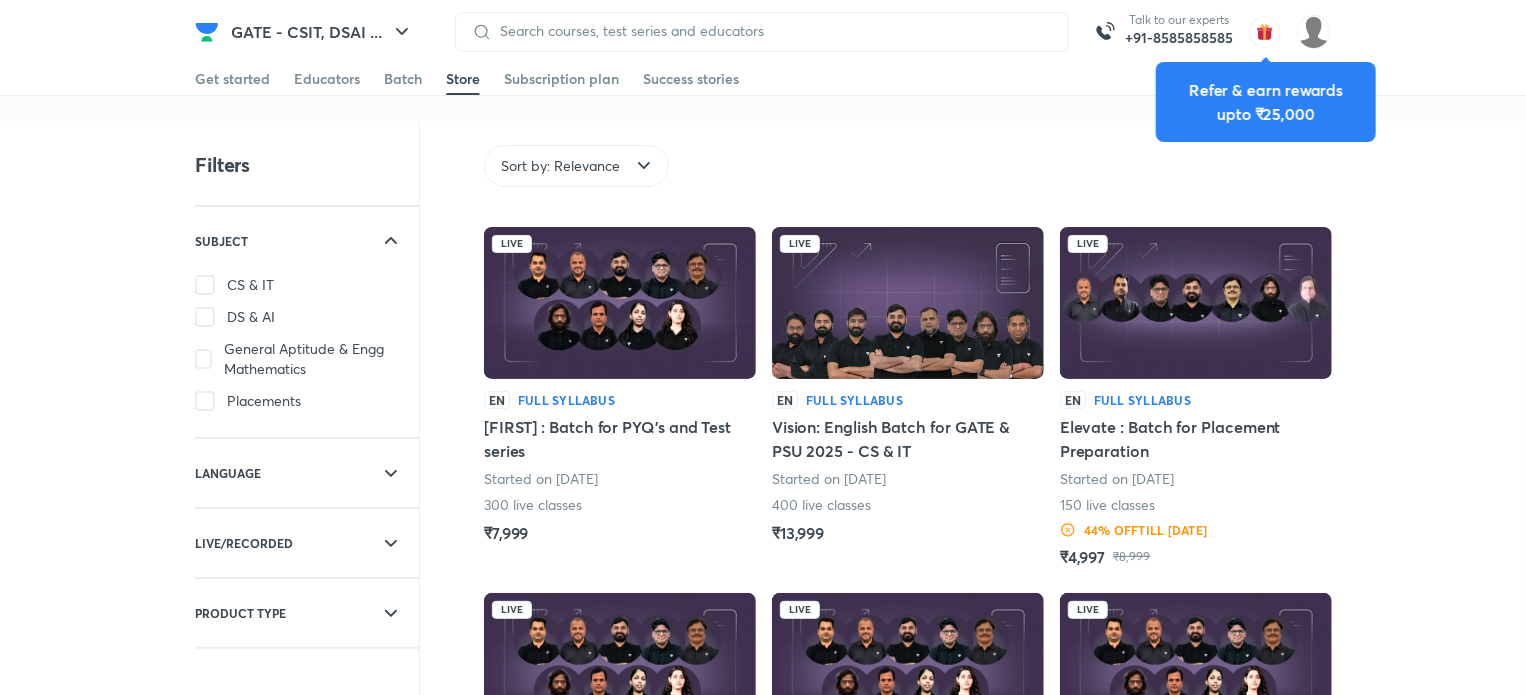 click on "Full Syllabus" at bounding box center (1142, 400) 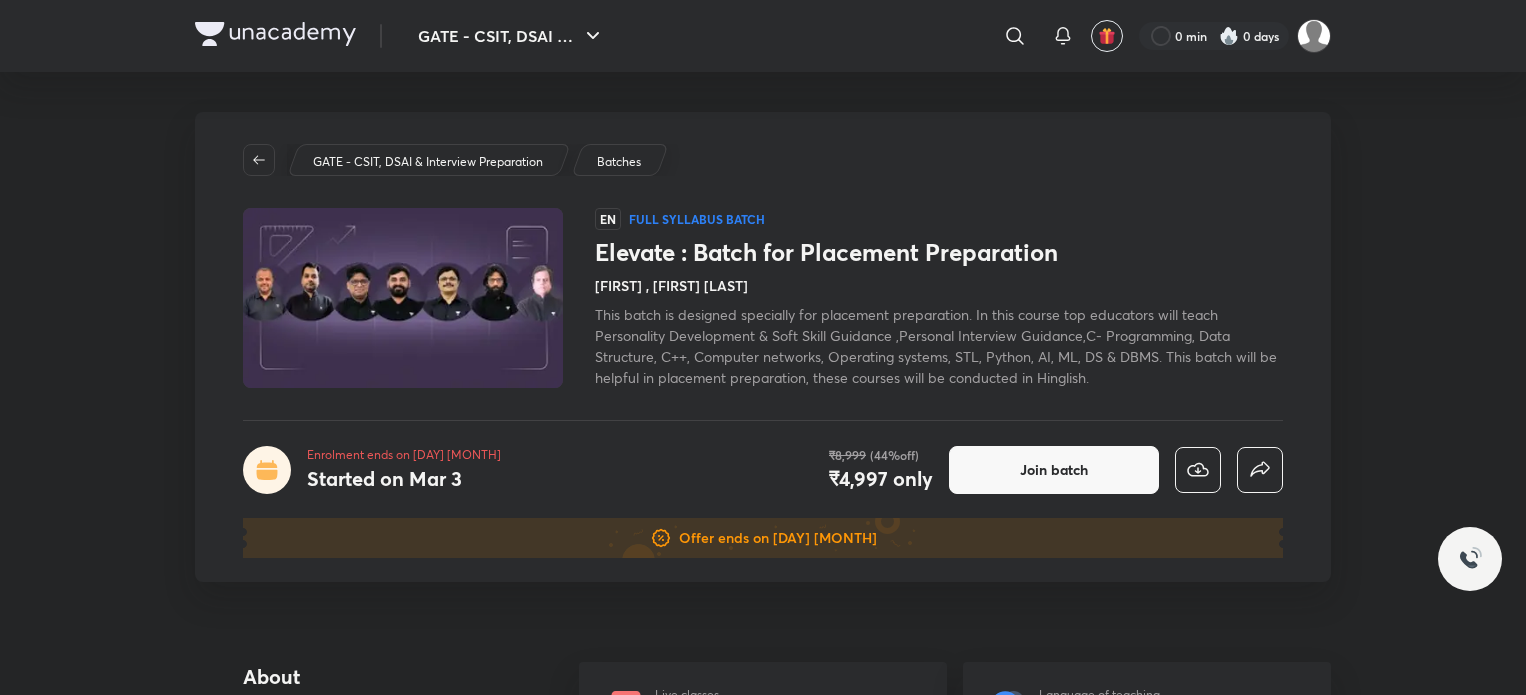 scroll, scrollTop: 0, scrollLeft: 0, axis: both 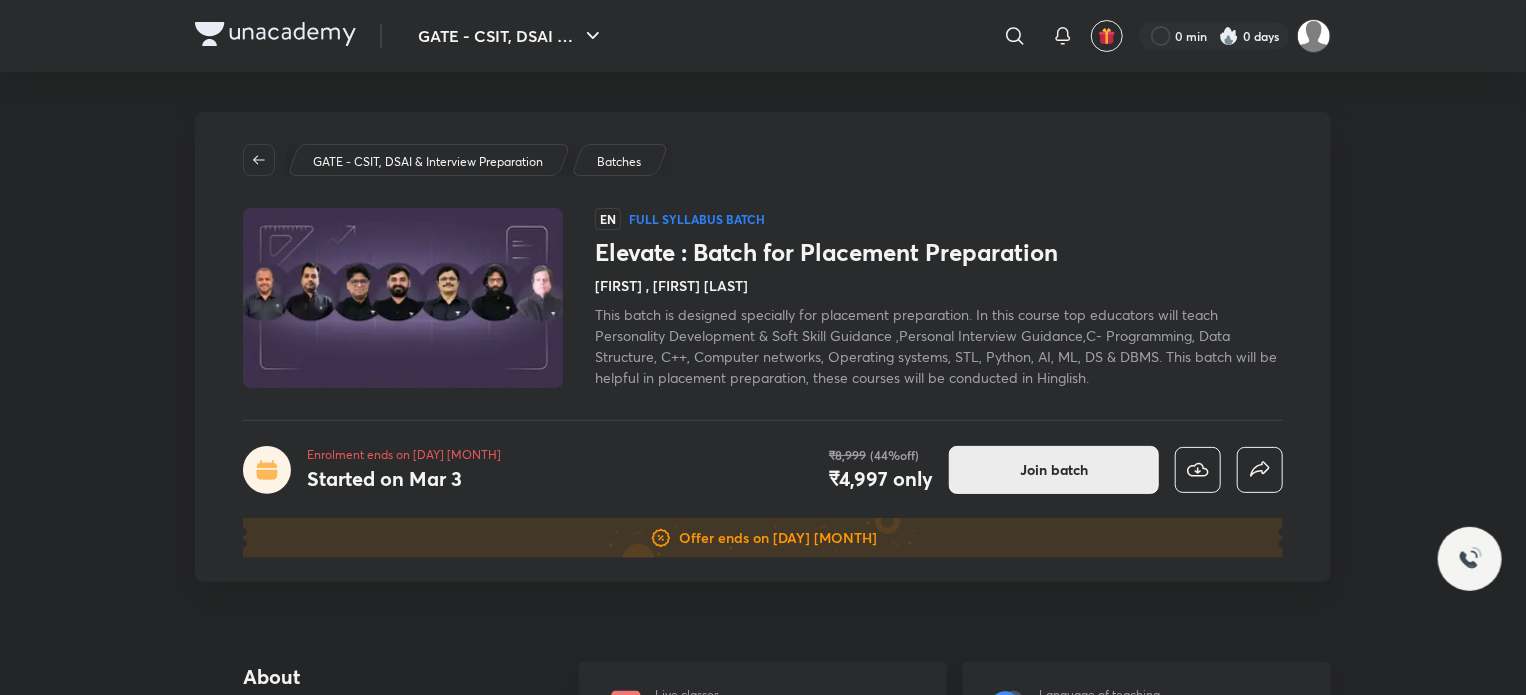 click on "Join batch" at bounding box center [1054, 470] 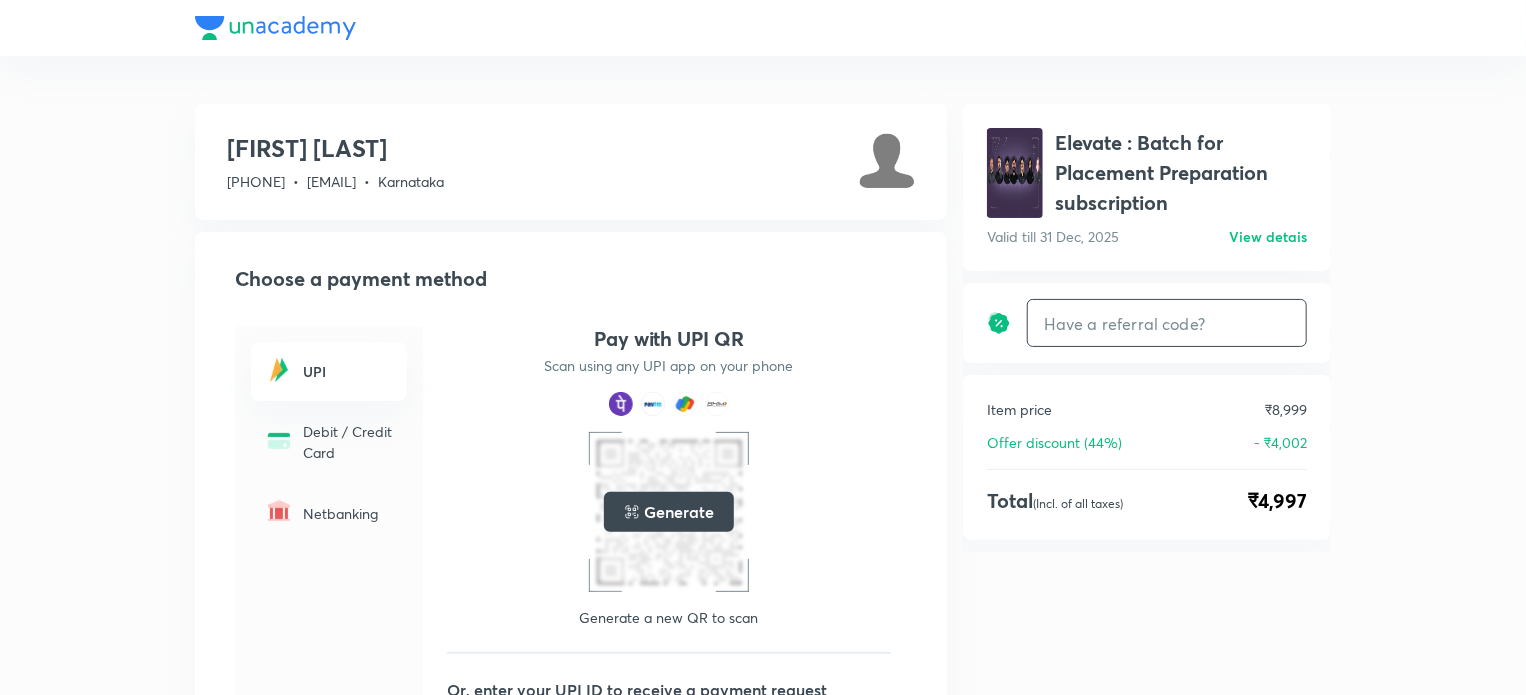 click at bounding box center (1167, 323) 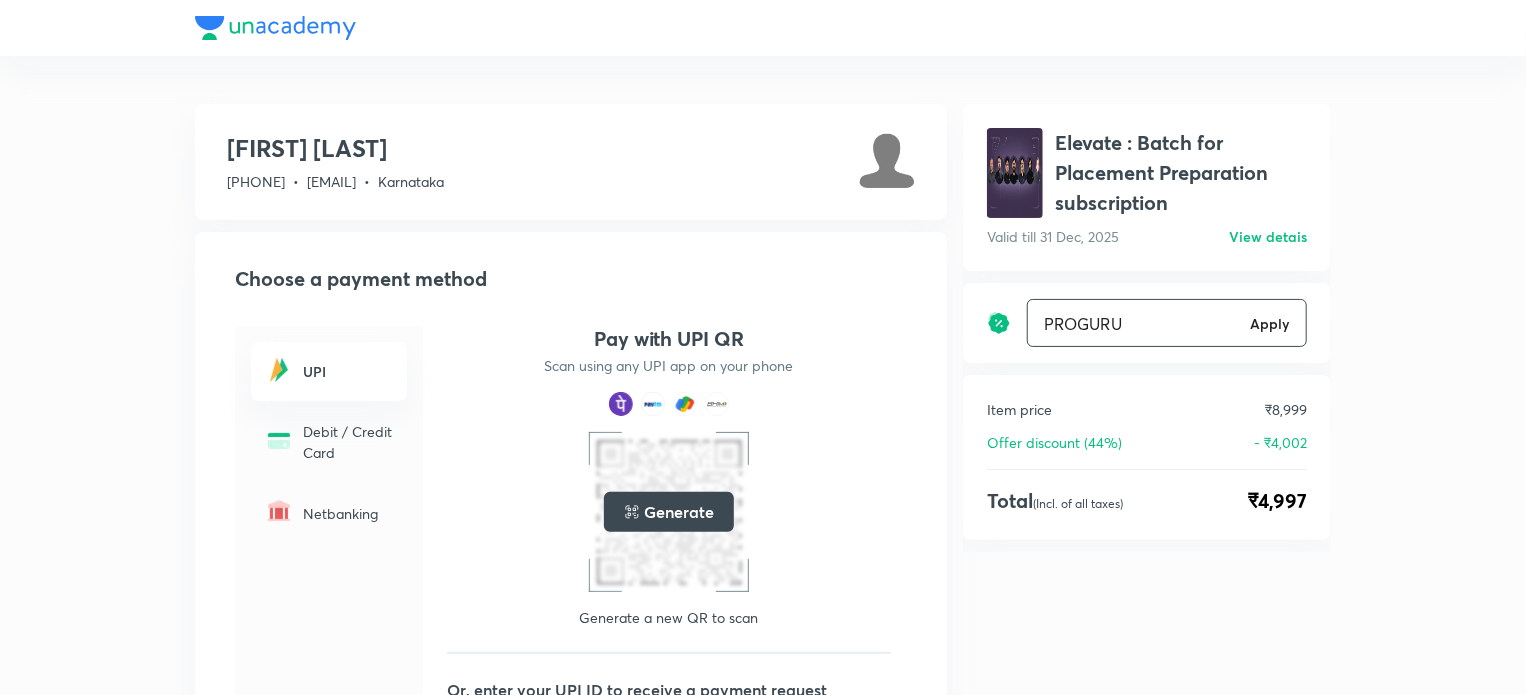 type on "PROGURU" 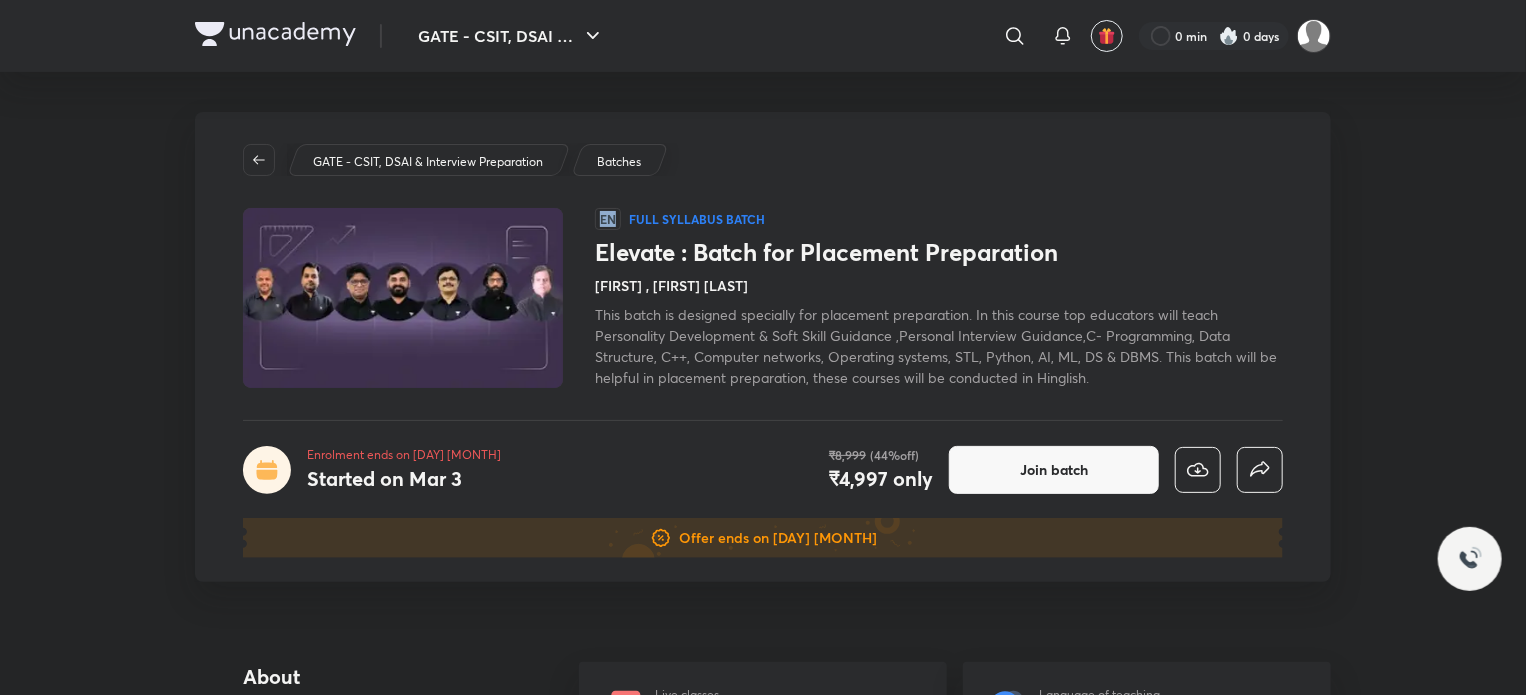 click on "[FIRST] [LAST], This batch is designed specially for placement preparation. In this course top educators will teach Personality Development & Soft Skill Guidance ,Personal Interview Guidance,C- Programming, Data Structure, C++, Computer networks, Operating systems, STL, Python, AI, ML, DS & DBMS.
This batch will be helpful in placement preparation, these courses will be conducted in Hinglish." at bounding box center (939, 298) 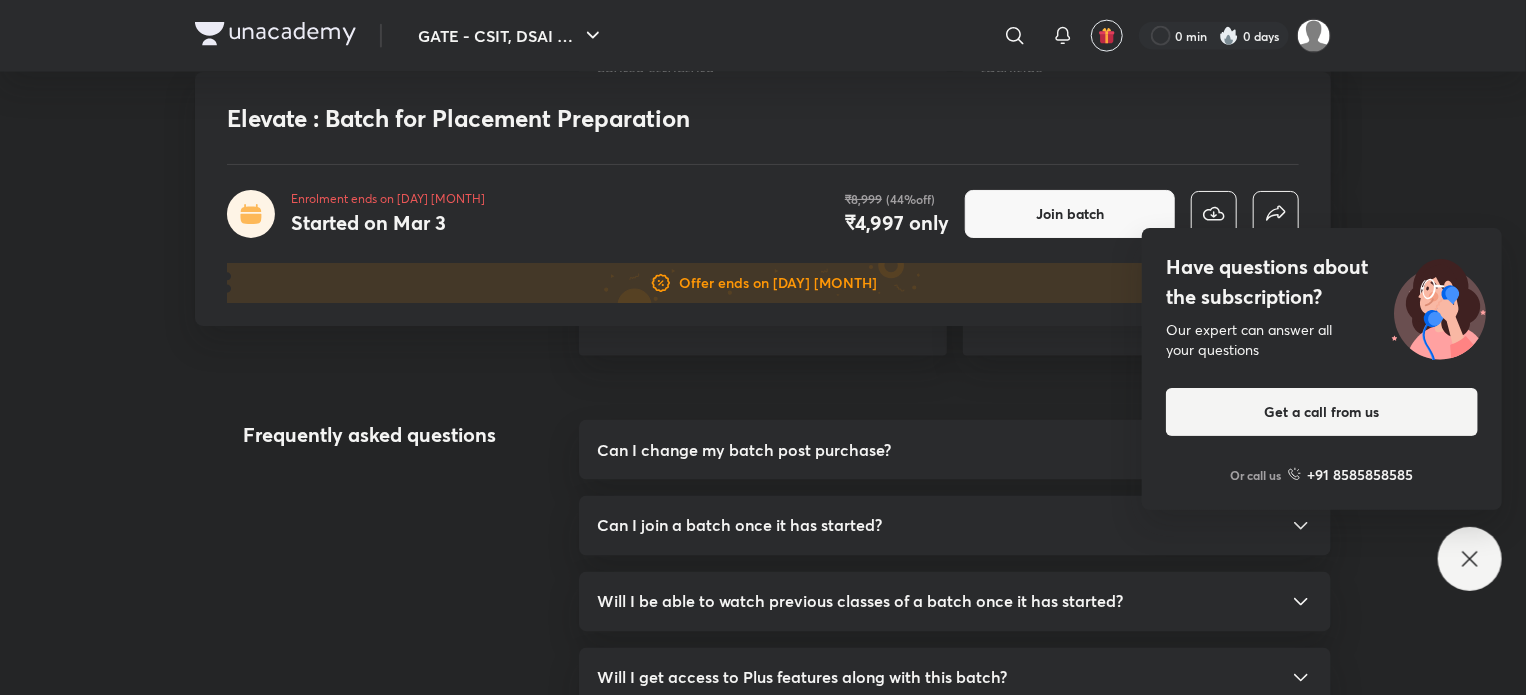 scroll, scrollTop: 1500, scrollLeft: 0, axis: vertical 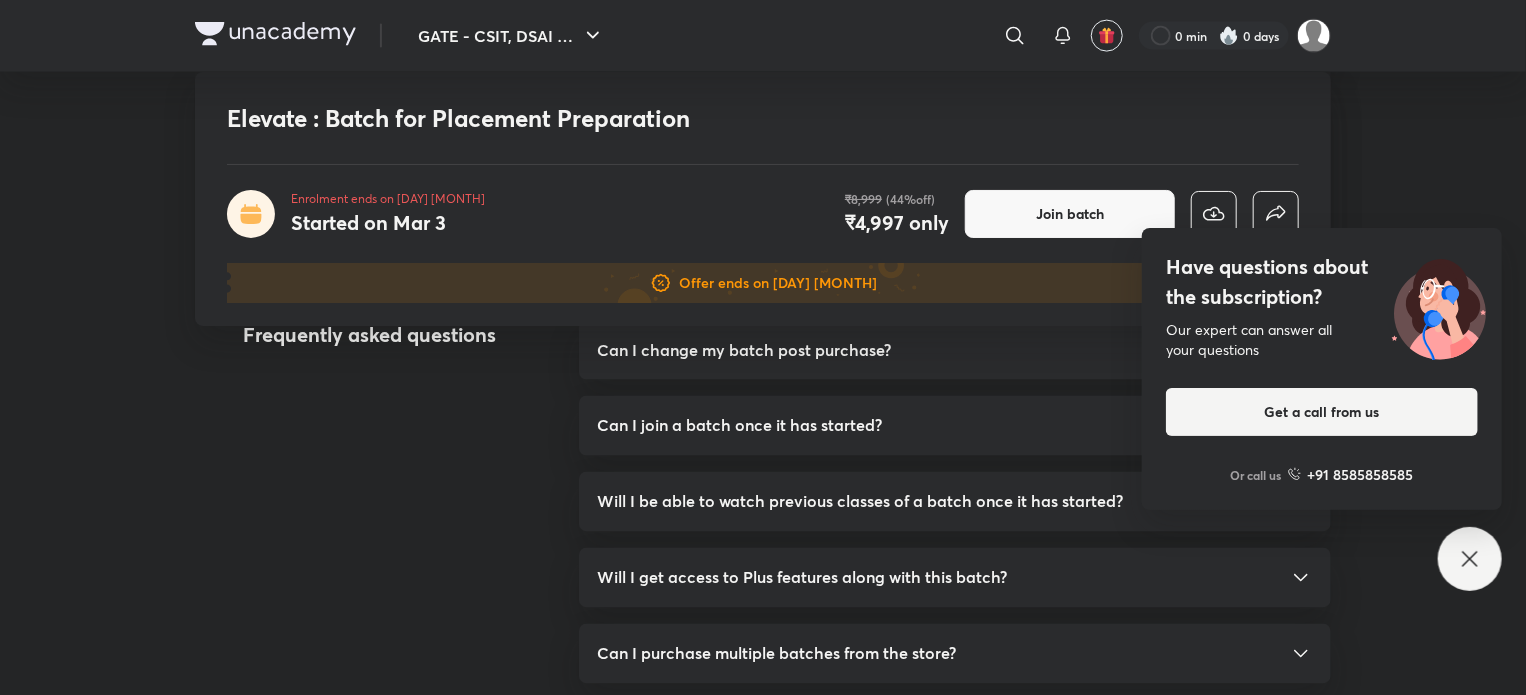 click on "Will I be able to watch previous classes of a batch once it has started?" at bounding box center [860, 502] 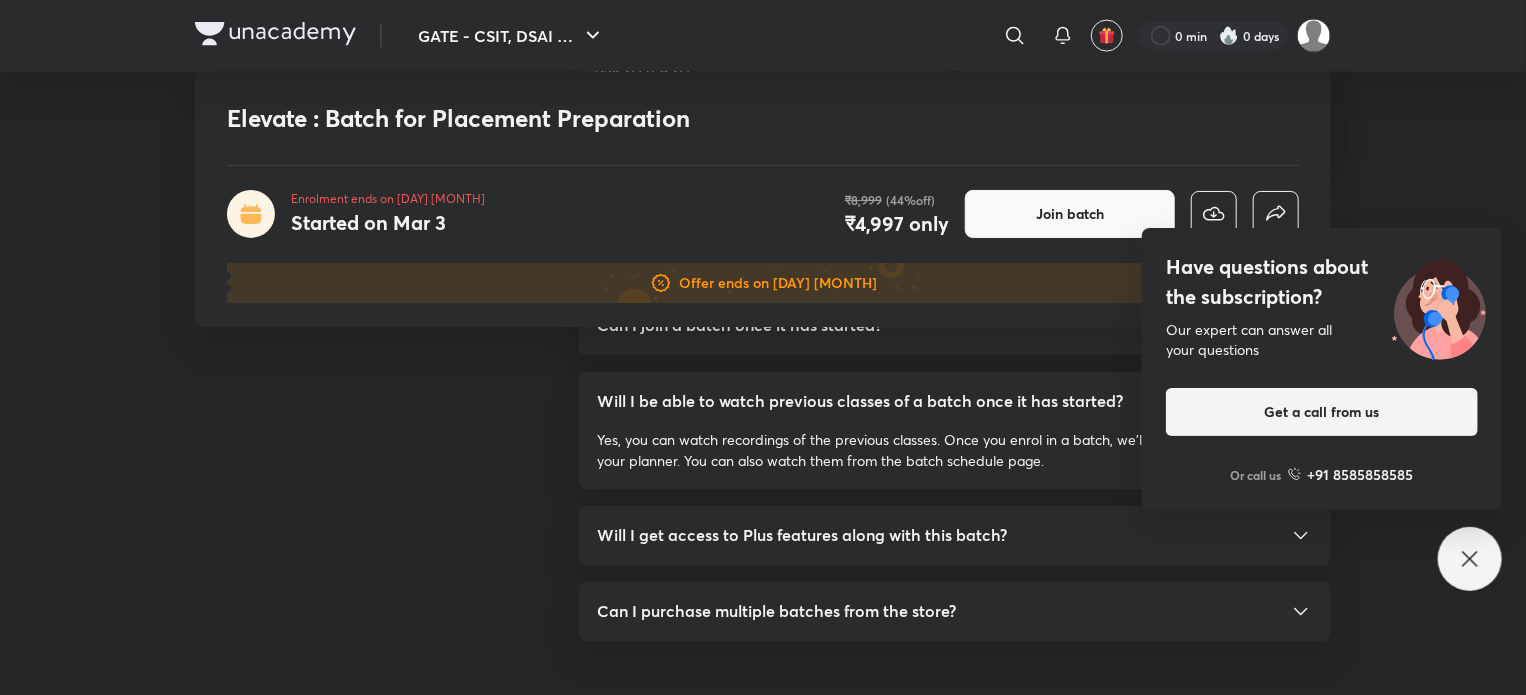 scroll, scrollTop: 1700, scrollLeft: 0, axis: vertical 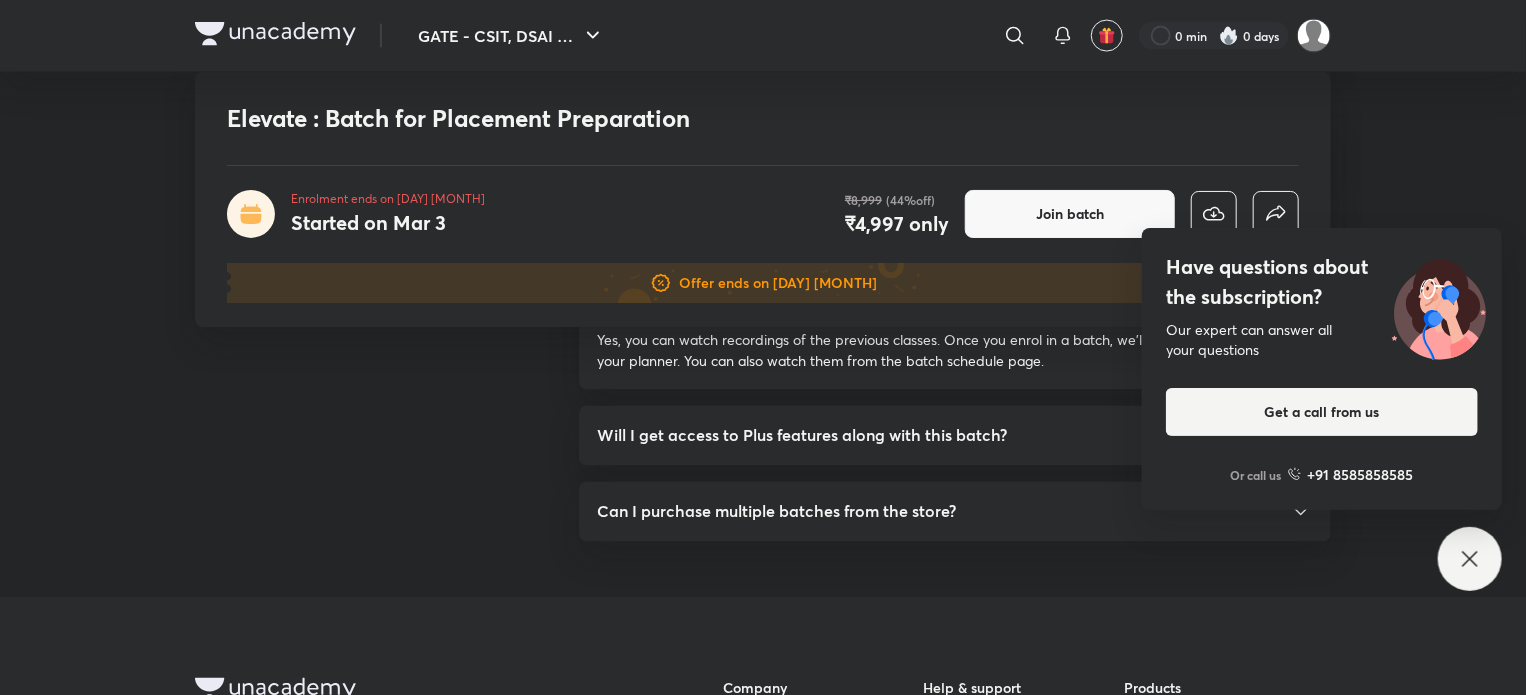 click on "Will I get access to Plus features along with this batch?" at bounding box center (802, 436) 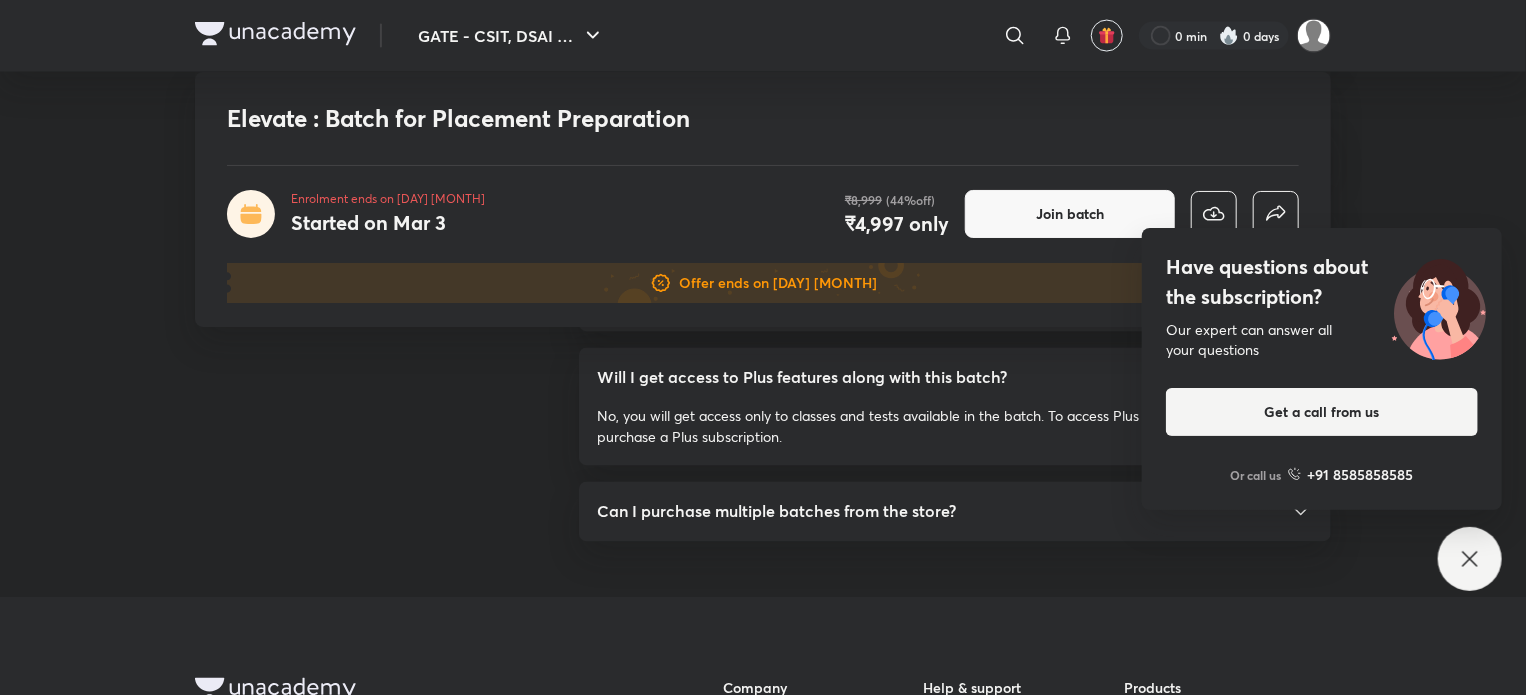 click on "Can I purchase multiple batches from the store?" at bounding box center [776, 512] 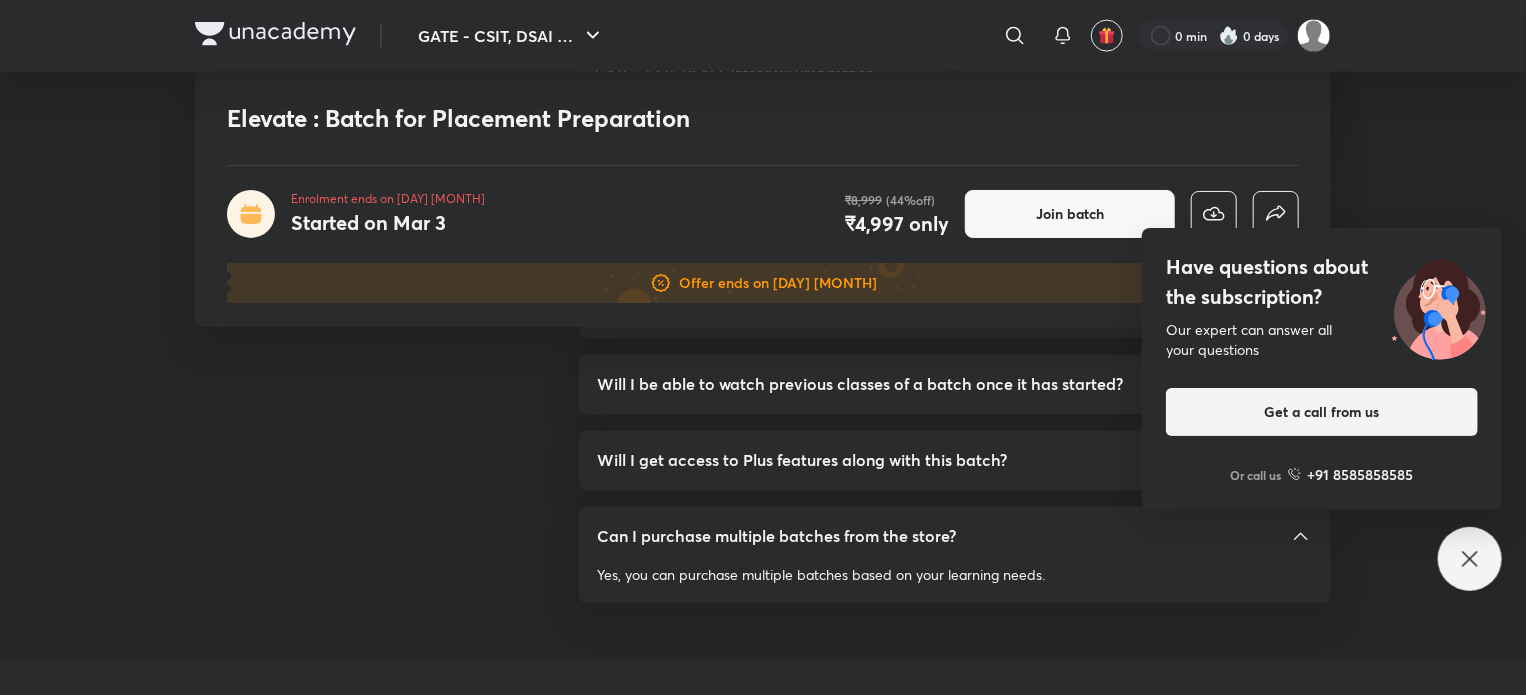 scroll, scrollTop: 1500, scrollLeft: 0, axis: vertical 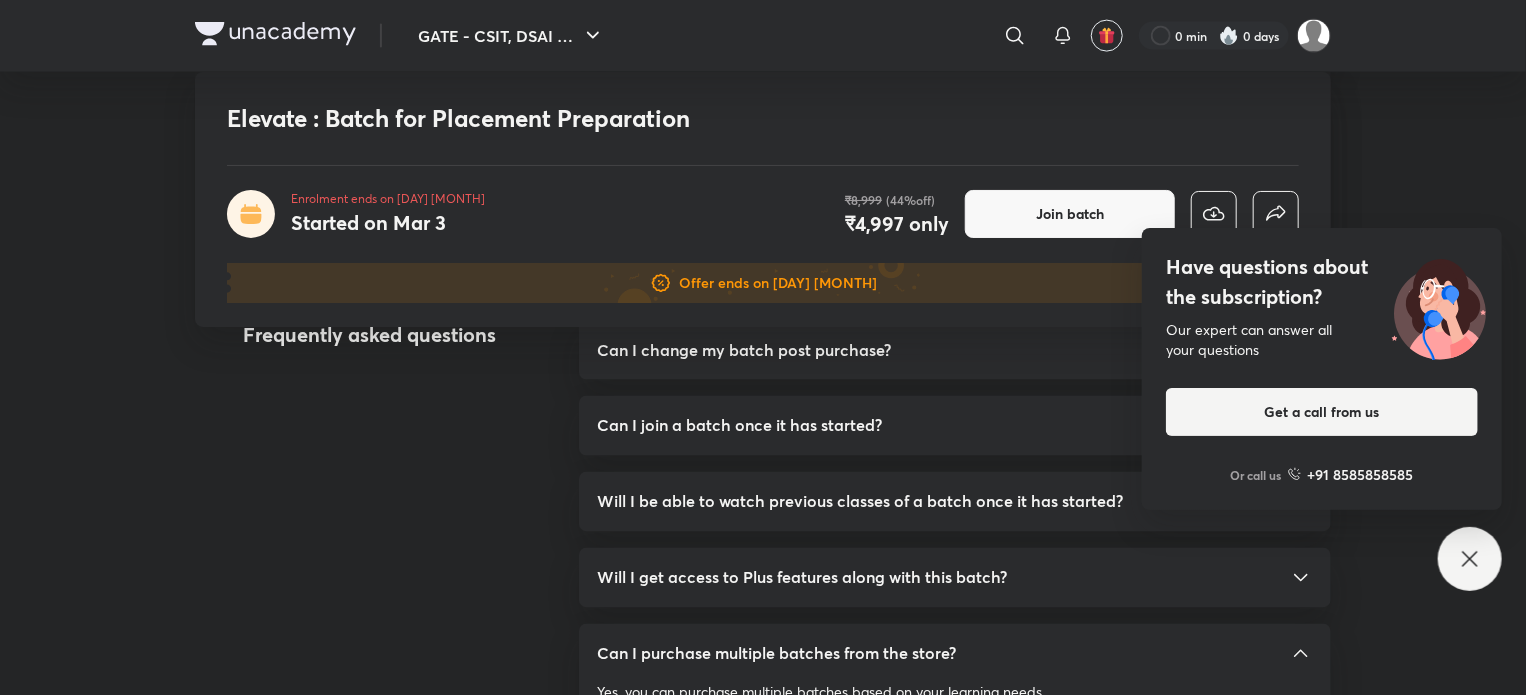 click on "Can I join a batch once it has started?" at bounding box center (739, 426) 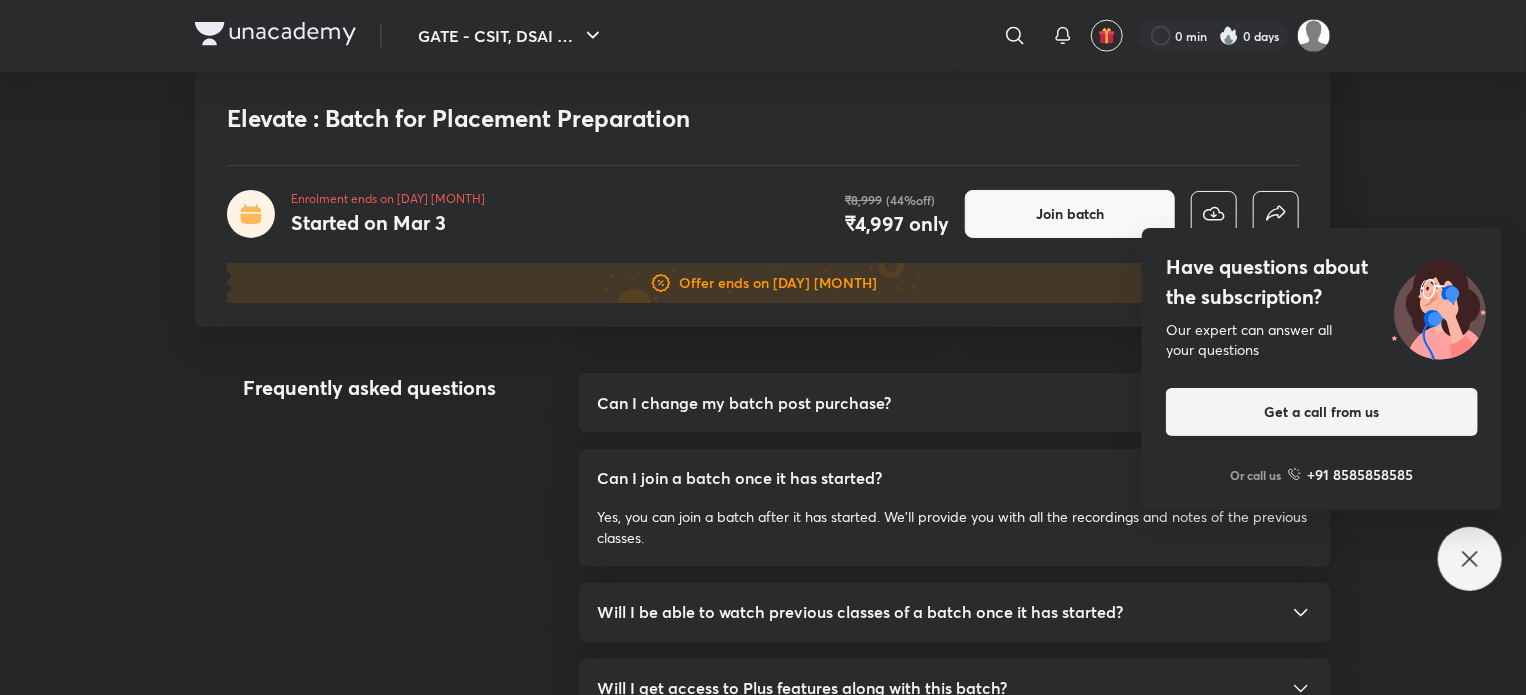 scroll, scrollTop: 1400, scrollLeft: 0, axis: vertical 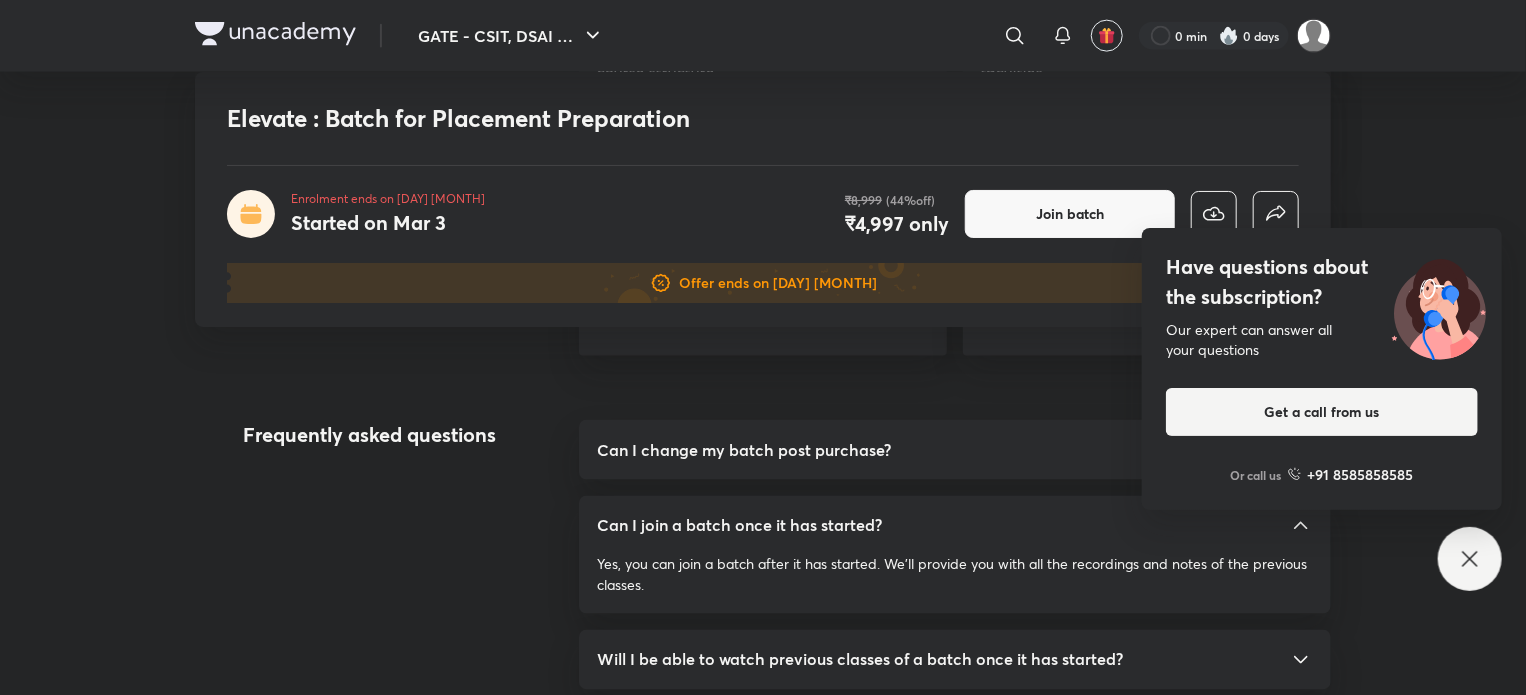 click on "Can I change my batch post purchase?" at bounding box center (744, 450) 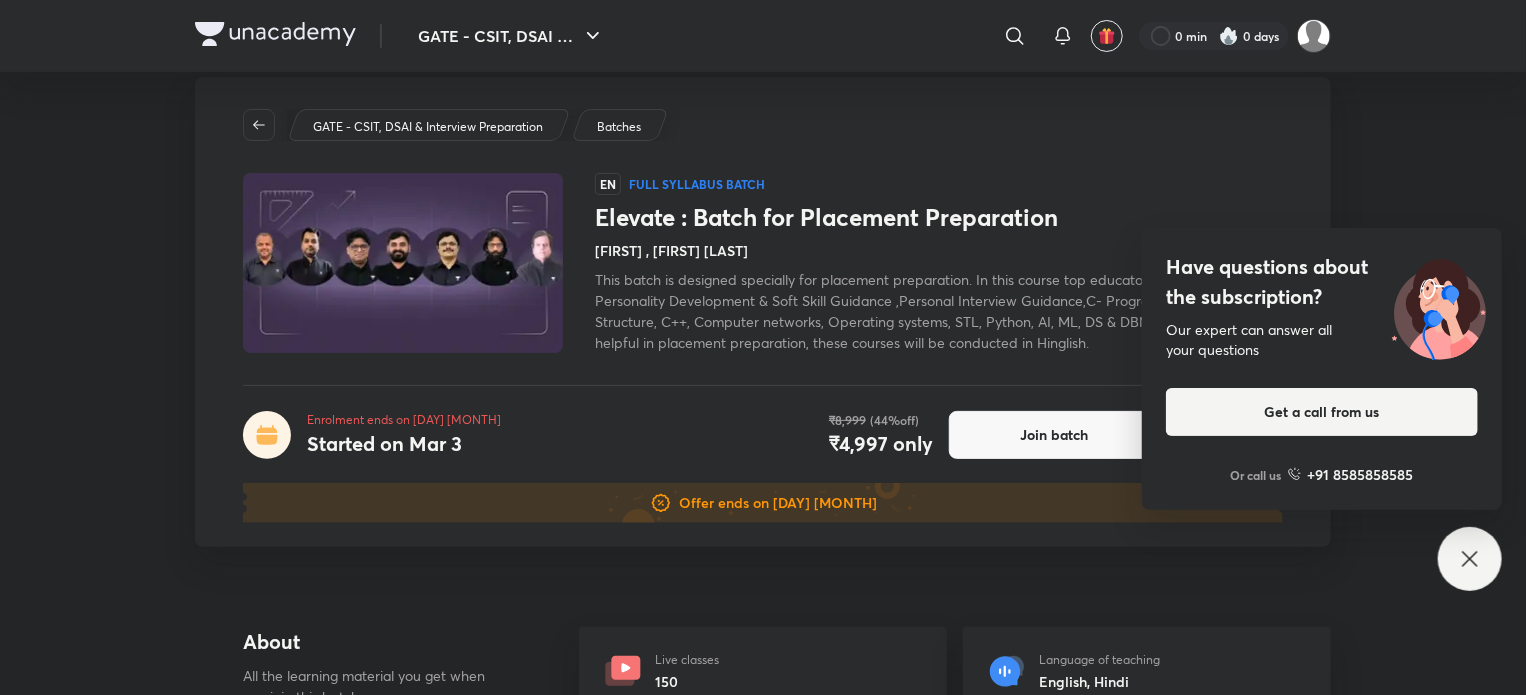 scroll, scrollTop: 0, scrollLeft: 0, axis: both 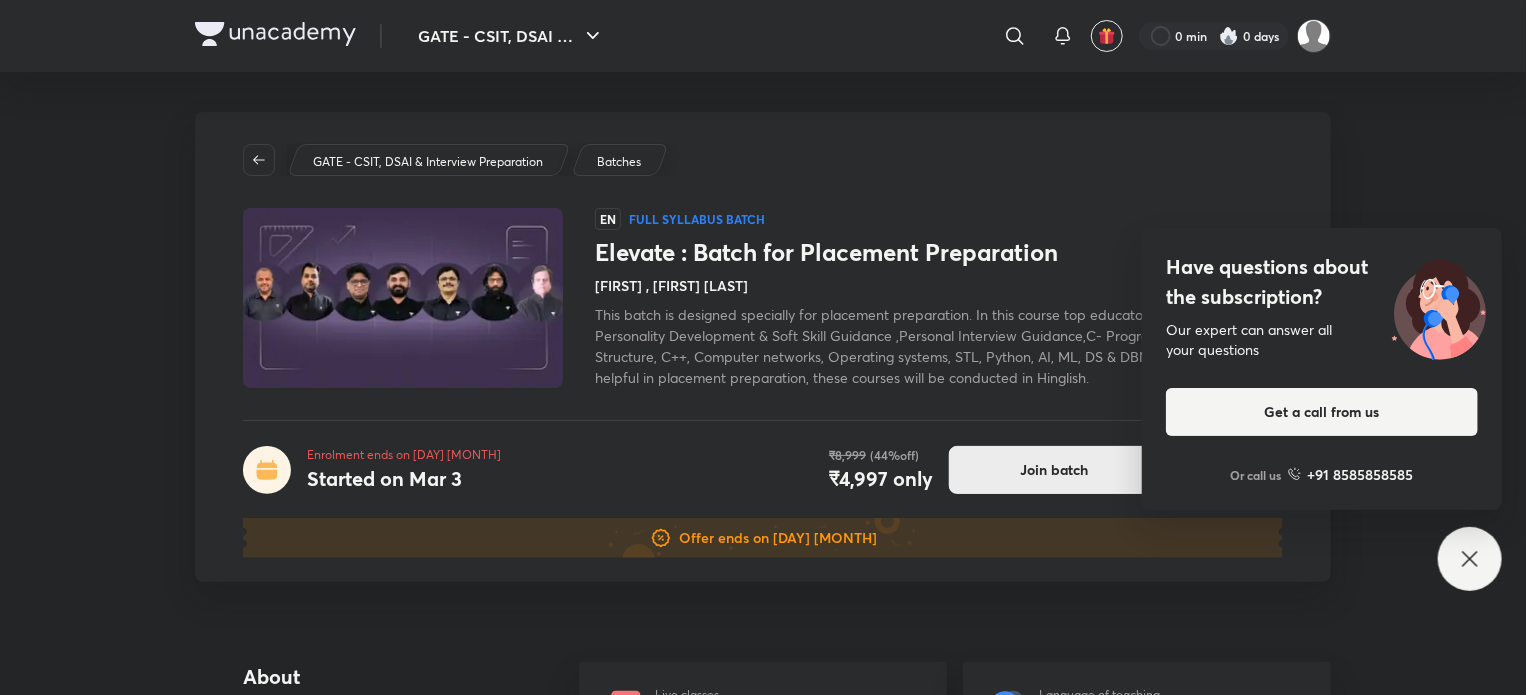 click on "Join batch" at bounding box center [1054, 470] 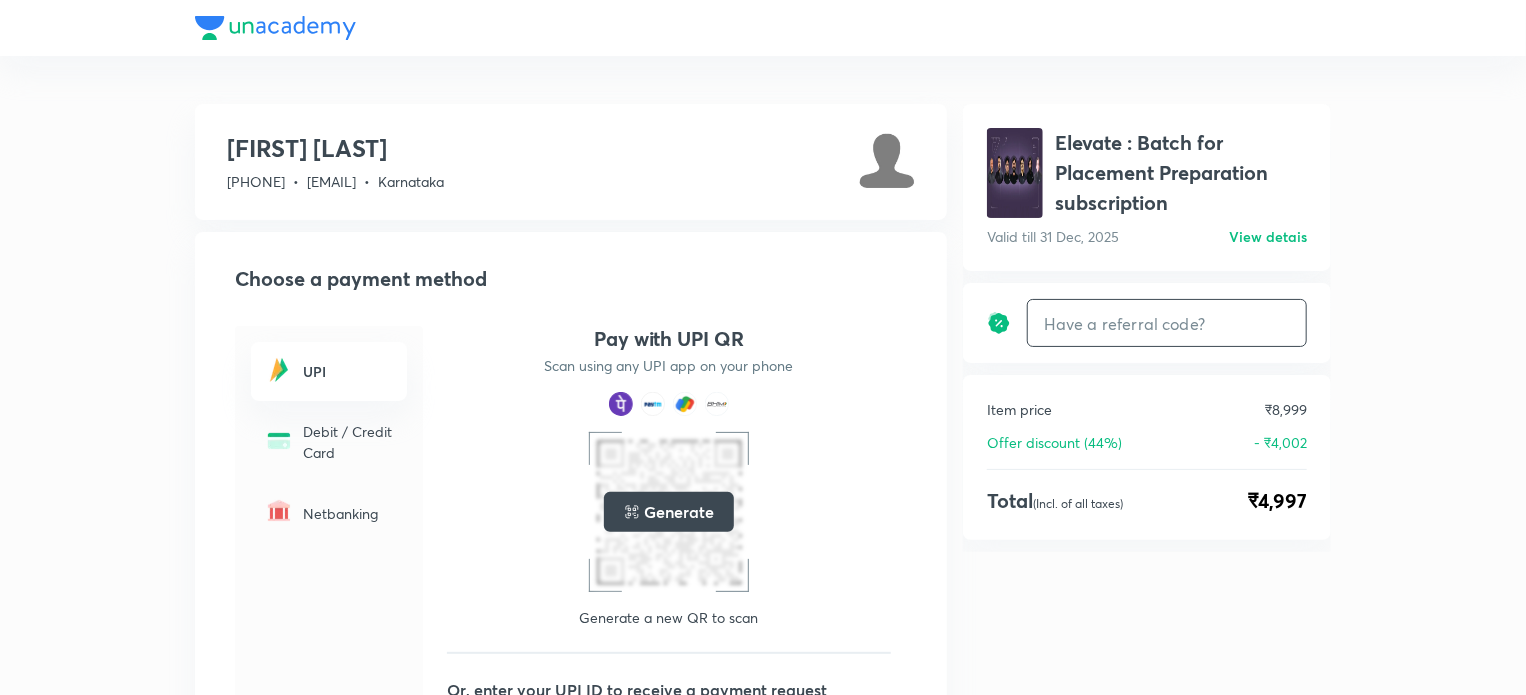 click at bounding box center [1167, 323] 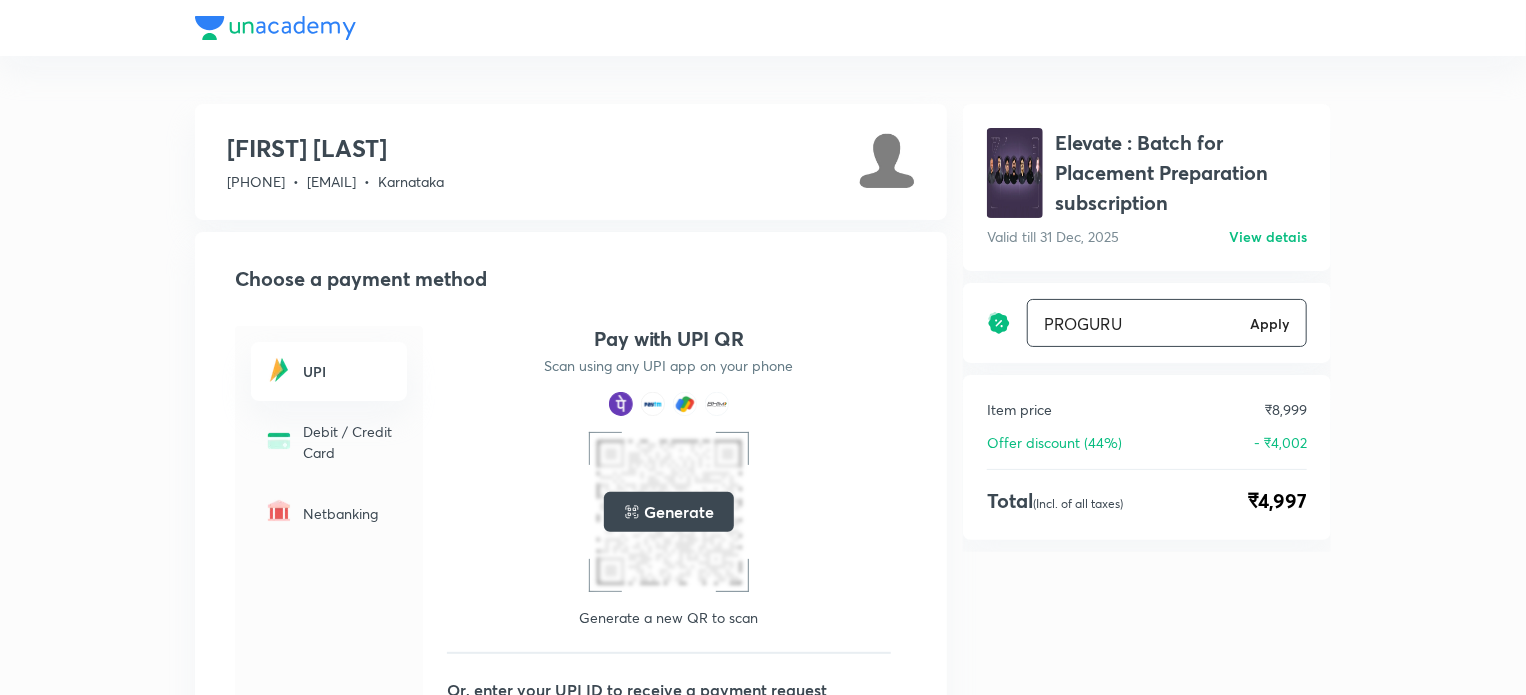 type on "PROGURU" 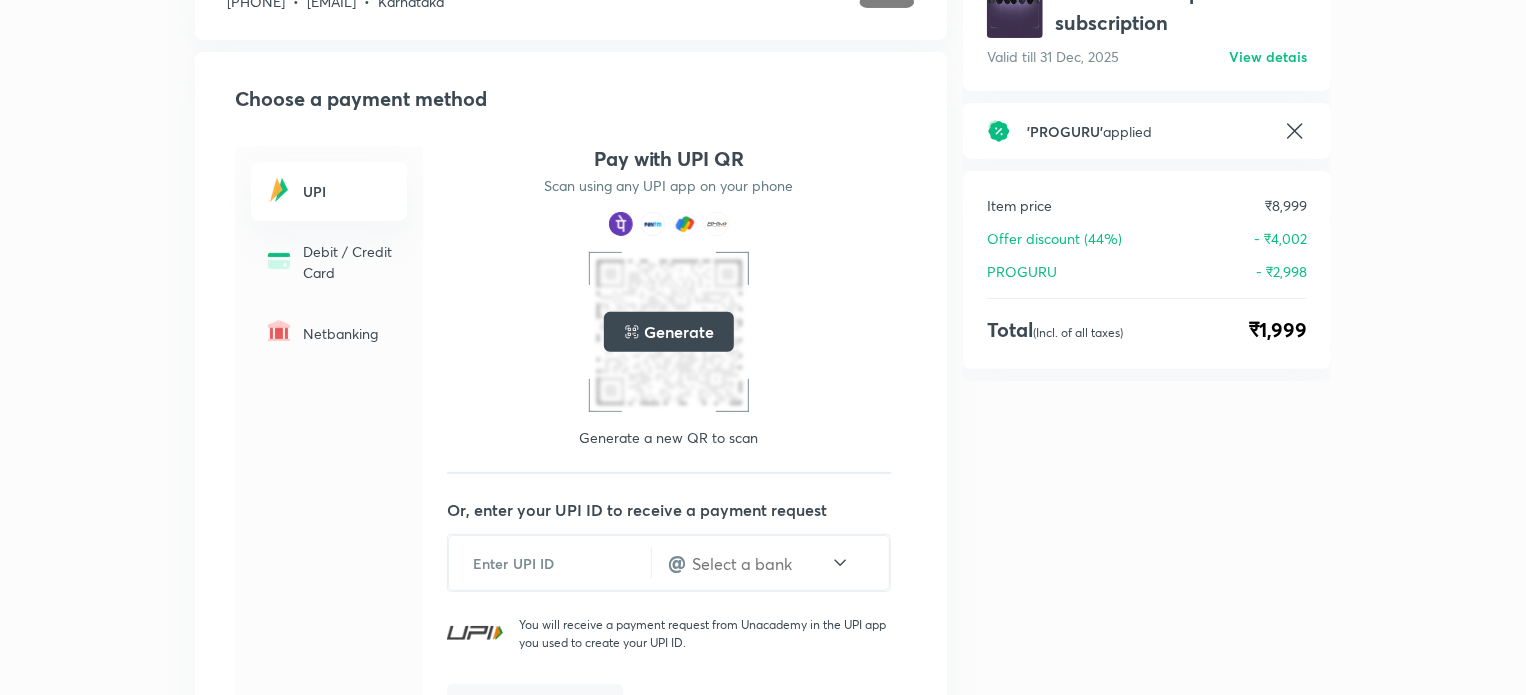 click on "Debit / Credit Card" at bounding box center [349, 262] 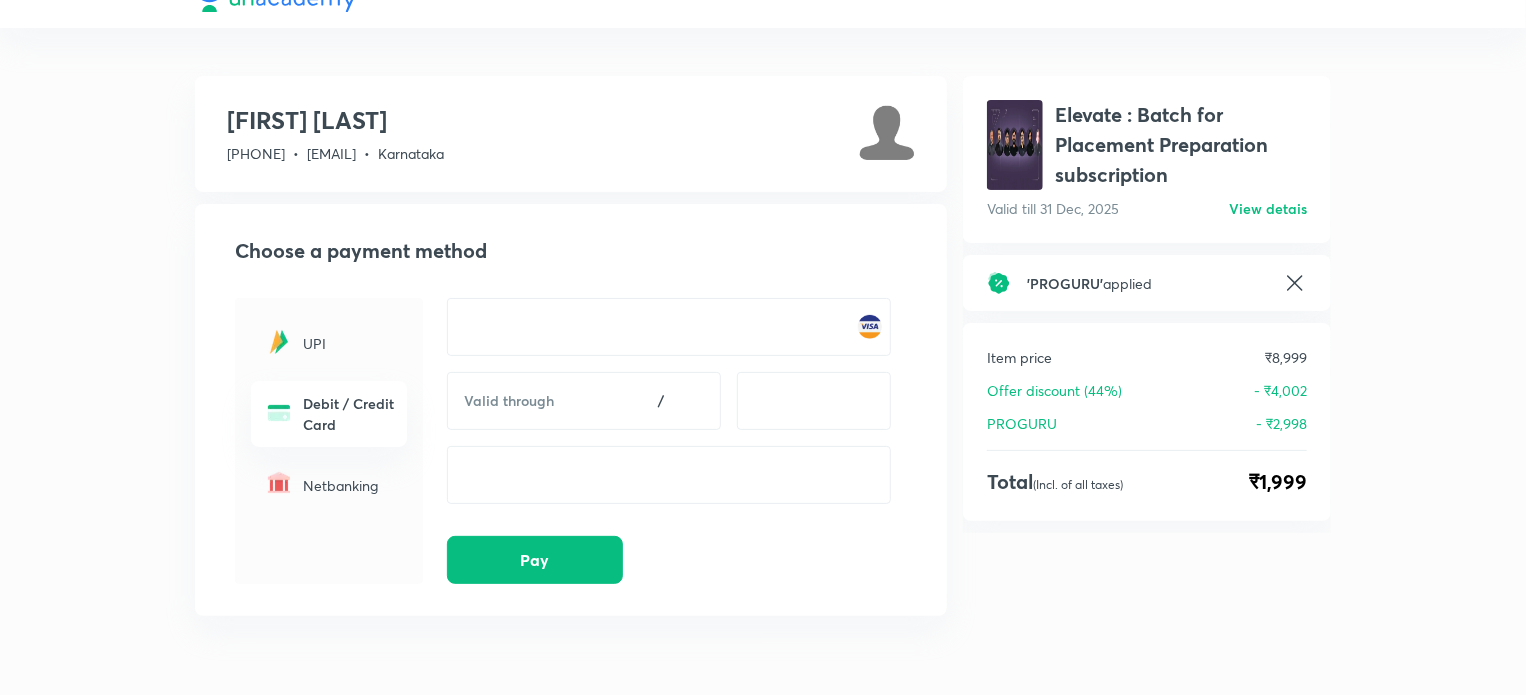 scroll, scrollTop: 0, scrollLeft: 0, axis: both 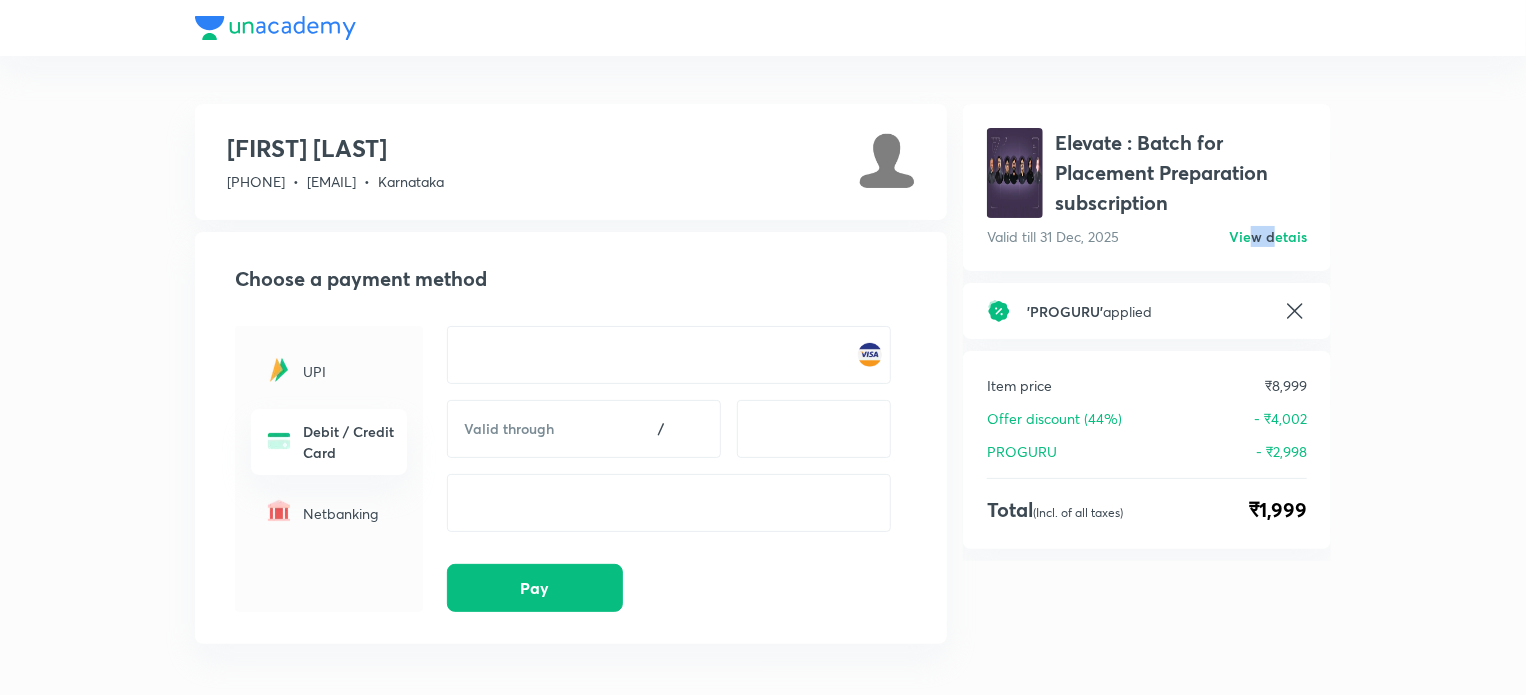 drag, startPoint x: 1273, startPoint y: 240, endPoint x: 1259, endPoint y: 229, distance: 17.804493 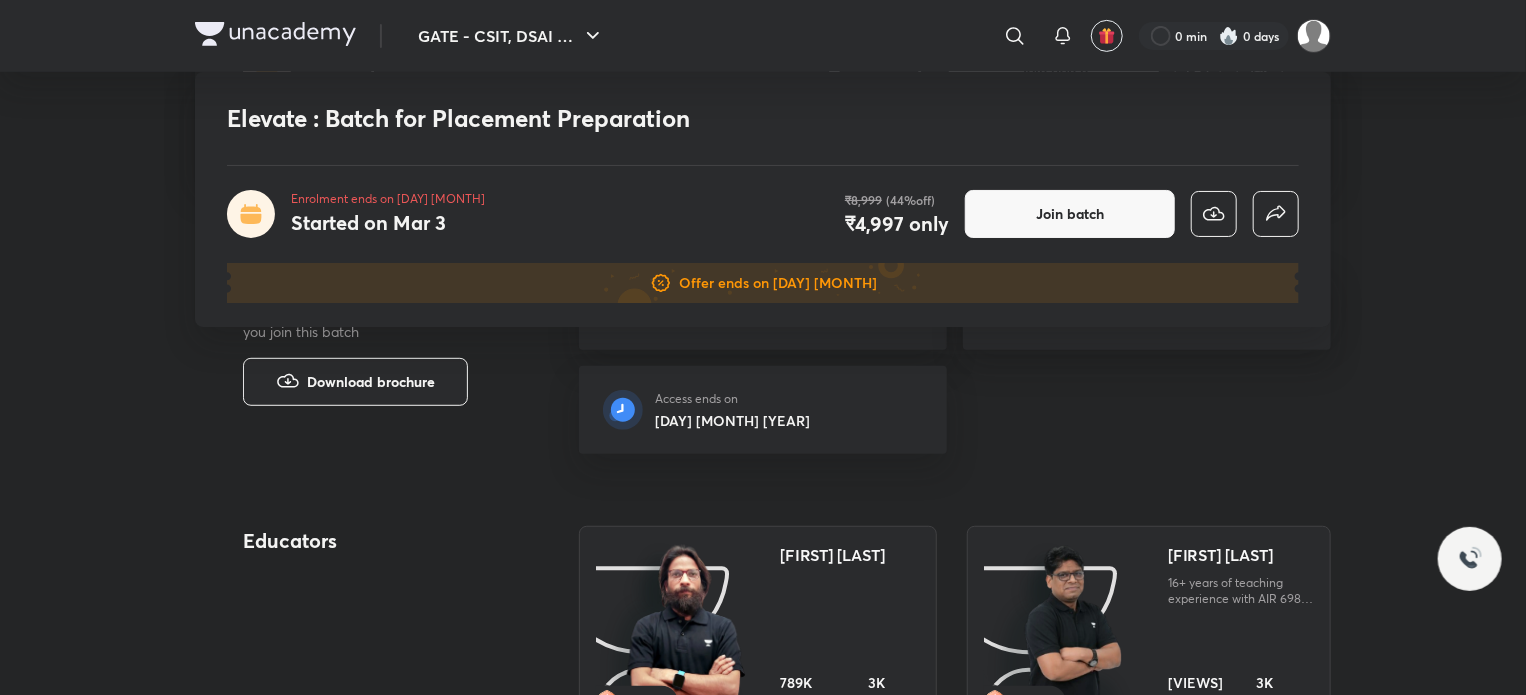 scroll, scrollTop: 800, scrollLeft: 0, axis: vertical 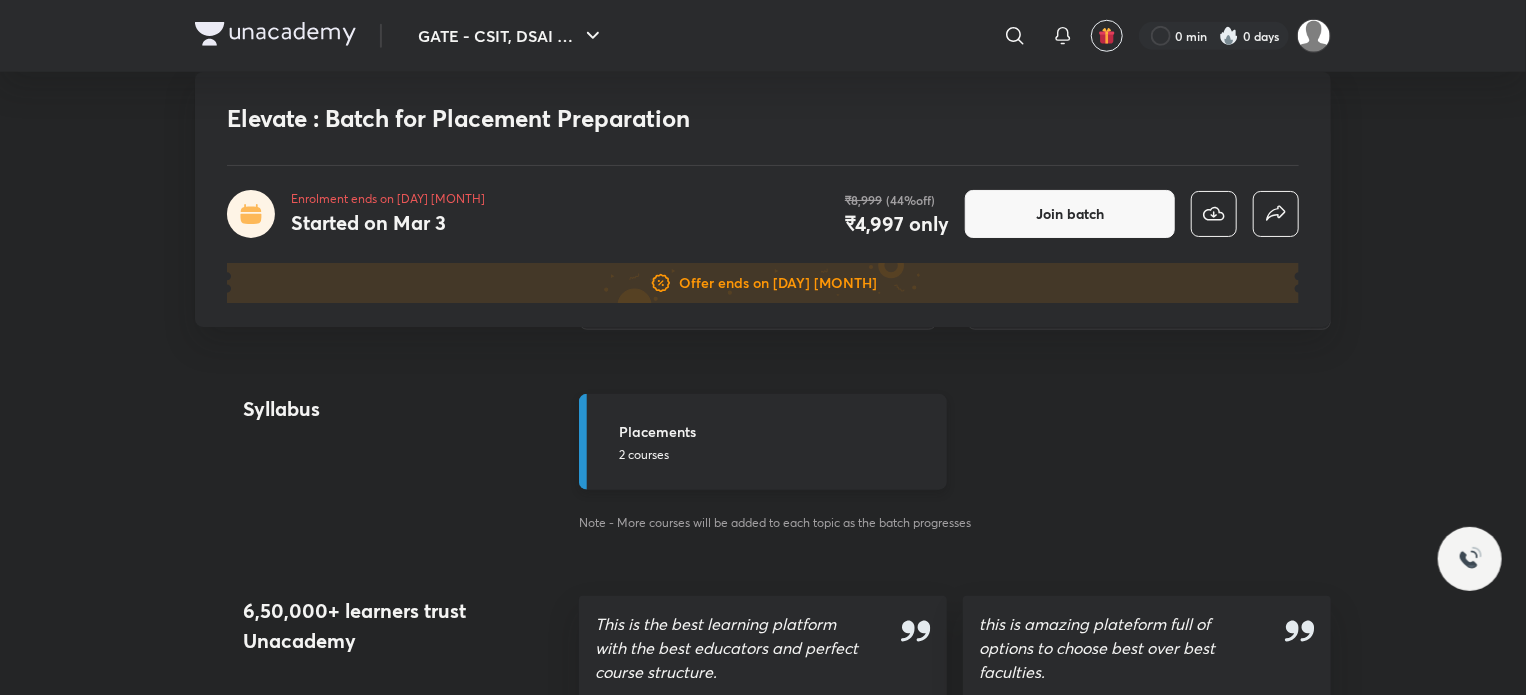 click on "Placements 2 courses" at bounding box center (777, 442) 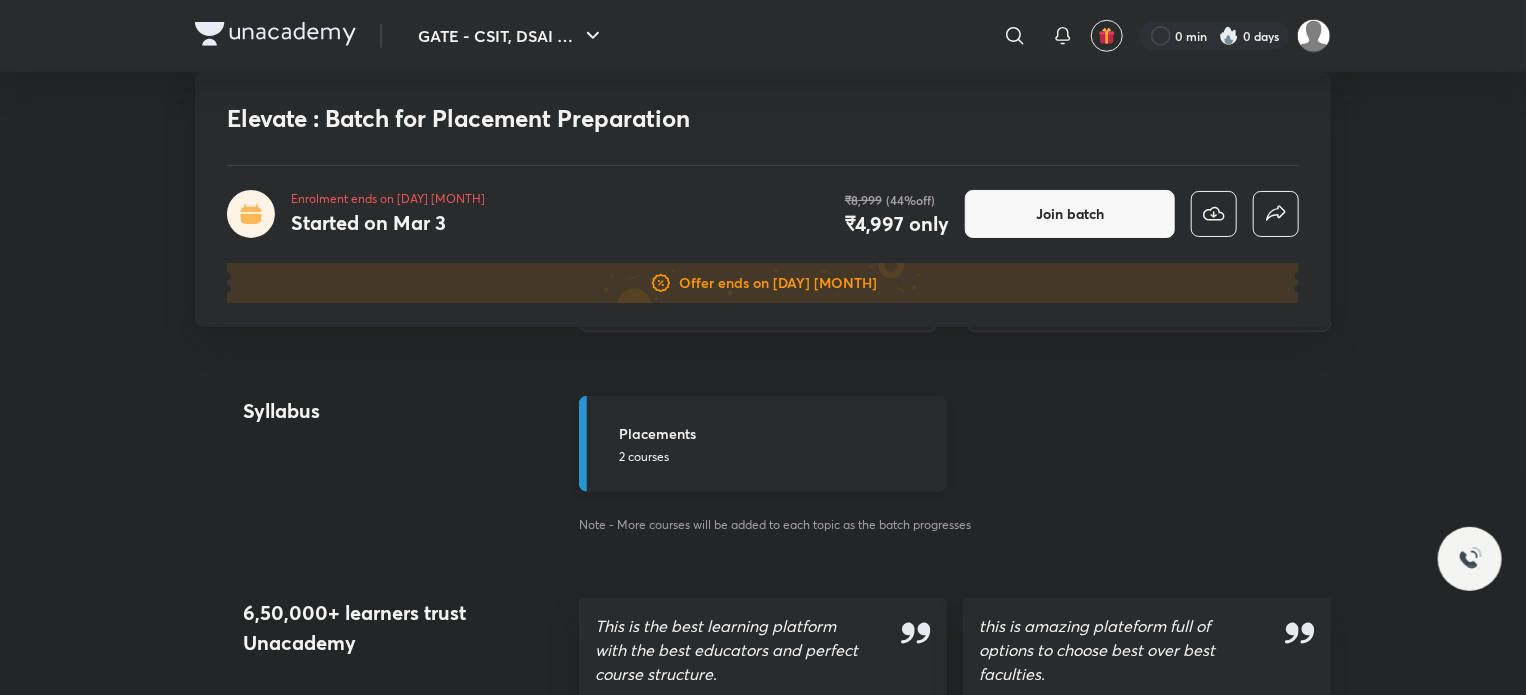 scroll, scrollTop: 800, scrollLeft: 0, axis: vertical 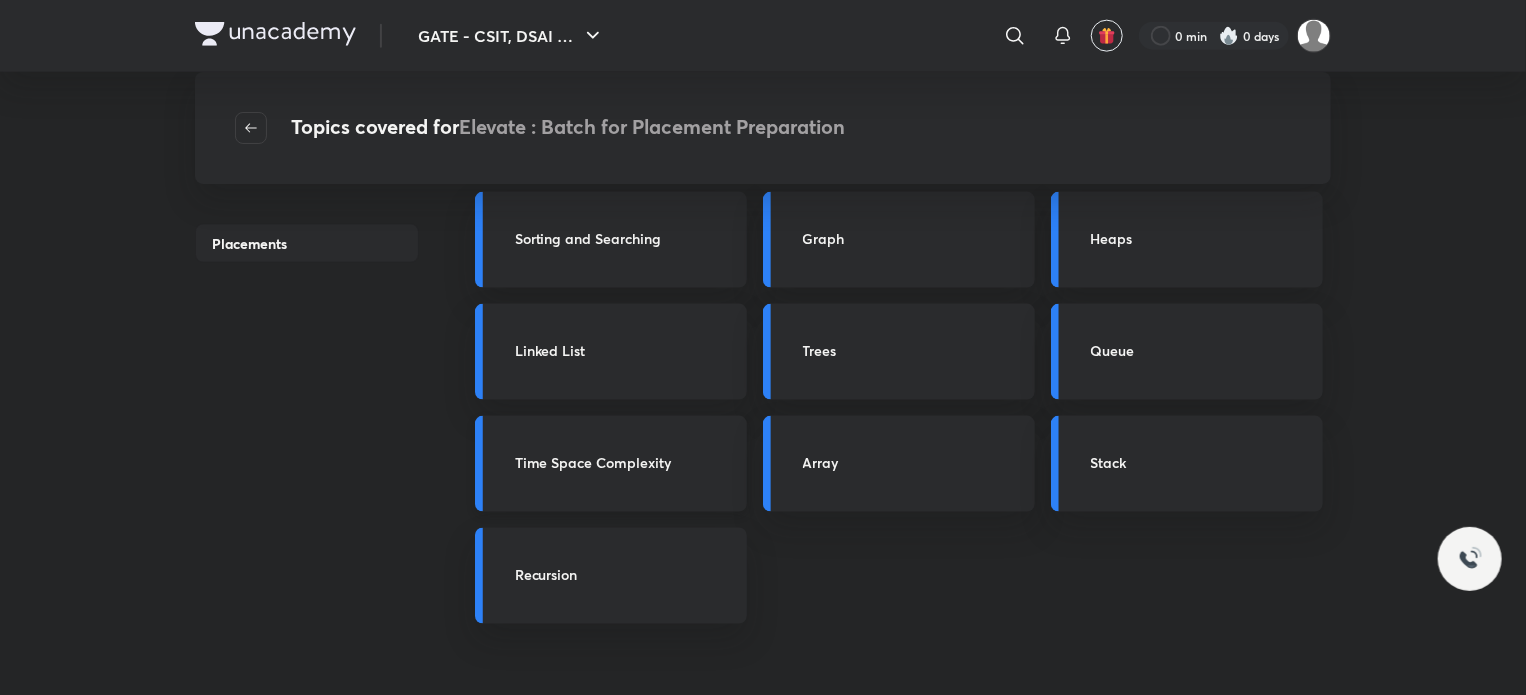 click on "Time Space Complexity" at bounding box center (611, 464) 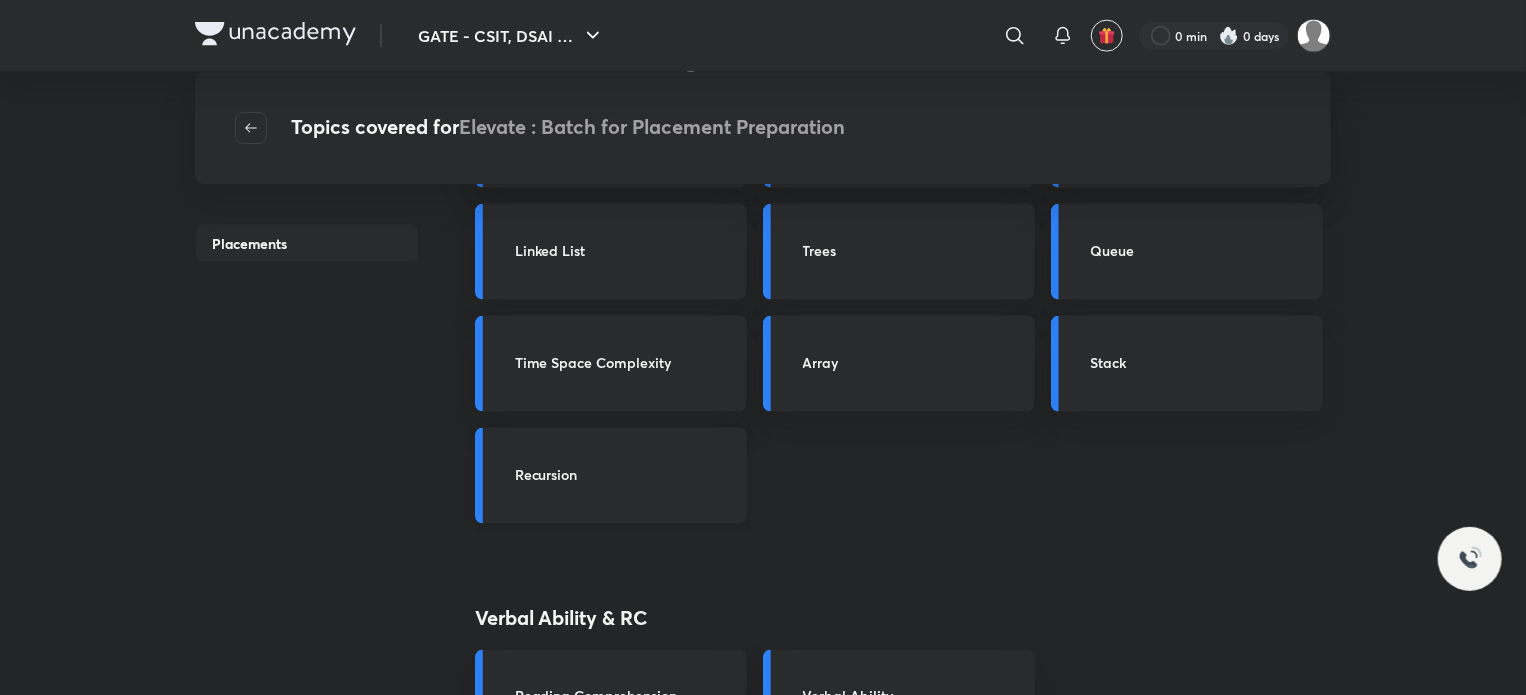 click on "Recursion" at bounding box center (611, 476) 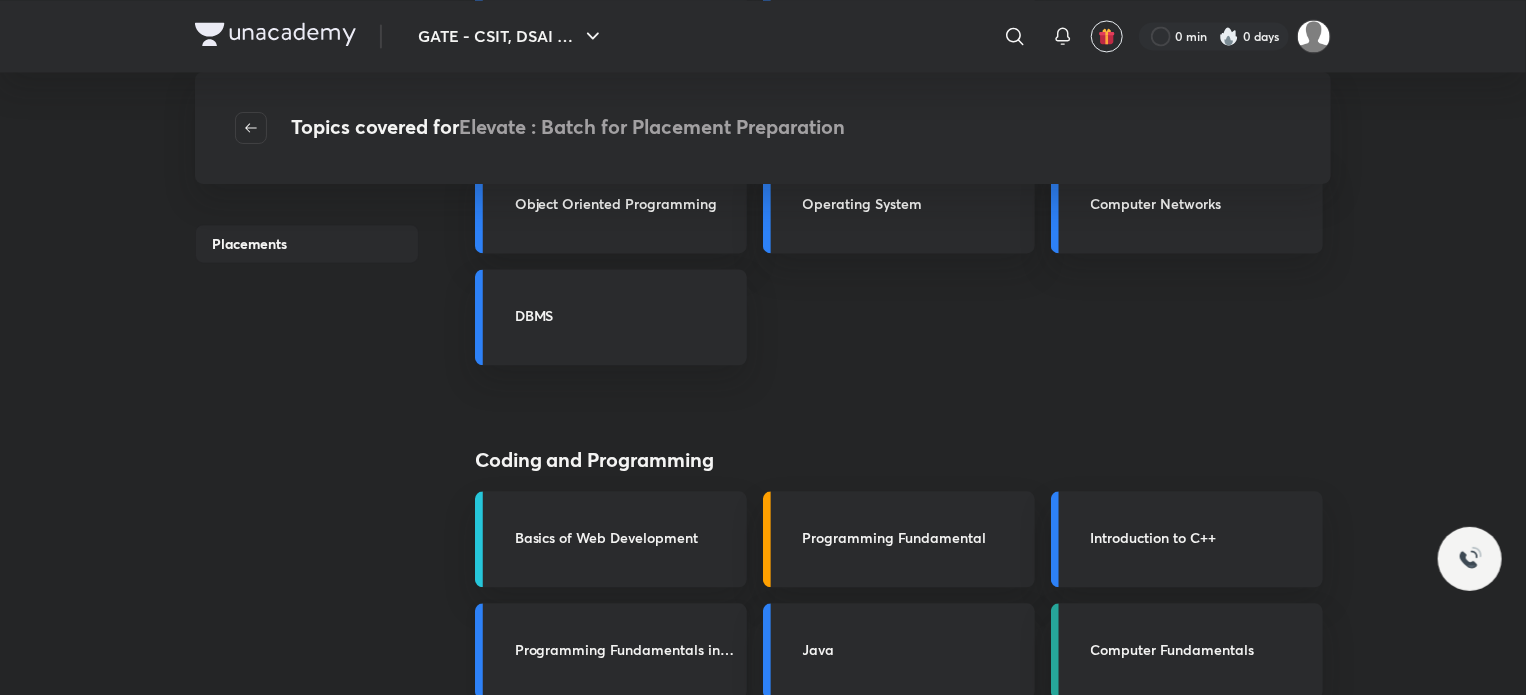 scroll, scrollTop: 2300, scrollLeft: 0, axis: vertical 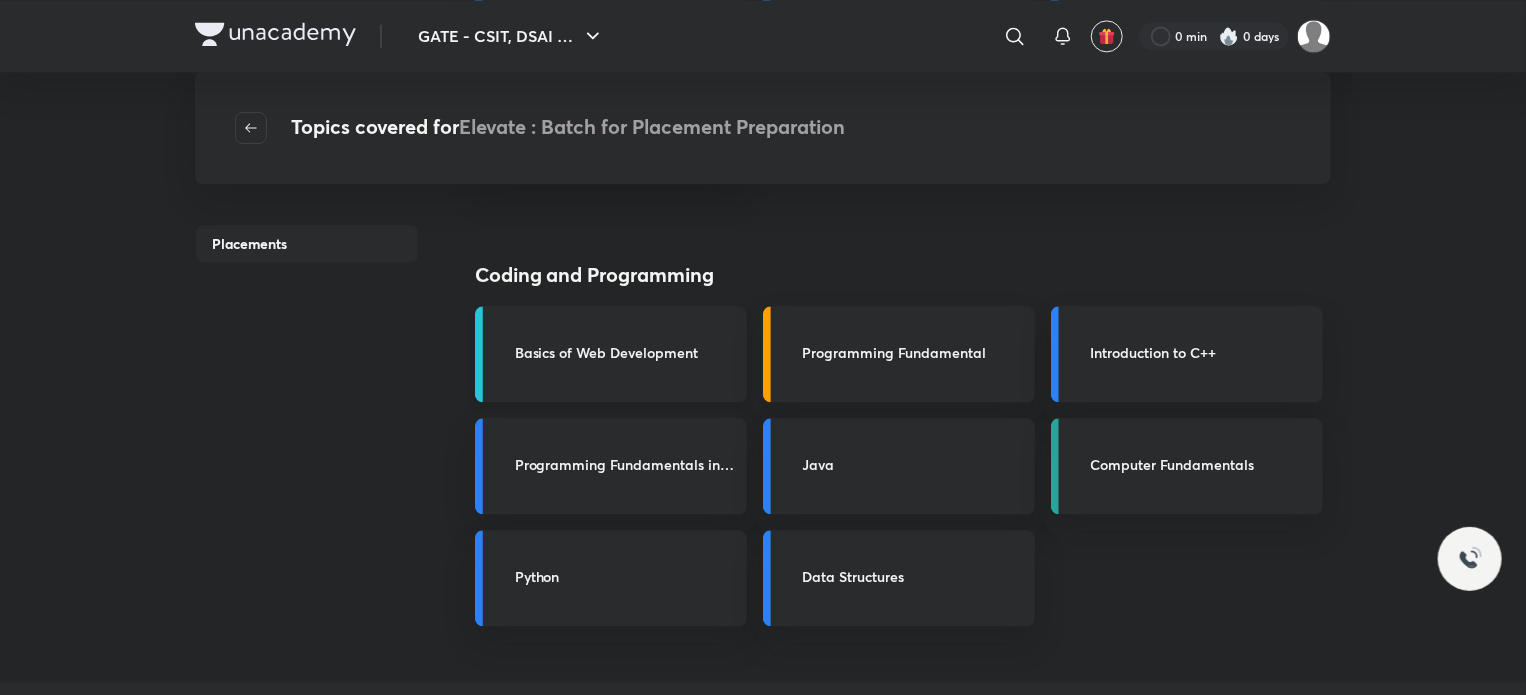 click on "Basics of Web Development" at bounding box center (611, 354) 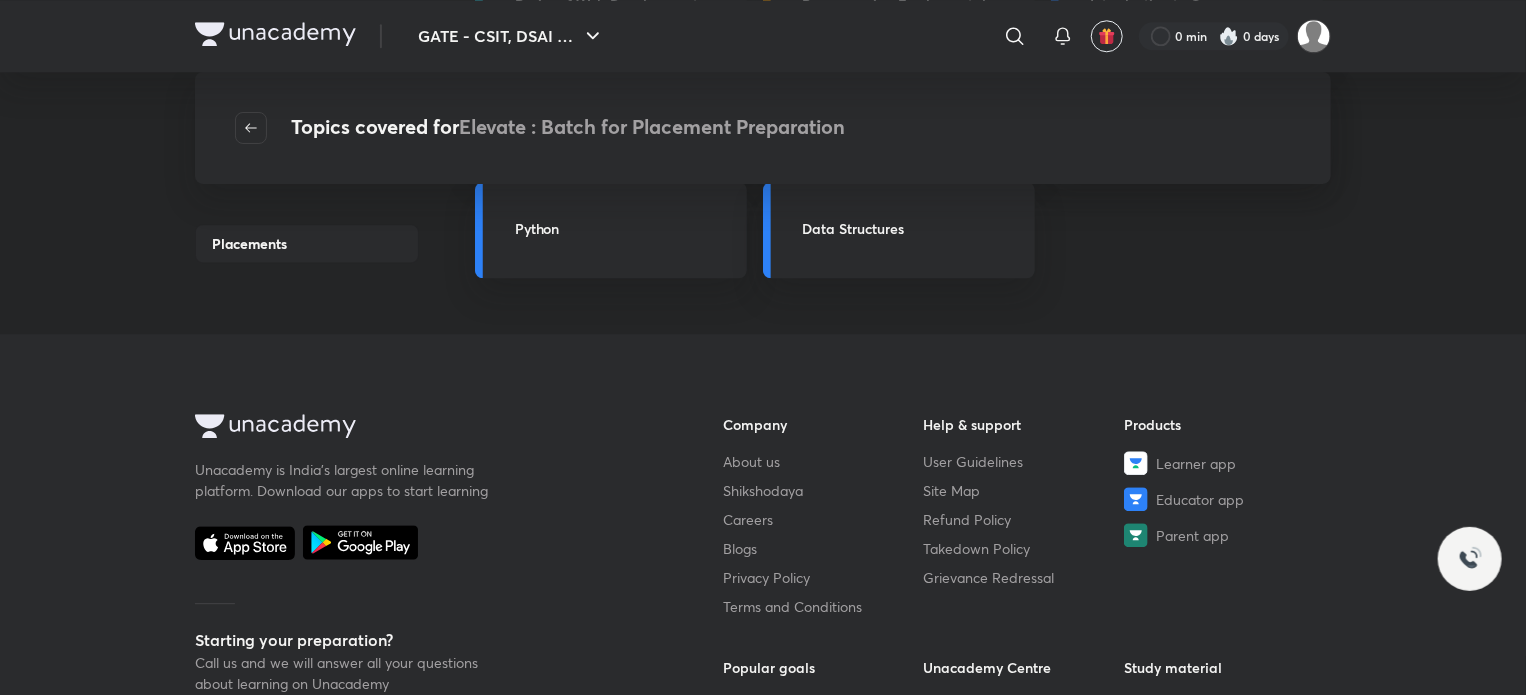 scroll, scrollTop: 2600, scrollLeft: 0, axis: vertical 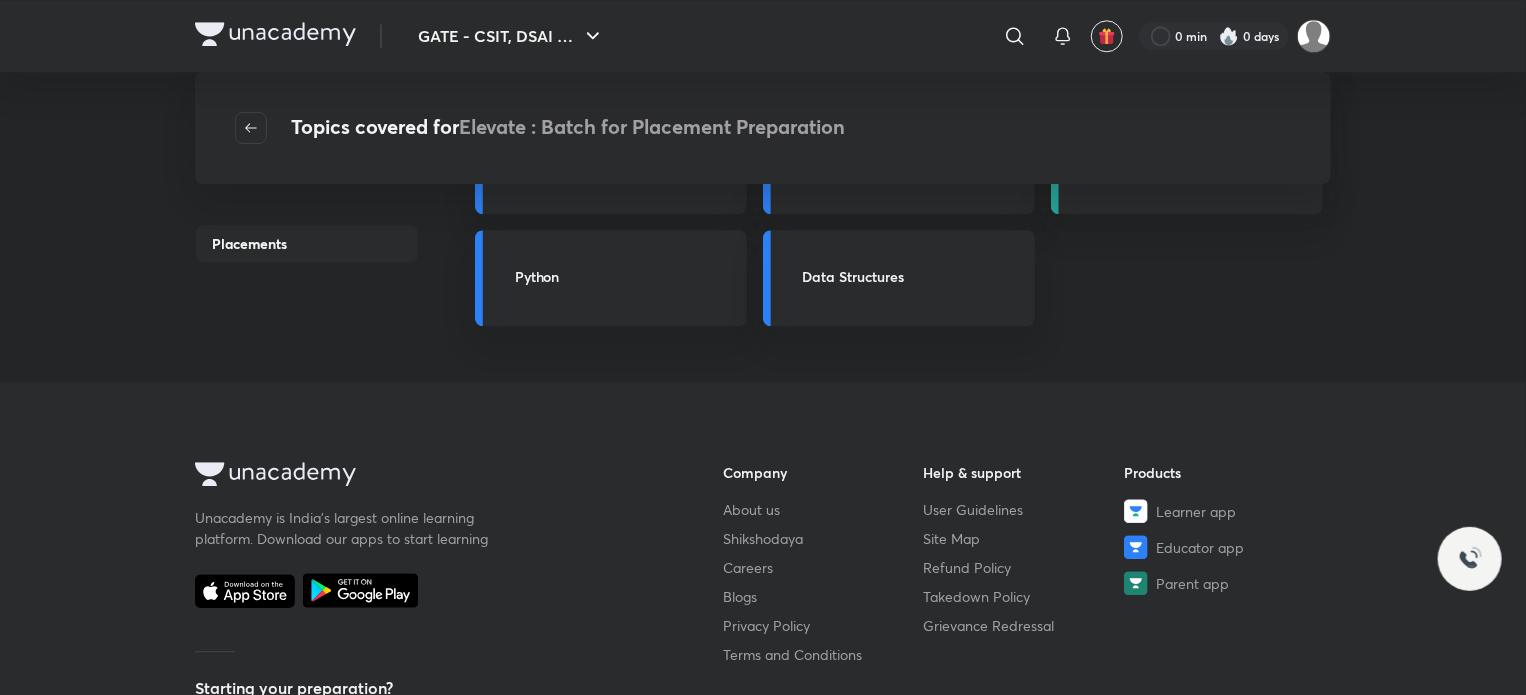 click on "Placements" at bounding box center (307, 243) 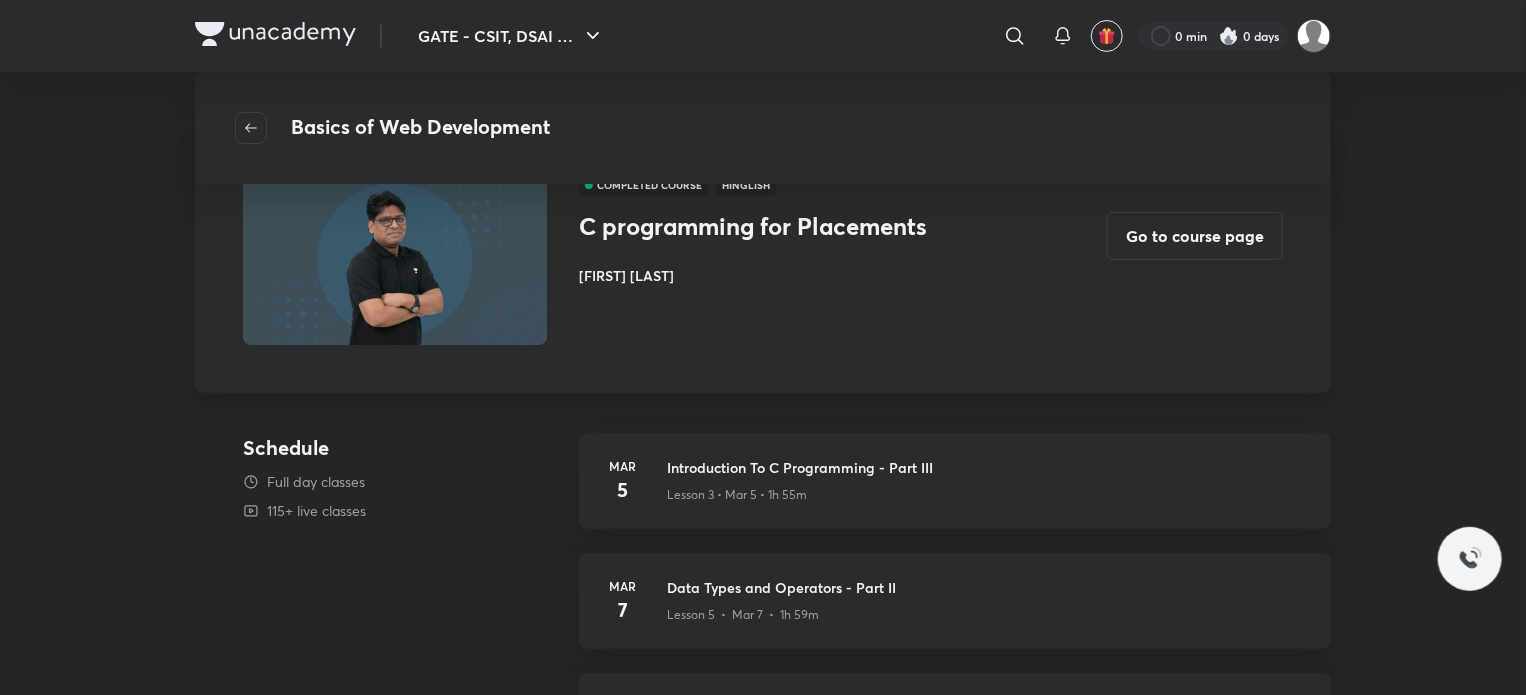 scroll, scrollTop: 0, scrollLeft: 0, axis: both 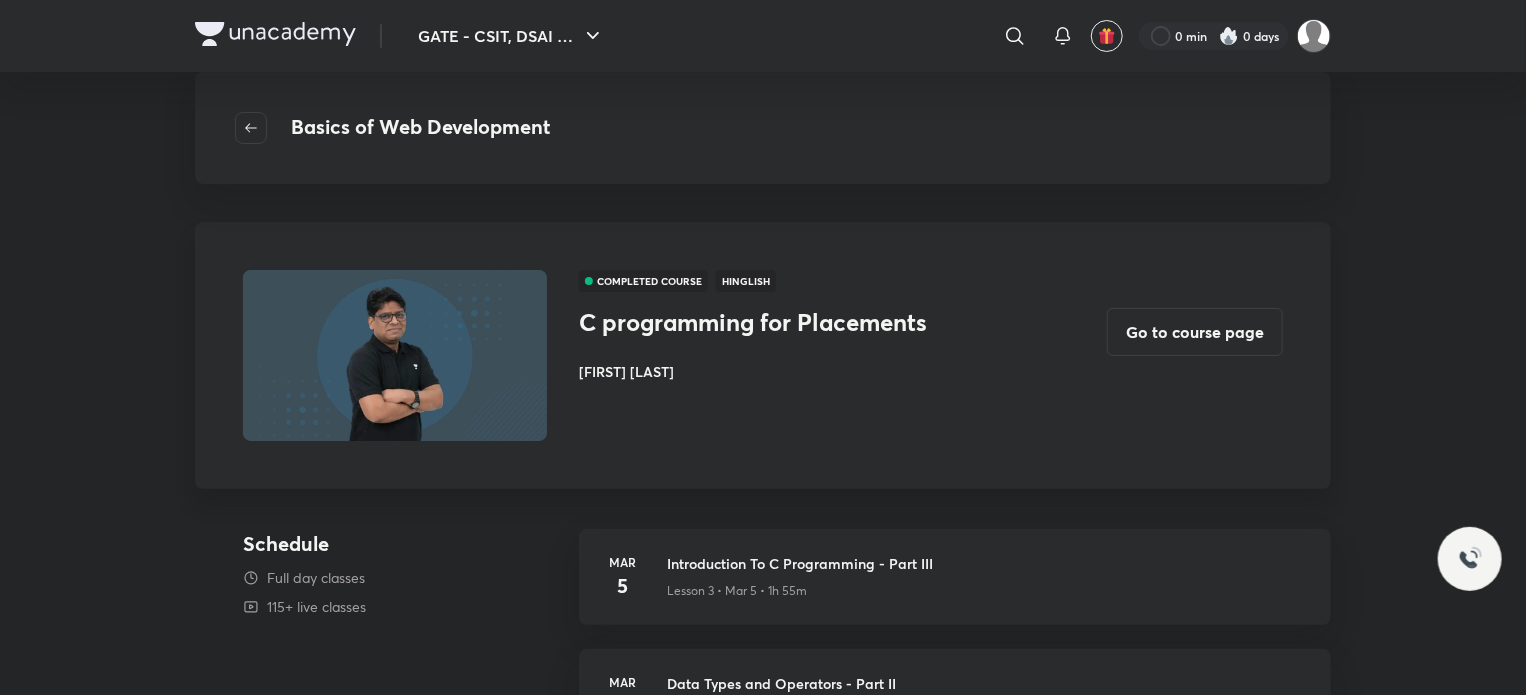 click on "Basics of Web Development" at bounding box center [420, 128] 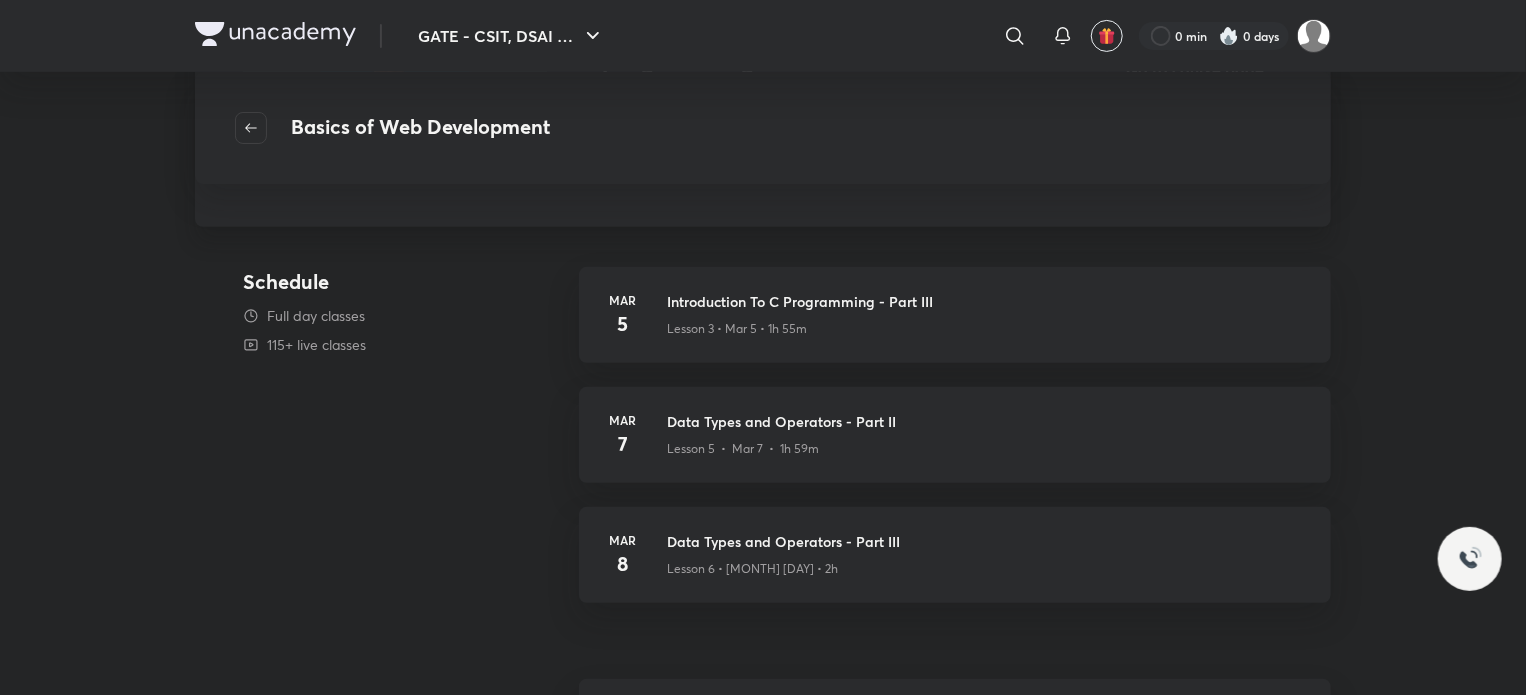 scroll, scrollTop: 0, scrollLeft: 0, axis: both 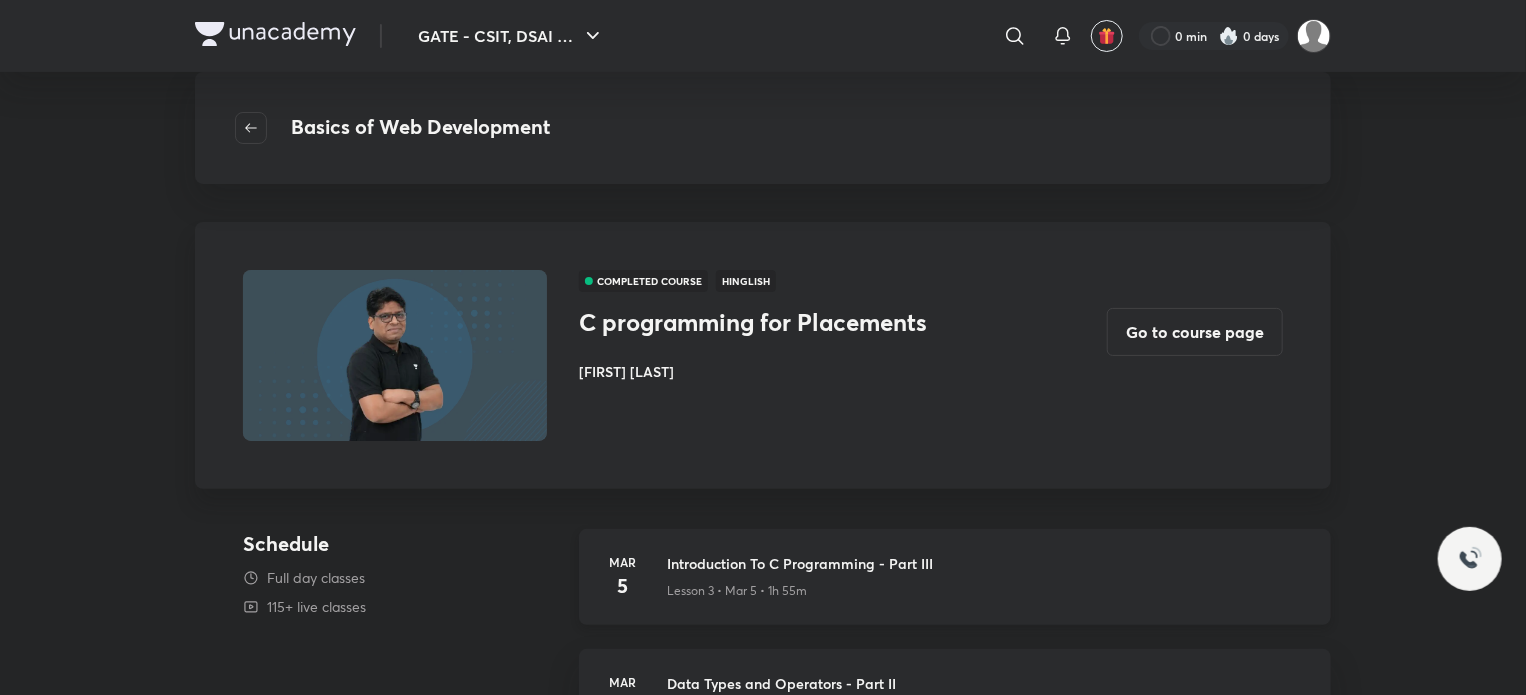 click on "Introduction To C Programming - Part III" at bounding box center [987, 563] 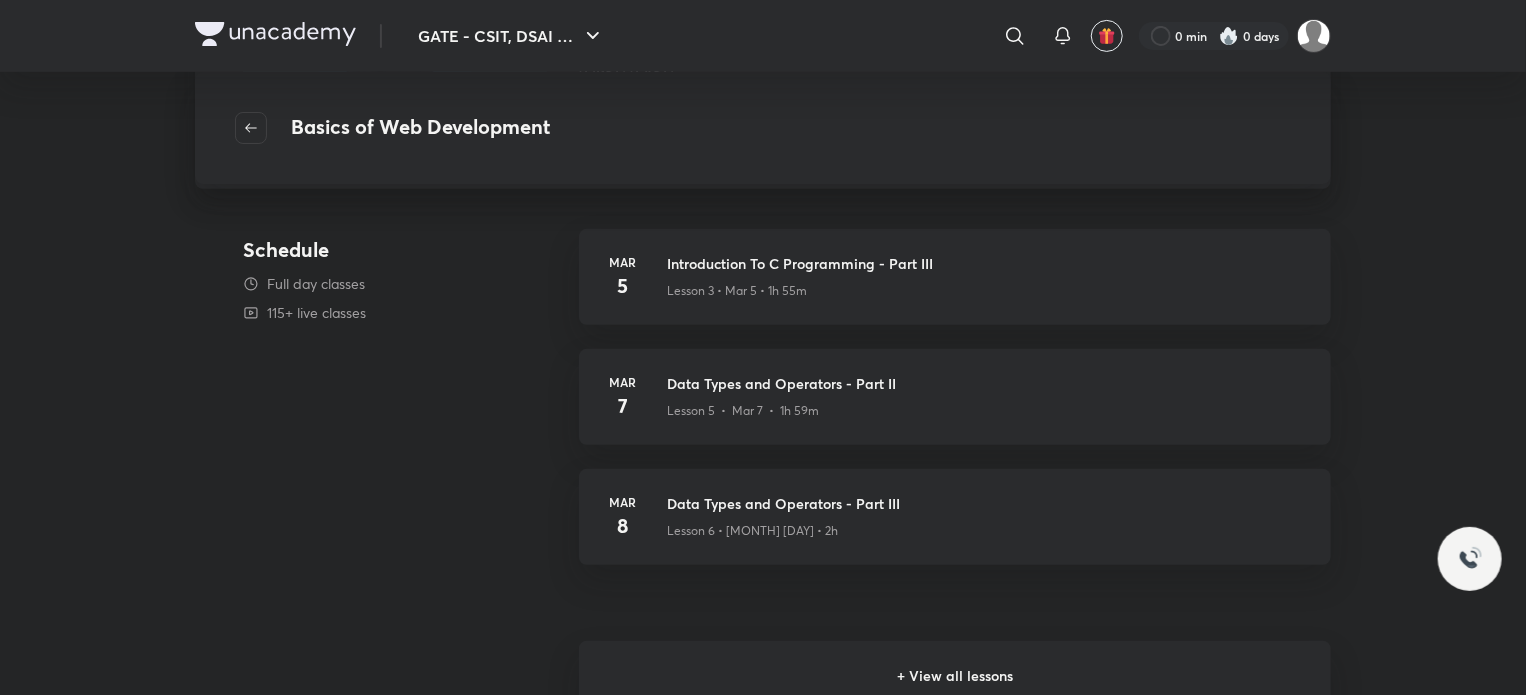 scroll, scrollTop: 500, scrollLeft: 0, axis: vertical 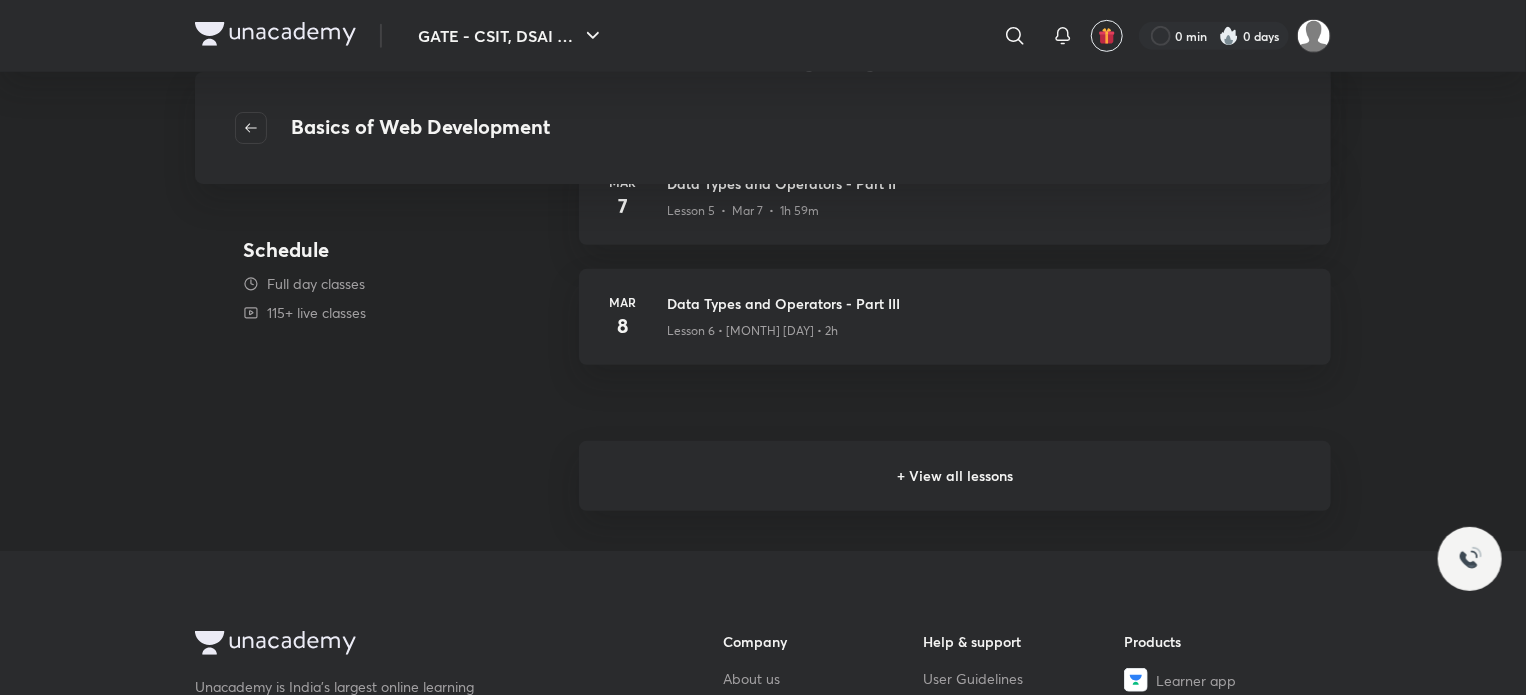 drag, startPoint x: 956, startPoint y: 470, endPoint x: 945, endPoint y: 471, distance: 11.045361 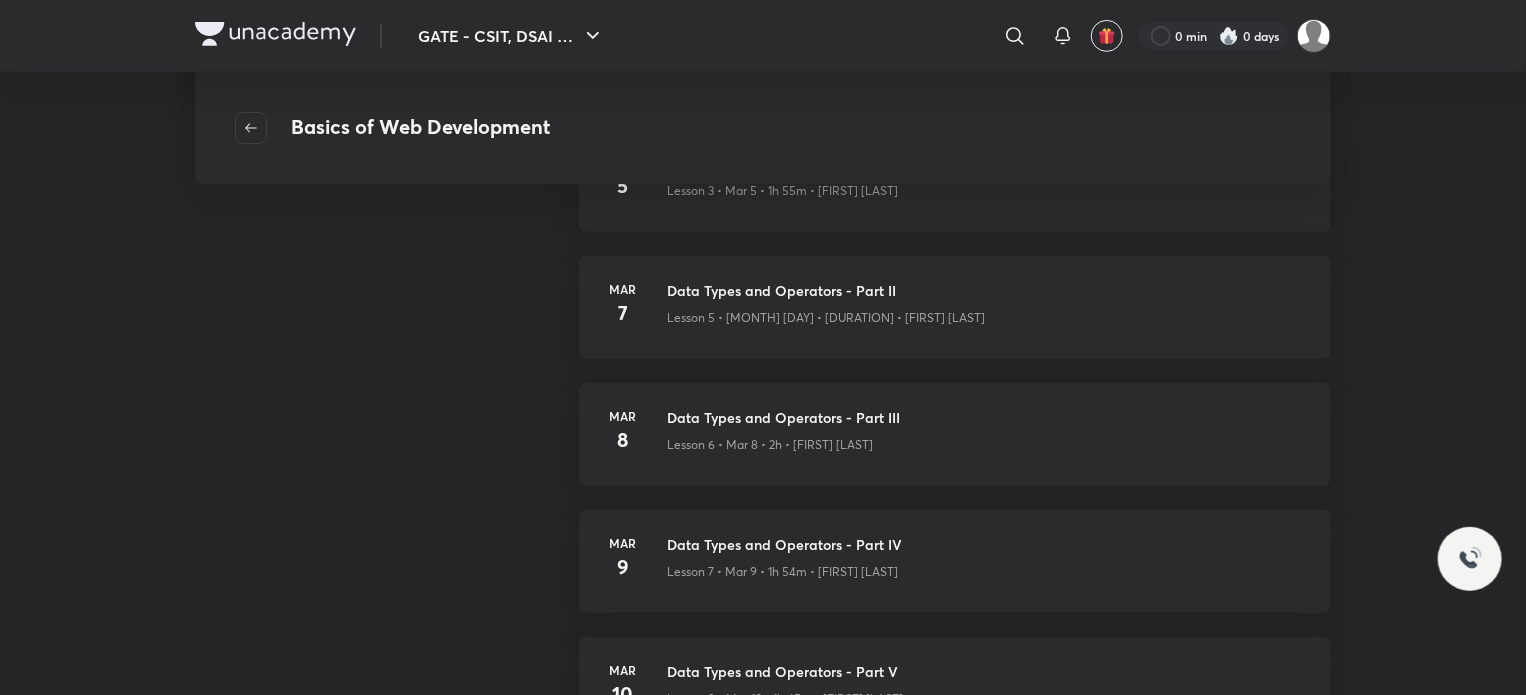 scroll, scrollTop: 0, scrollLeft: 0, axis: both 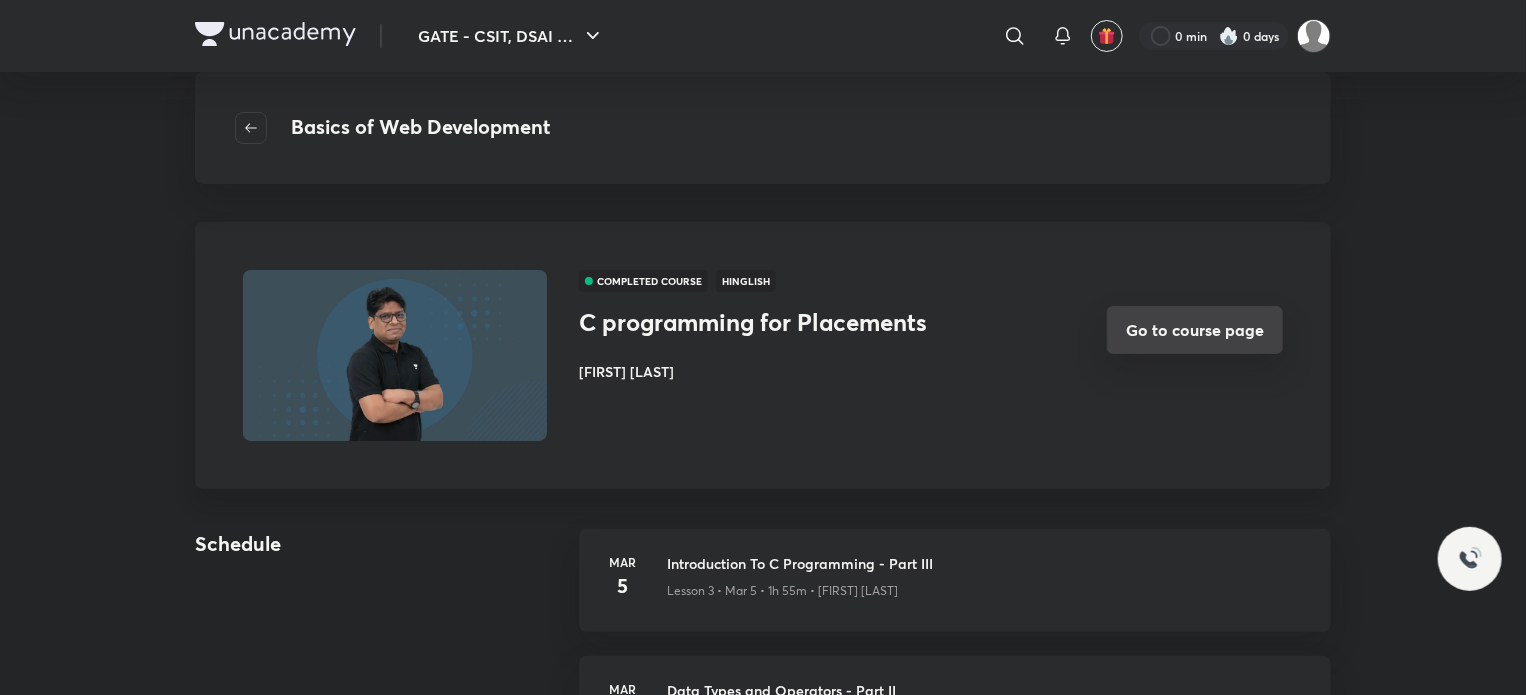 click on "Go to course page" at bounding box center (1195, 330) 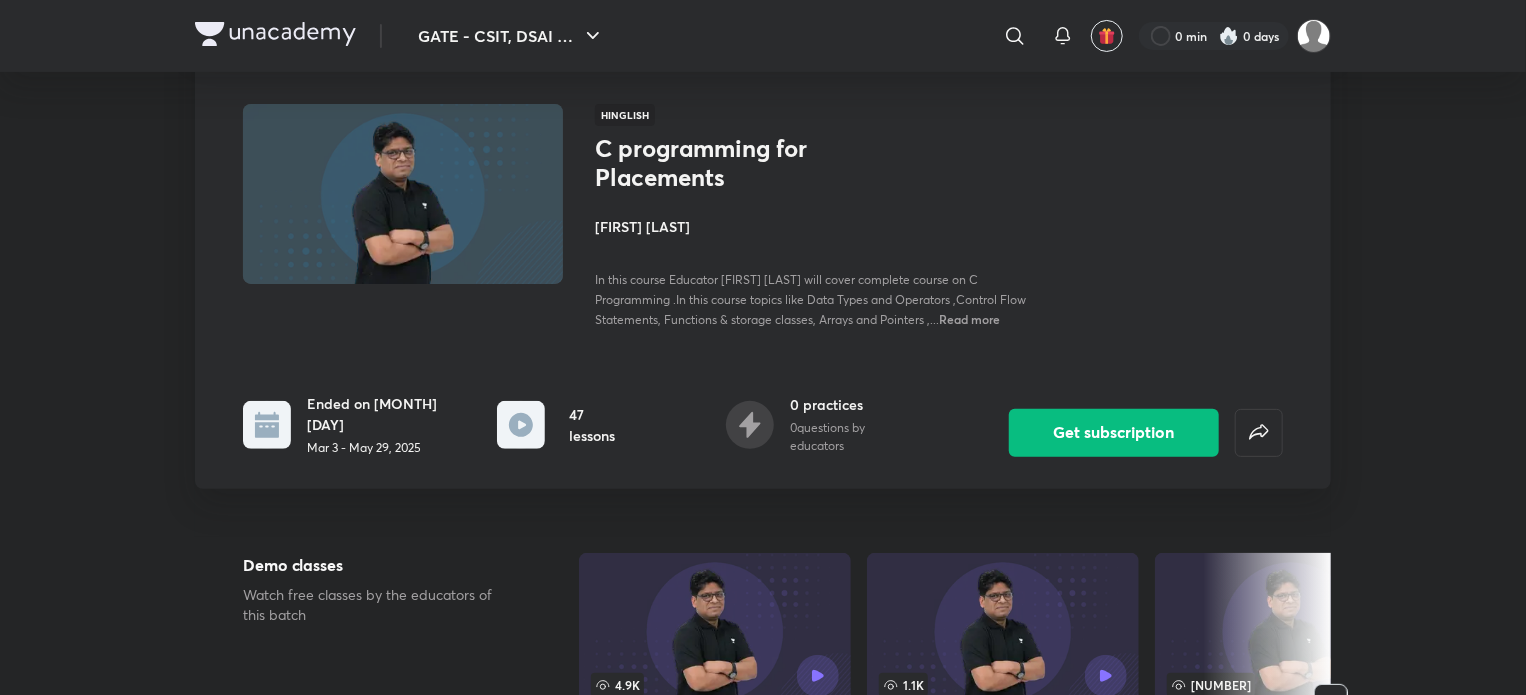 scroll, scrollTop: 100, scrollLeft: 0, axis: vertical 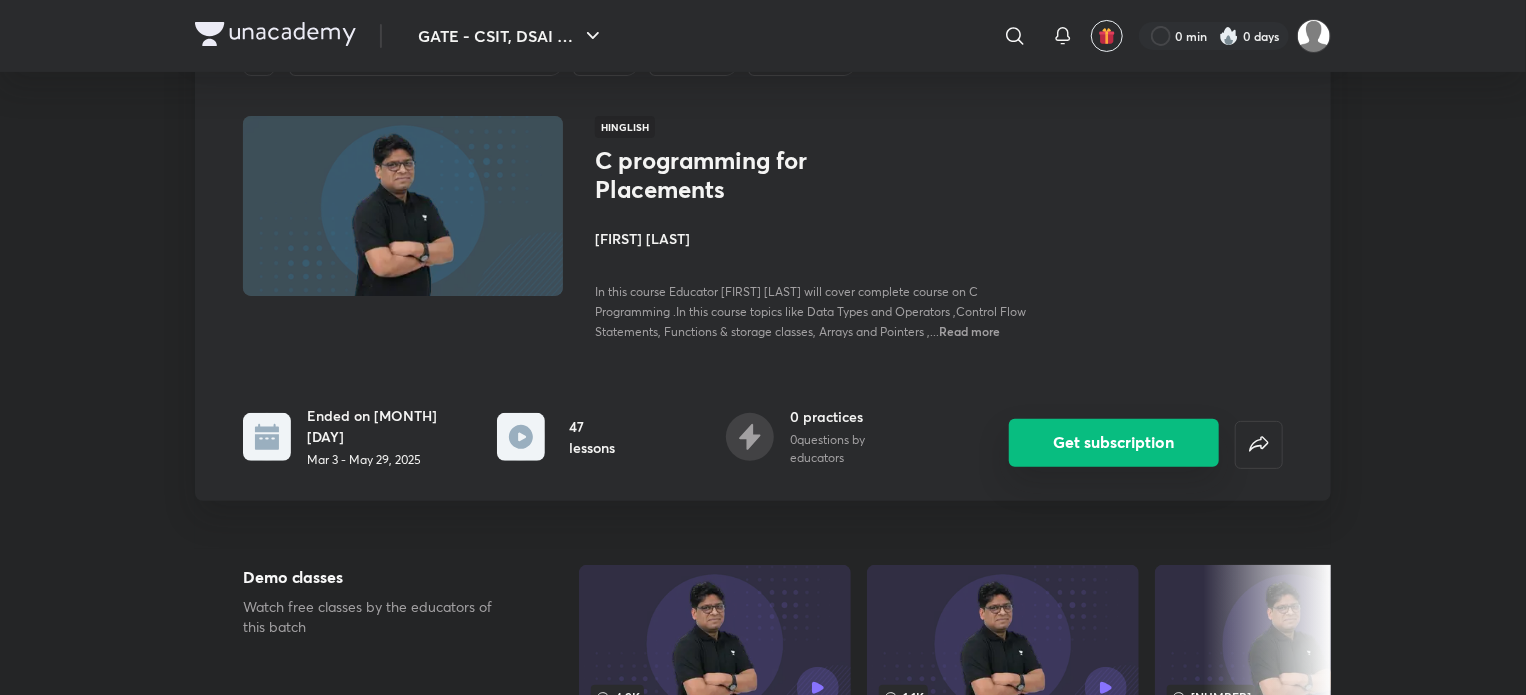 click on "Get subscription" at bounding box center (1114, 443) 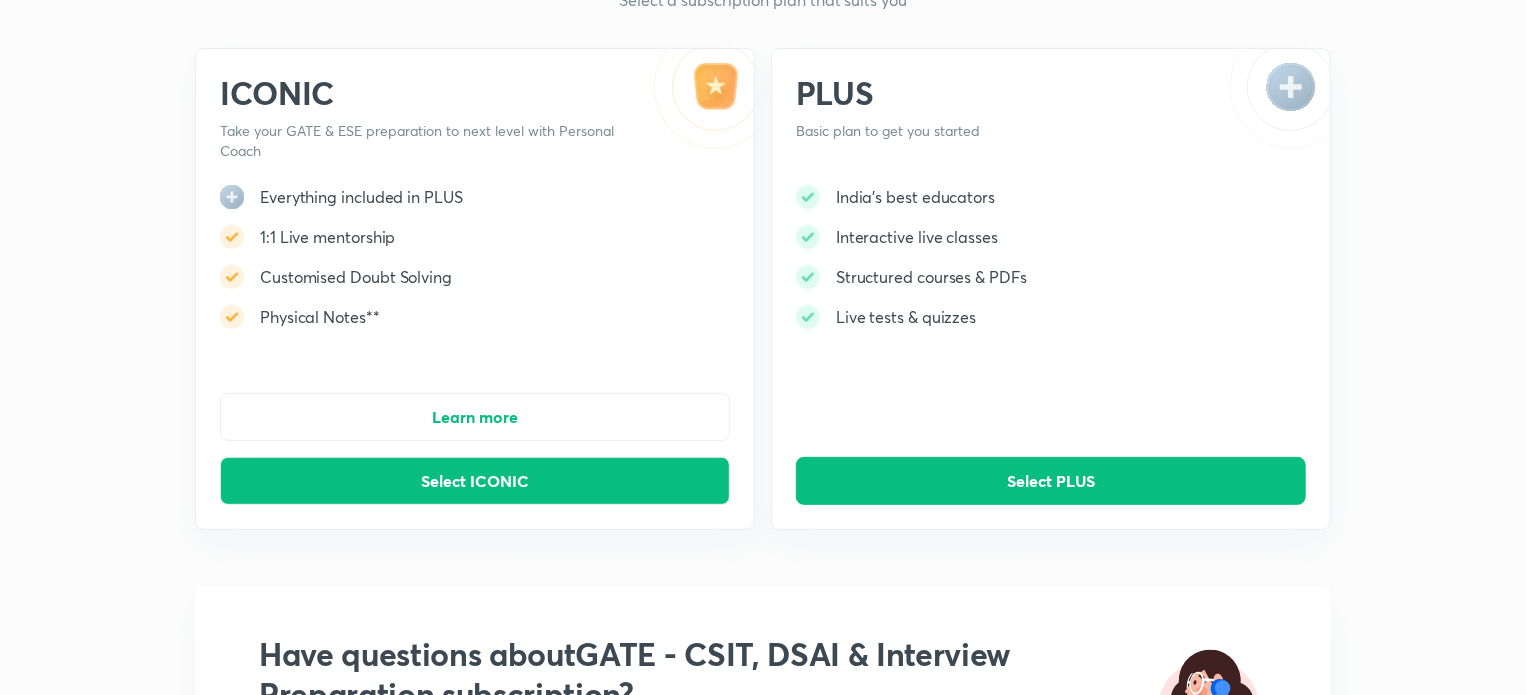 scroll, scrollTop: 0, scrollLeft: 0, axis: both 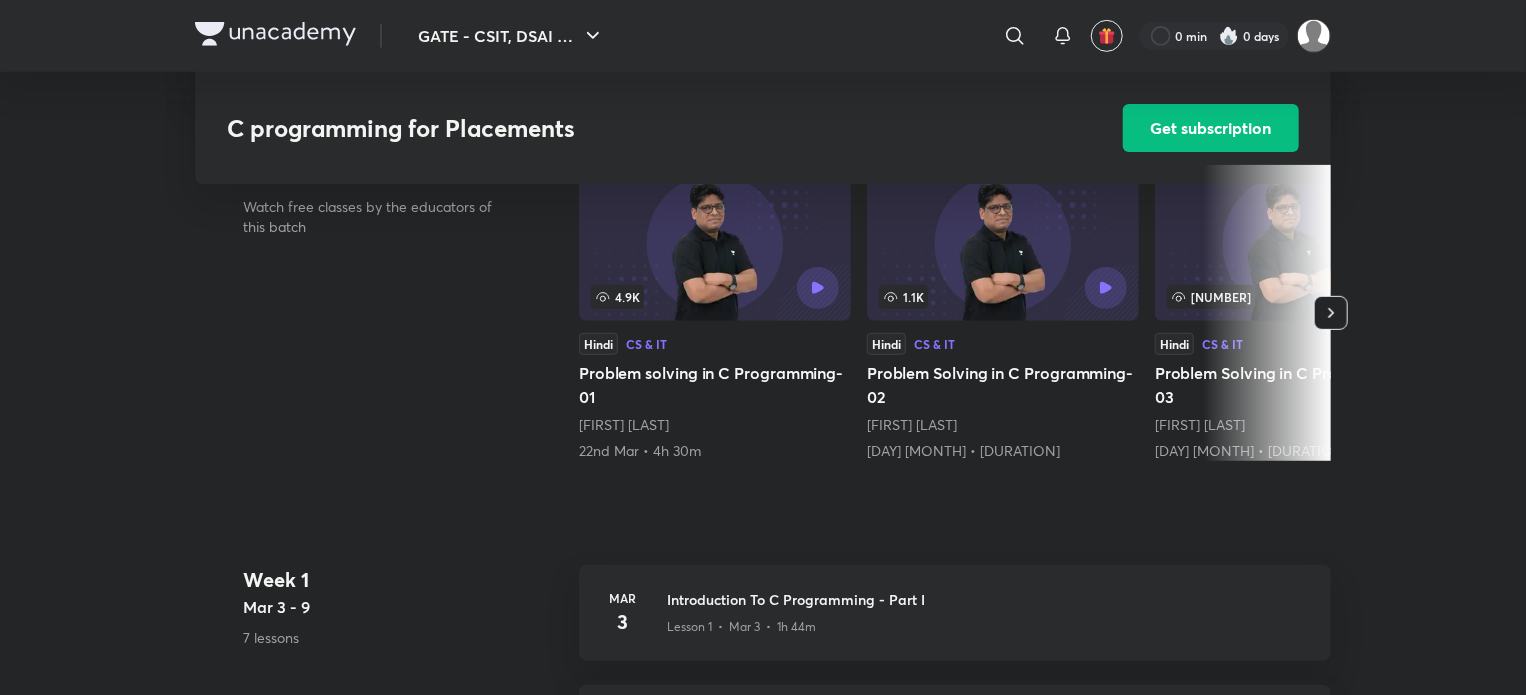 click at bounding box center [1331, 313] 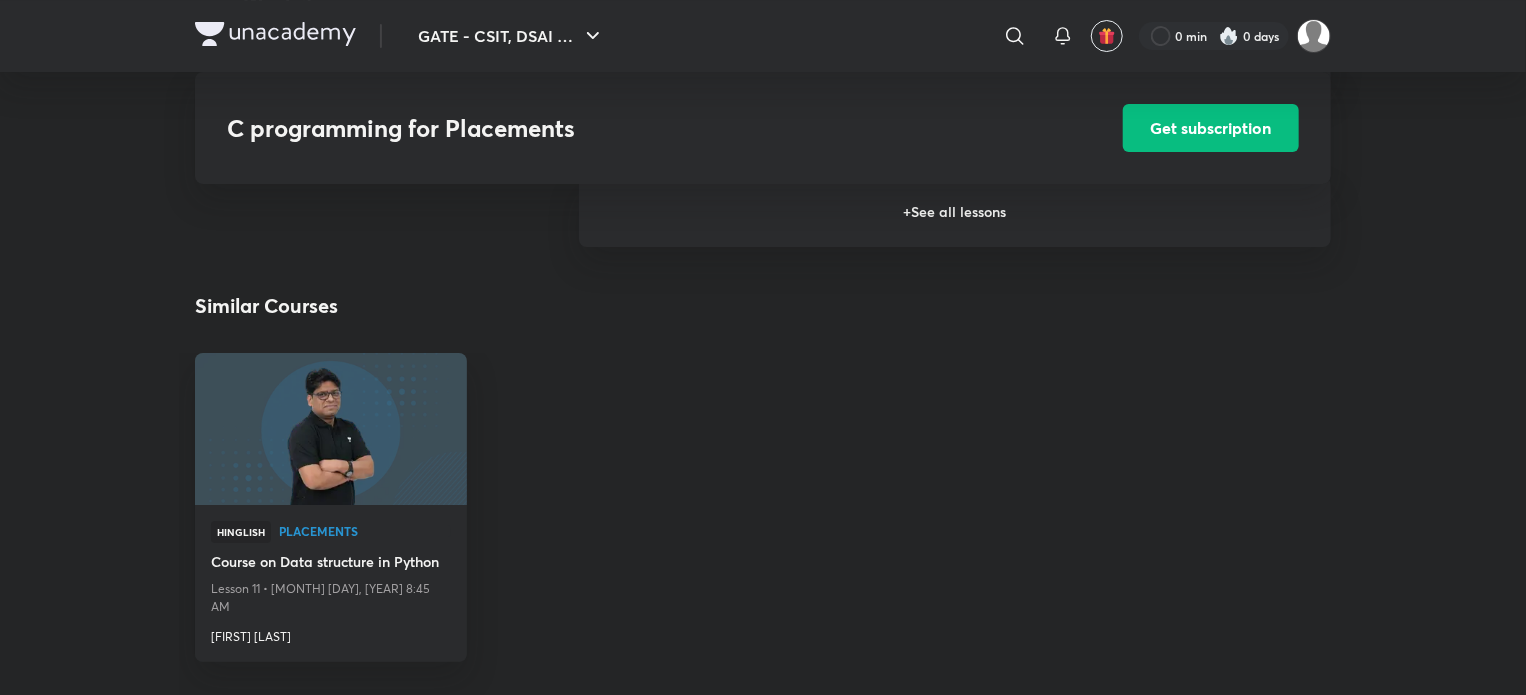 scroll, scrollTop: 3700, scrollLeft: 0, axis: vertical 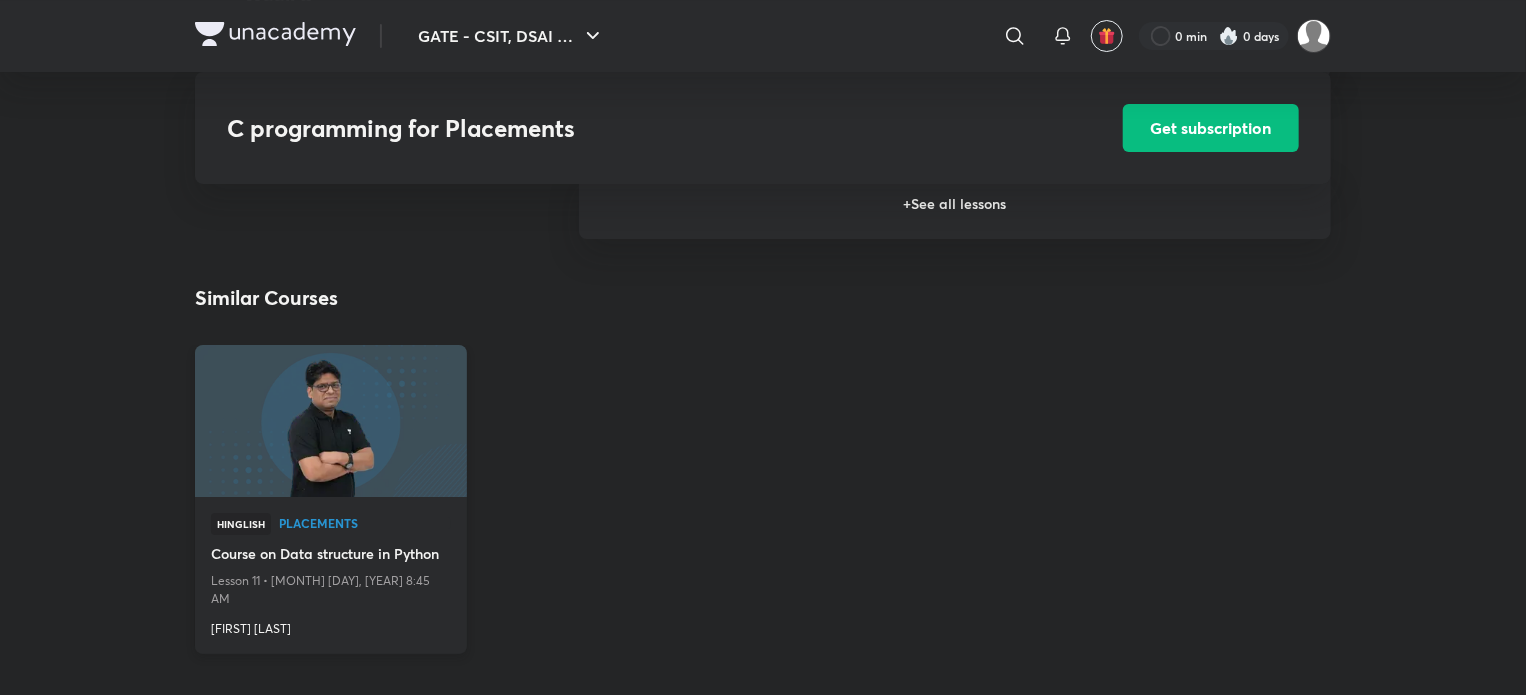 click on "Placements" at bounding box center [365, 523] 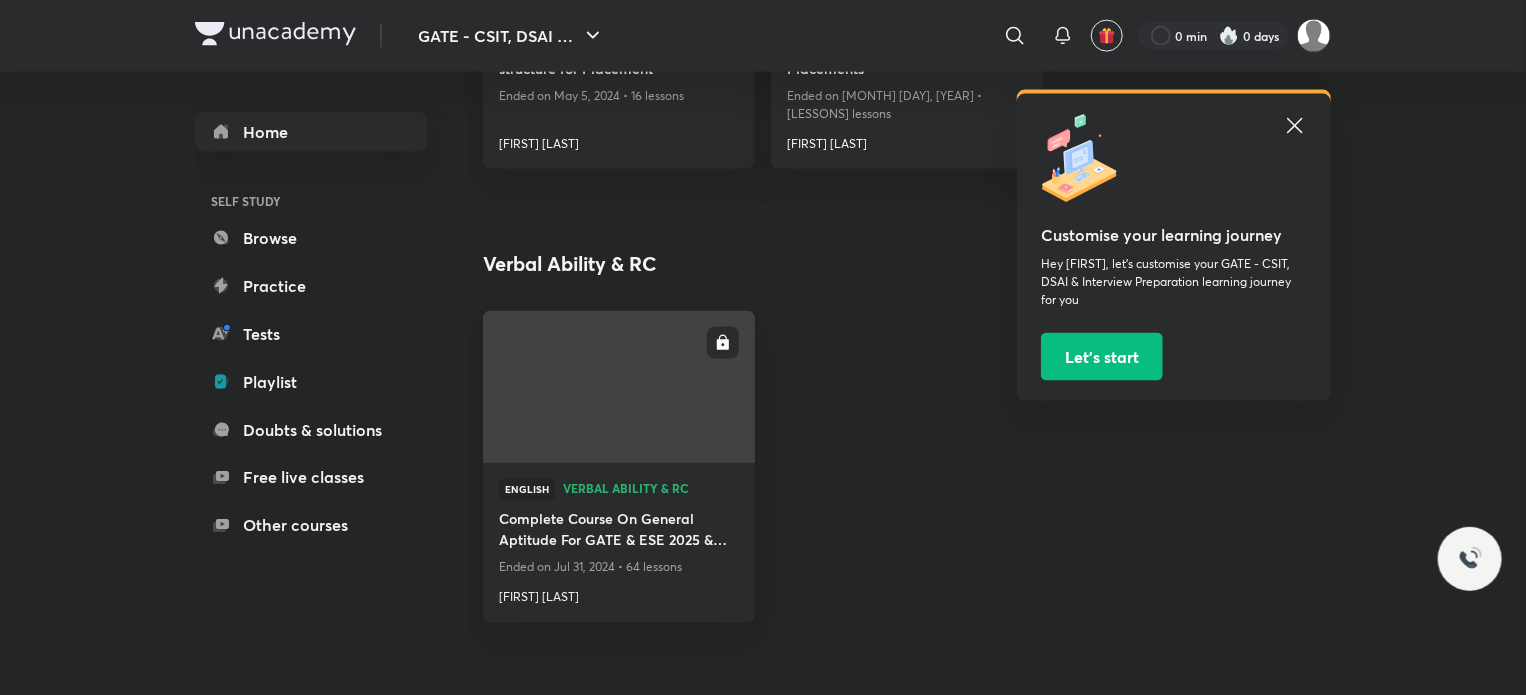 scroll, scrollTop: 0, scrollLeft: 0, axis: both 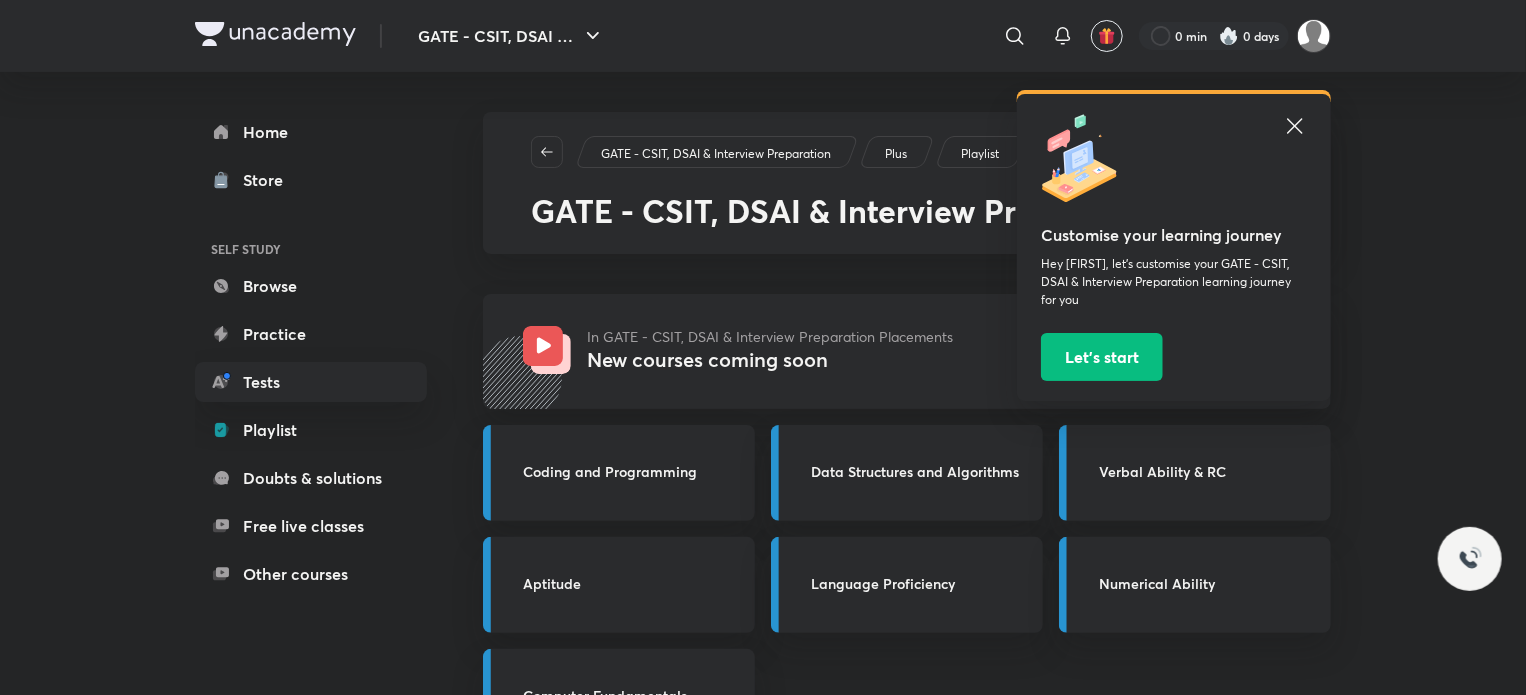 click 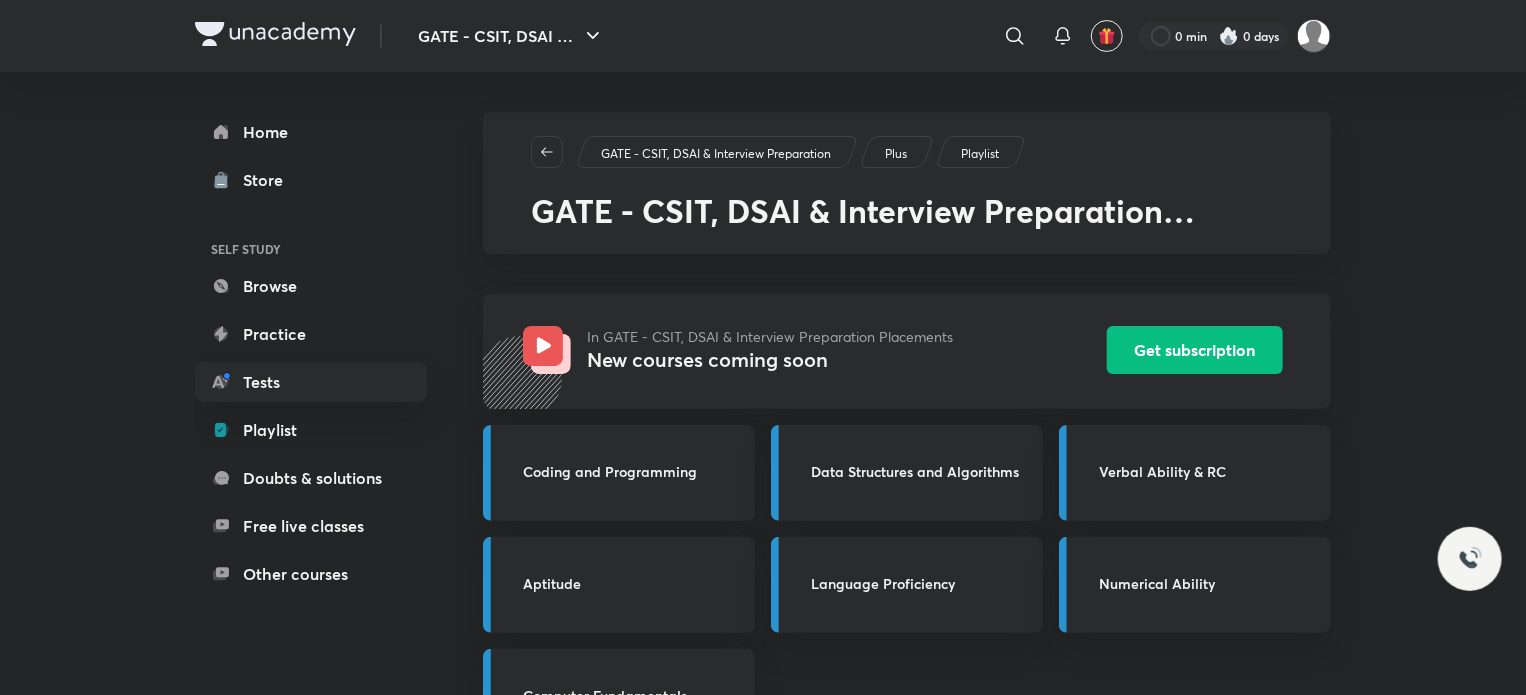 click at bounding box center (547, 350) 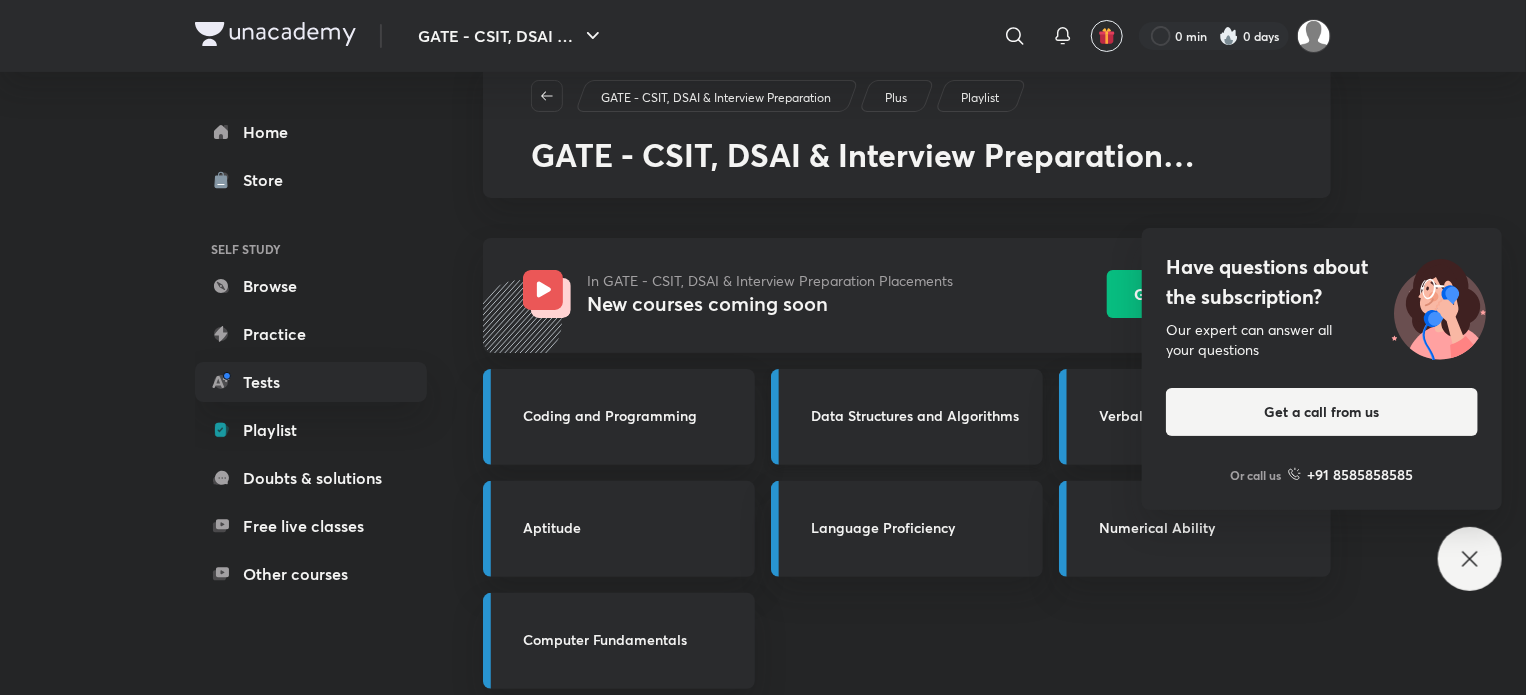 scroll, scrollTop: 0, scrollLeft: 0, axis: both 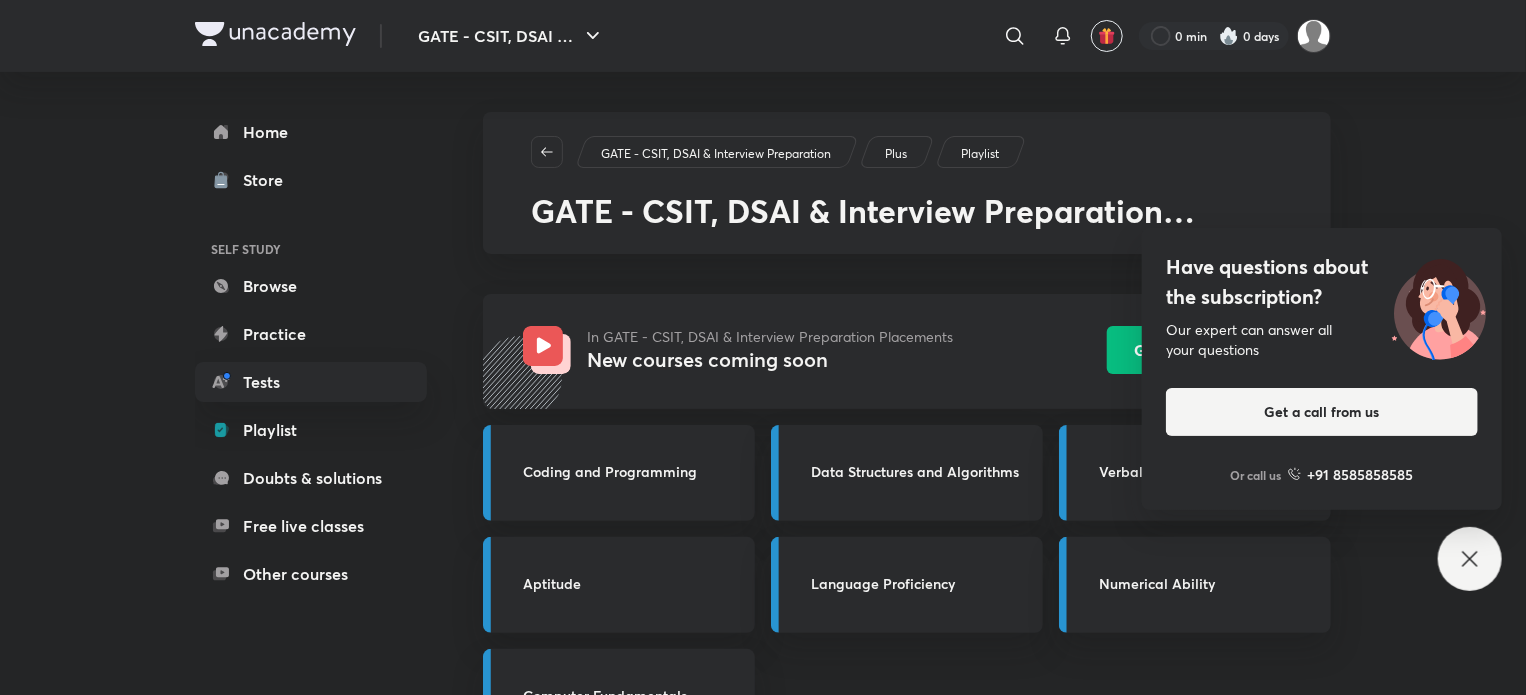 click on "GATE - CSIT, DSAI & Interview Preparation" at bounding box center [716, 154] 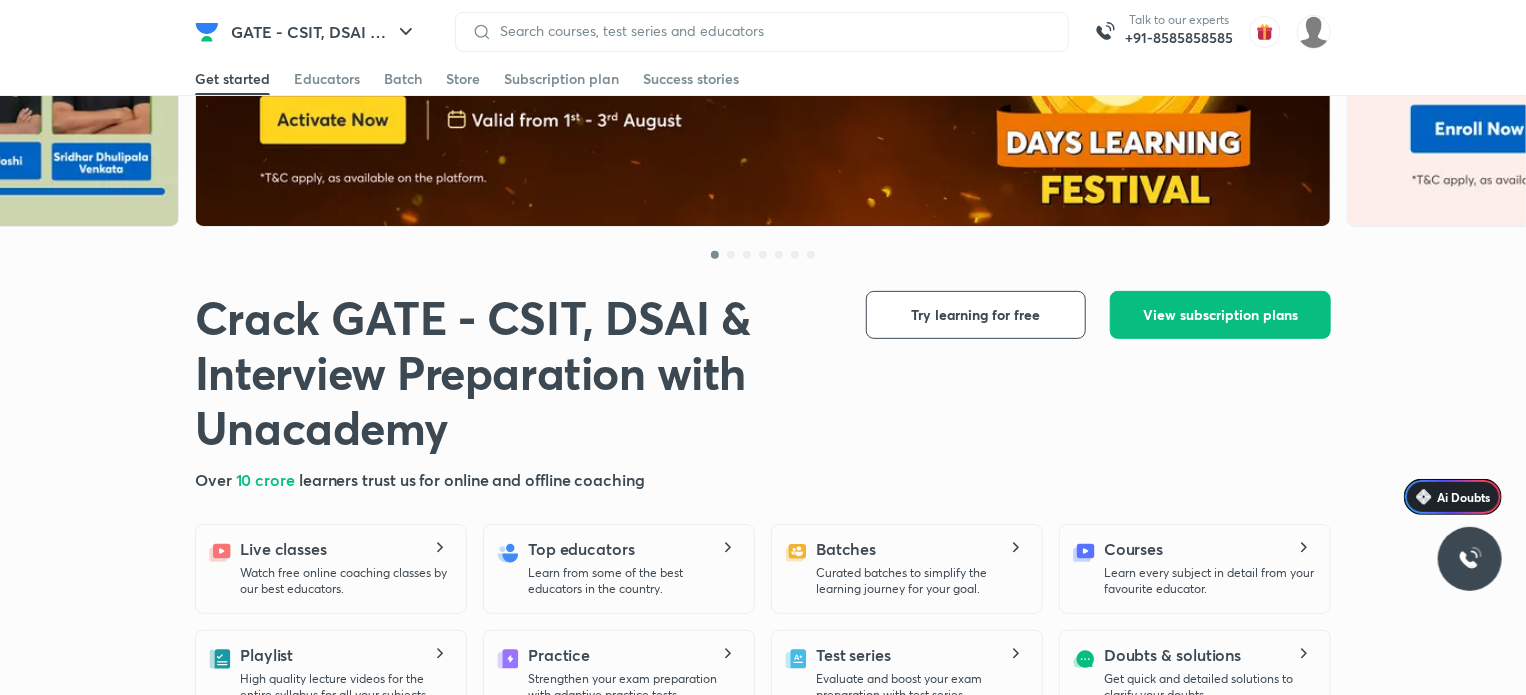 scroll, scrollTop: 0, scrollLeft: 0, axis: both 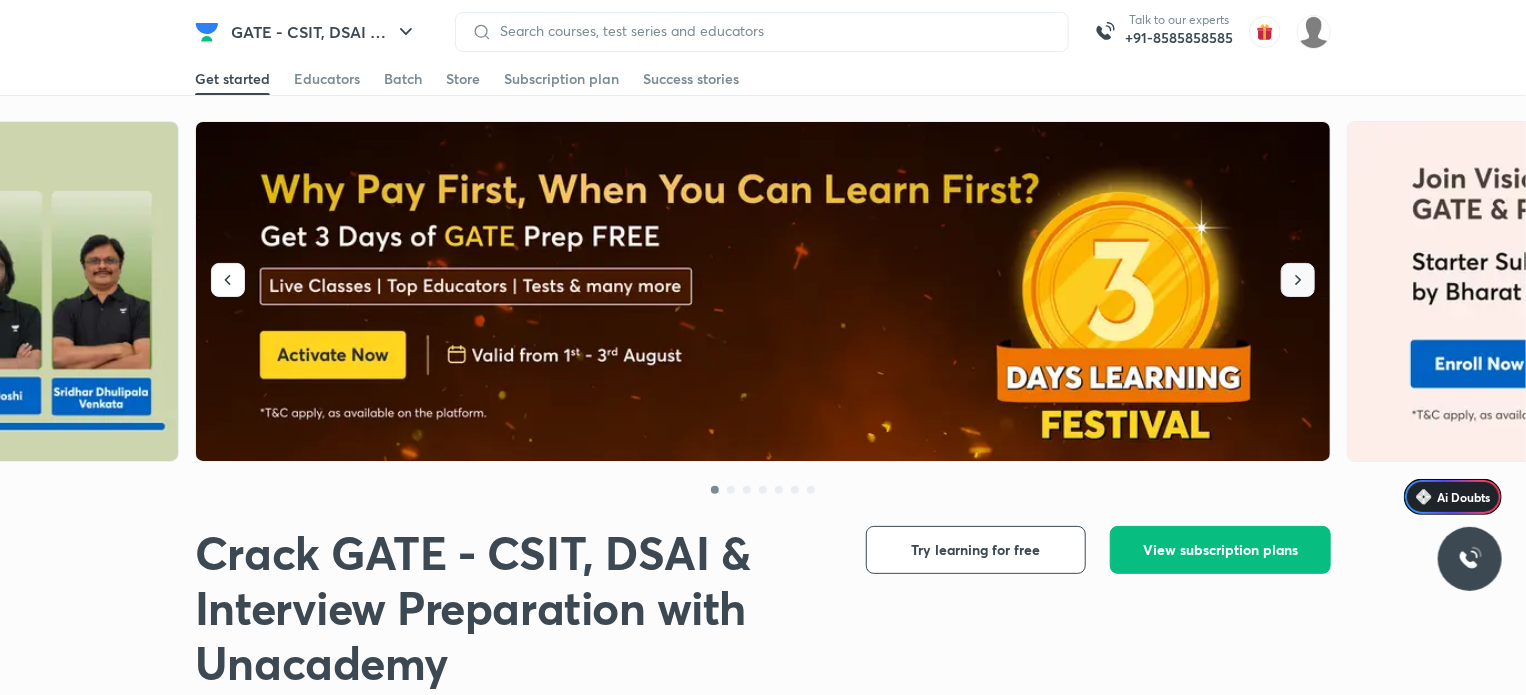 click 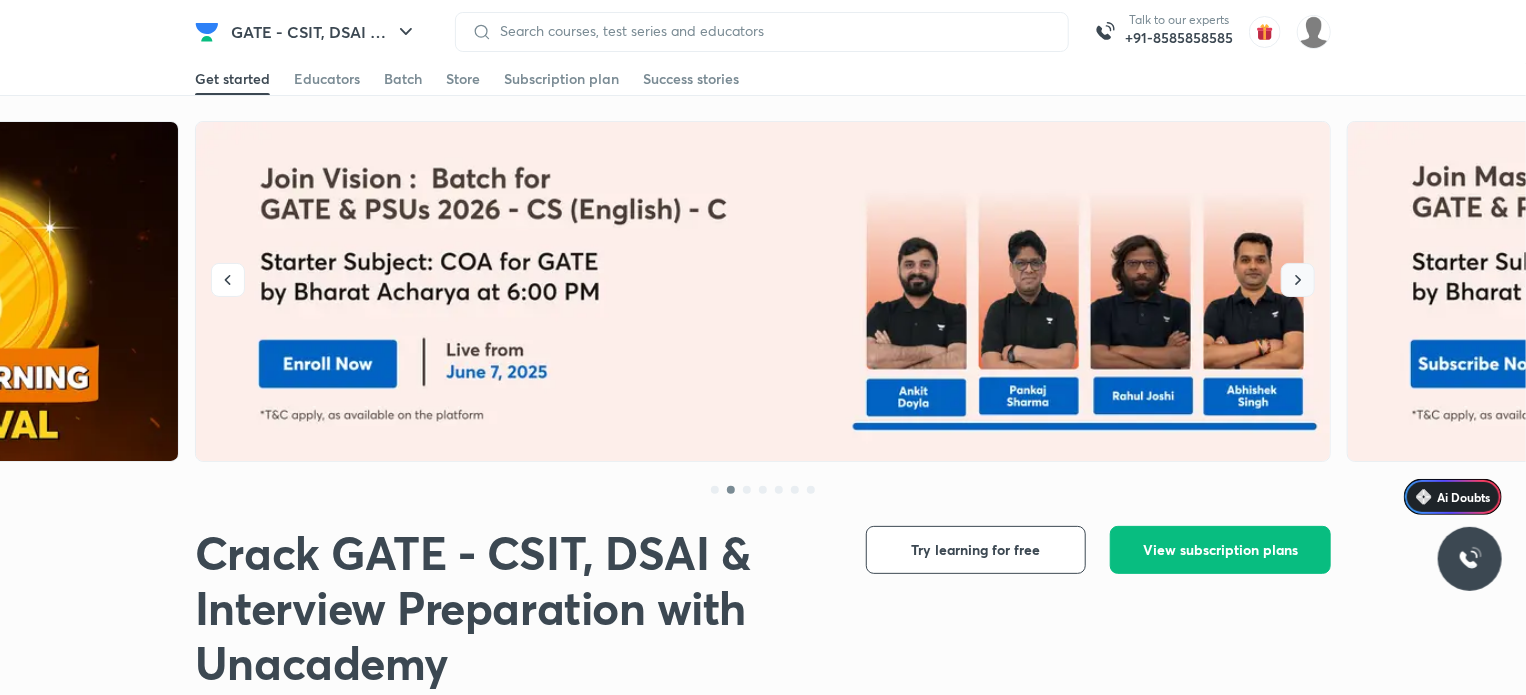 click 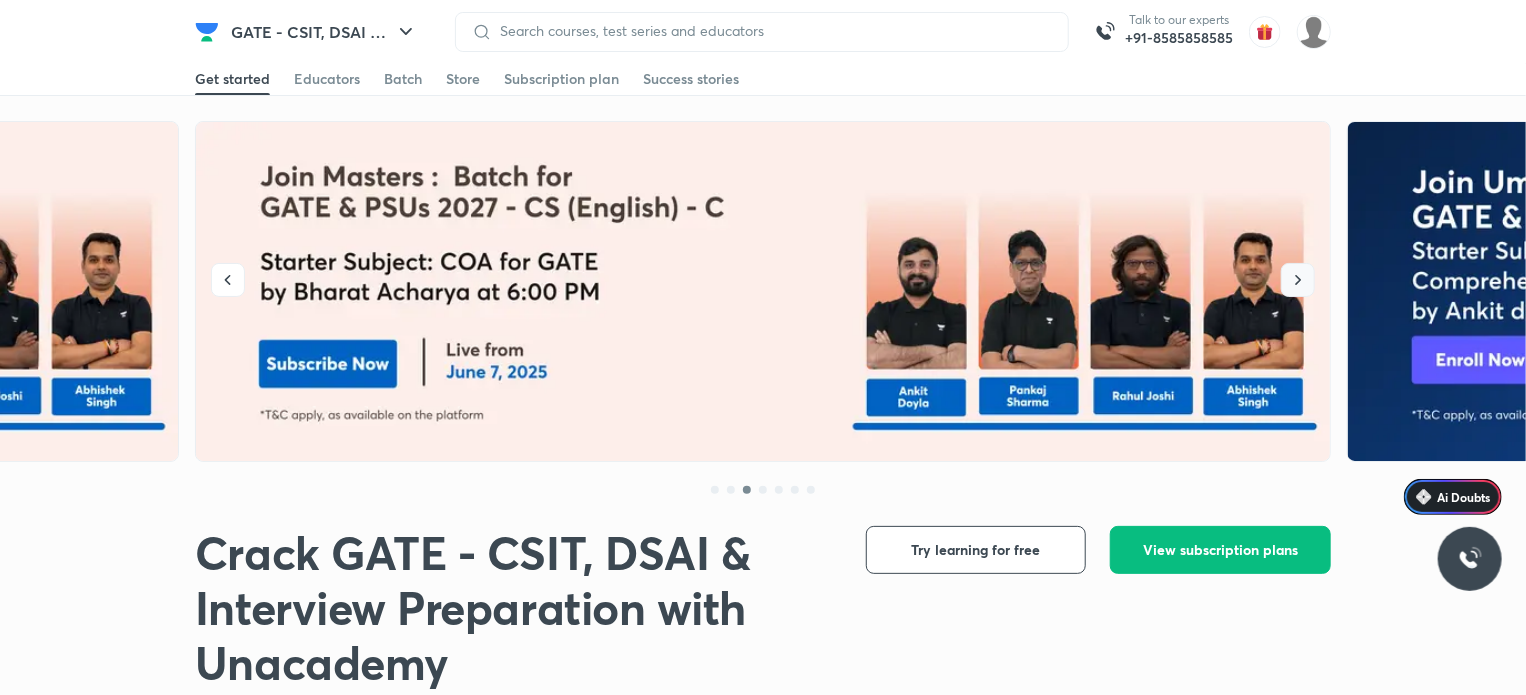 click 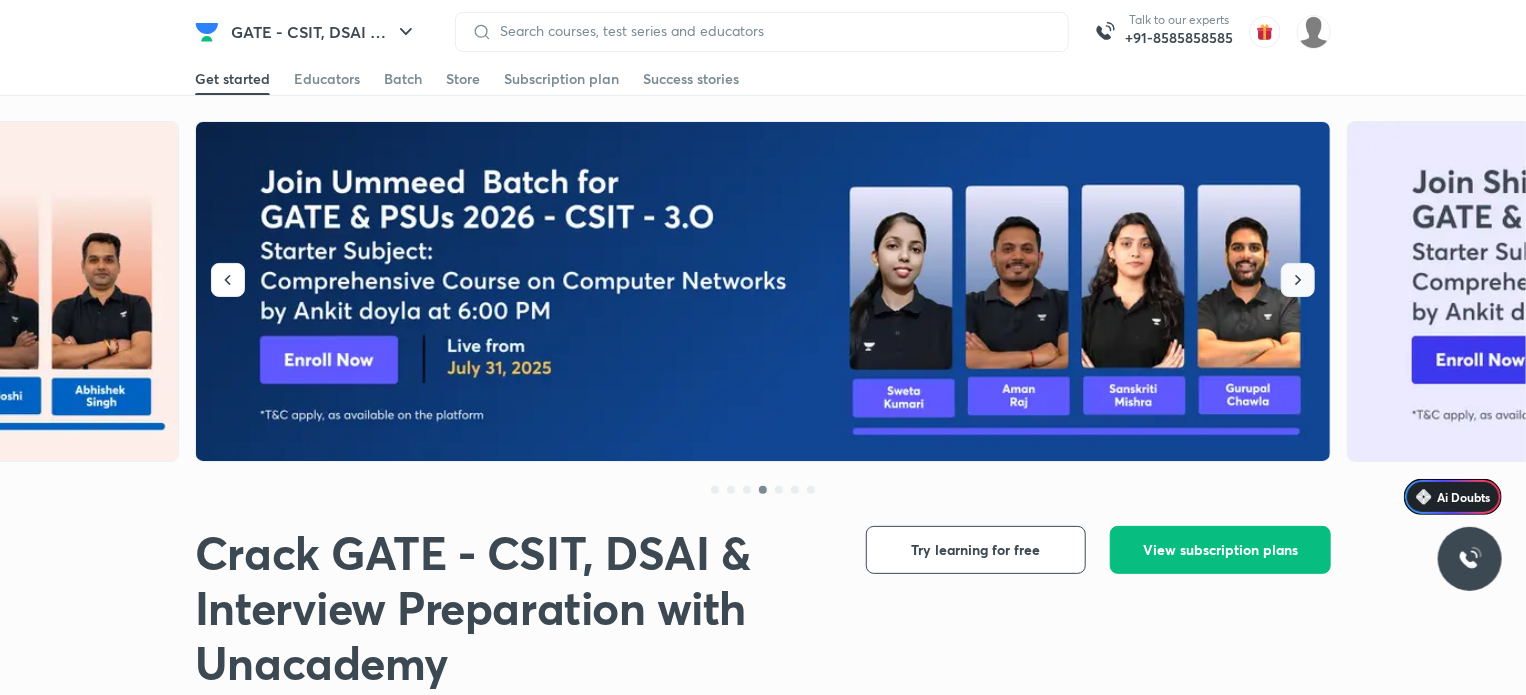 click 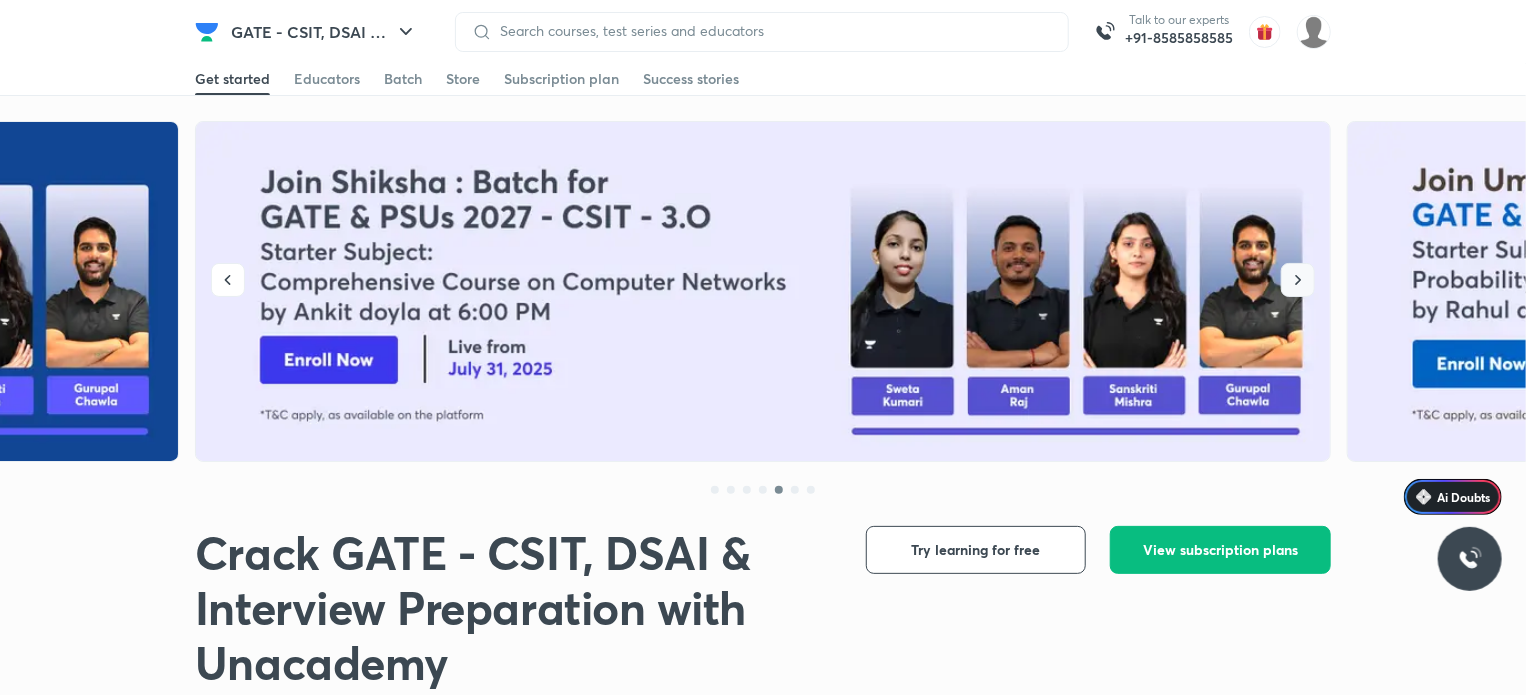 click 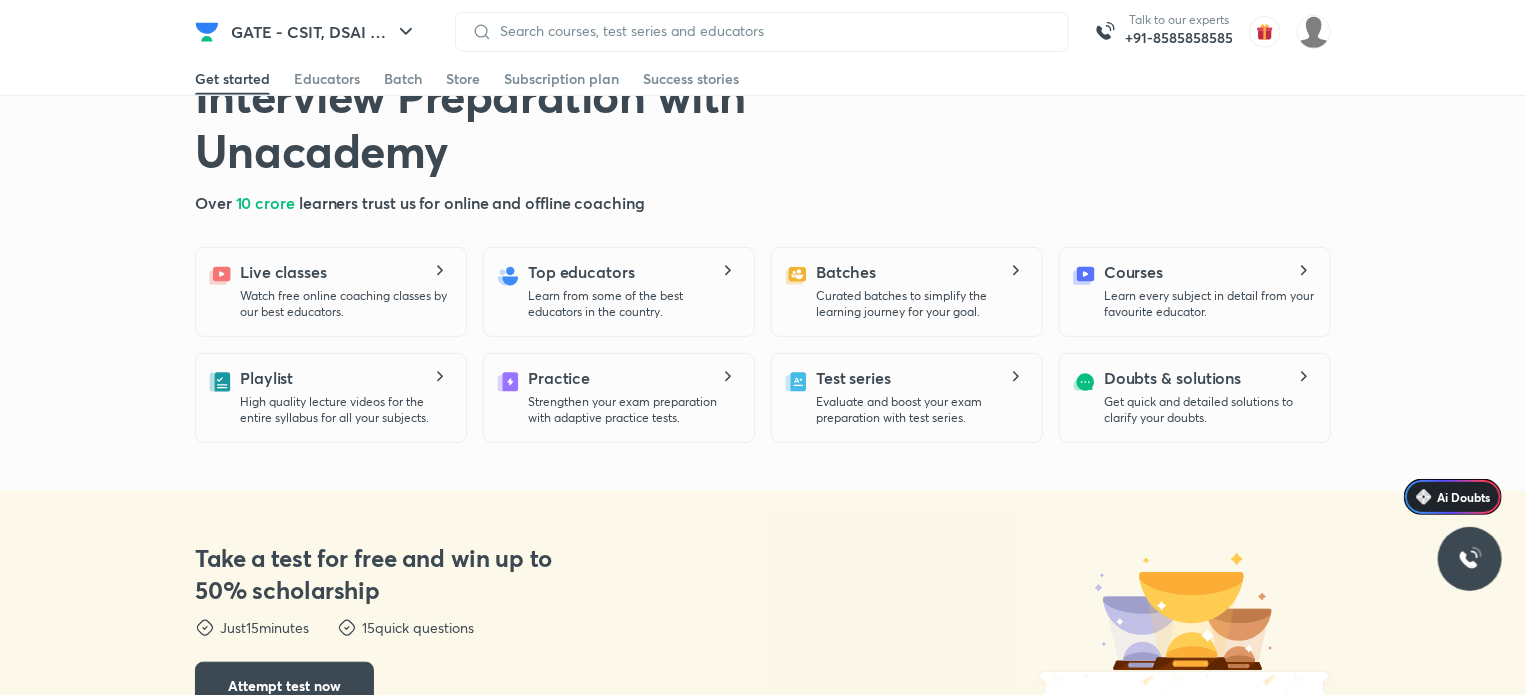 scroll, scrollTop: 400, scrollLeft: 0, axis: vertical 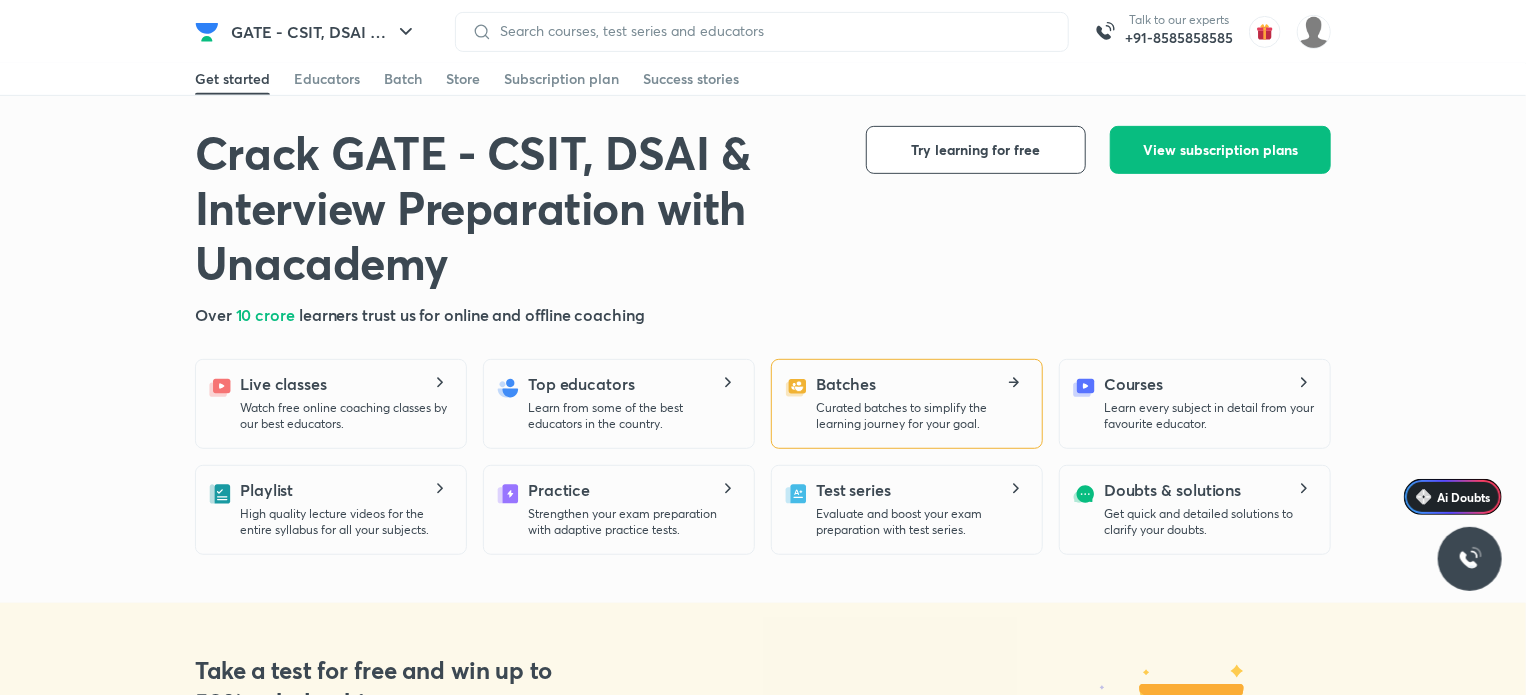 click on "Curated batches to simplify the learning journey for your goal." at bounding box center [921, 416] 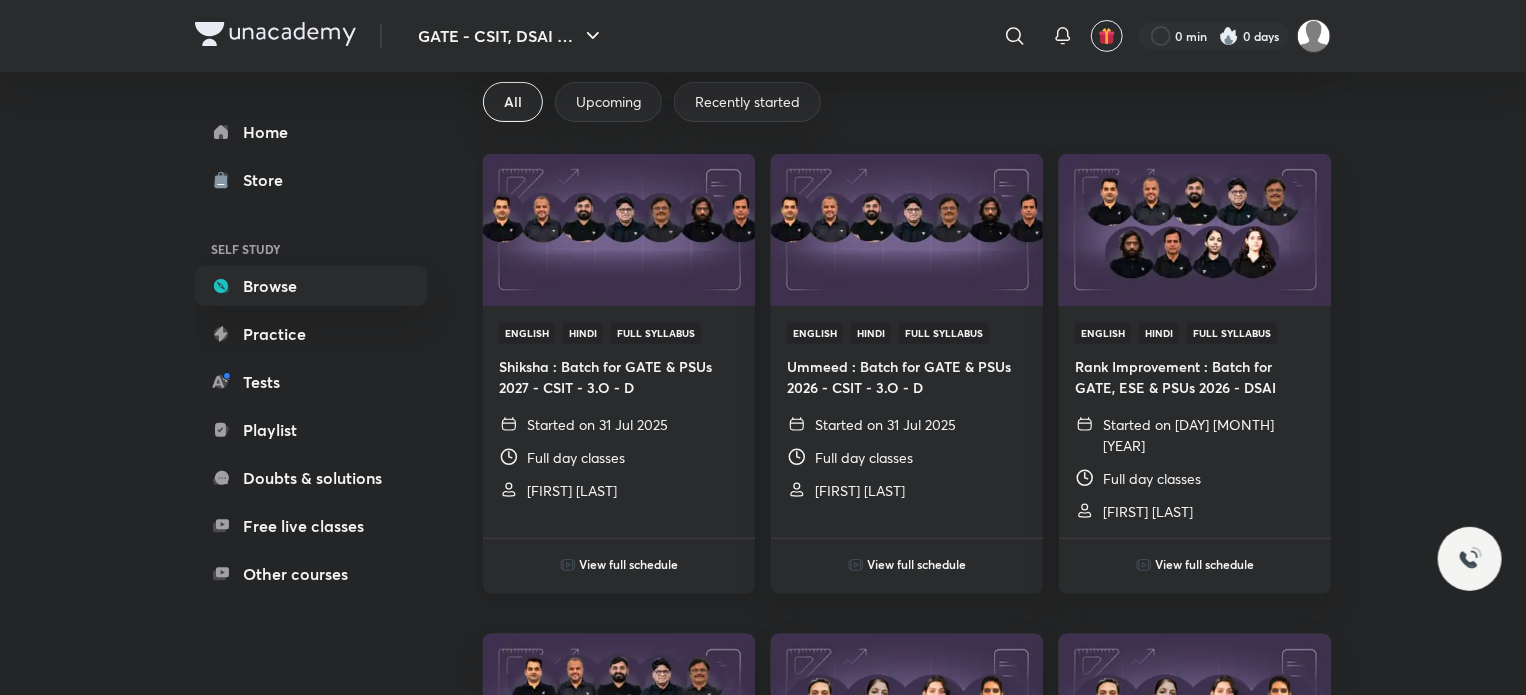scroll, scrollTop: 100, scrollLeft: 0, axis: vertical 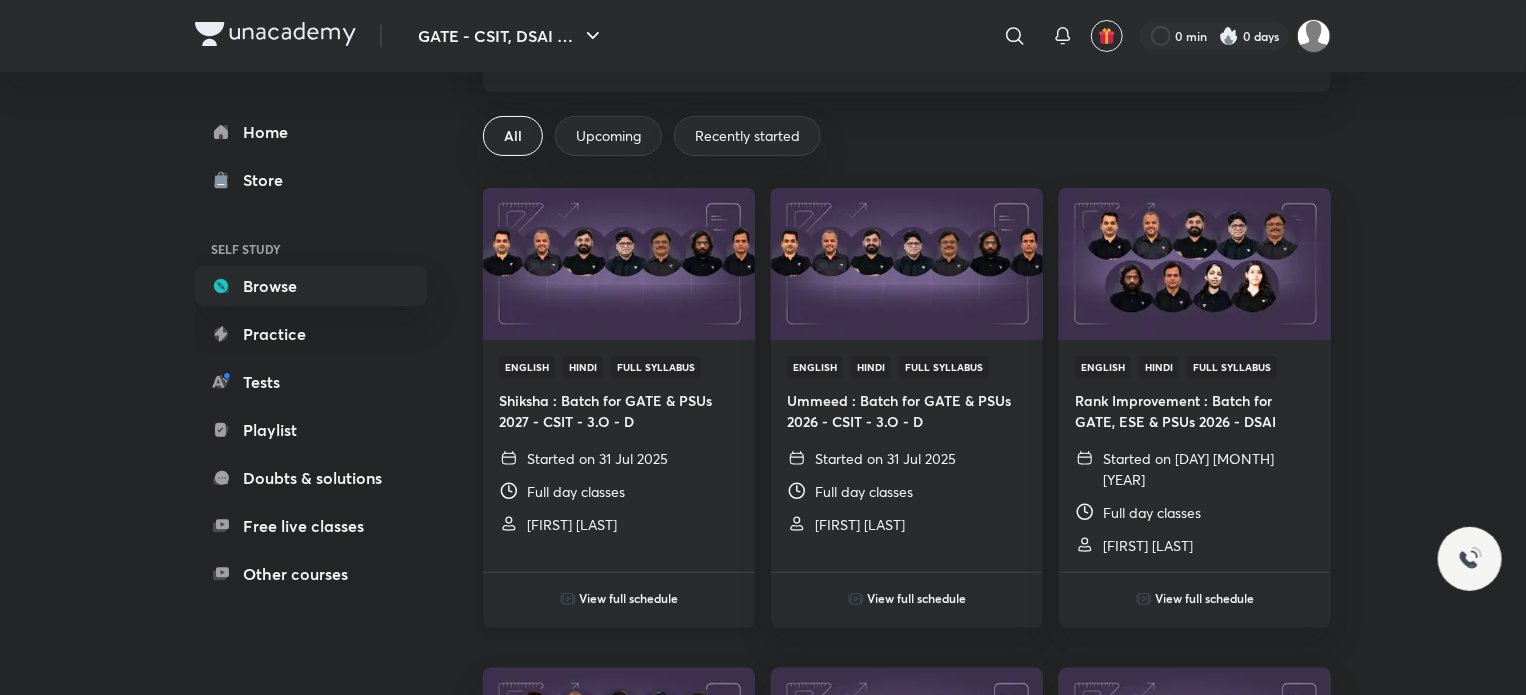 click on "View full schedule" at bounding box center [629, 598] 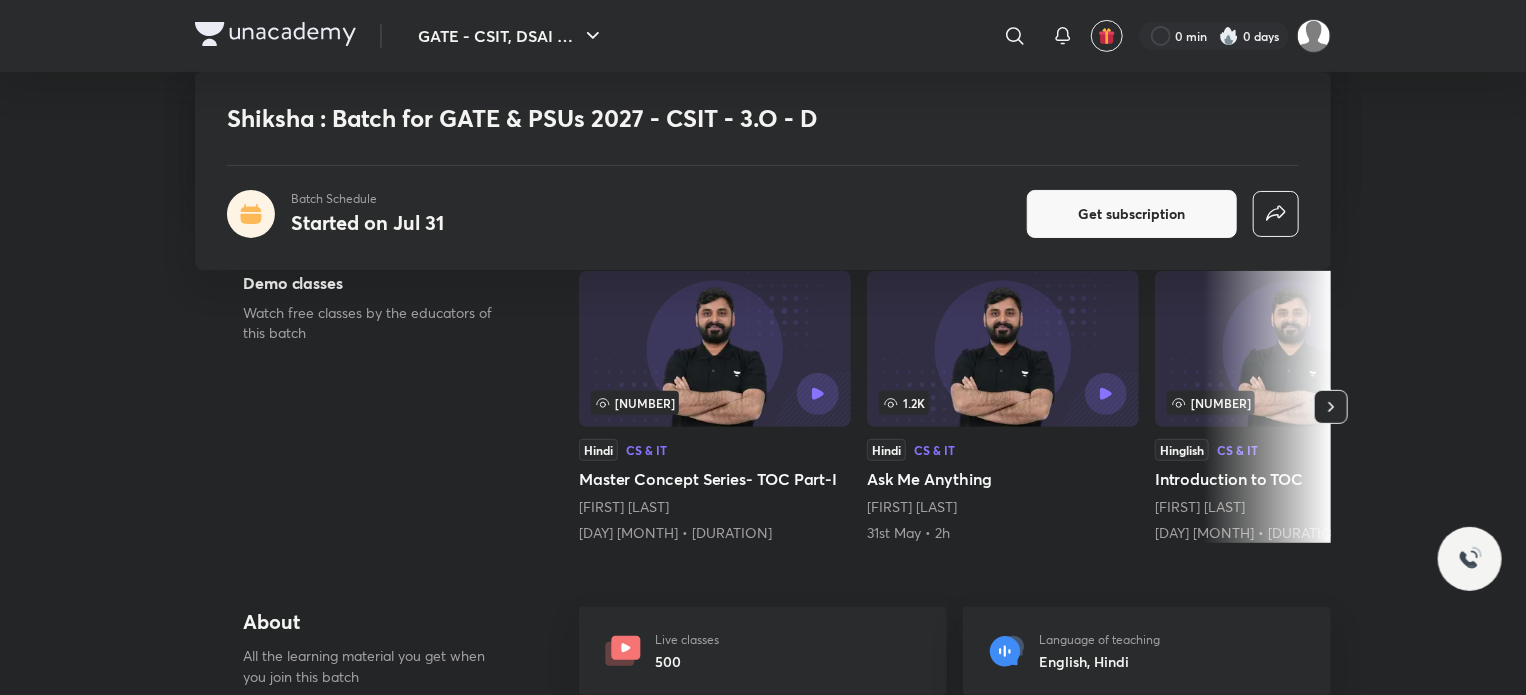 scroll, scrollTop: 300, scrollLeft: 0, axis: vertical 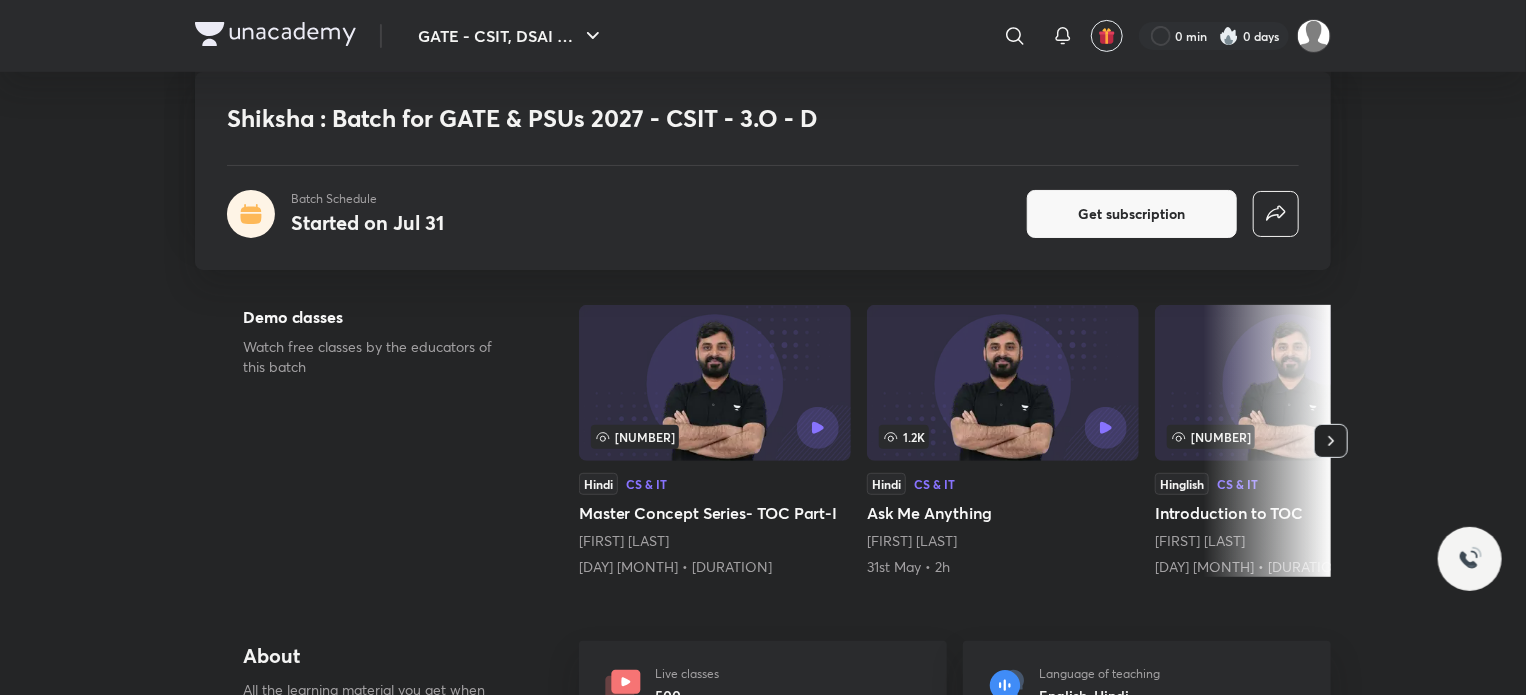 click 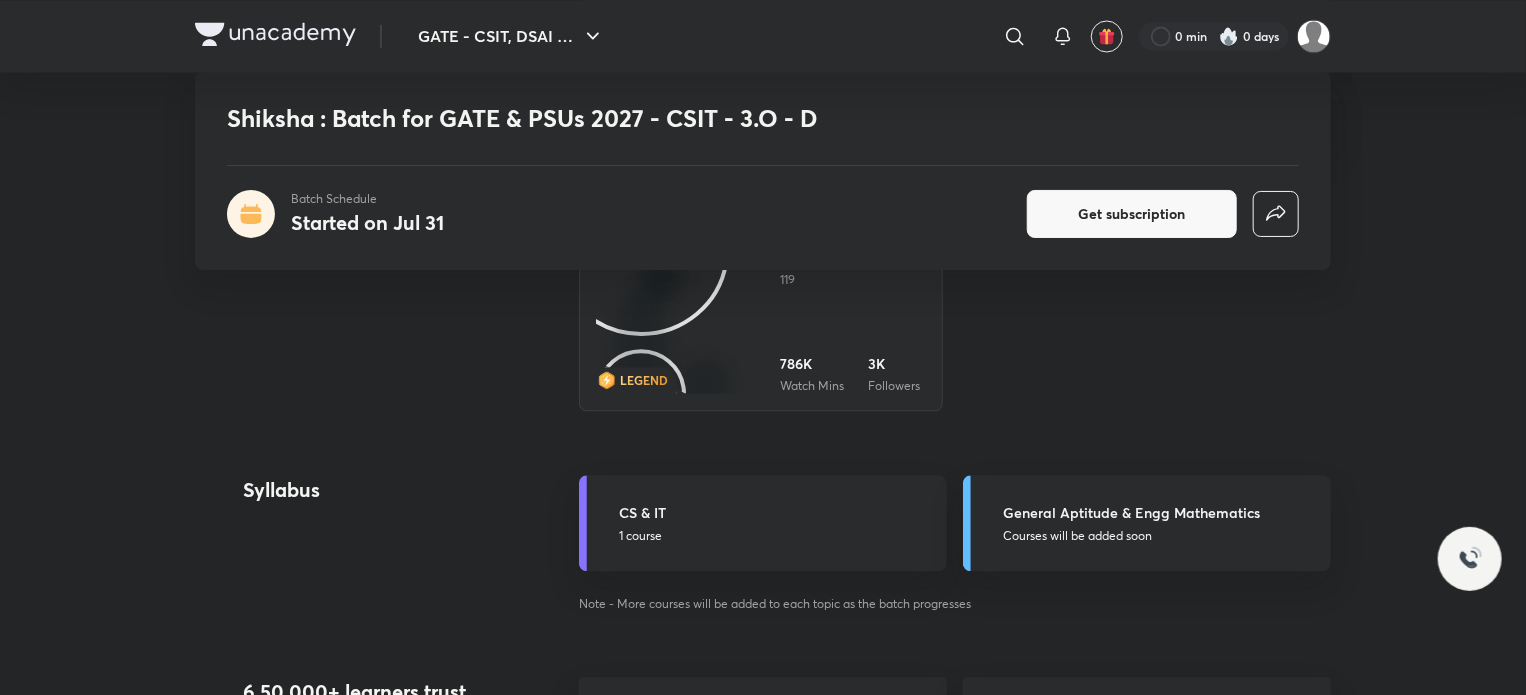 scroll, scrollTop: 1700, scrollLeft: 0, axis: vertical 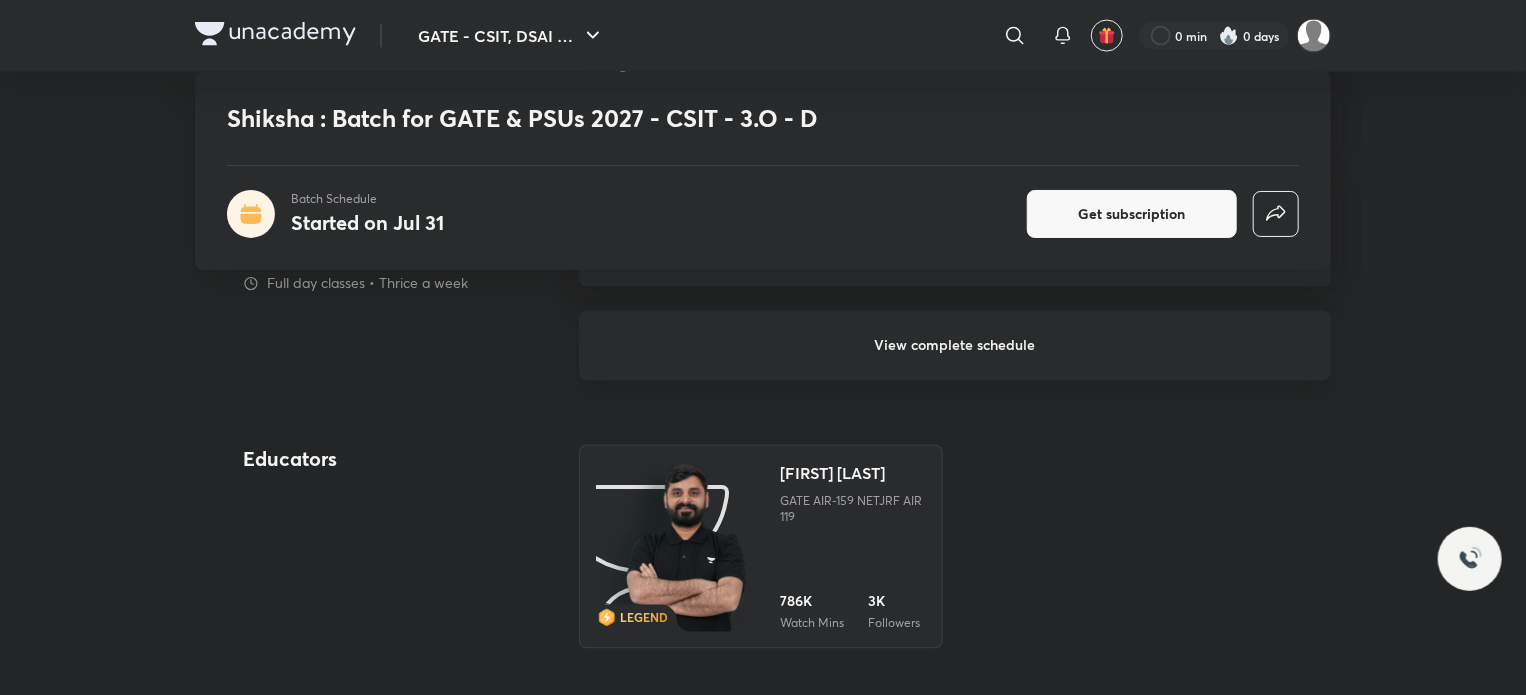 click on "View complete schedule" at bounding box center [955, 346] 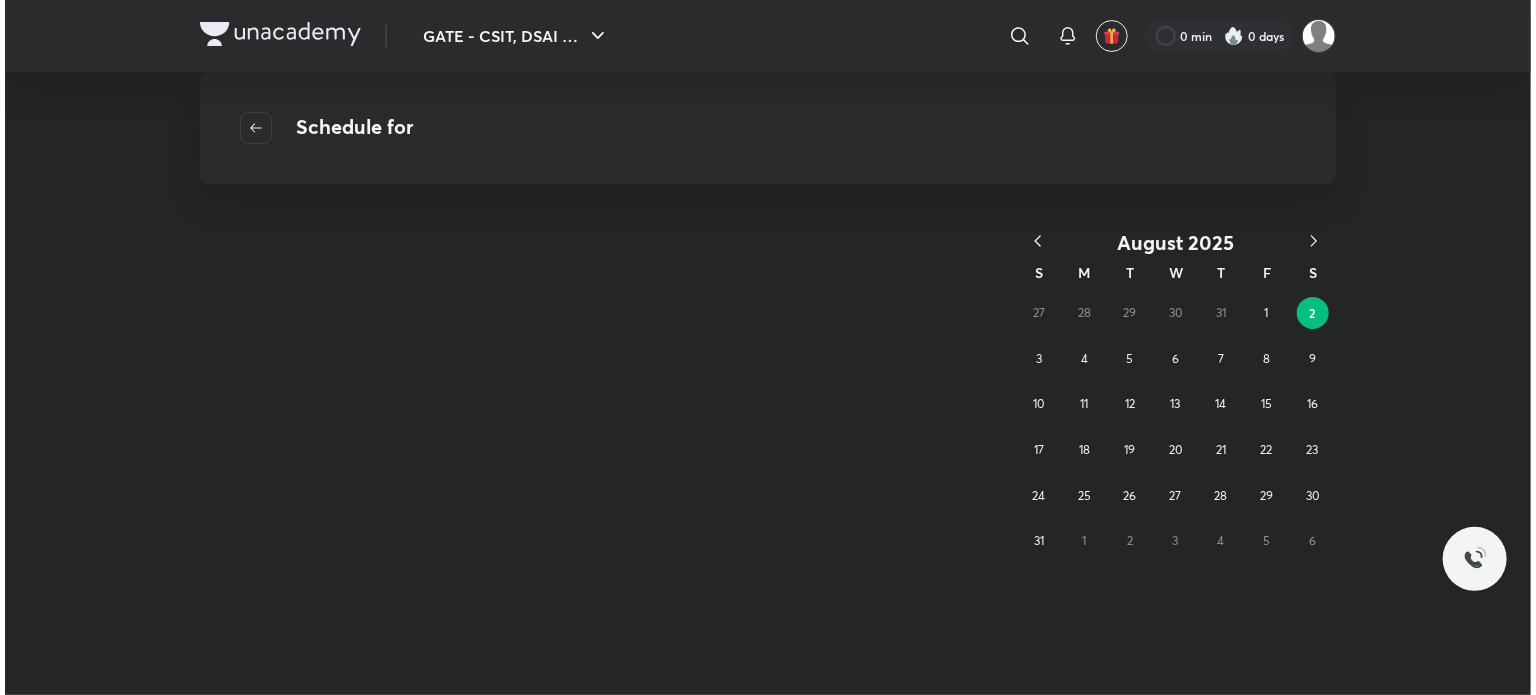 scroll, scrollTop: 0, scrollLeft: 0, axis: both 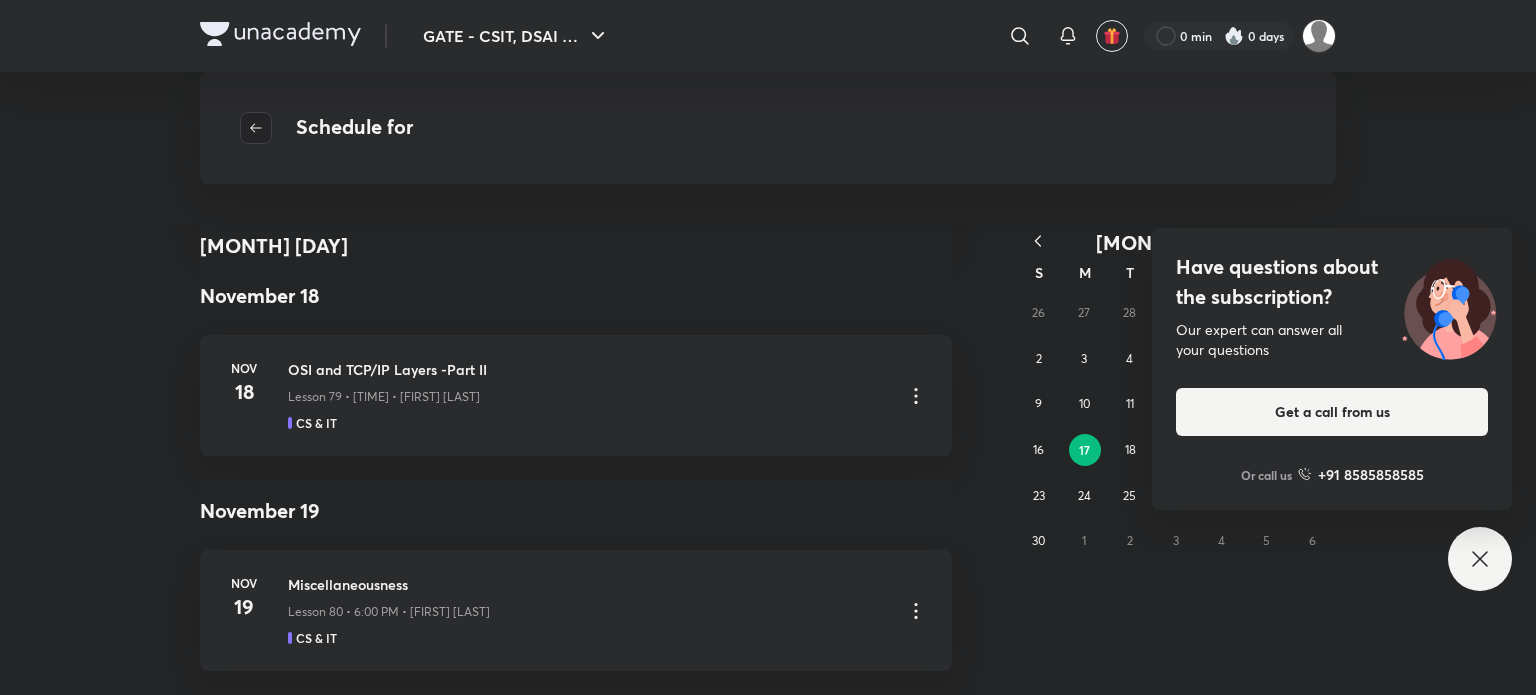 click 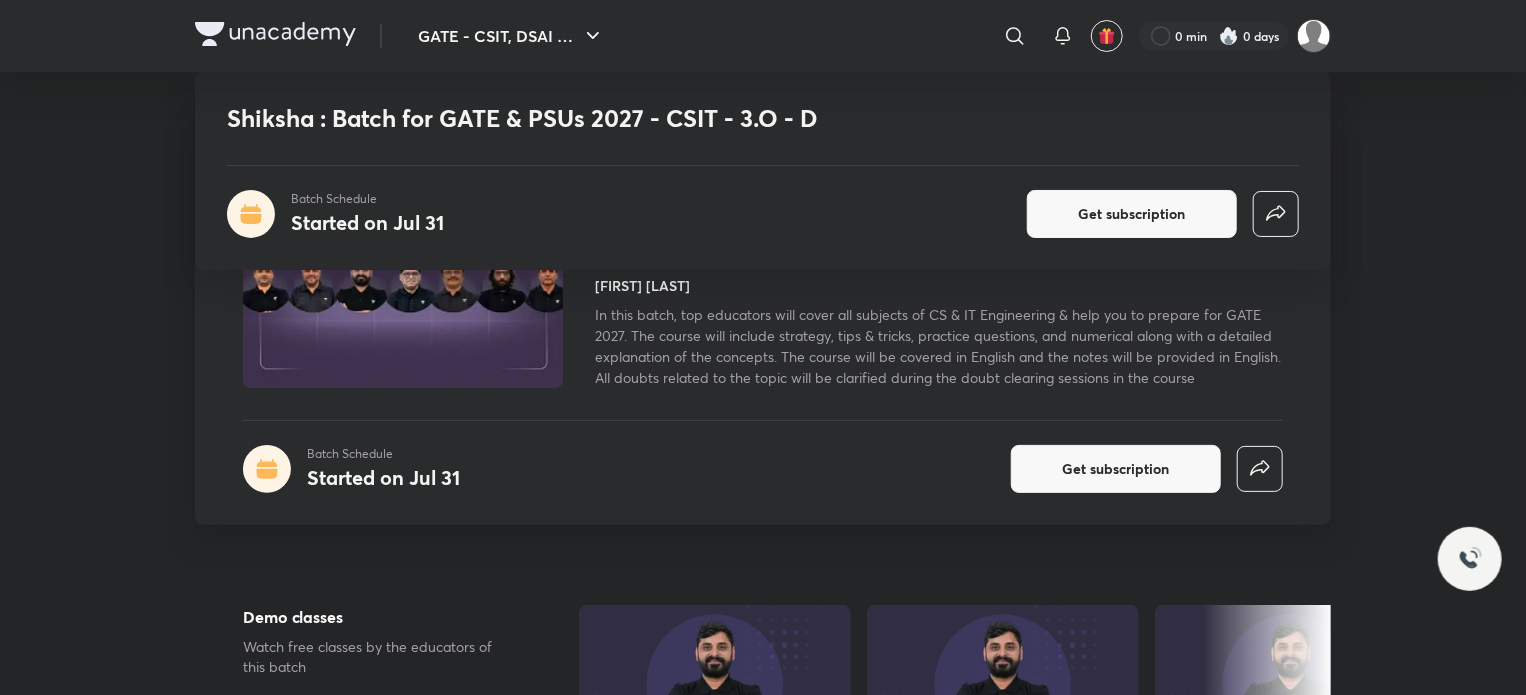 scroll, scrollTop: 0, scrollLeft: 0, axis: both 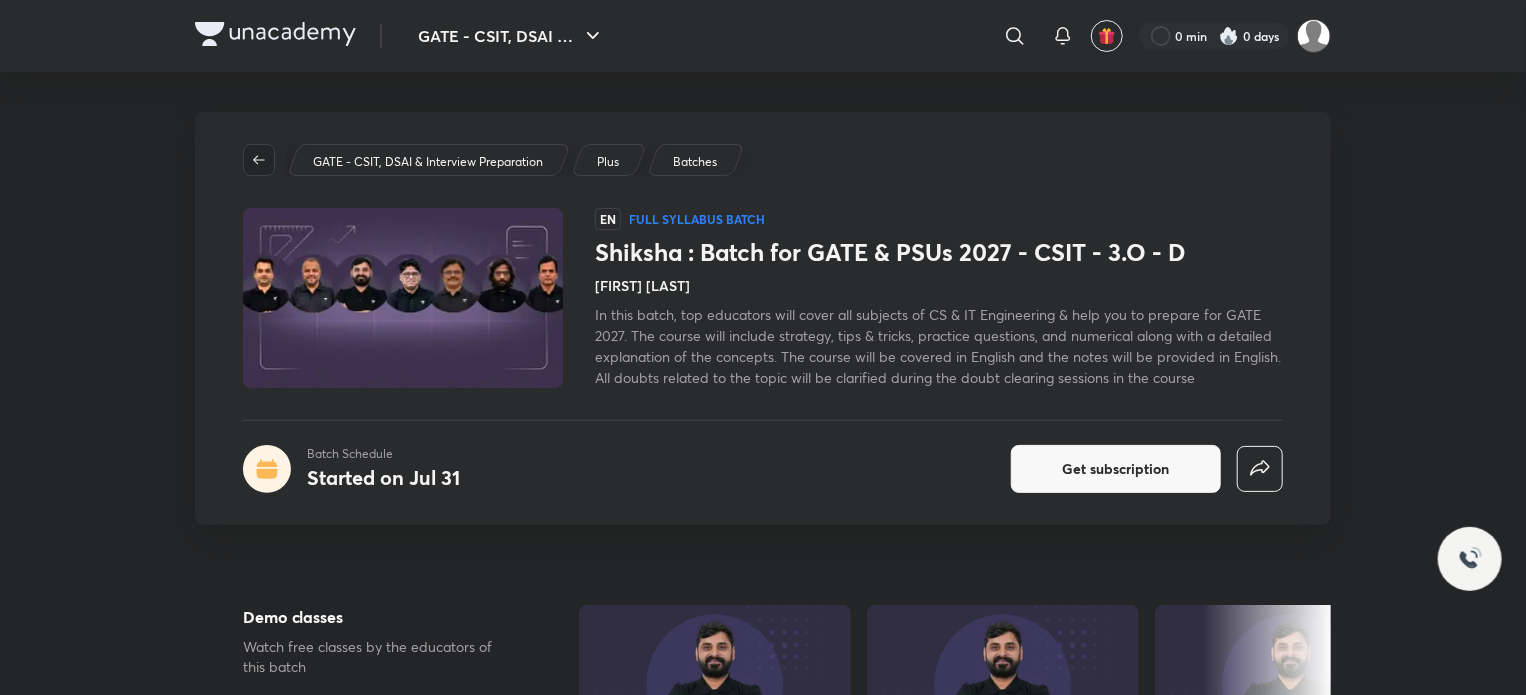 click 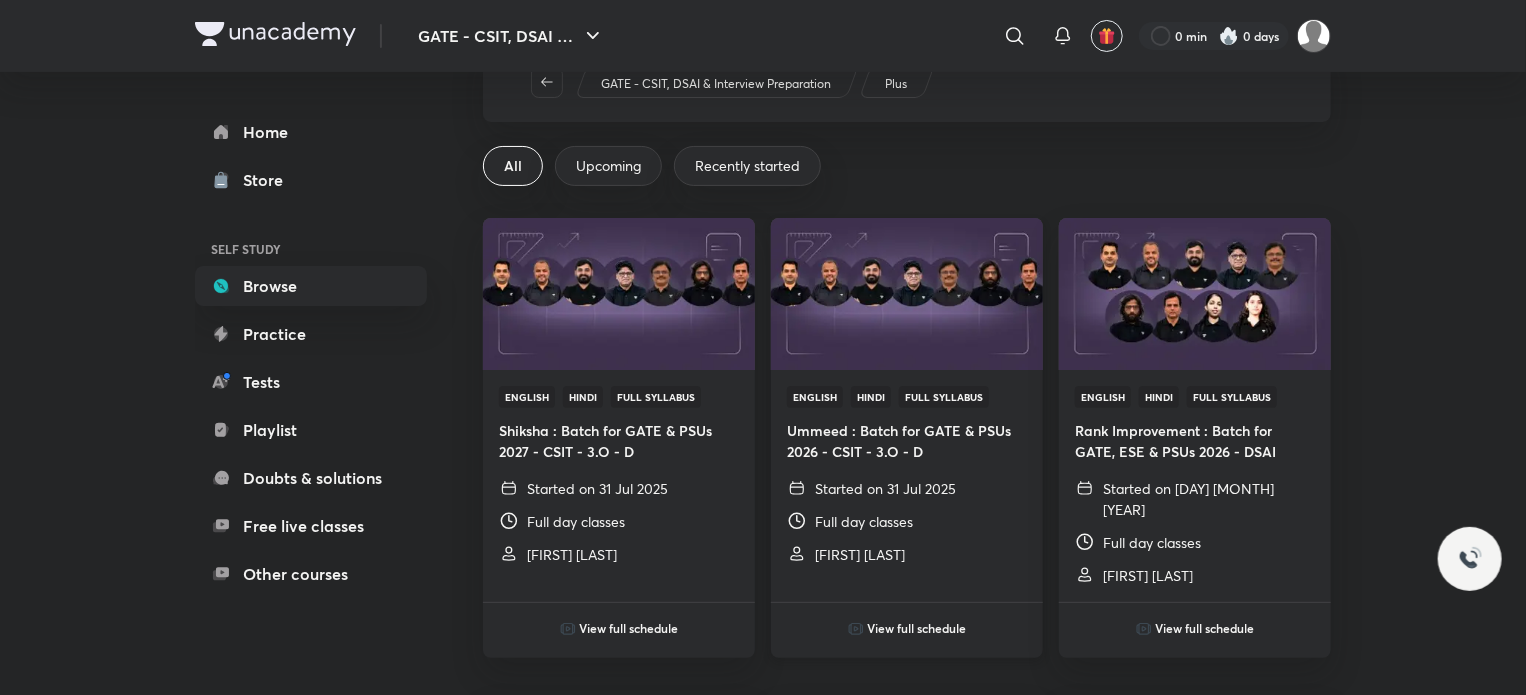 scroll, scrollTop: 200, scrollLeft: 0, axis: vertical 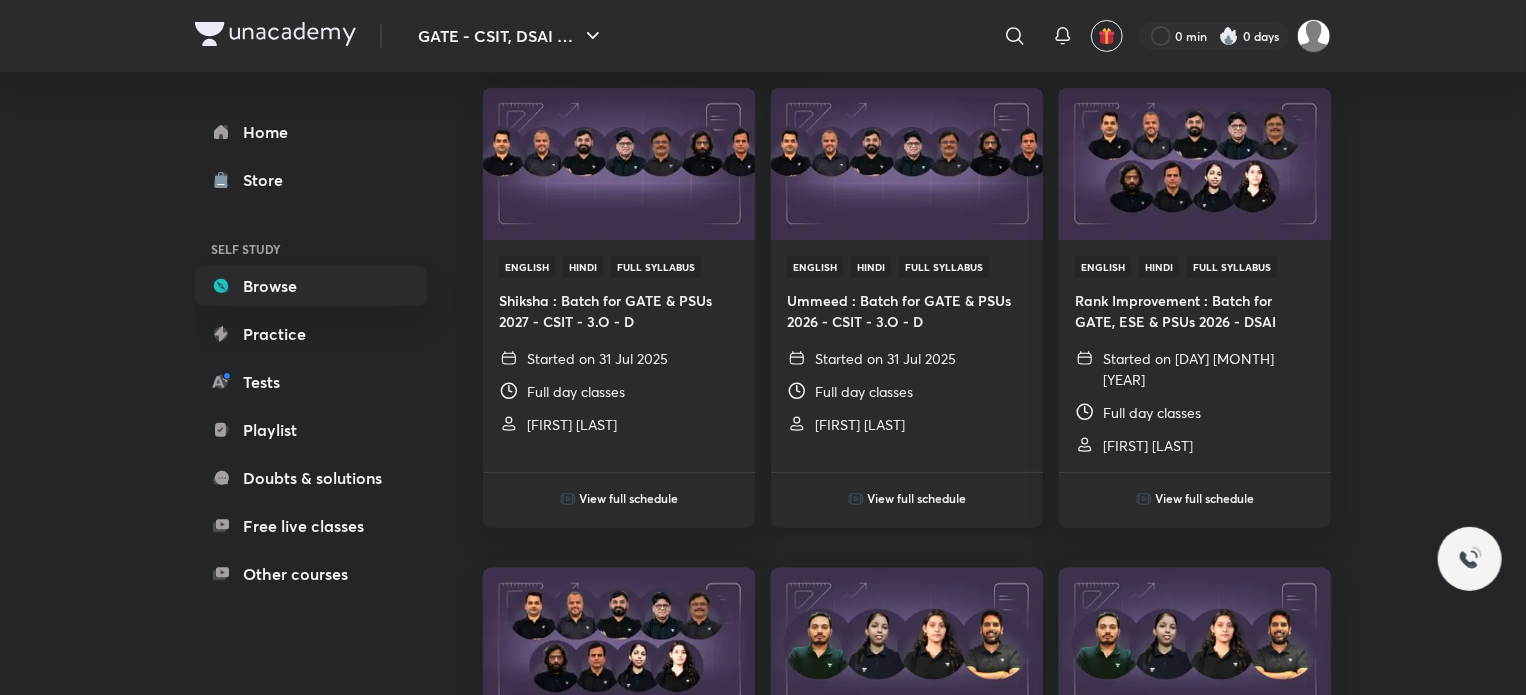 click on "View full schedule" at bounding box center (917, 498) 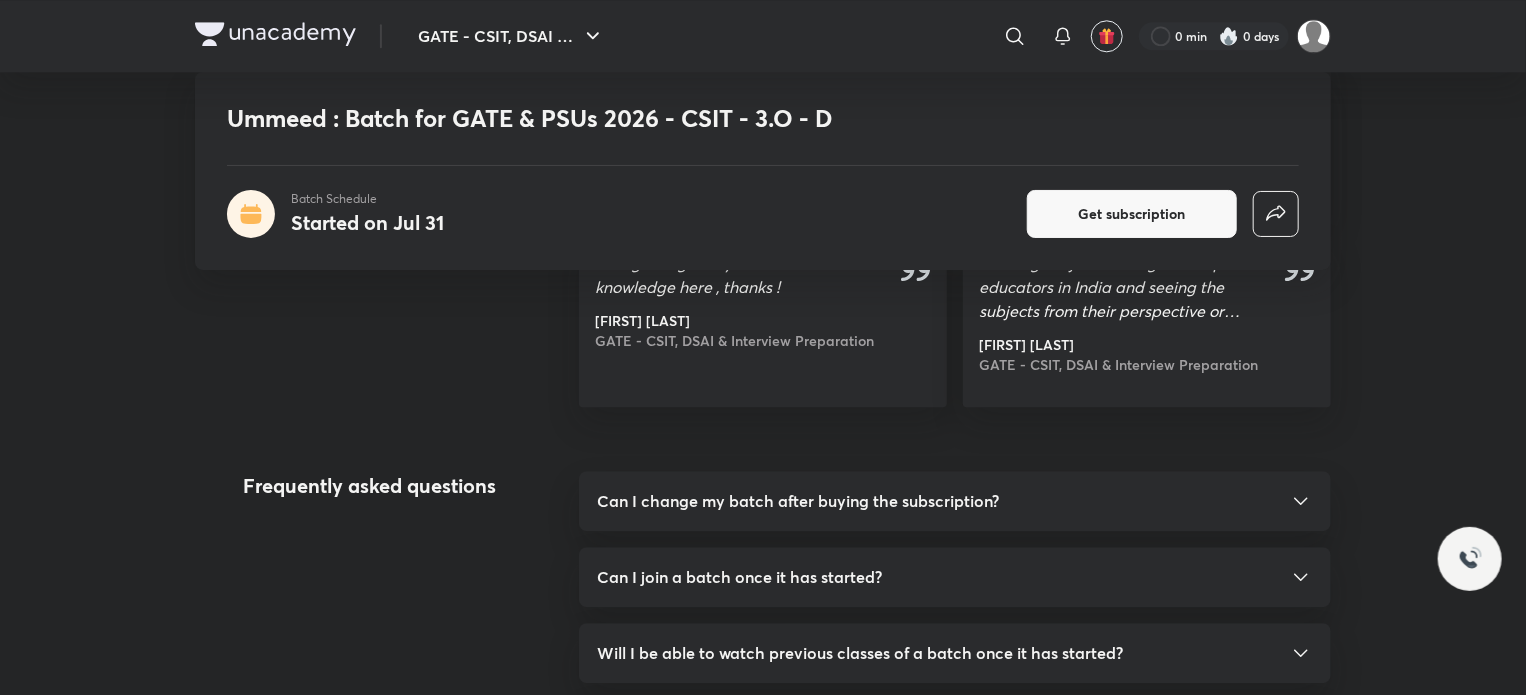 scroll, scrollTop: 2800, scrollLeft: 0, axis: vertical 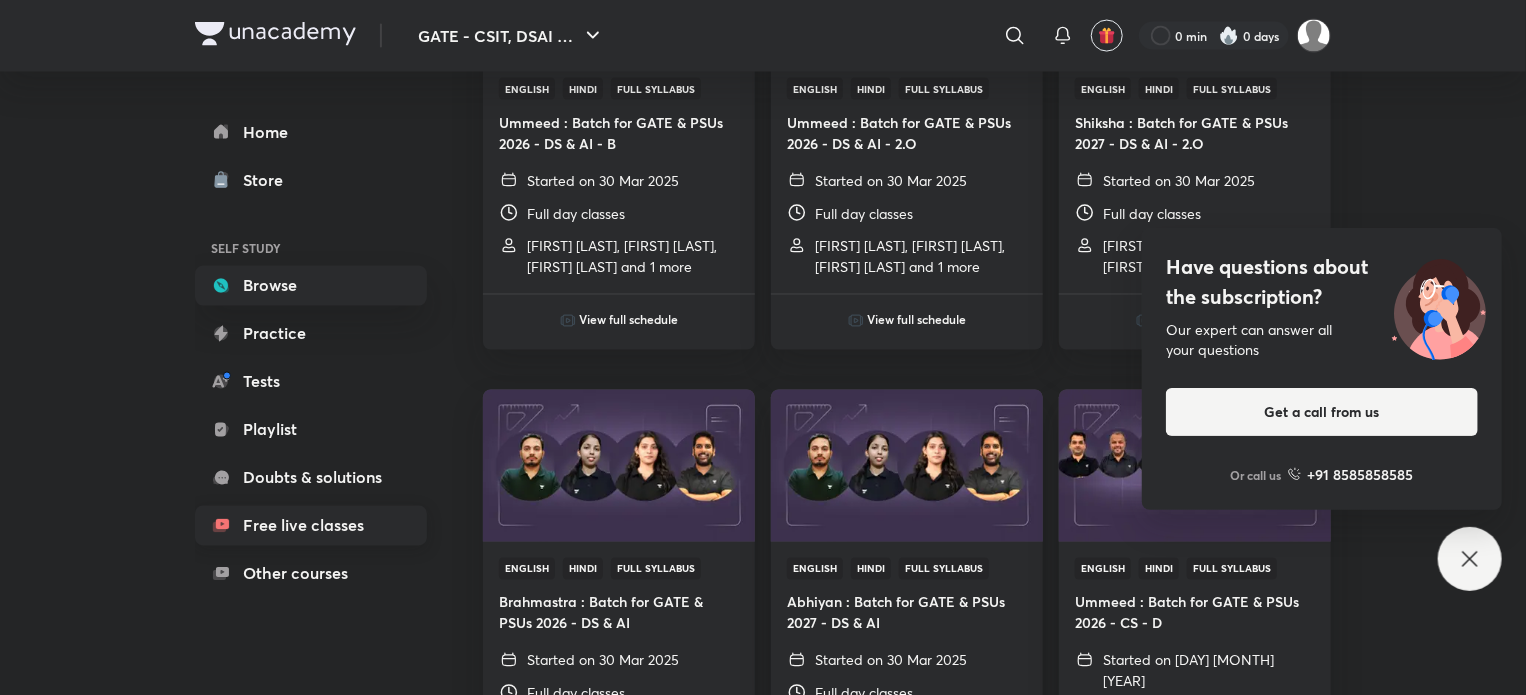 click on "Free live classes" at bounding box center (311, 526) 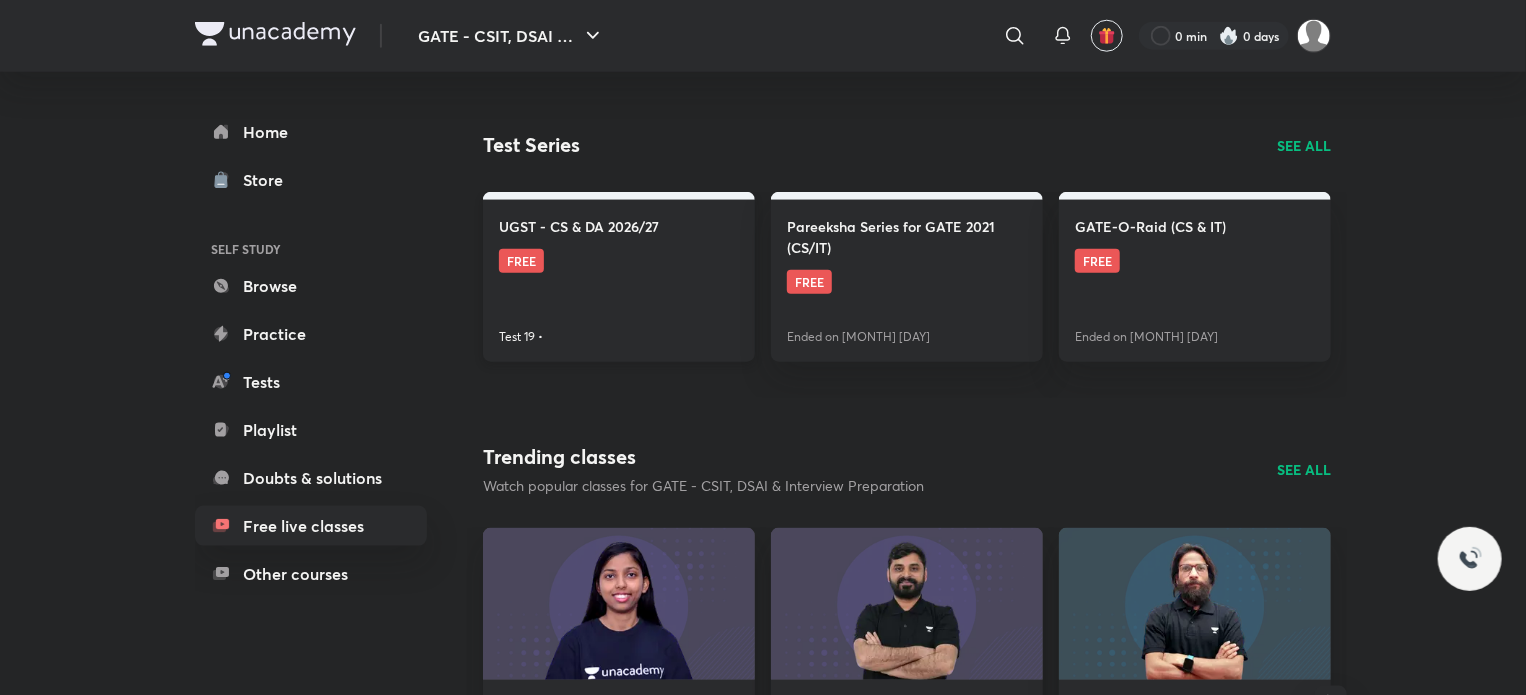 scroll, scrollTop: 1000, scrollLeft: 0, axis: vertical 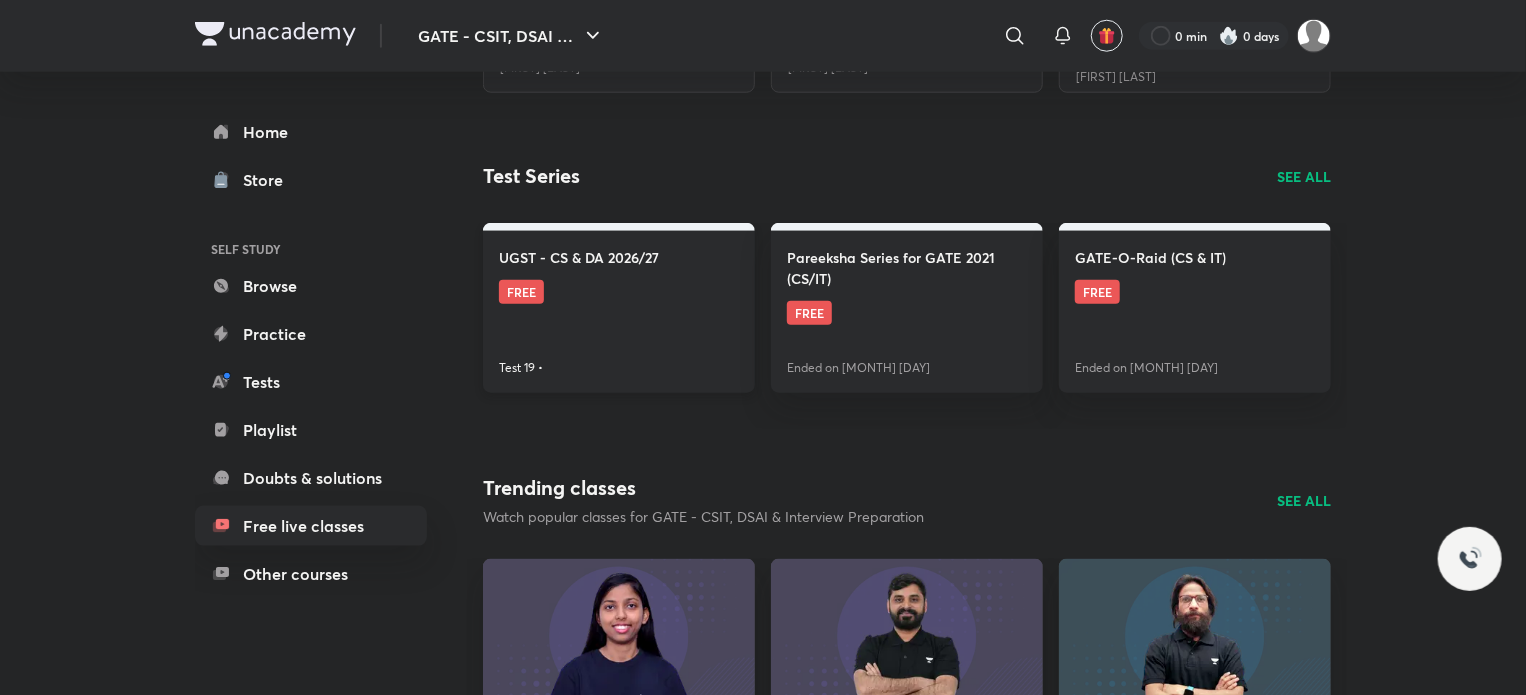 click on "FREE" at bounding box center [521, 292] 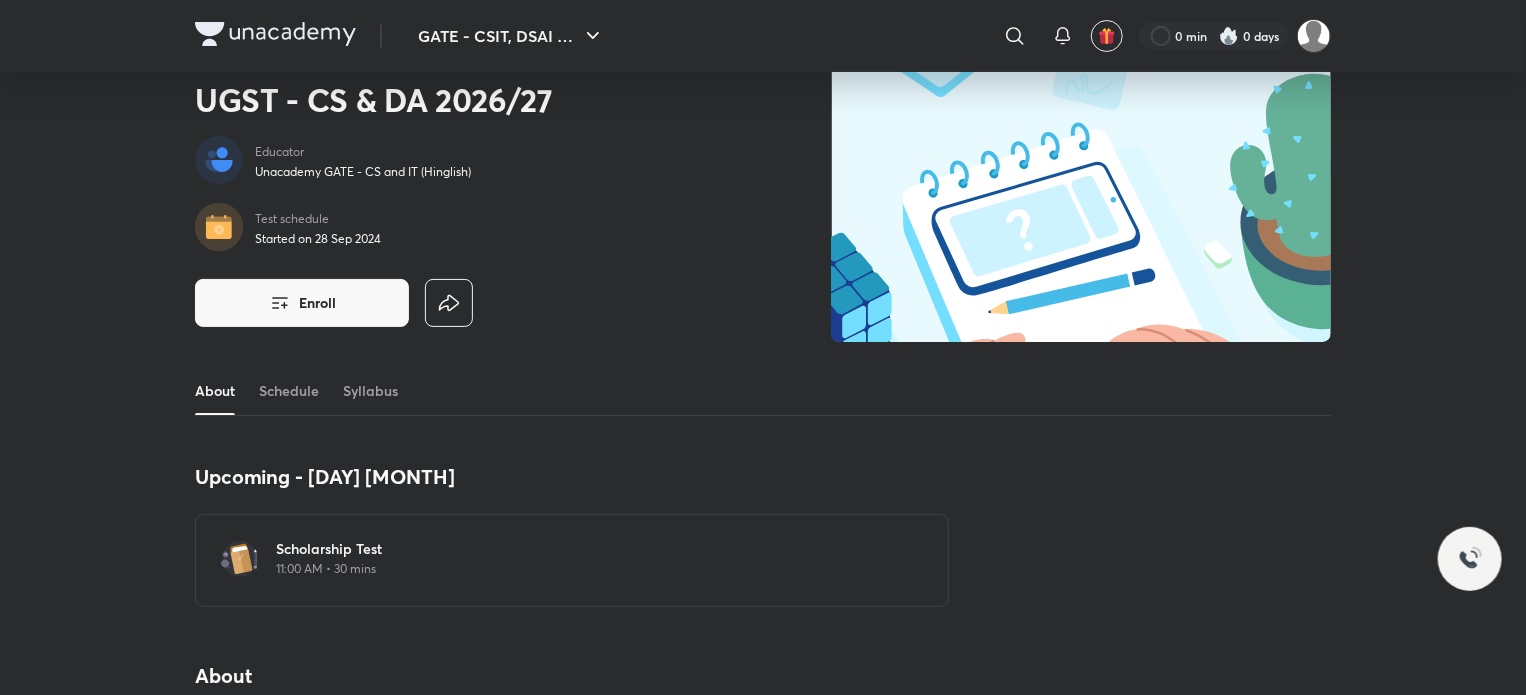 scroll, scrollTop: 0, scrollLeft: 0, axis: both 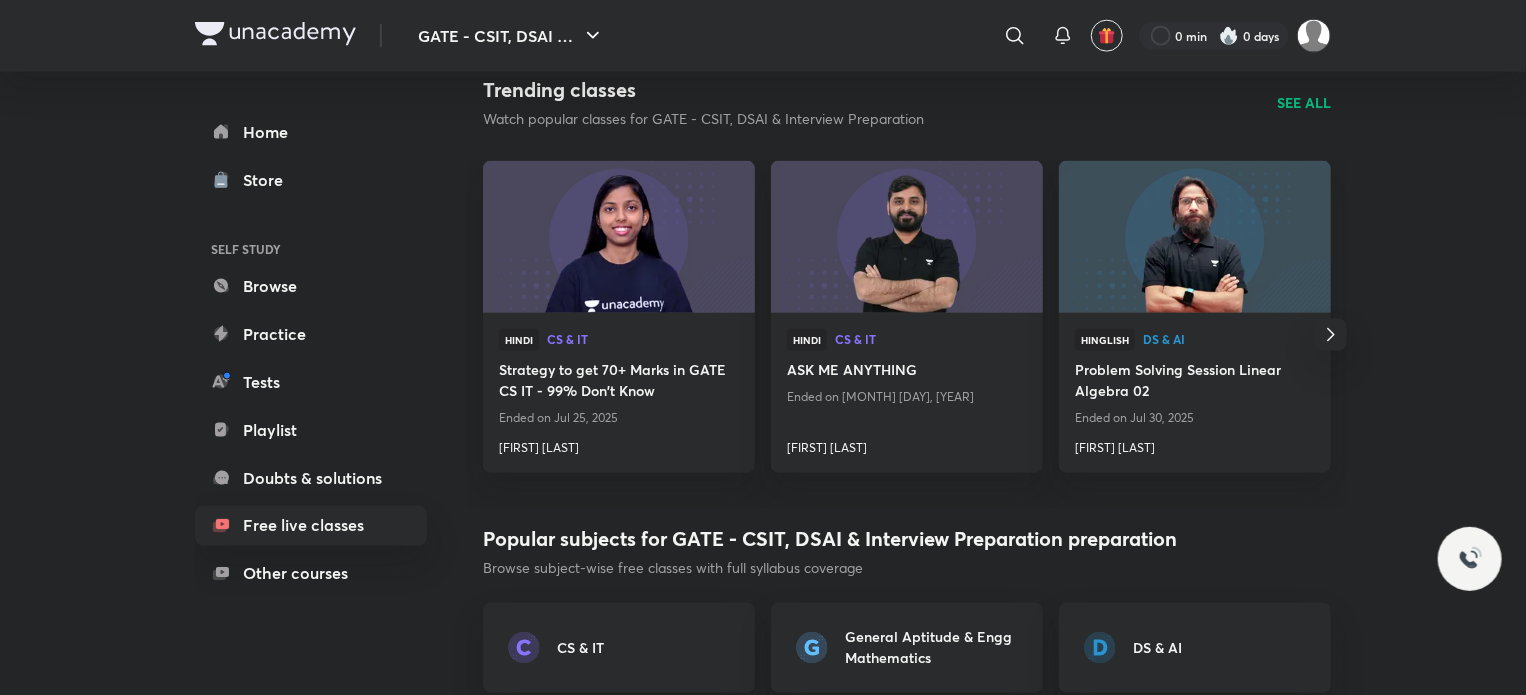 click 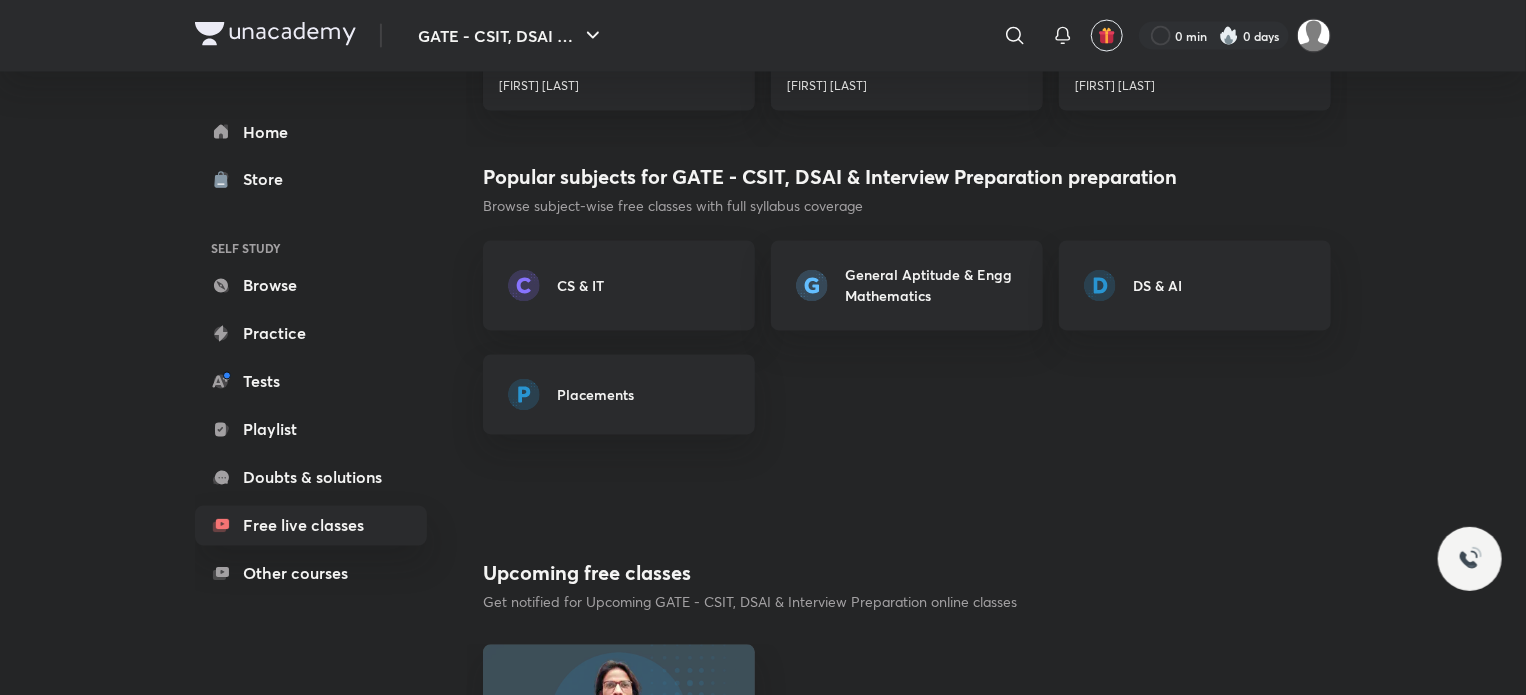 scroll, scrollTop: 1798, scrollLeft: 0, axis: vertical 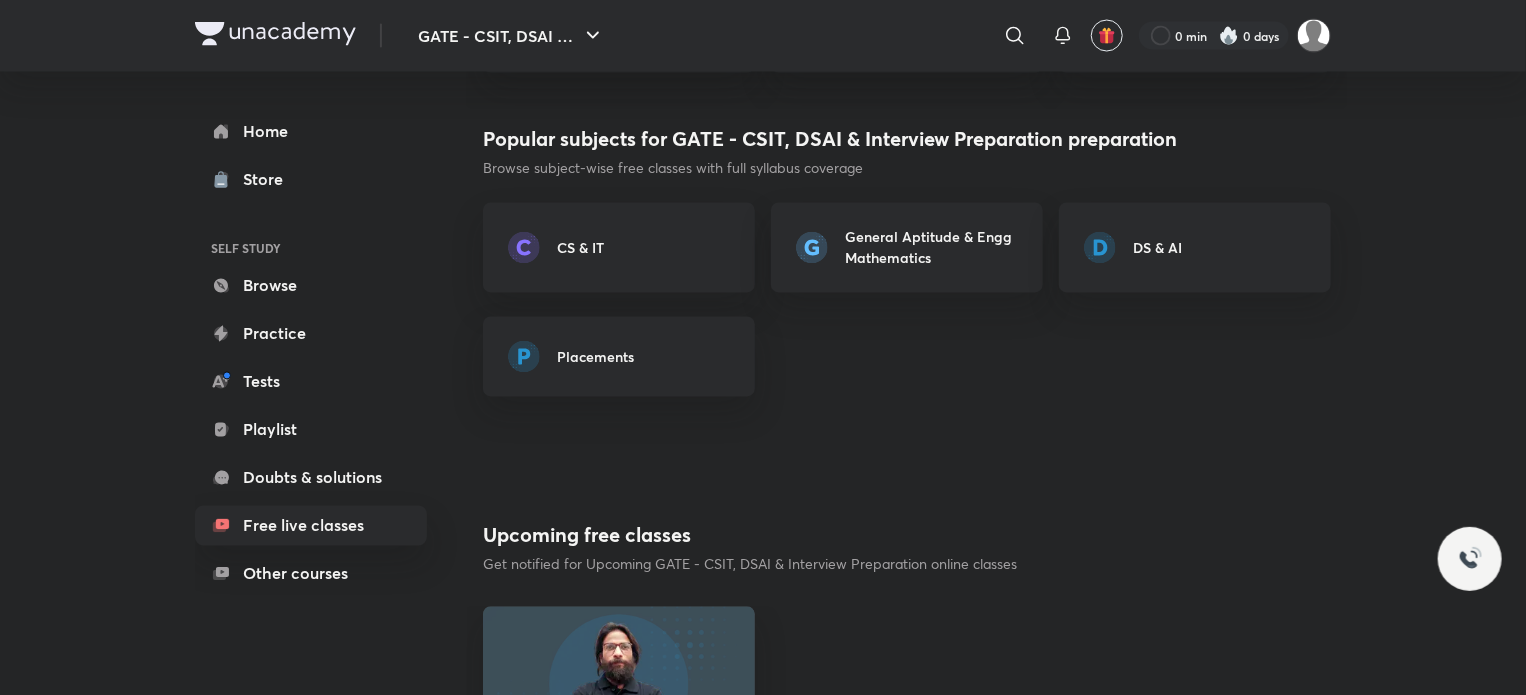 click on "Placements" at bounding box center [636, 357] 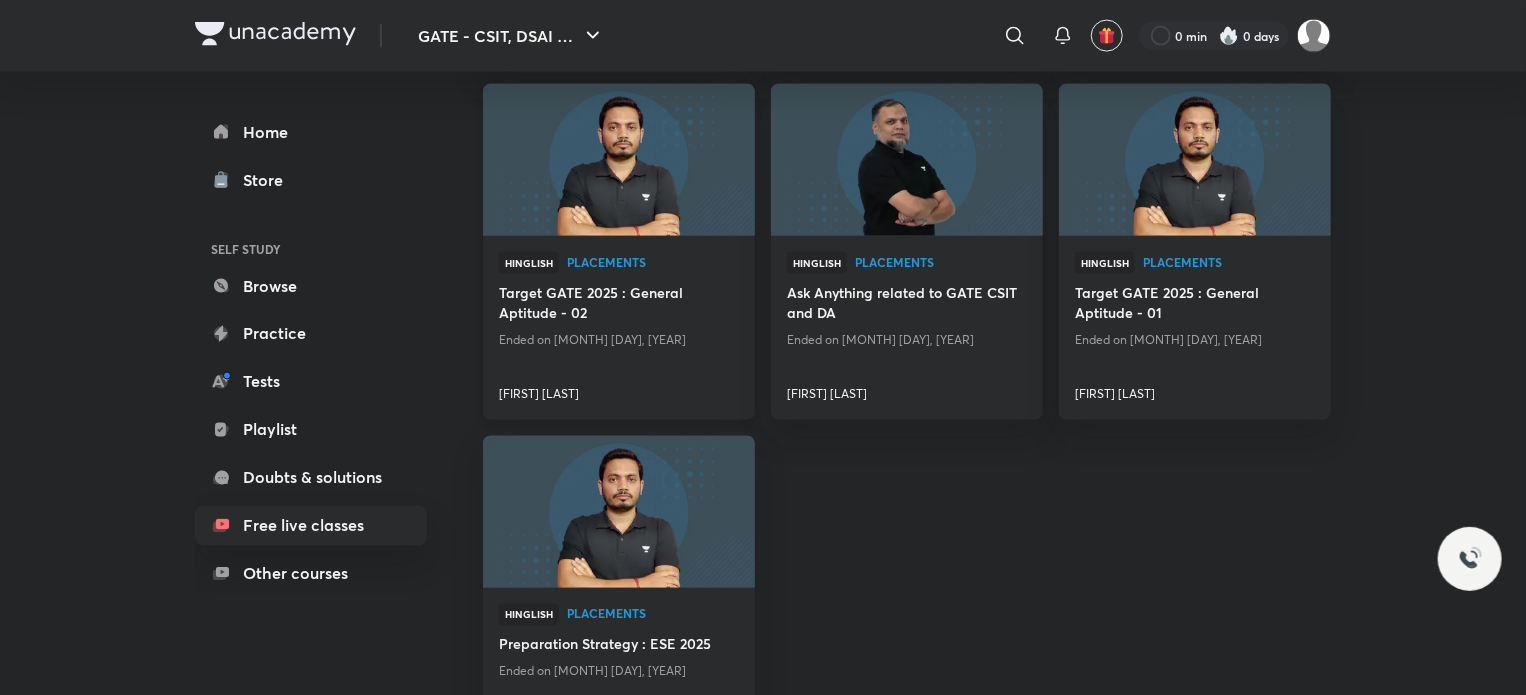 scroll, scrollTop: 1665, scrollLeft: 0, axis: vertical 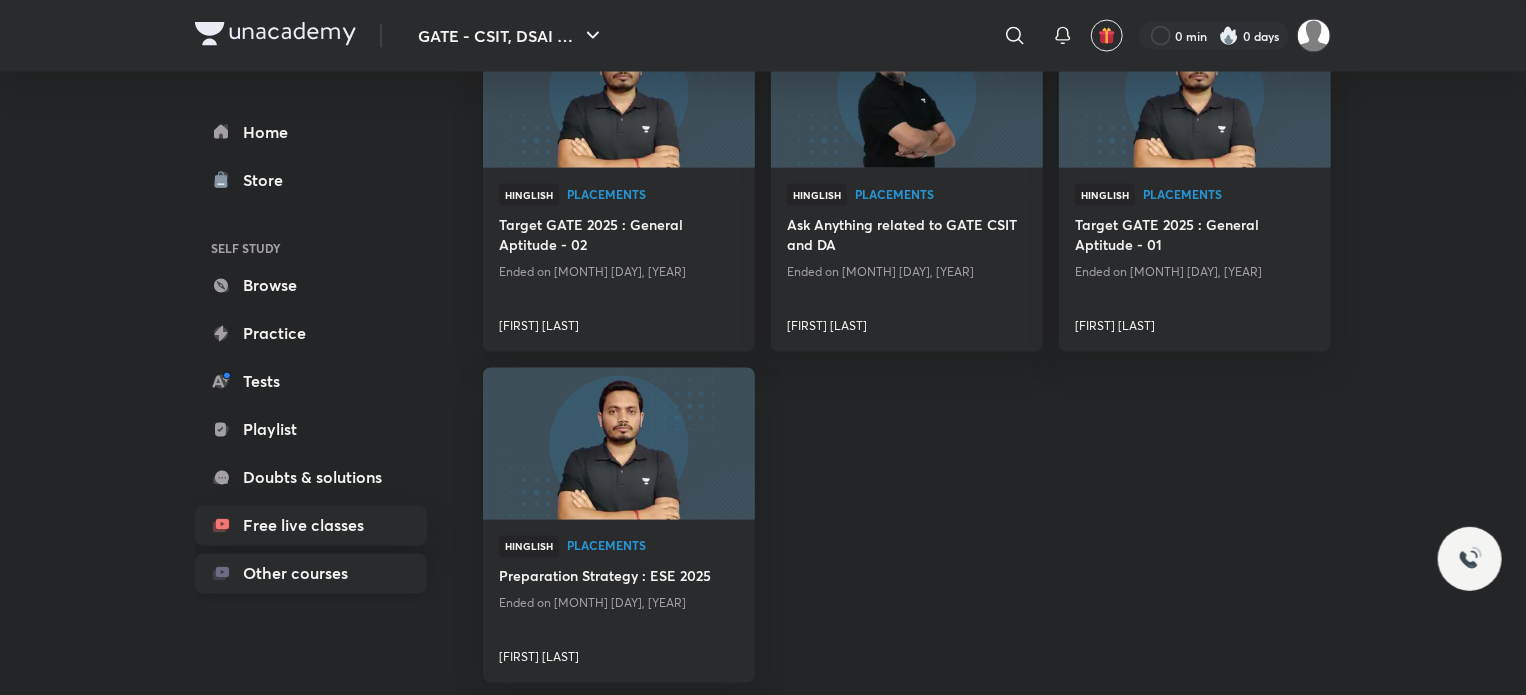 click on "Other courses" at bounding box center (311, 574) 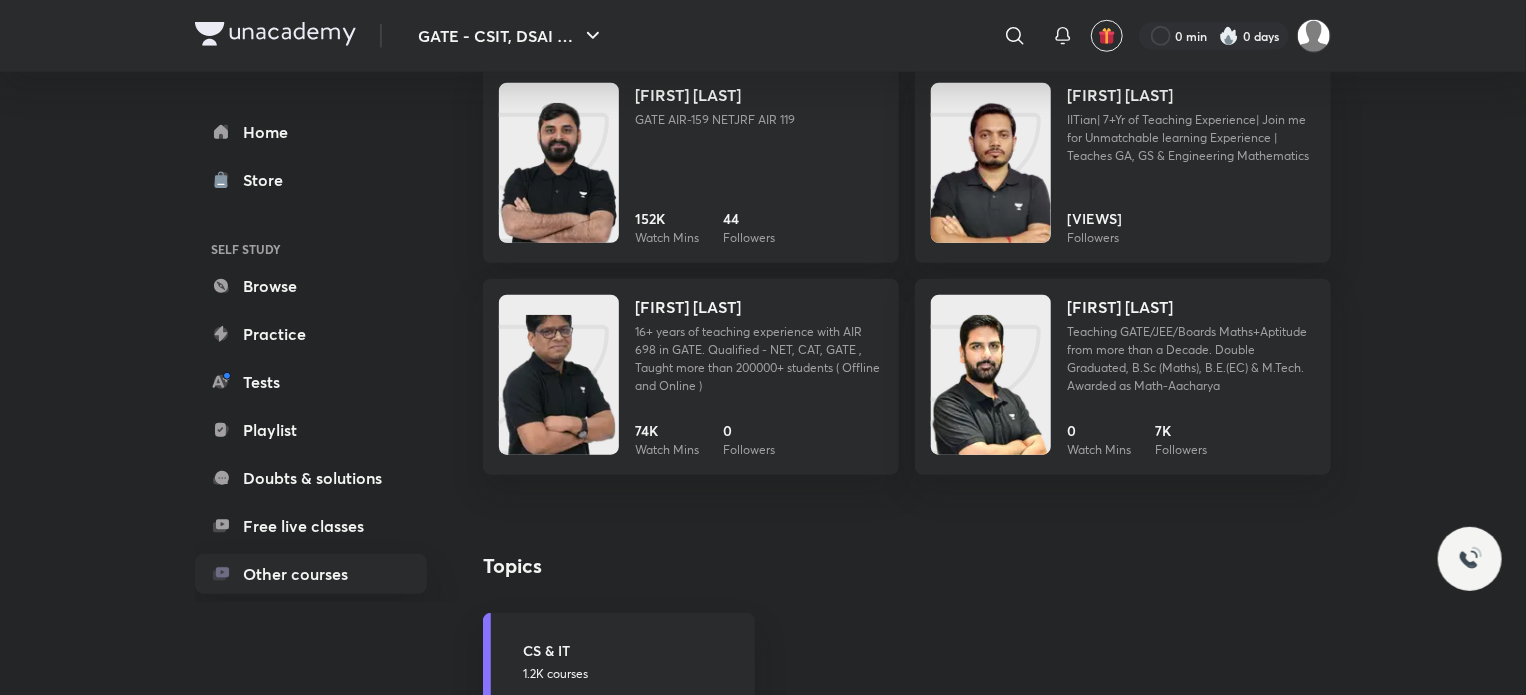 scroll, scrollTop: 805, scrollLeft: 0, axis: vertical 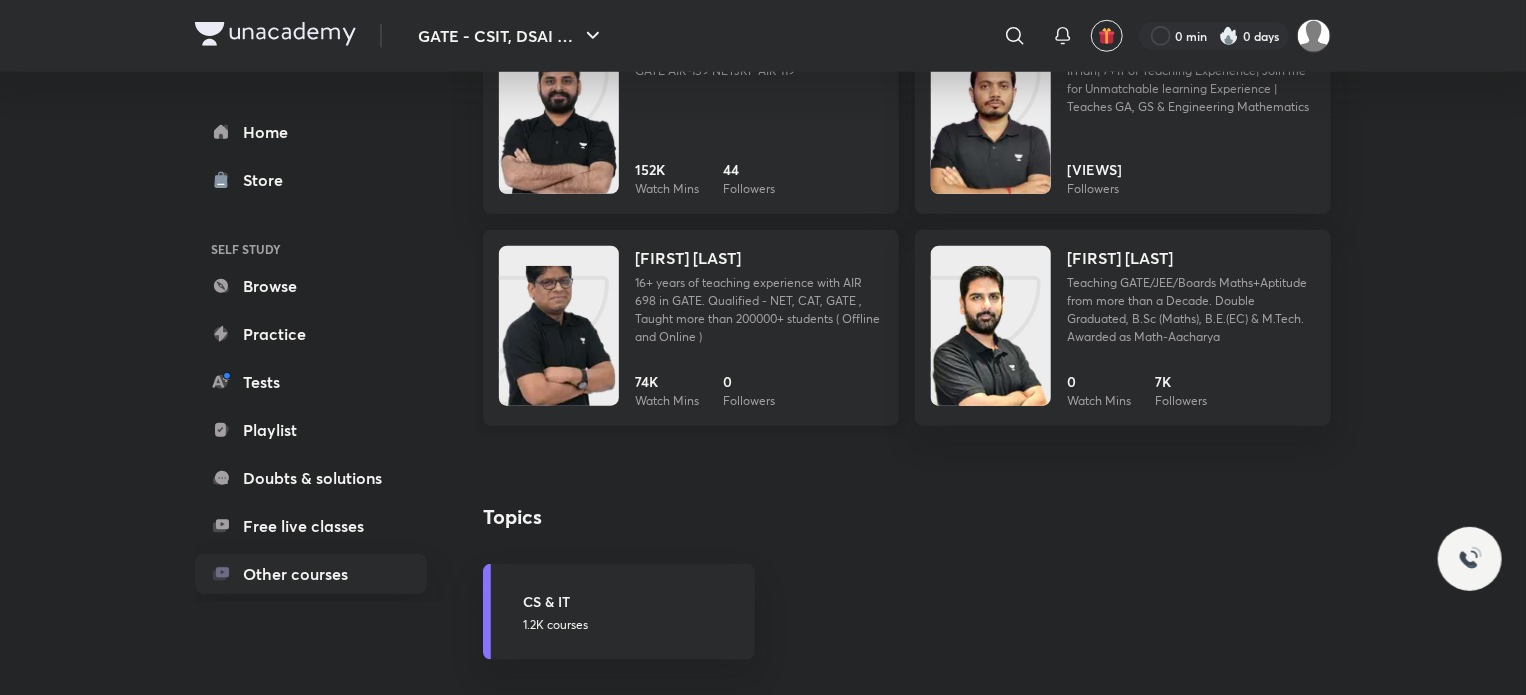 click on "16+ years of teaching experience with AIR 698 in GATE. Qualified - NET, CAT, GATE , Taught more than 200000+ students ( Offline and Online )" at bounding box center (759, 310) 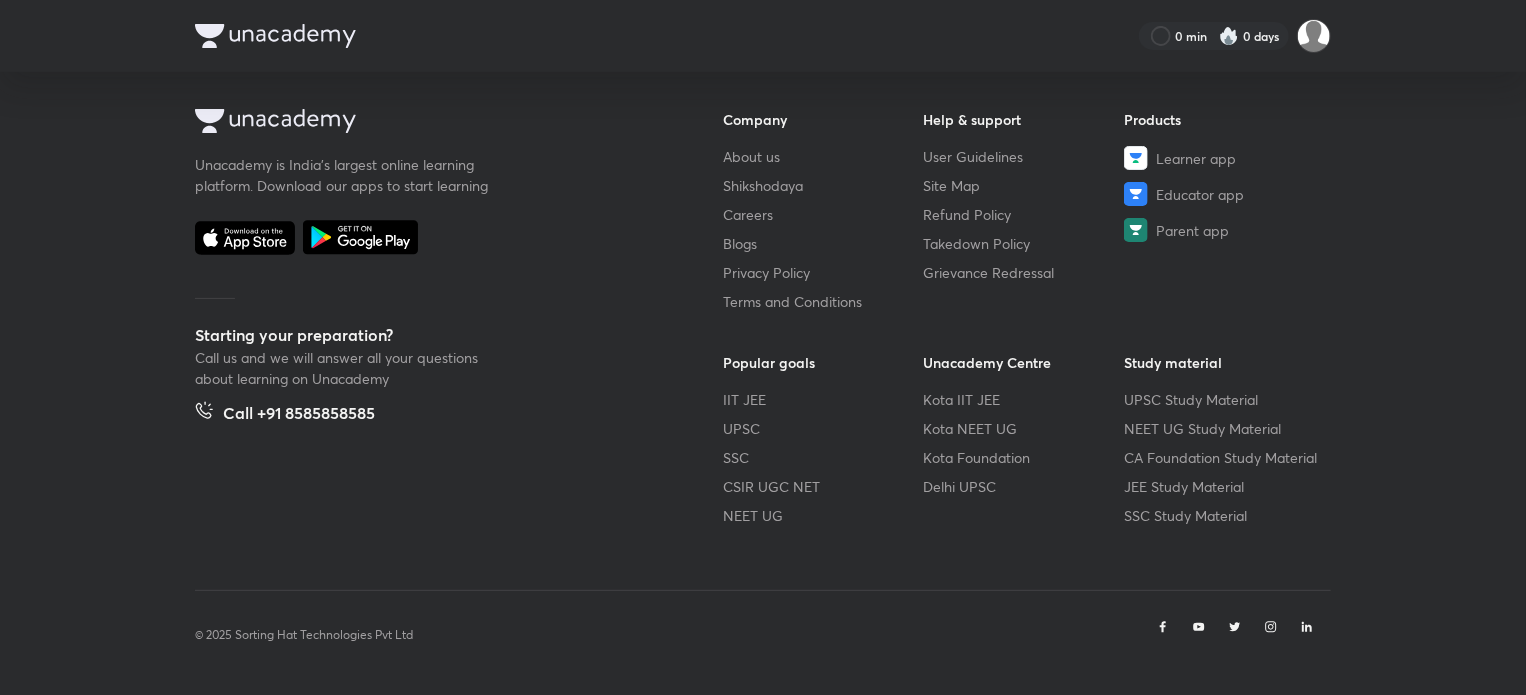 scroll, scrollTop: 0, scrollLeft: 0, axis: both 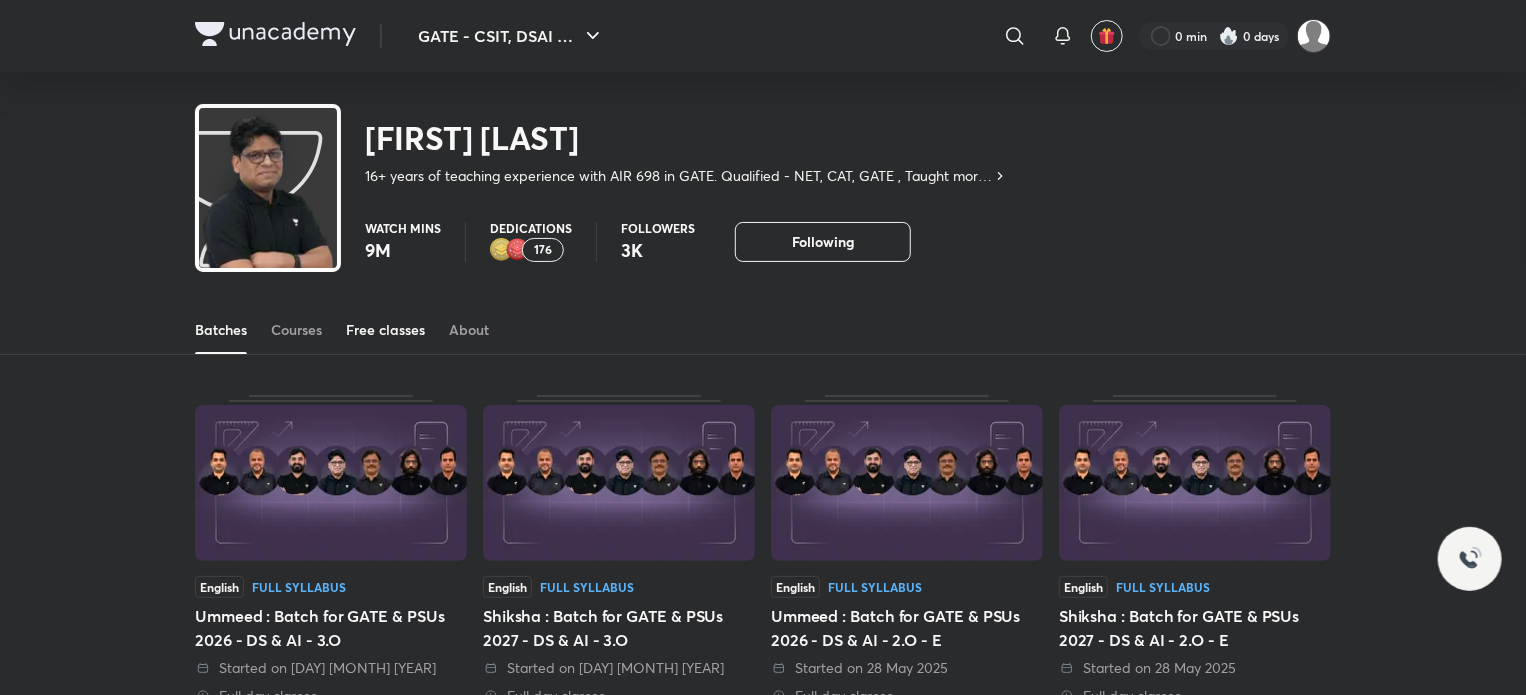 click on "Free classes" at bounding box center (385, 330) 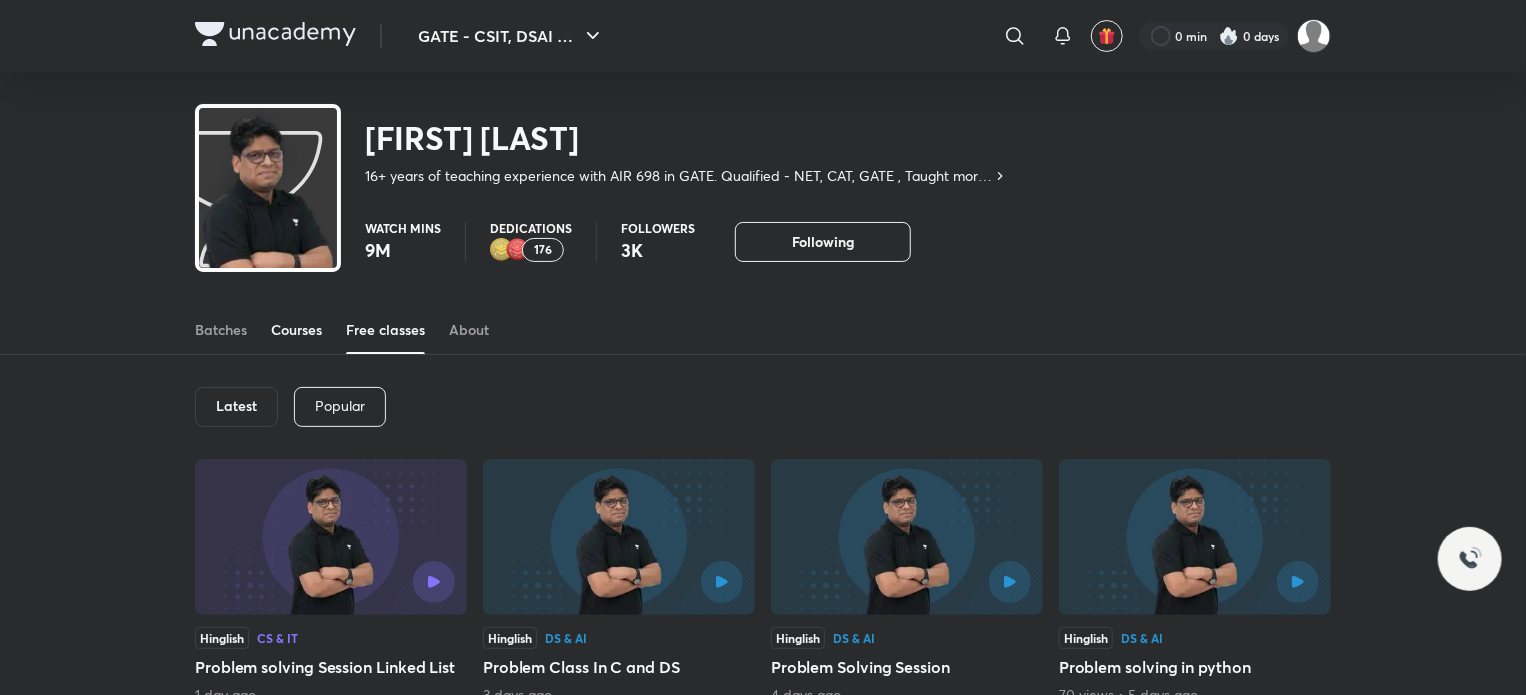click on "Courses" at bounding box center (296, 330) 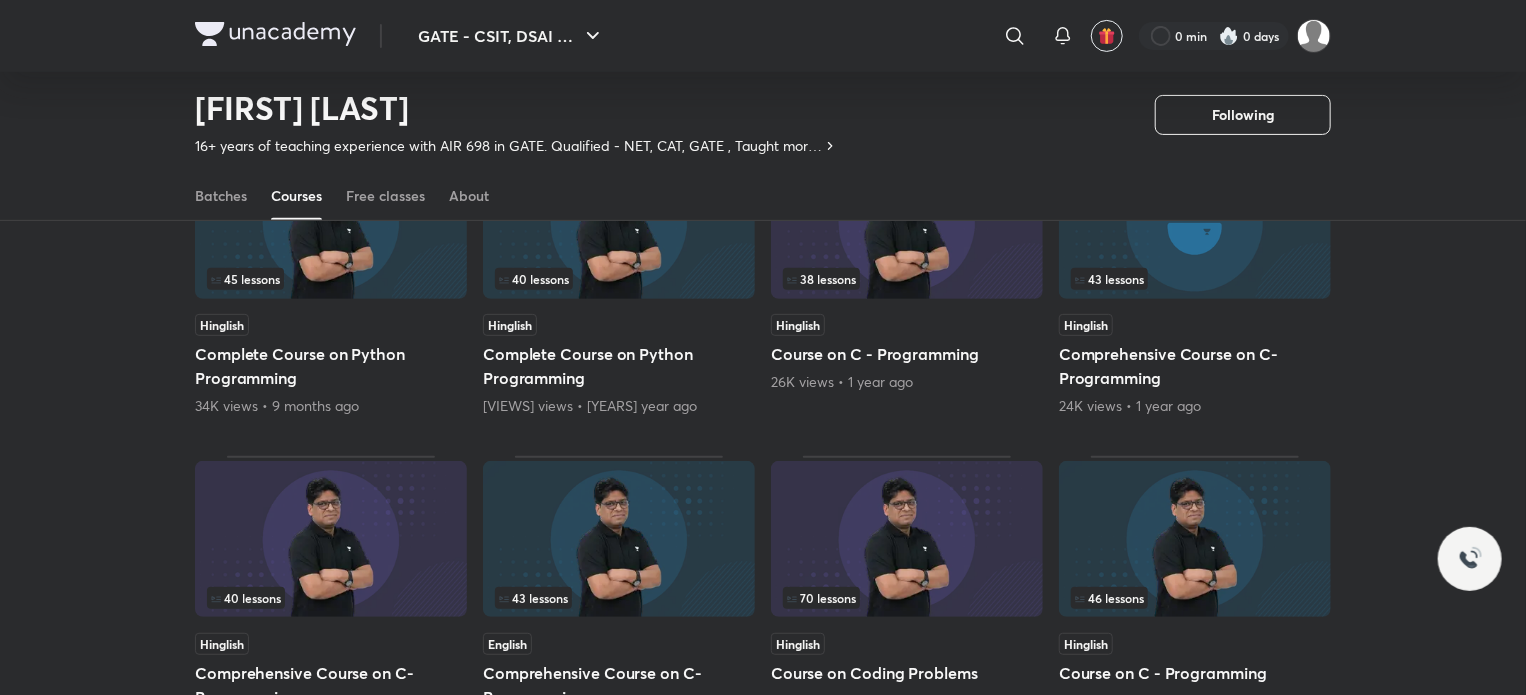 scroll, scrollTop: 186, scrollLeft: 0, axis: vertical 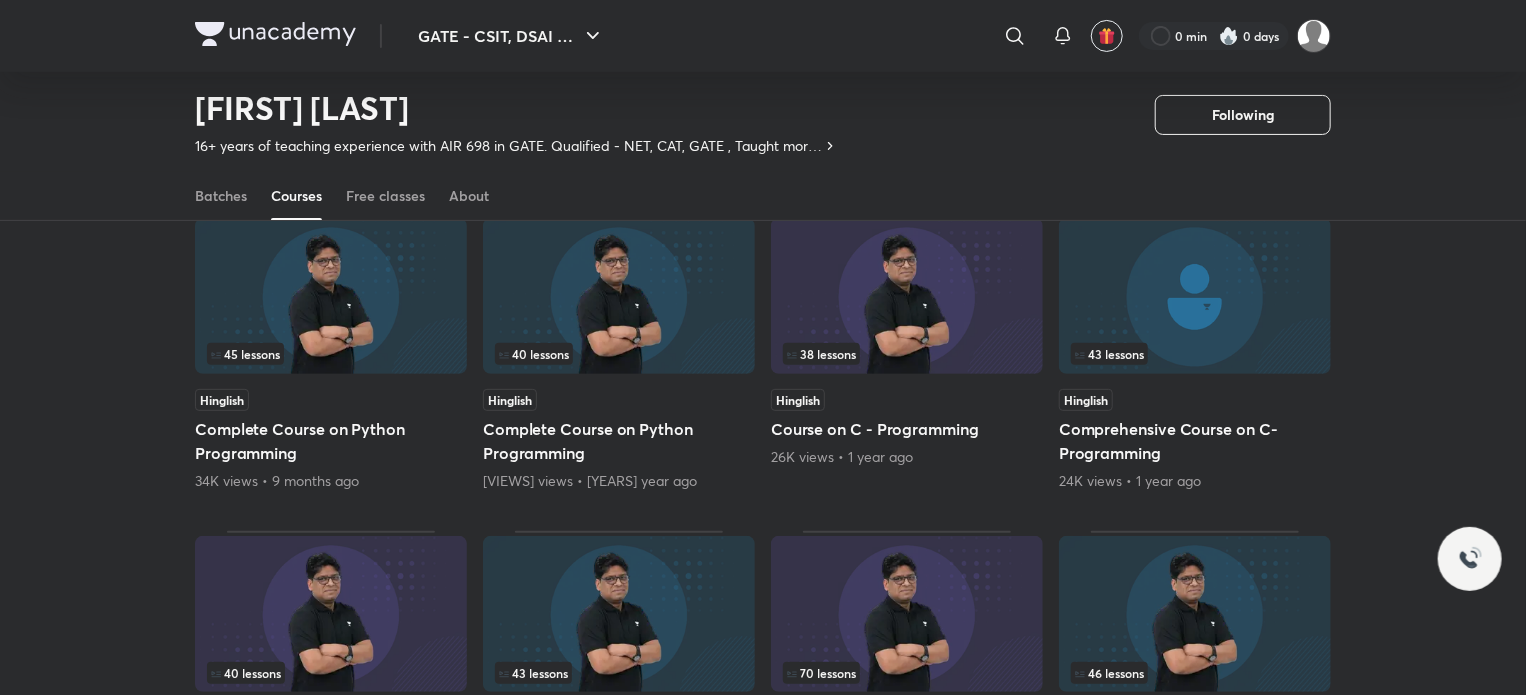 click at bounding box center (619, 296) 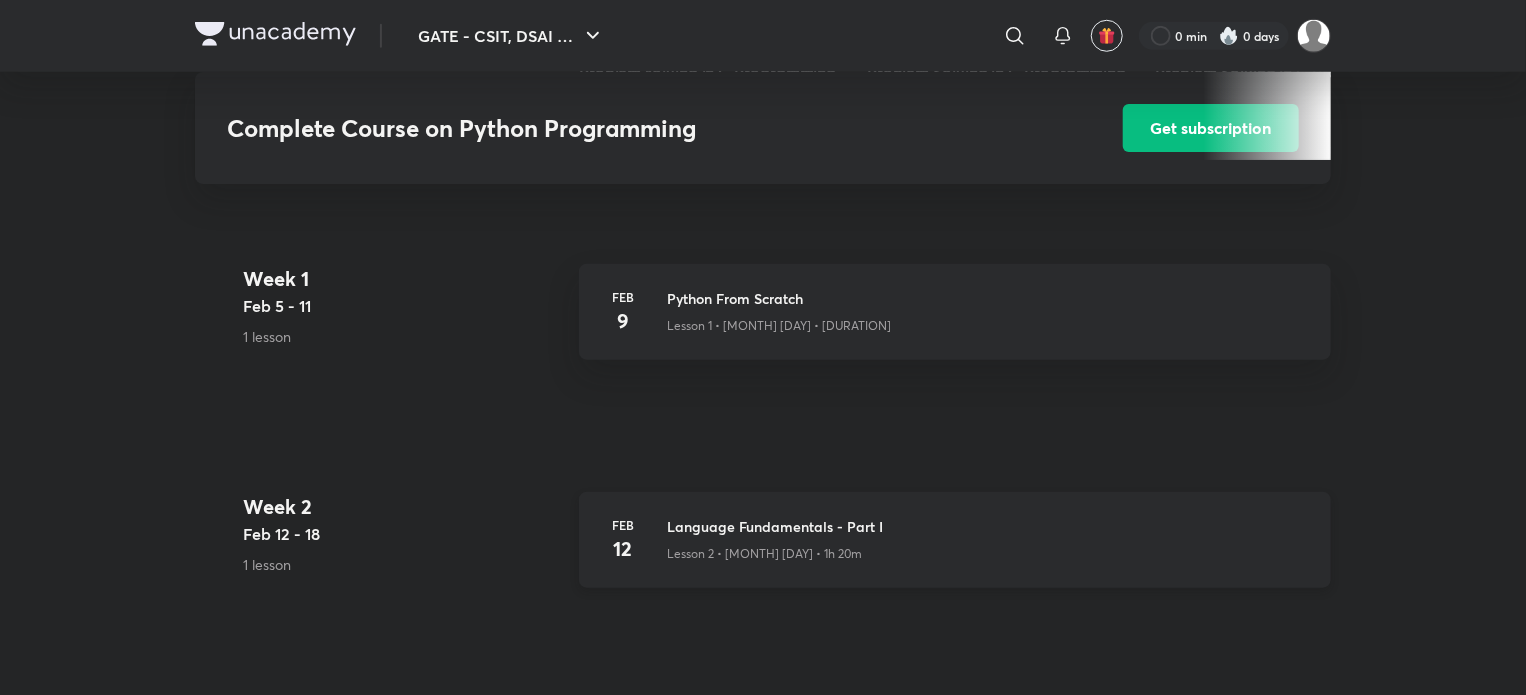 scroll, scrollTop: 100, scrollLeft: 0, axis: vertical 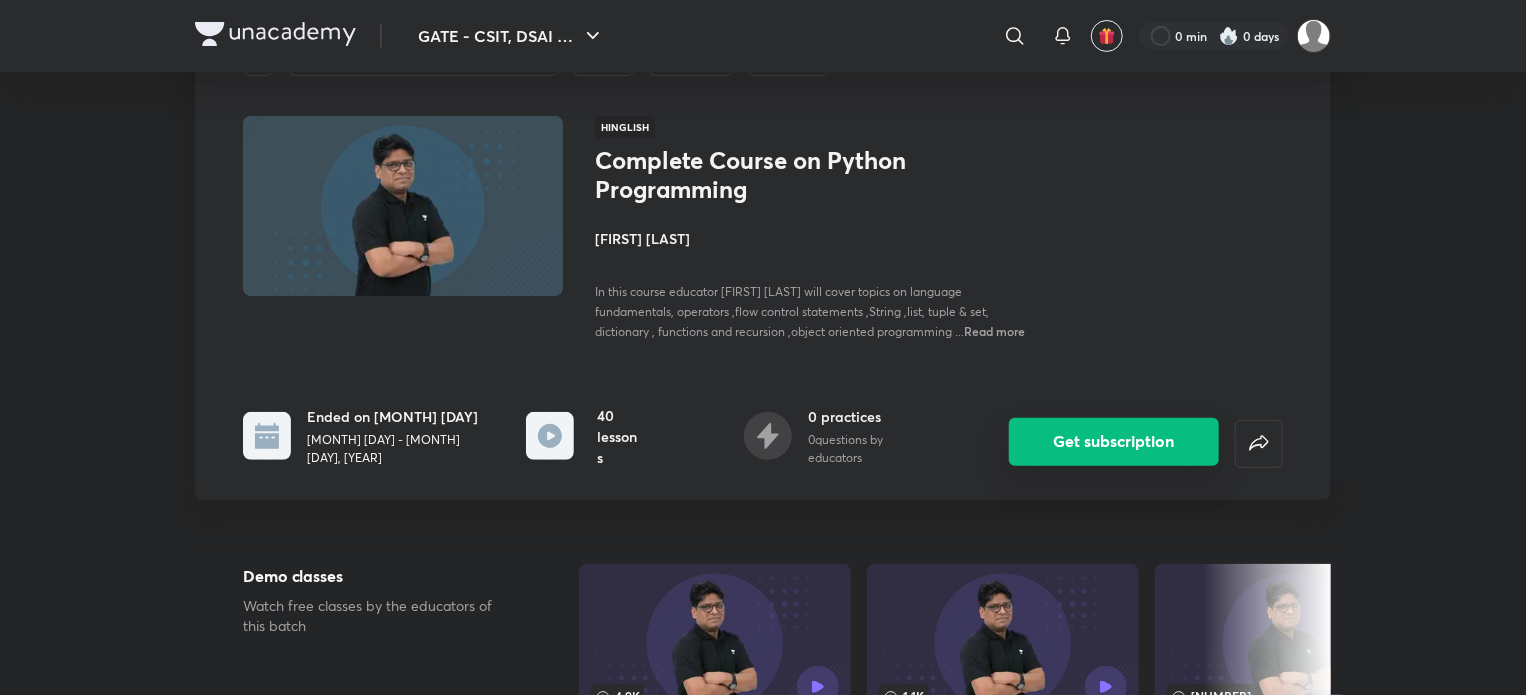 click on "Get subscription" at bounding box center [1114, 442] 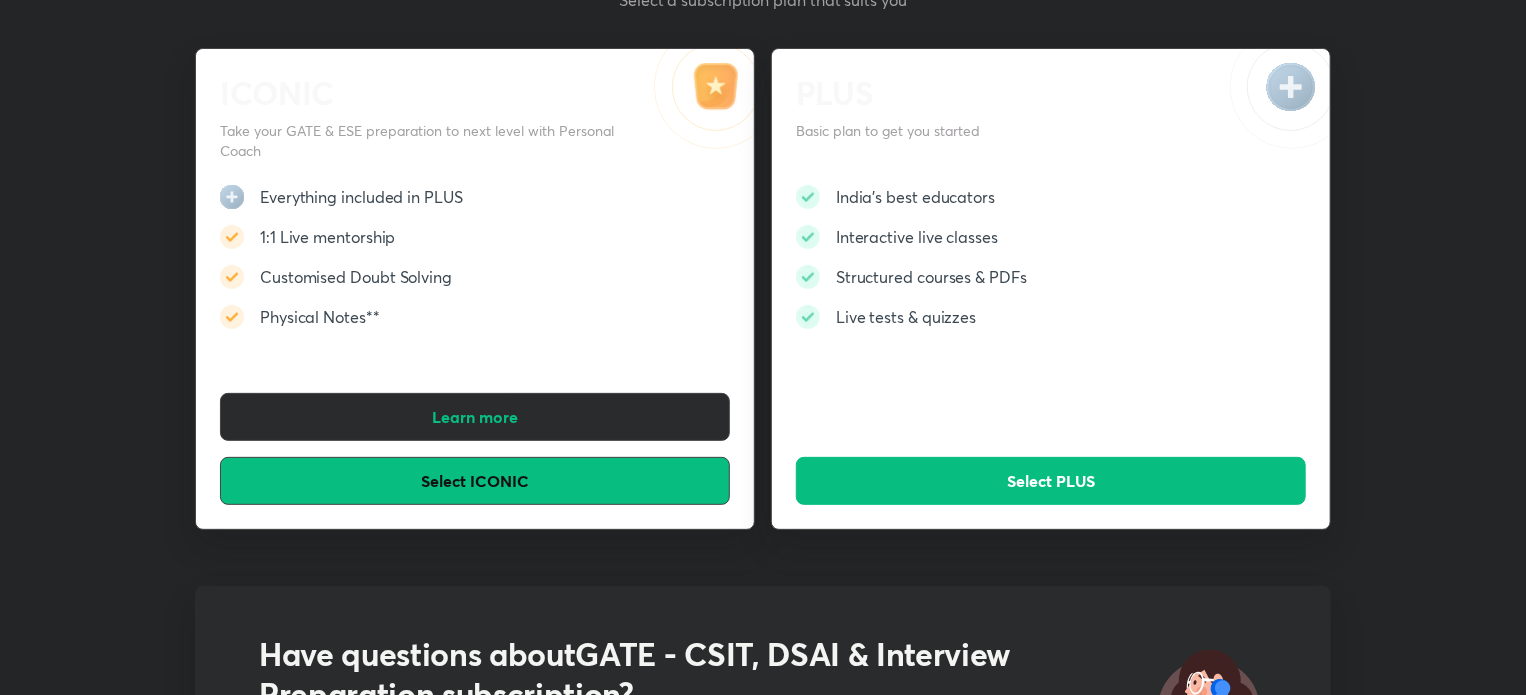 scroll, scrollTop: 0, scrollLeft: 0, axis: both 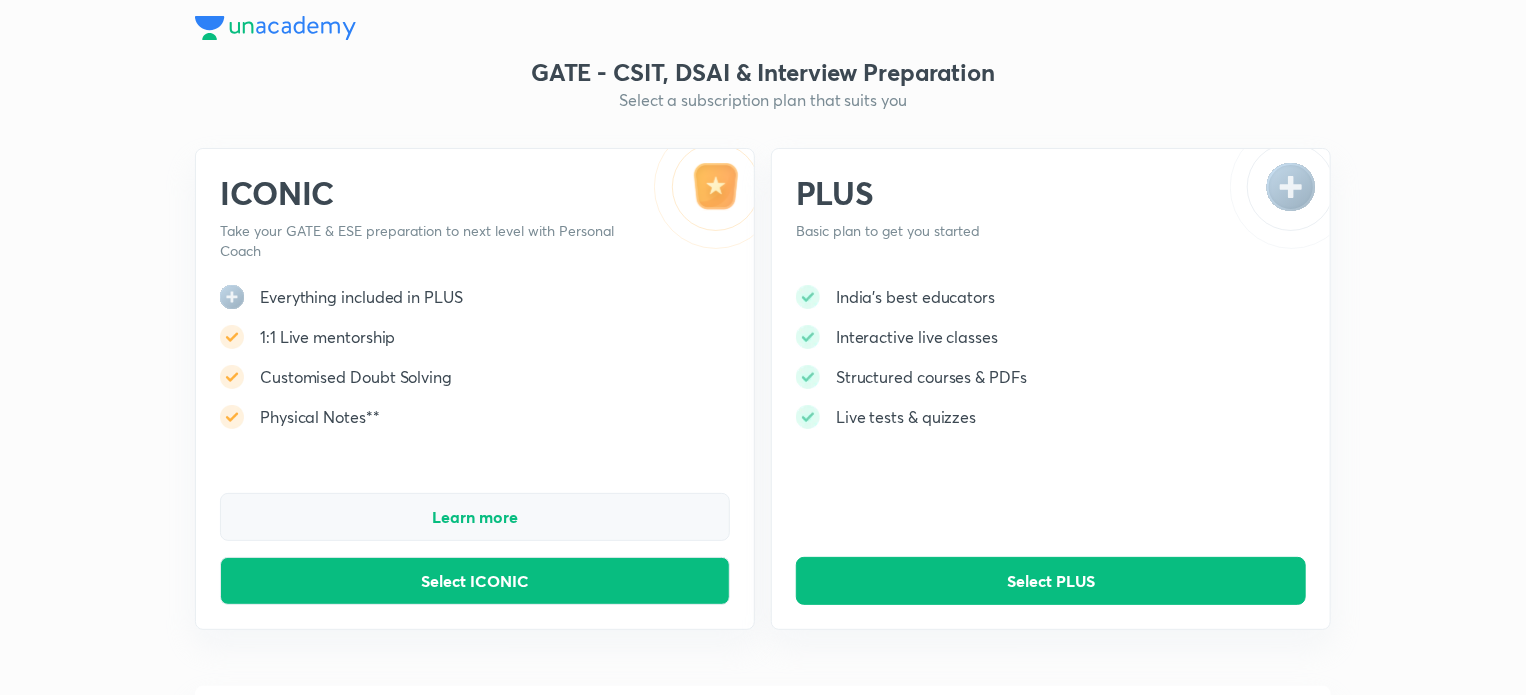 click on "Learn more" at bounding box center [475, 517] 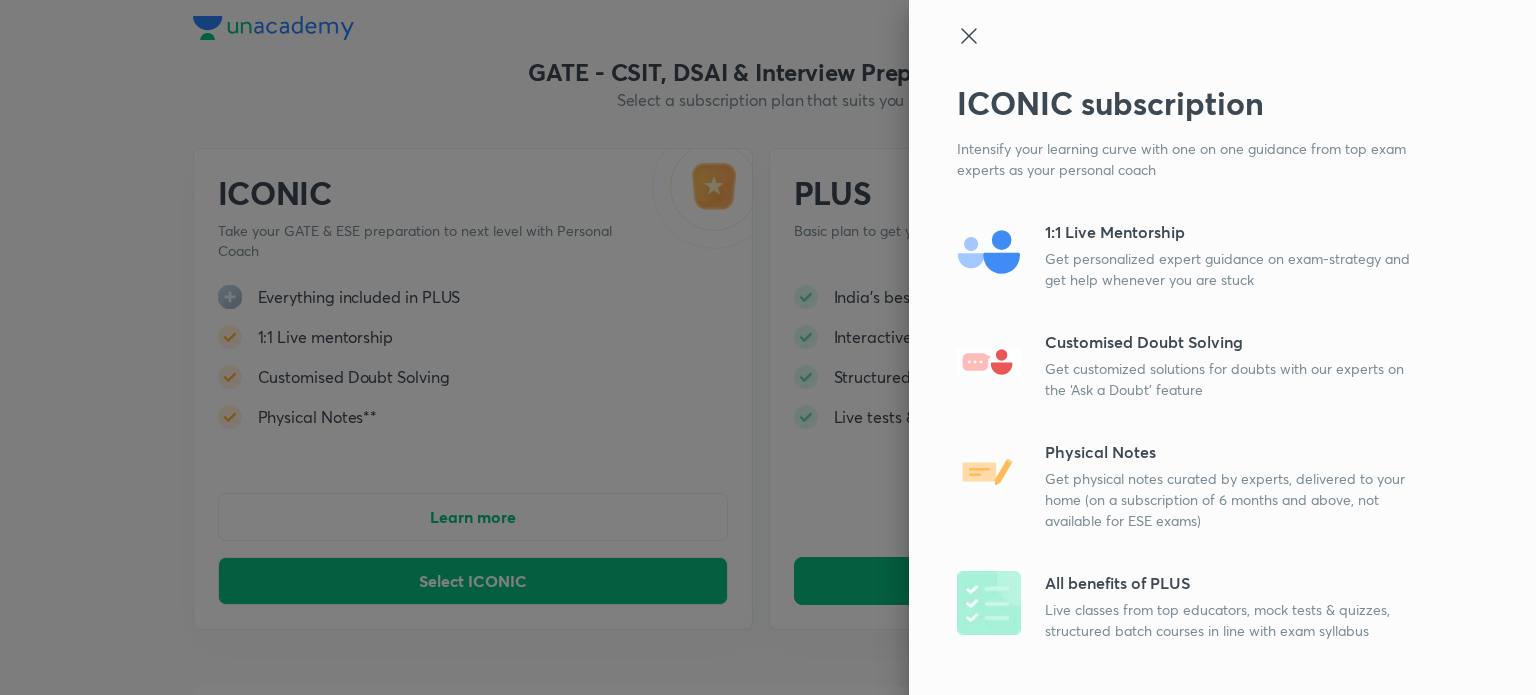 click on "ICONIC subscription Intensify your learning curve with one on one guidance from top exam experts as your personal coach 1:1 Live Mentorship  Get personalized expert guidance on exam-strategy and get help whenever you are stuck
Customised Doubt Solving Get customized solutions for doubts with our experts on the ‘Ask a Doubt’ feature Physical Notes Get physical notes curated by experts, delivered to your home (on a subscription of 6 months and above, not available for ESE exams) All benefits of PLUS Live classes from top educators, mock tests & quizzes, structured batch courses in line with exam syllabus" at bounding box center (1222, 347) 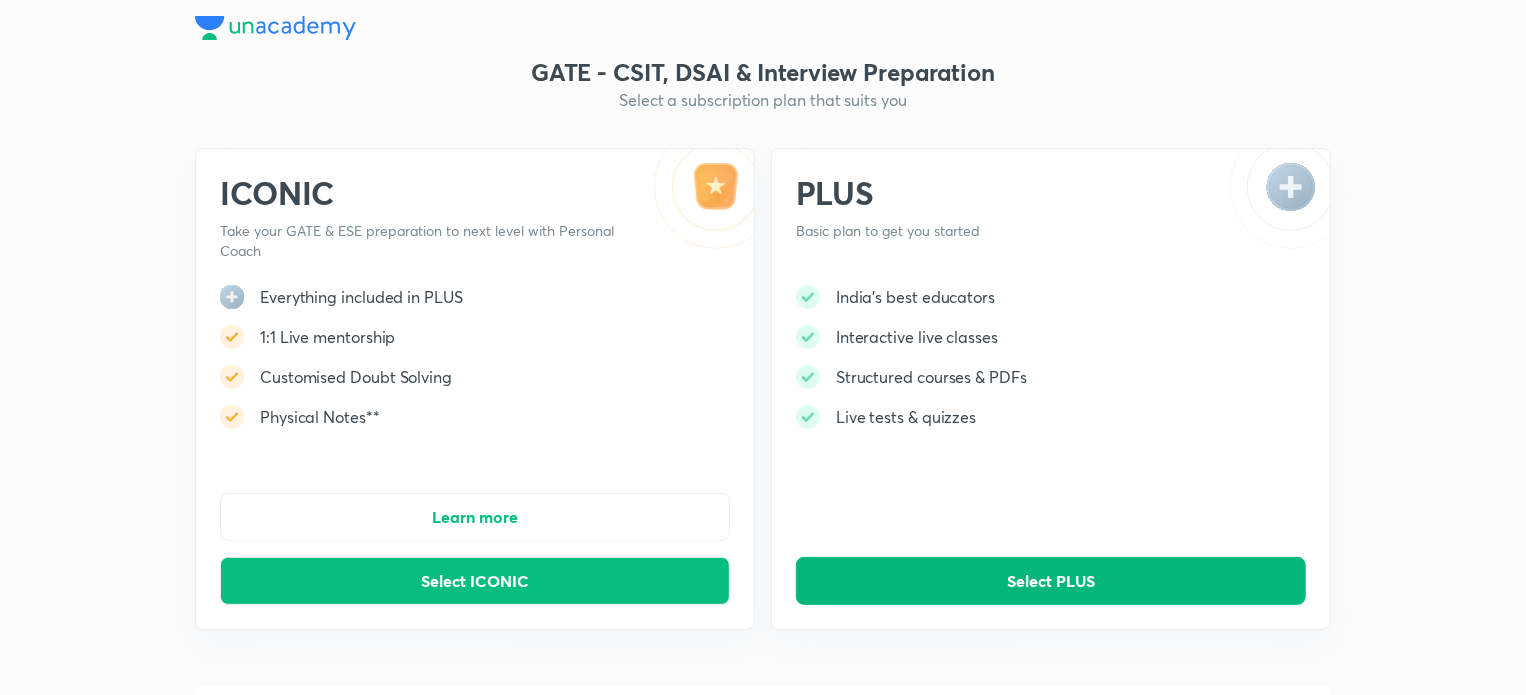 click on "Select PLUS" at bounding box center [1051, 581] 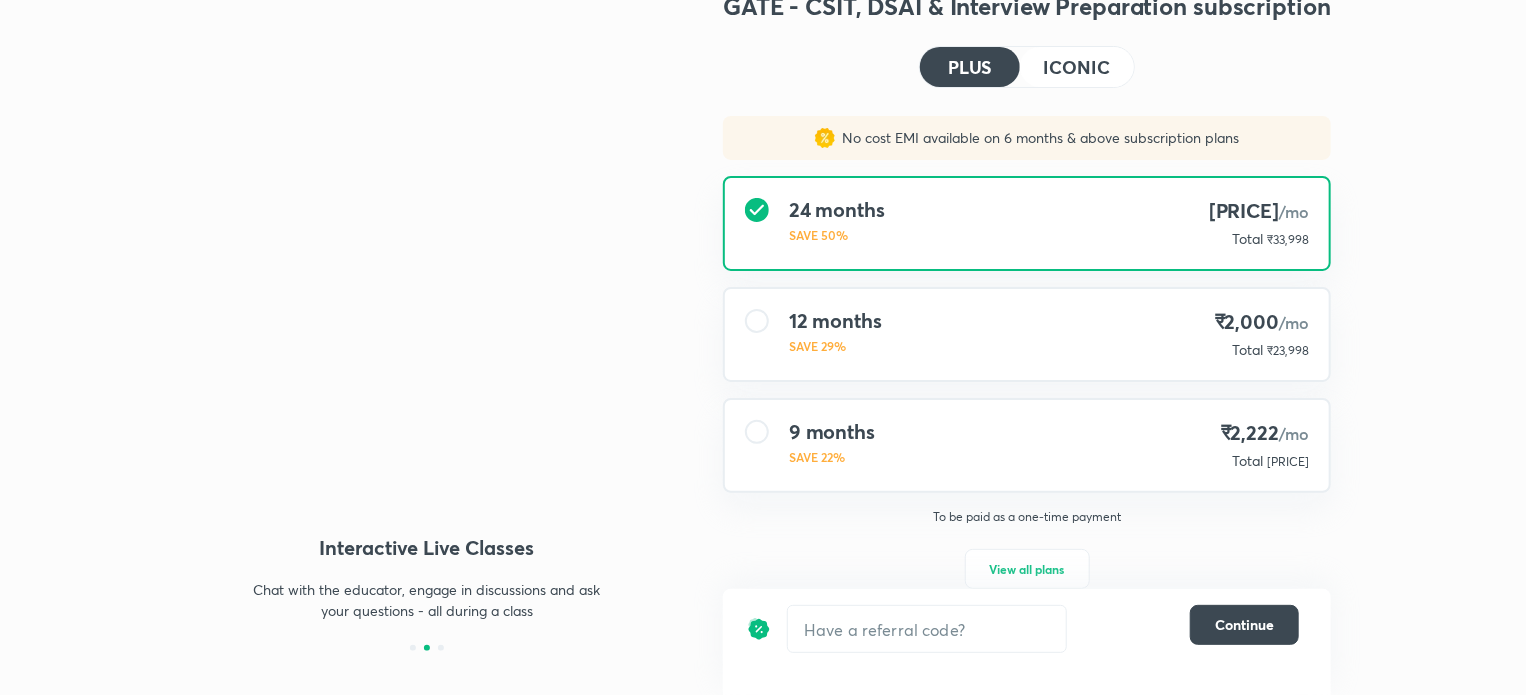 scroll, scrollTop: 99, scrollLeft: 0, axis: vertical 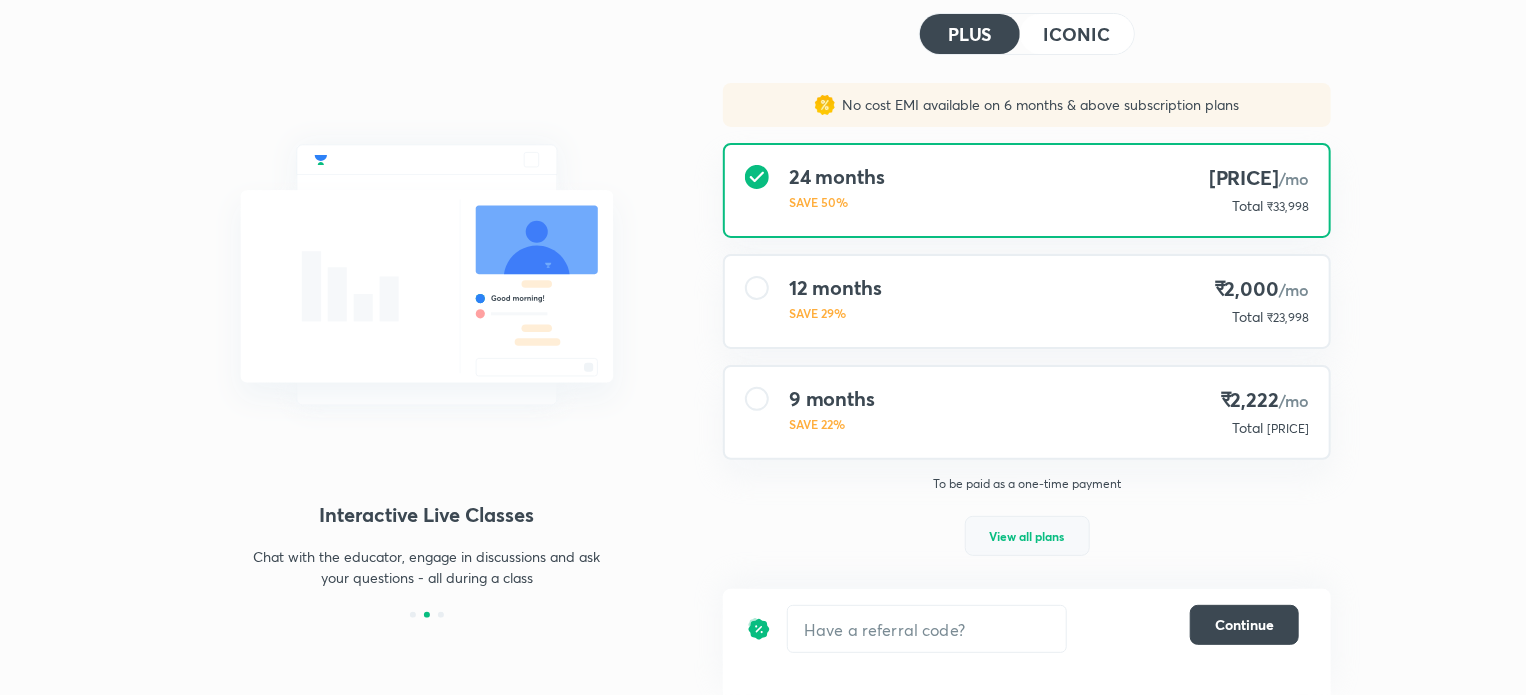 click on "View all plans" at bounding box center (1027, 536) 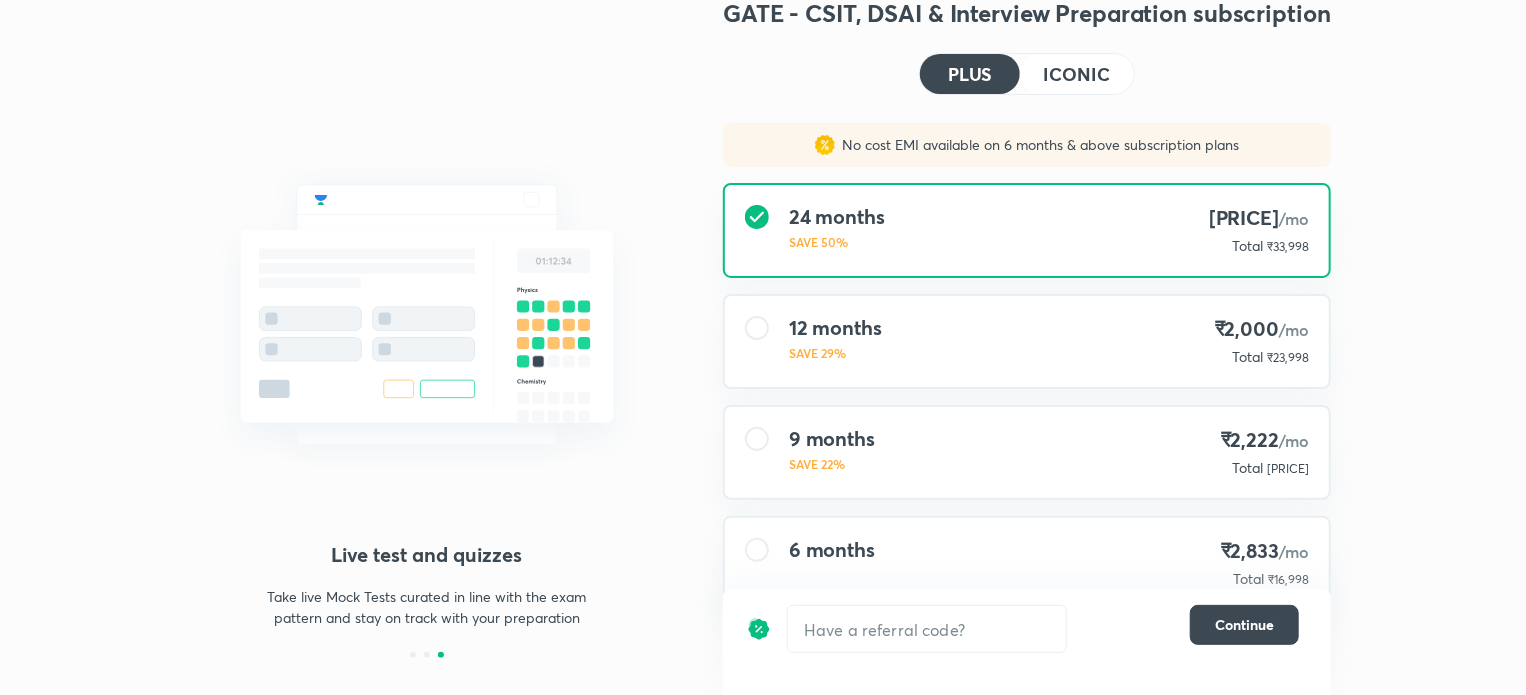 scroll, scrollTop: 0, scrollLeft: 0, axis: both 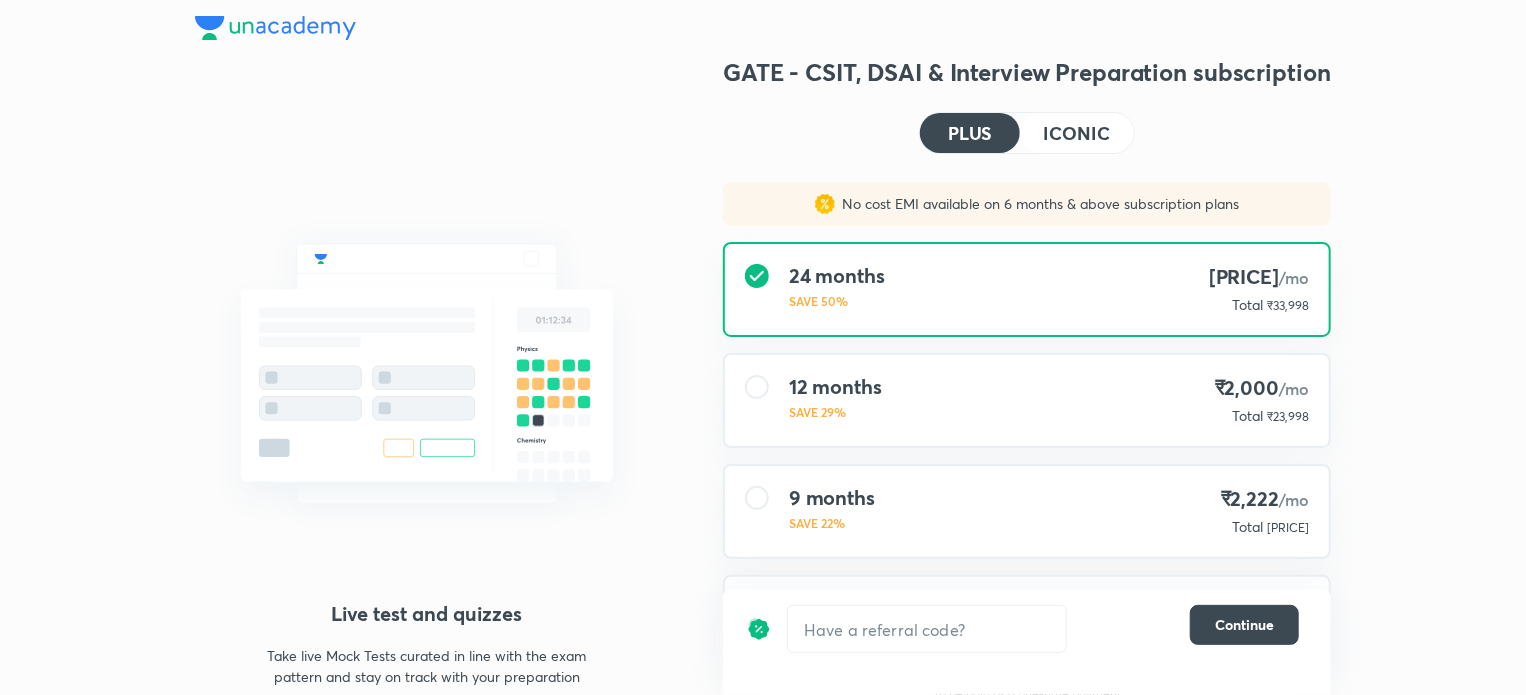 click on "ICONIC" at bounding box center [1077, 133] 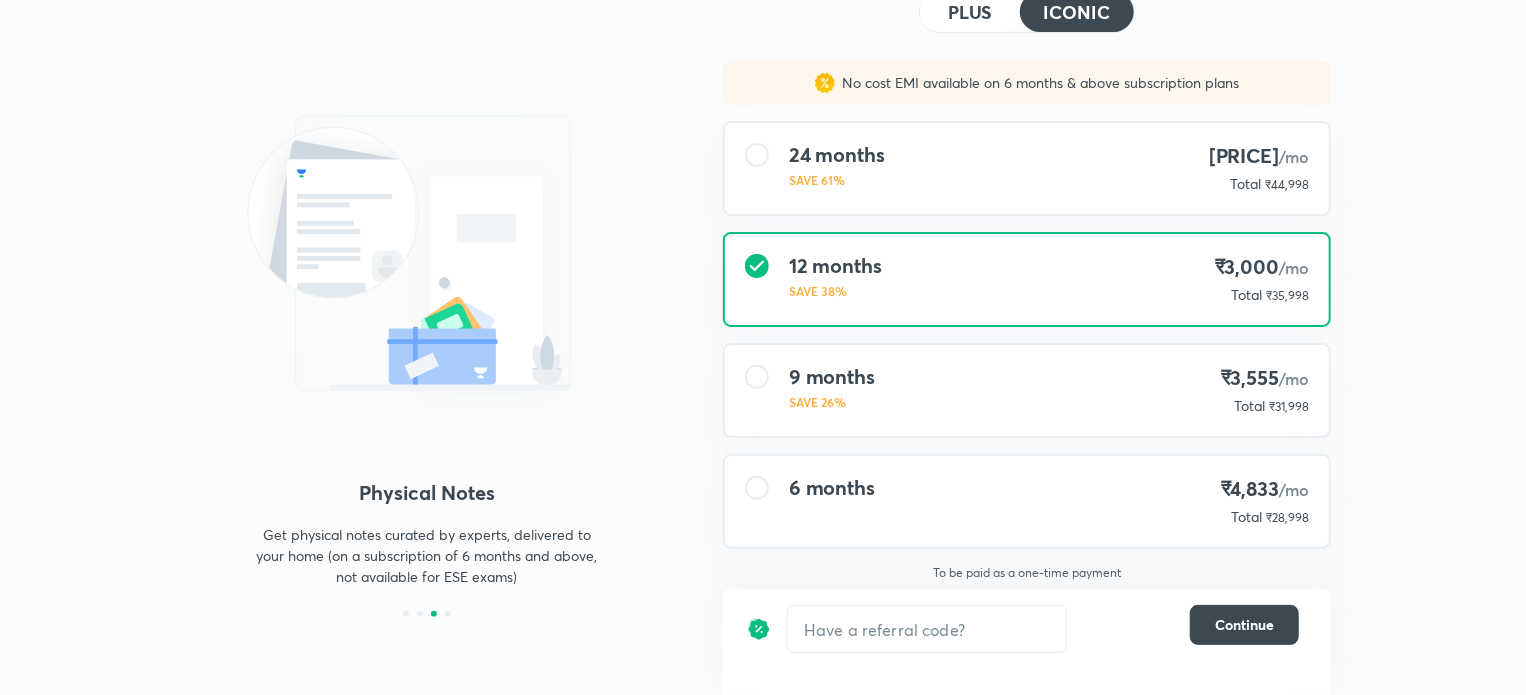scroll, scrollTop: 0, scrollLeft: 0, axis: both 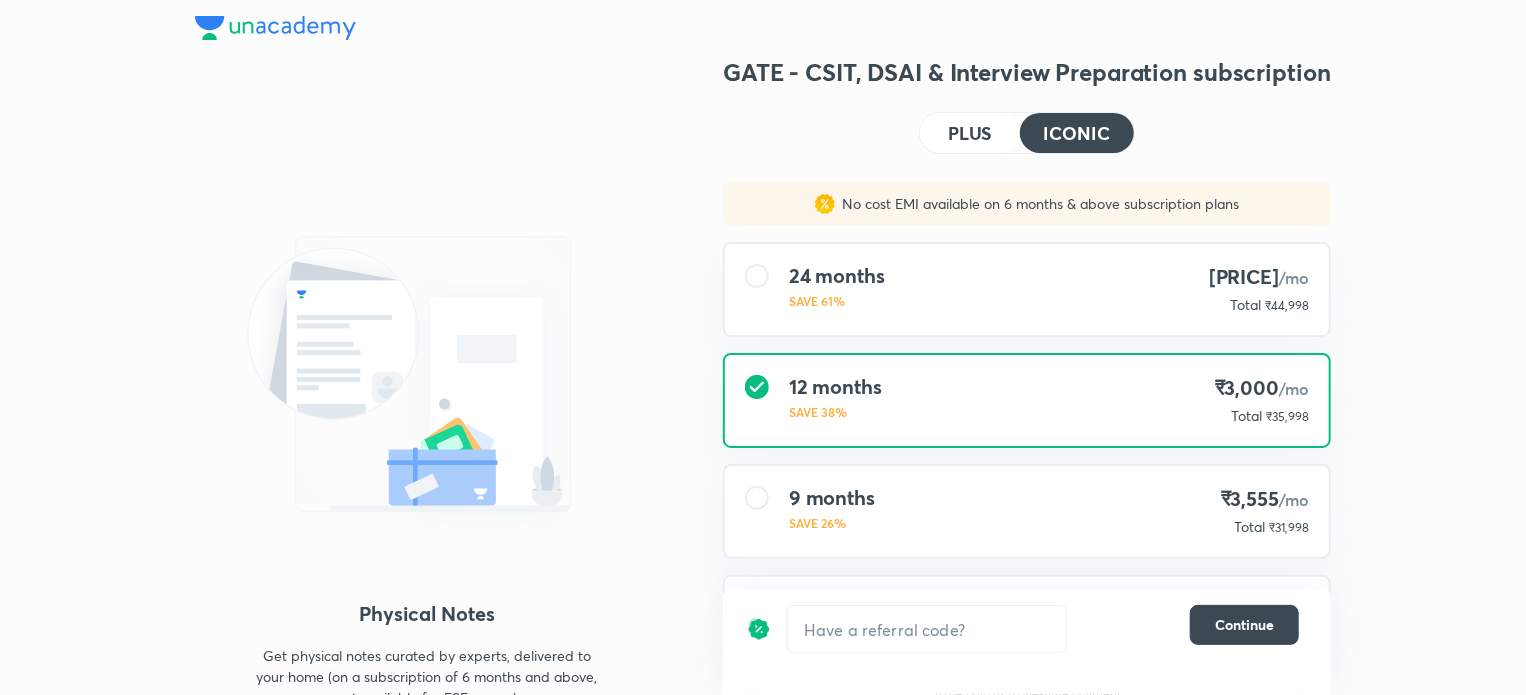 click on "PLUS" at bounding box center (970, 133) 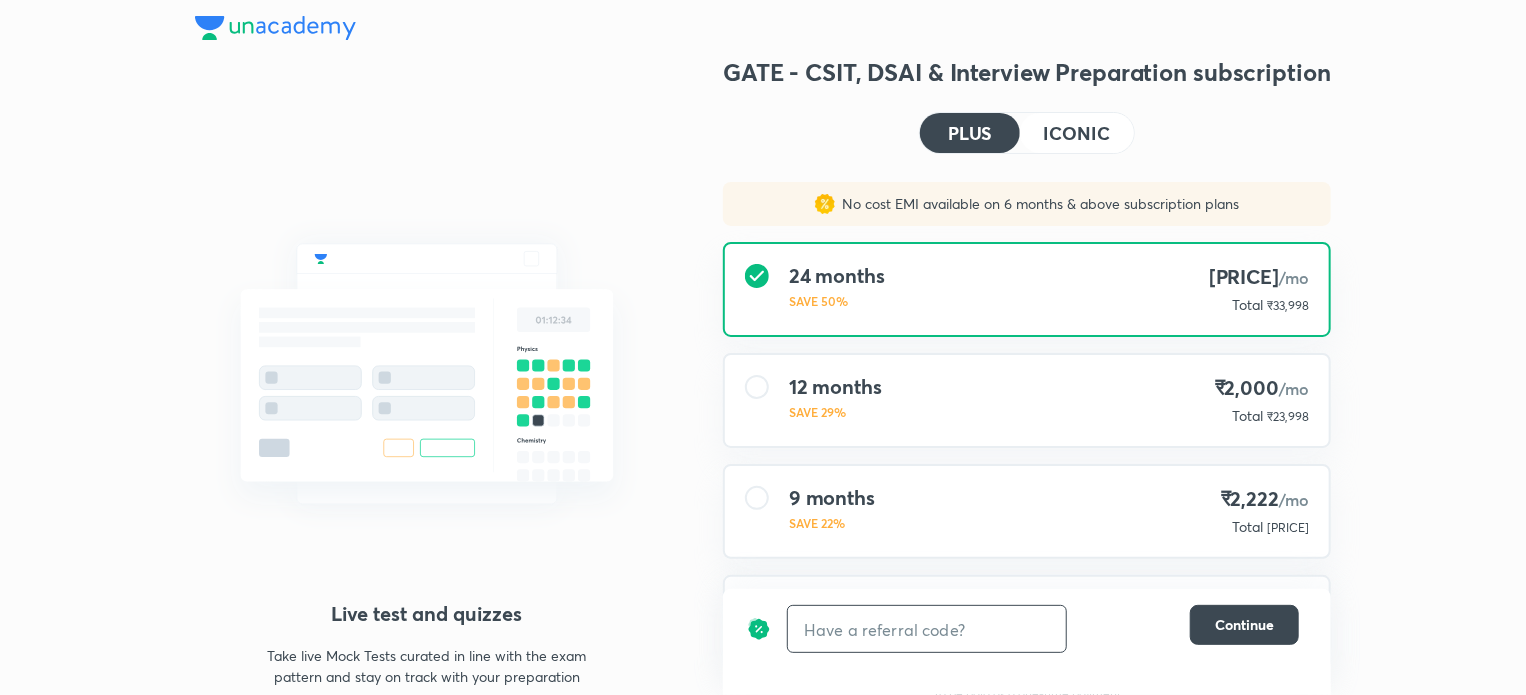 click at bounding box center [927, 629] 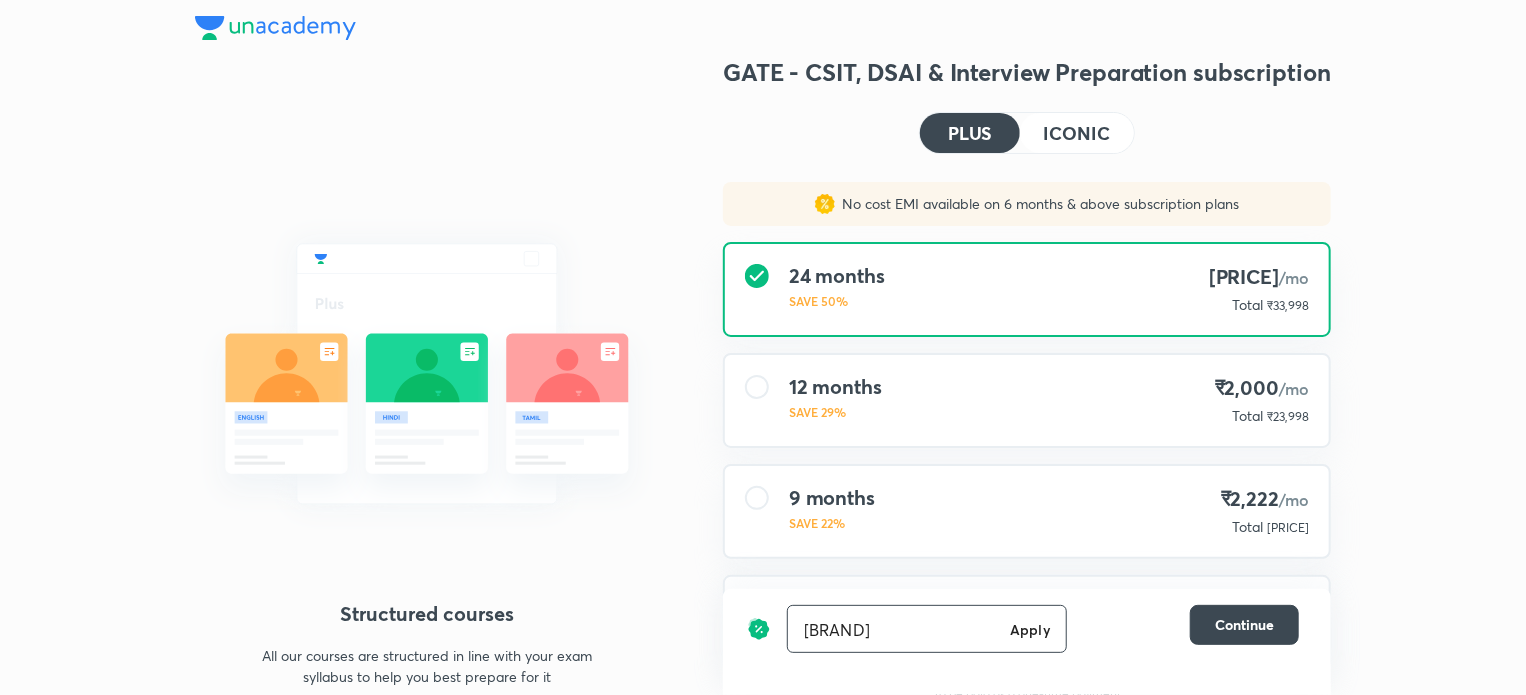 type on "a" 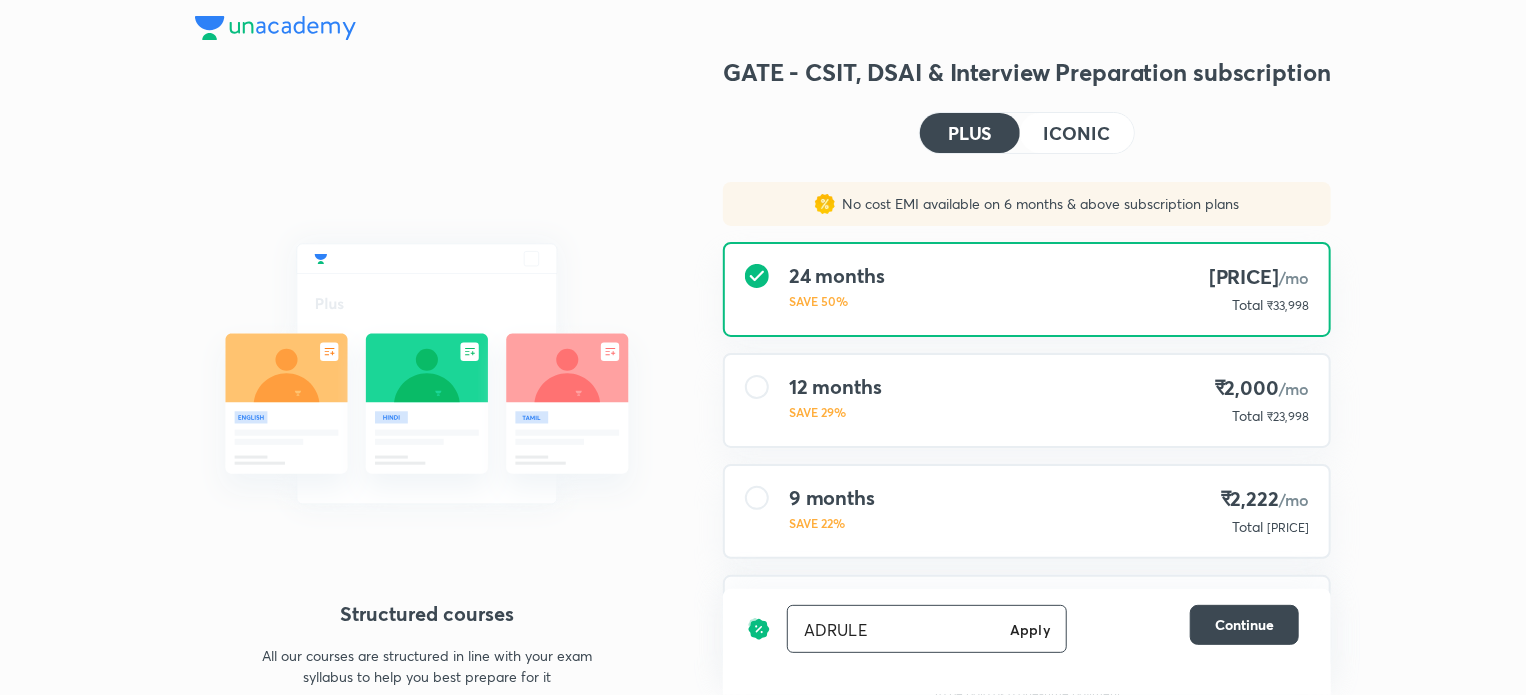 type on "ADRULE" 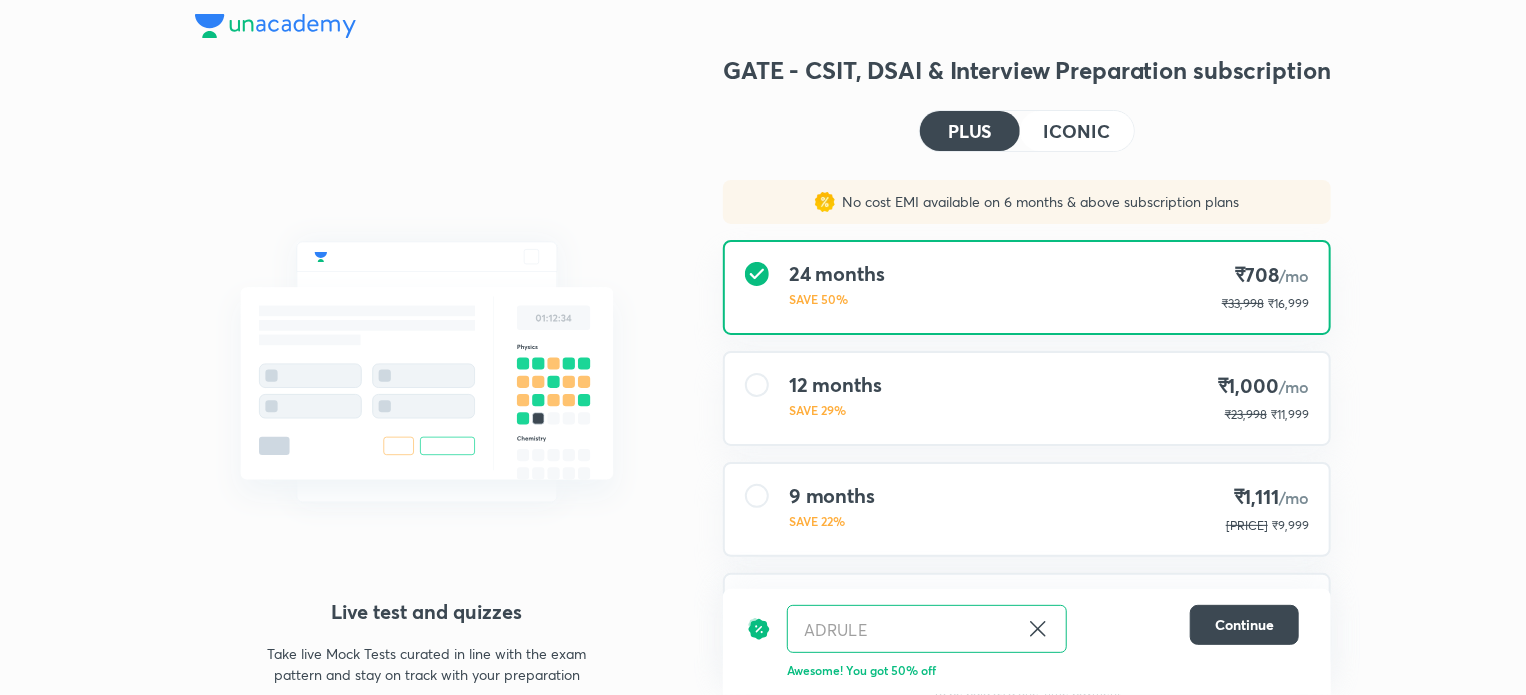scroll, scrollTop: 0, scrollLeft: 0, axis: both 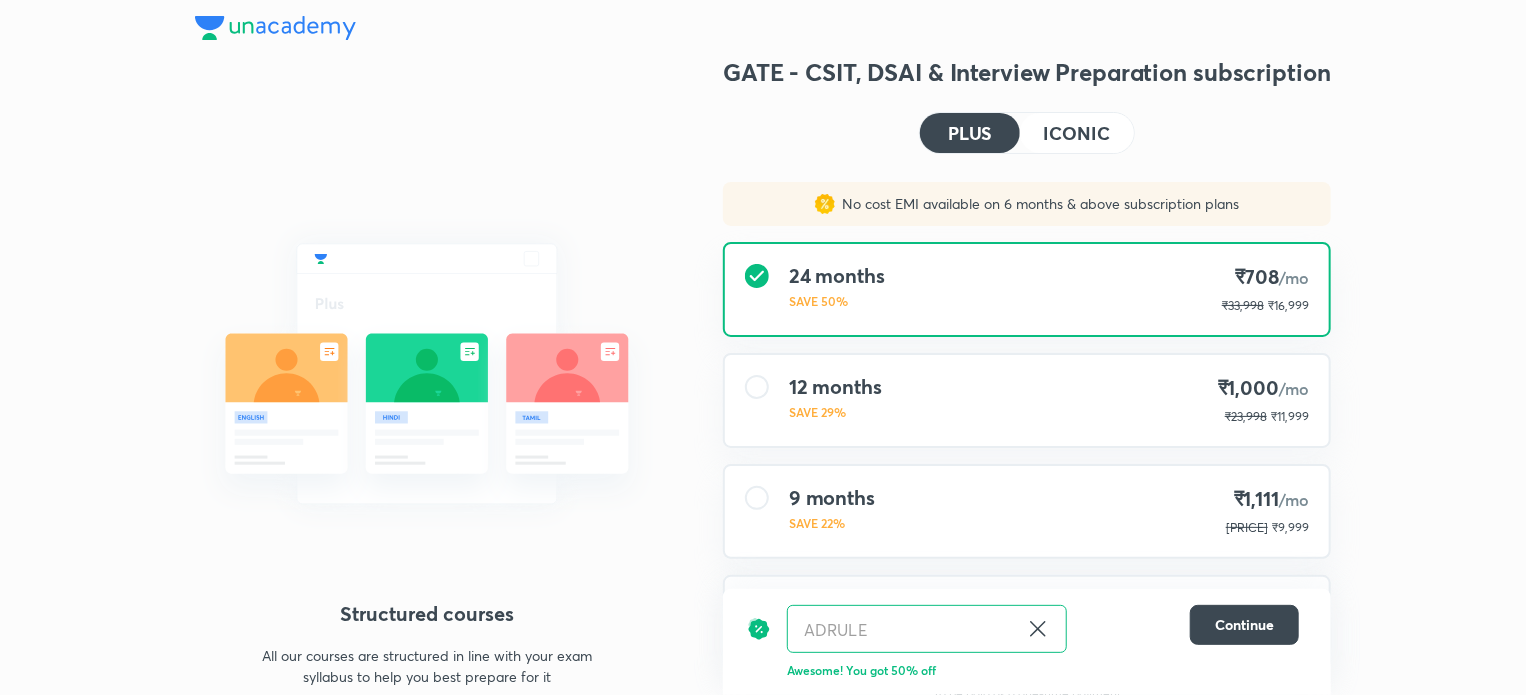 click 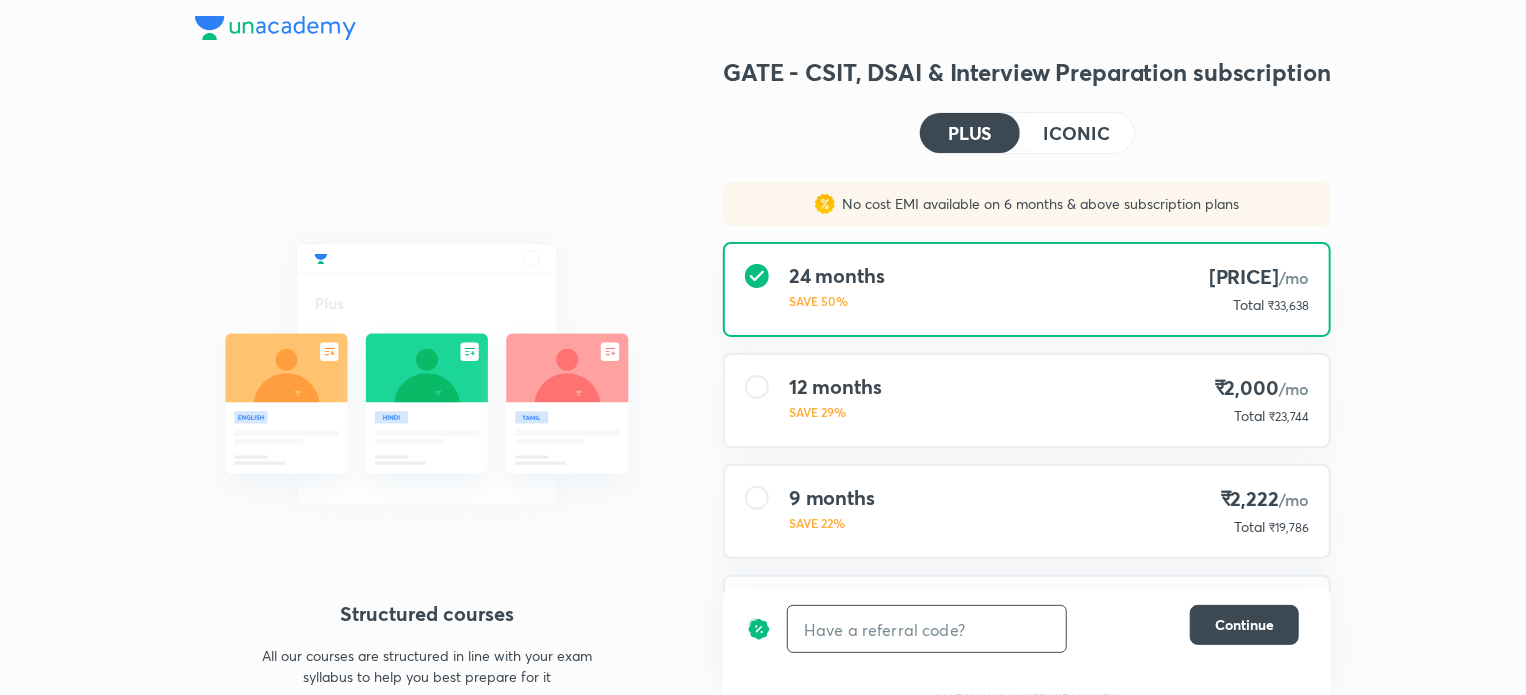 click at bounding box center [927, 629] 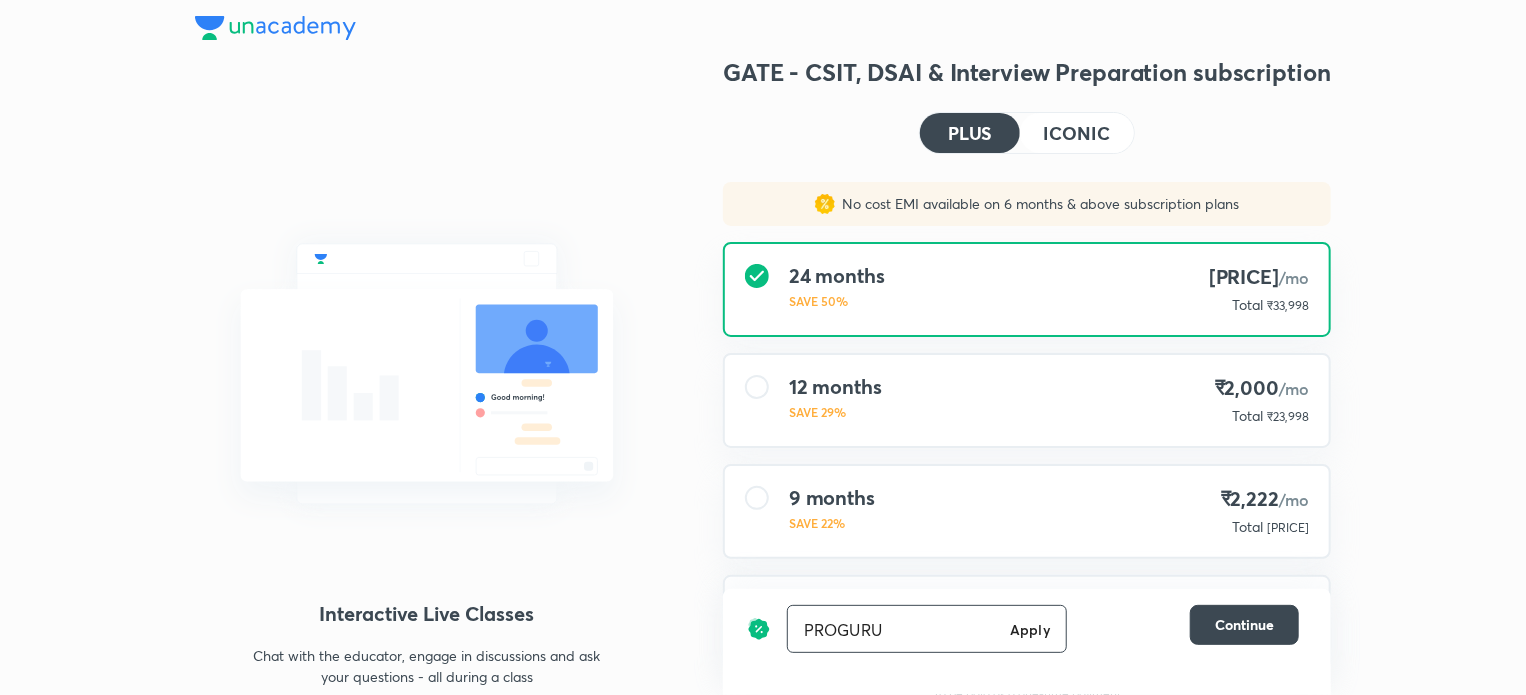 type on "PROGURU" 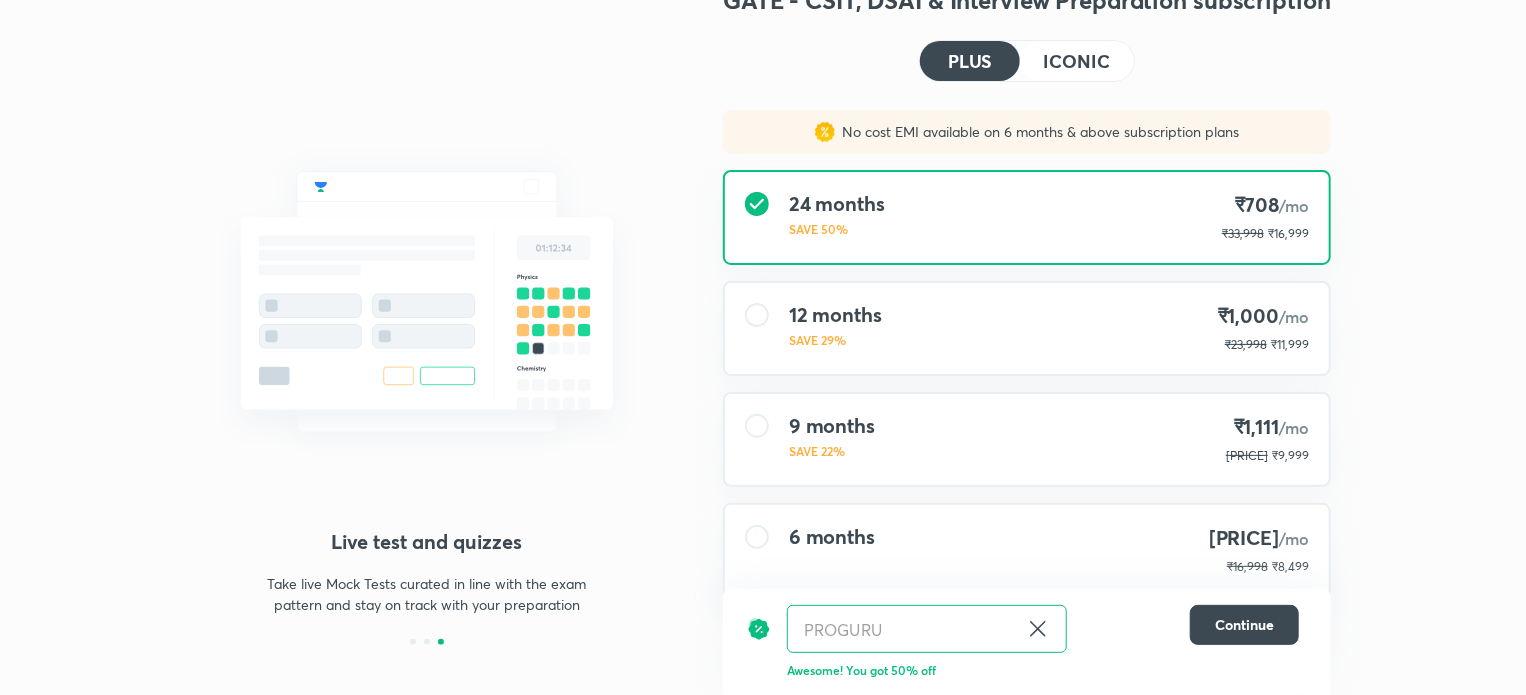 scroll, scrollTop: 0, scrollLeft: 0, axis: both 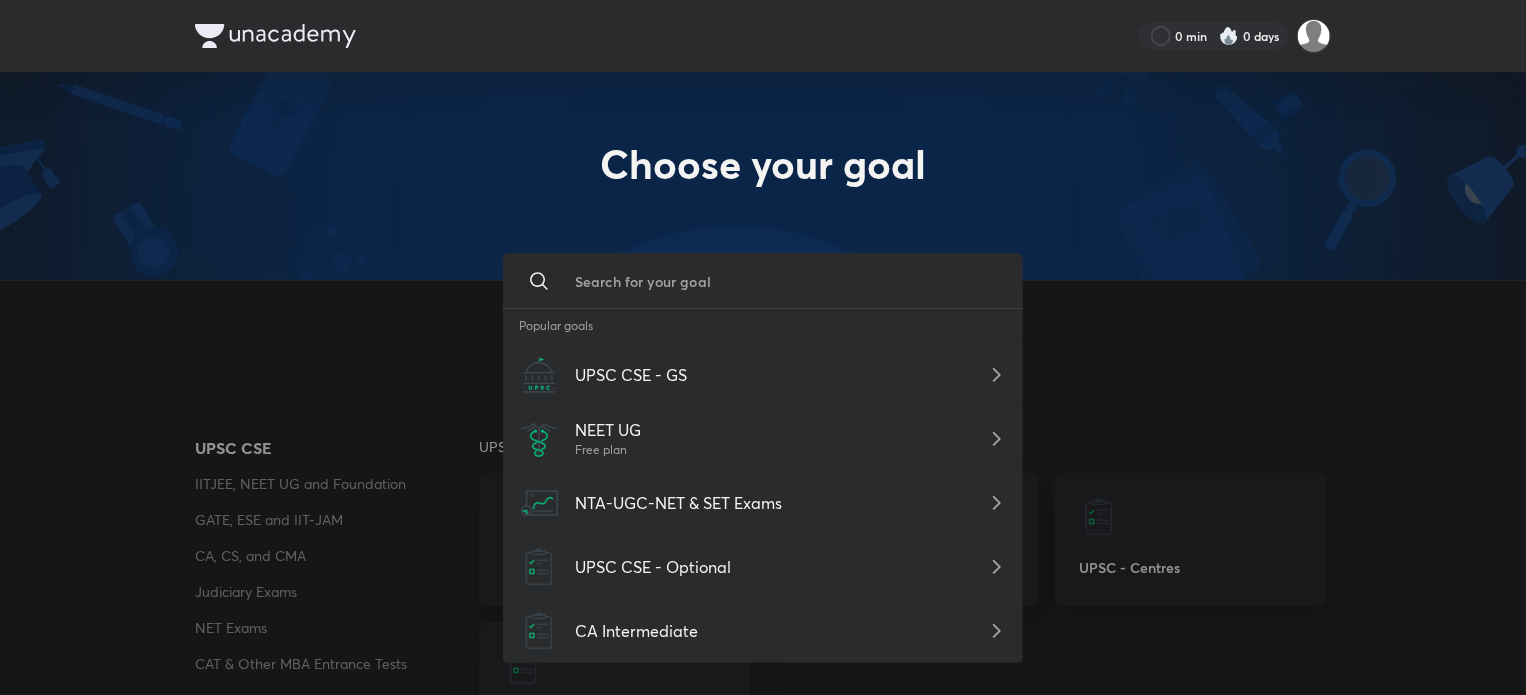 click at bounding box center (783, 281) 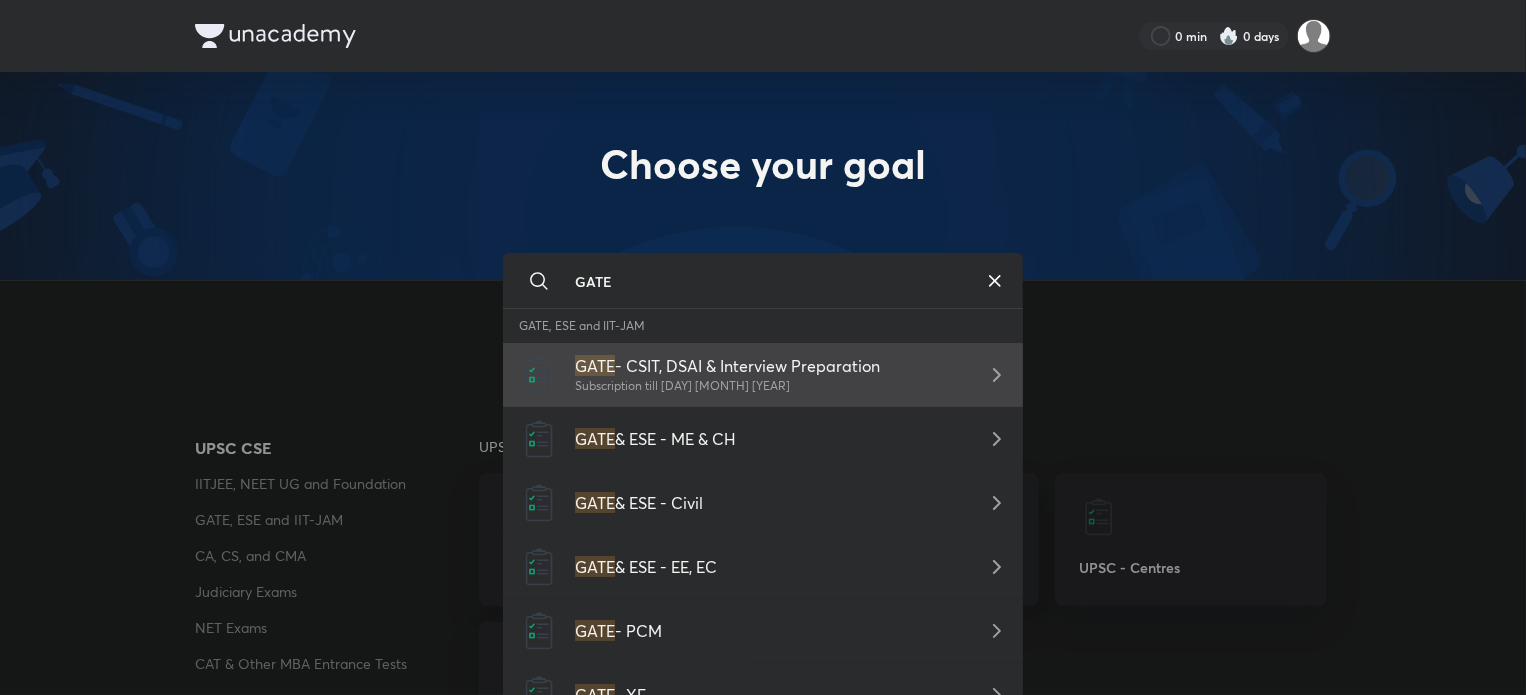 click on "- CSIT, DSAI & Interview Preparation" at bounding box center (747, 365) 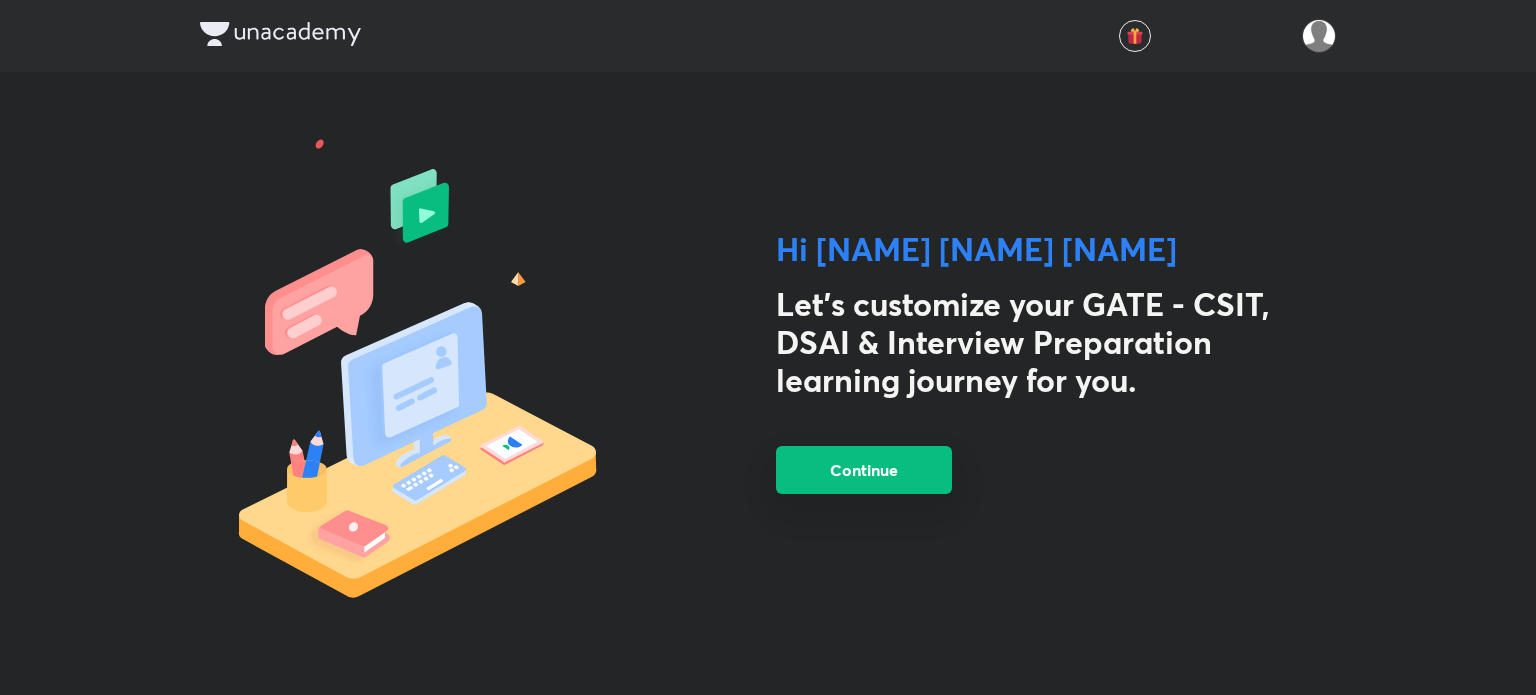 click on "Continue" at bounding box center [864, 470] 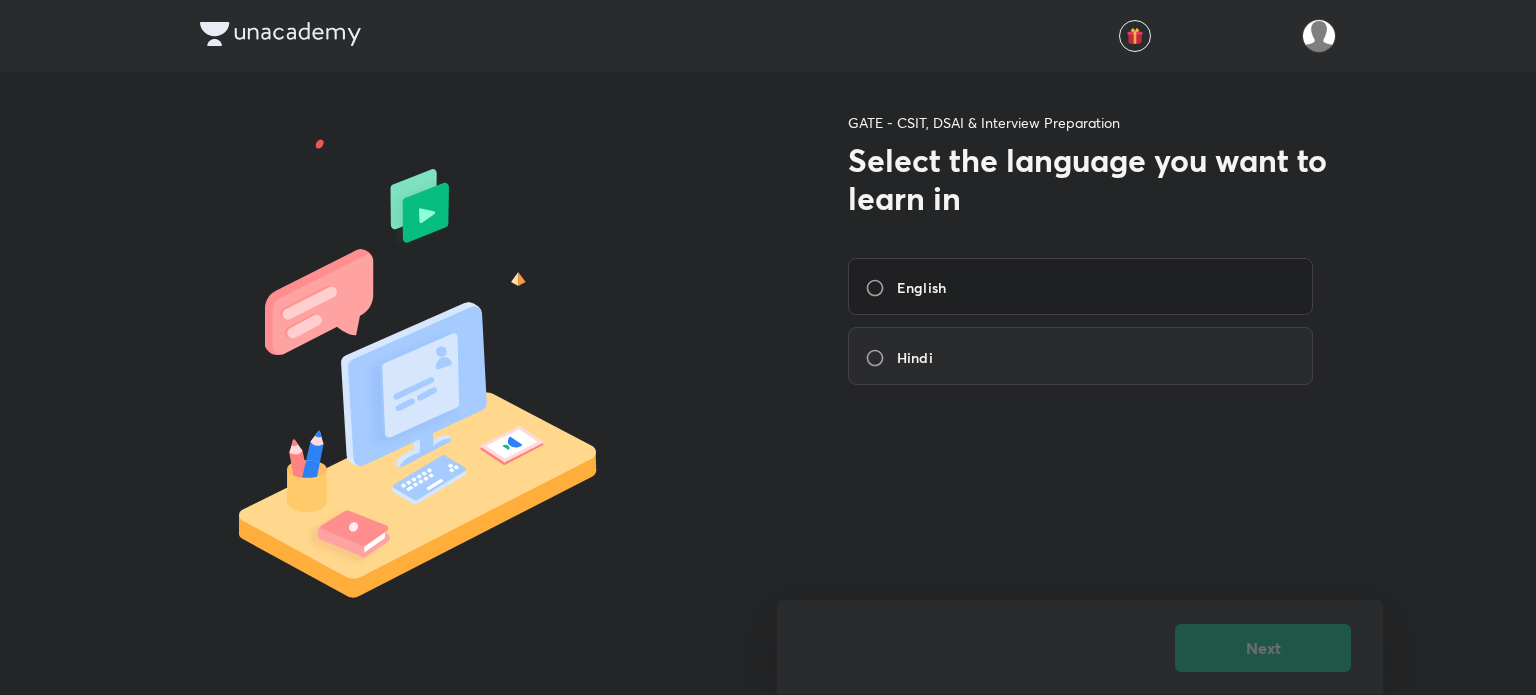 click on "English" at bounding box center (911, 287) 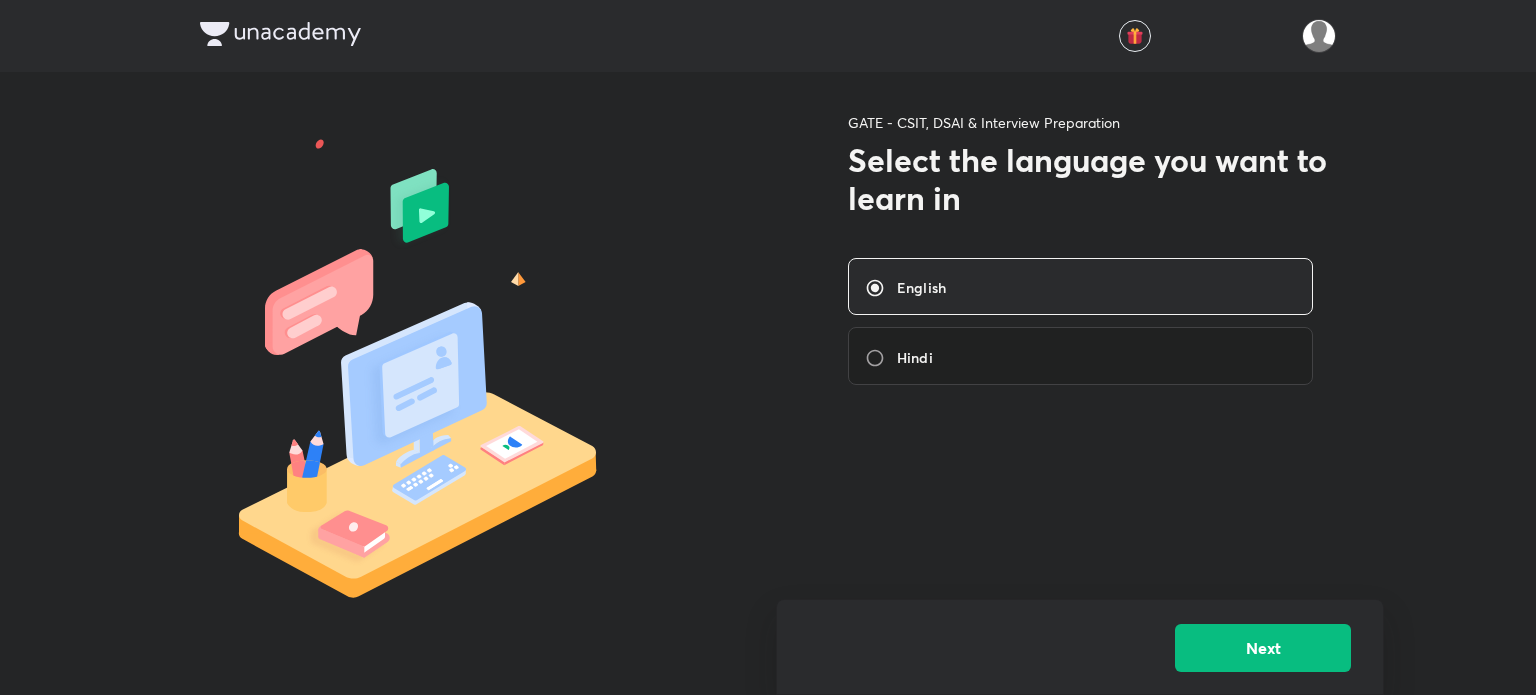 click on "Hindi" at bounding box center [915, 357] 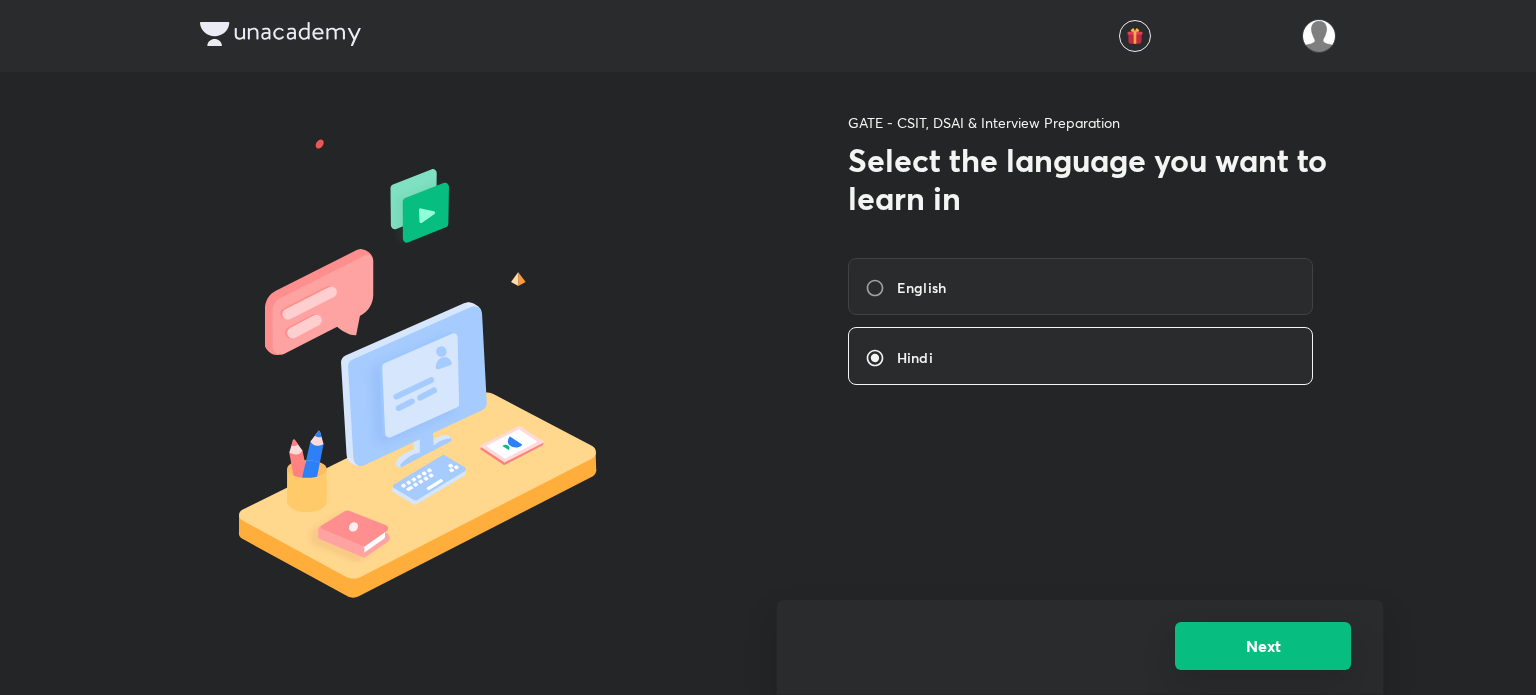 click on "Next" at bounding box center (1263, 646) 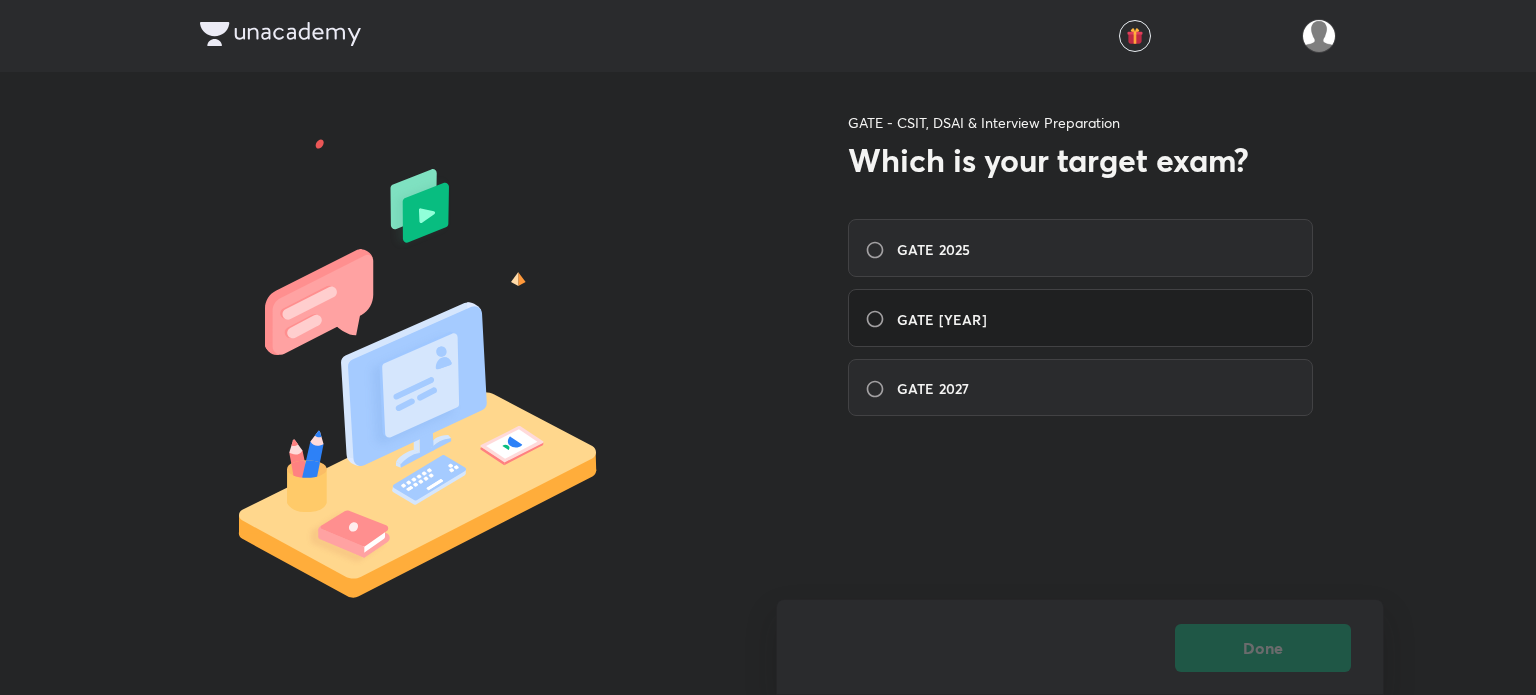 click on "GATE 2026" at bounding box center [942, 319] 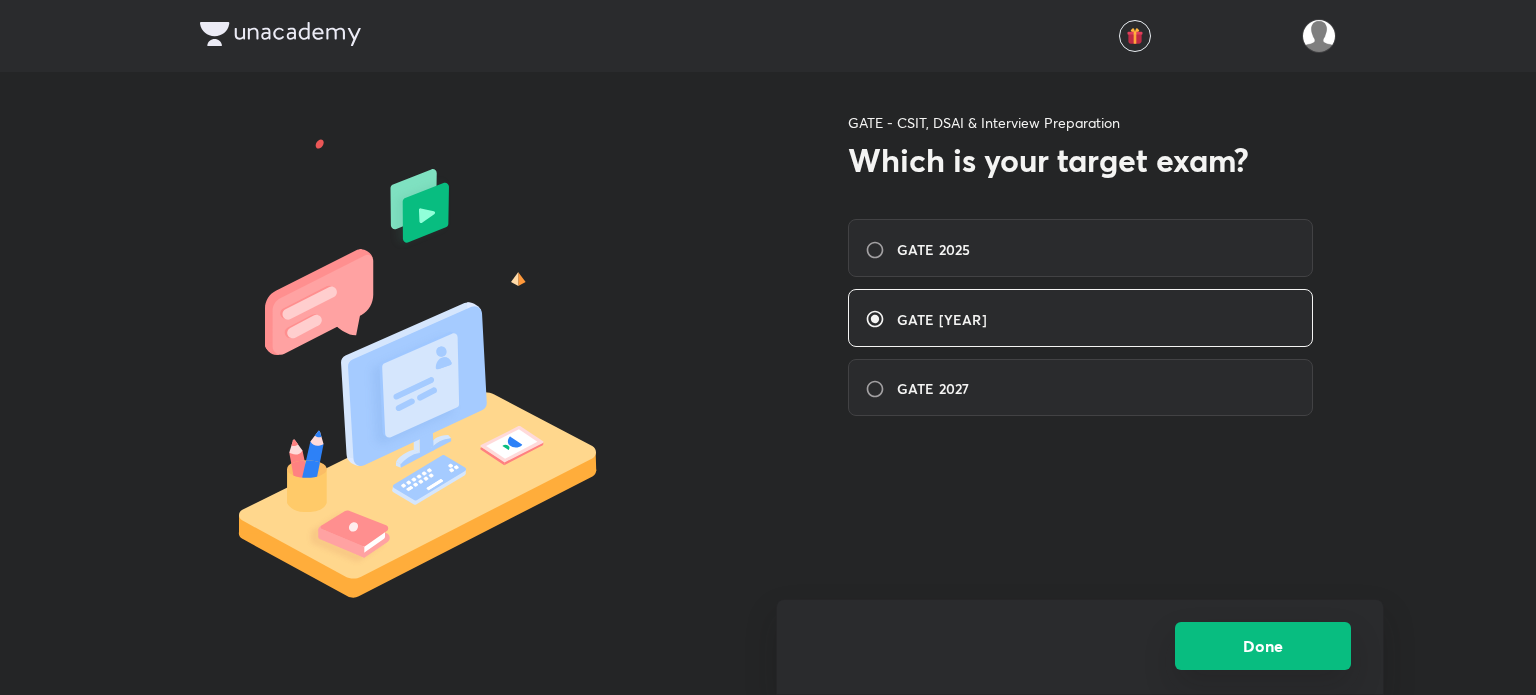 click on "Done" at bounding box center [1263, 646] 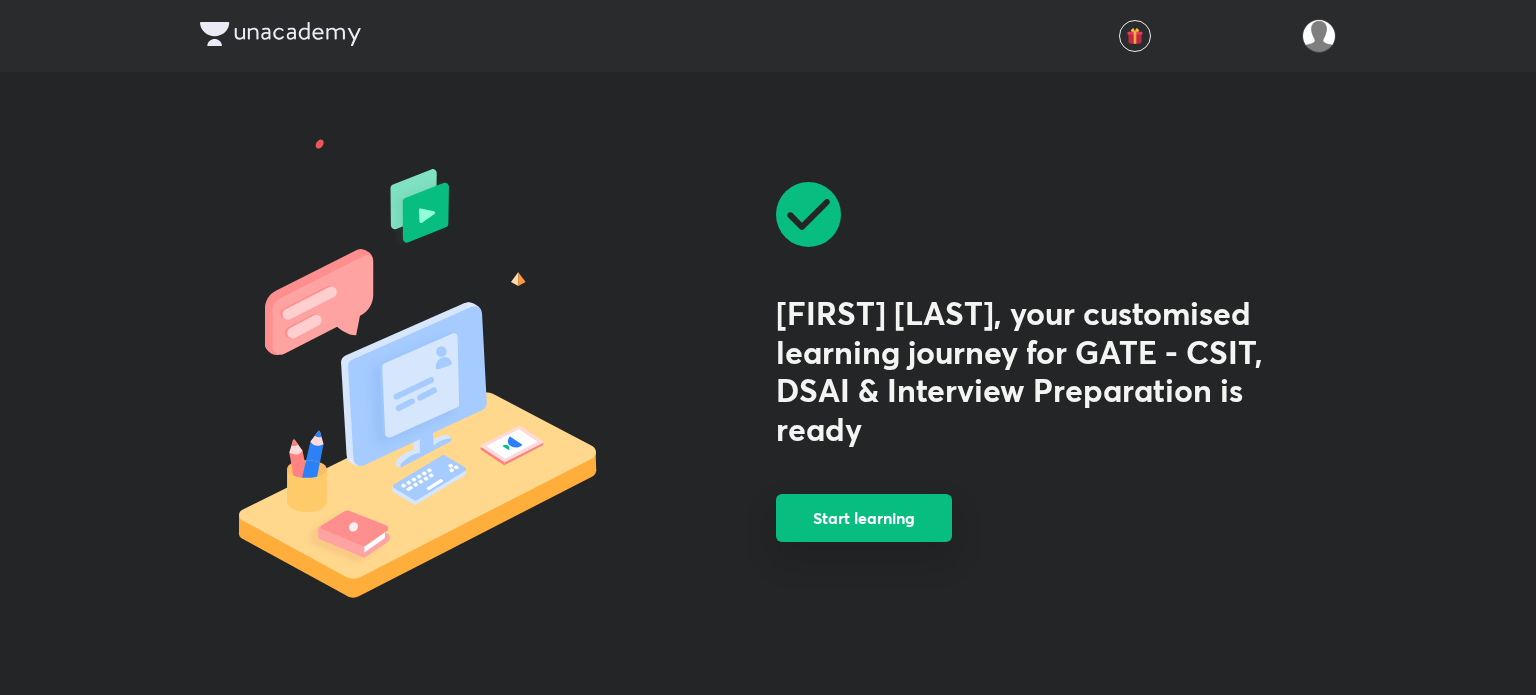 click on "Start learning" at bounding box center [864, 518] 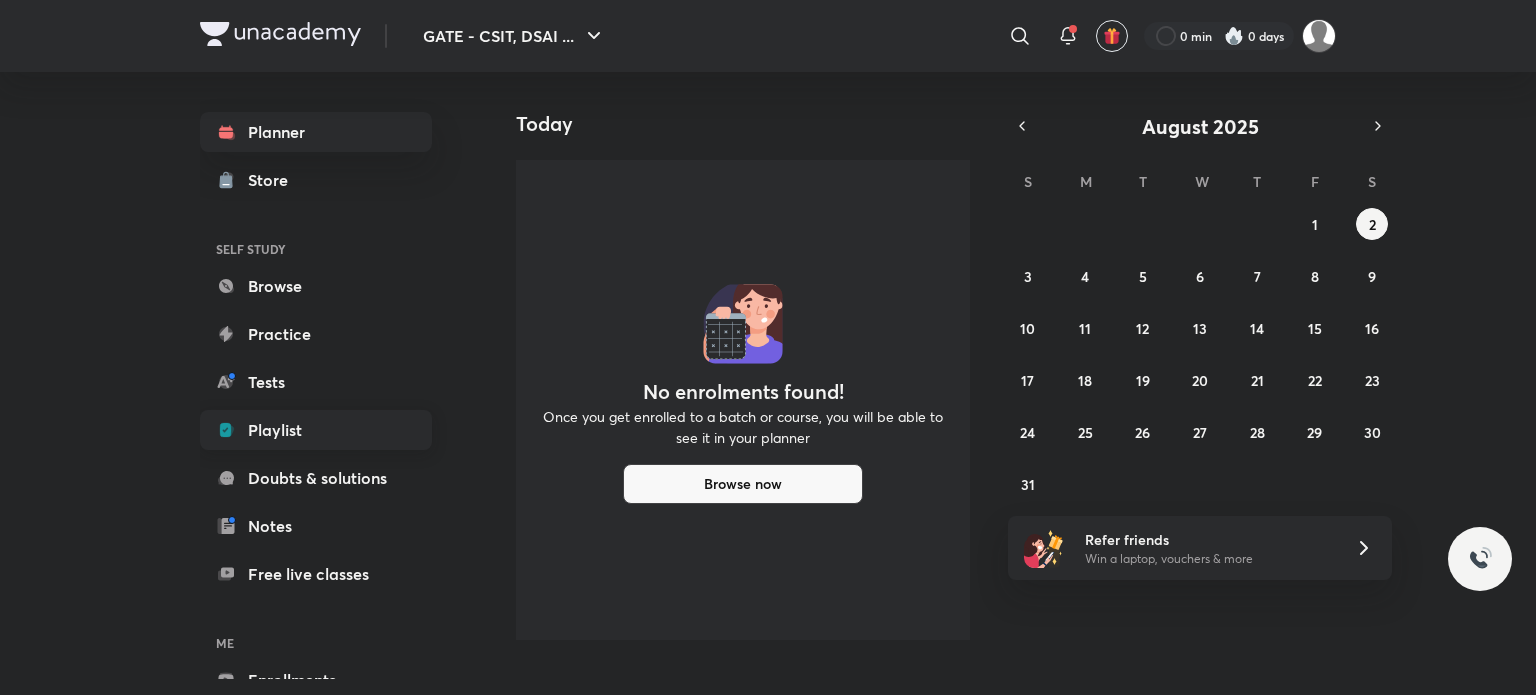 click on "Playlist" at bounding box center [316, 430] 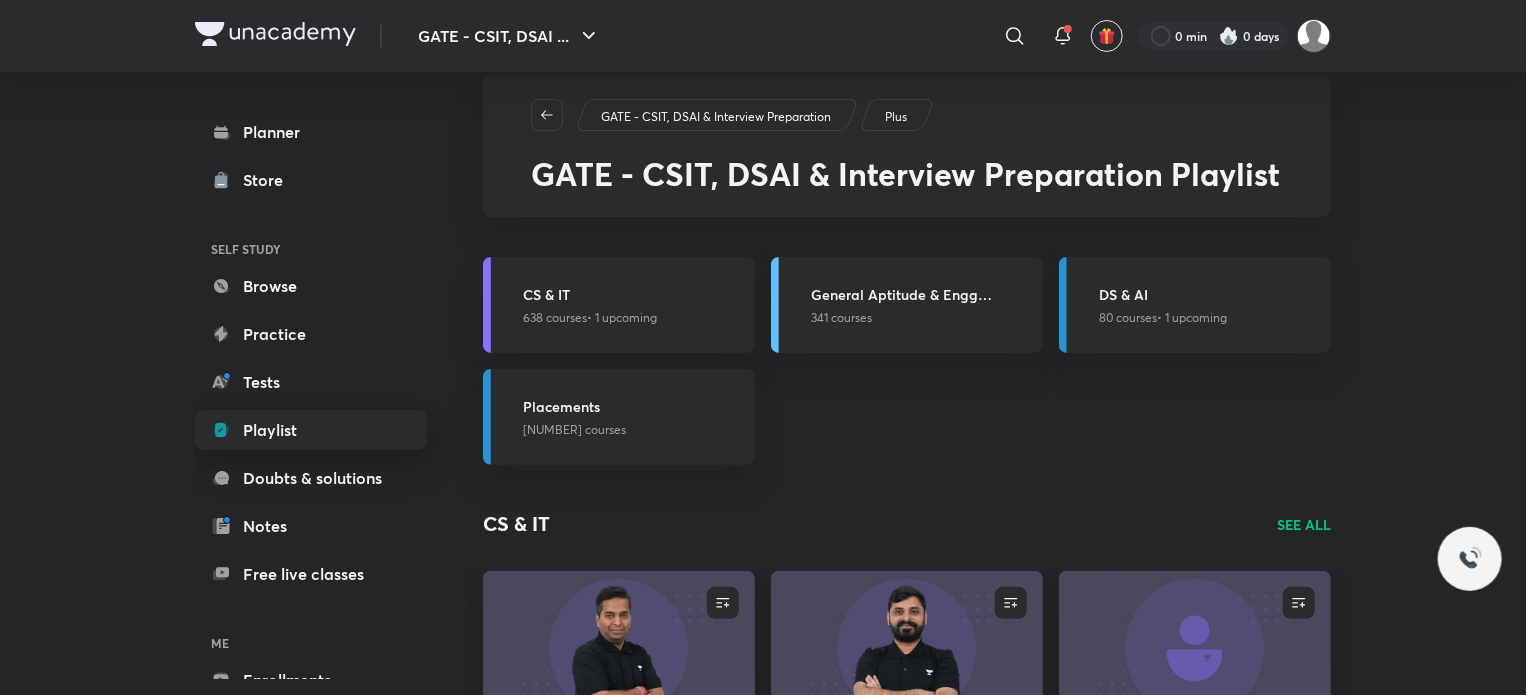 scroll, scrollTop: 100, scrollLeft: 0, axis: vertical 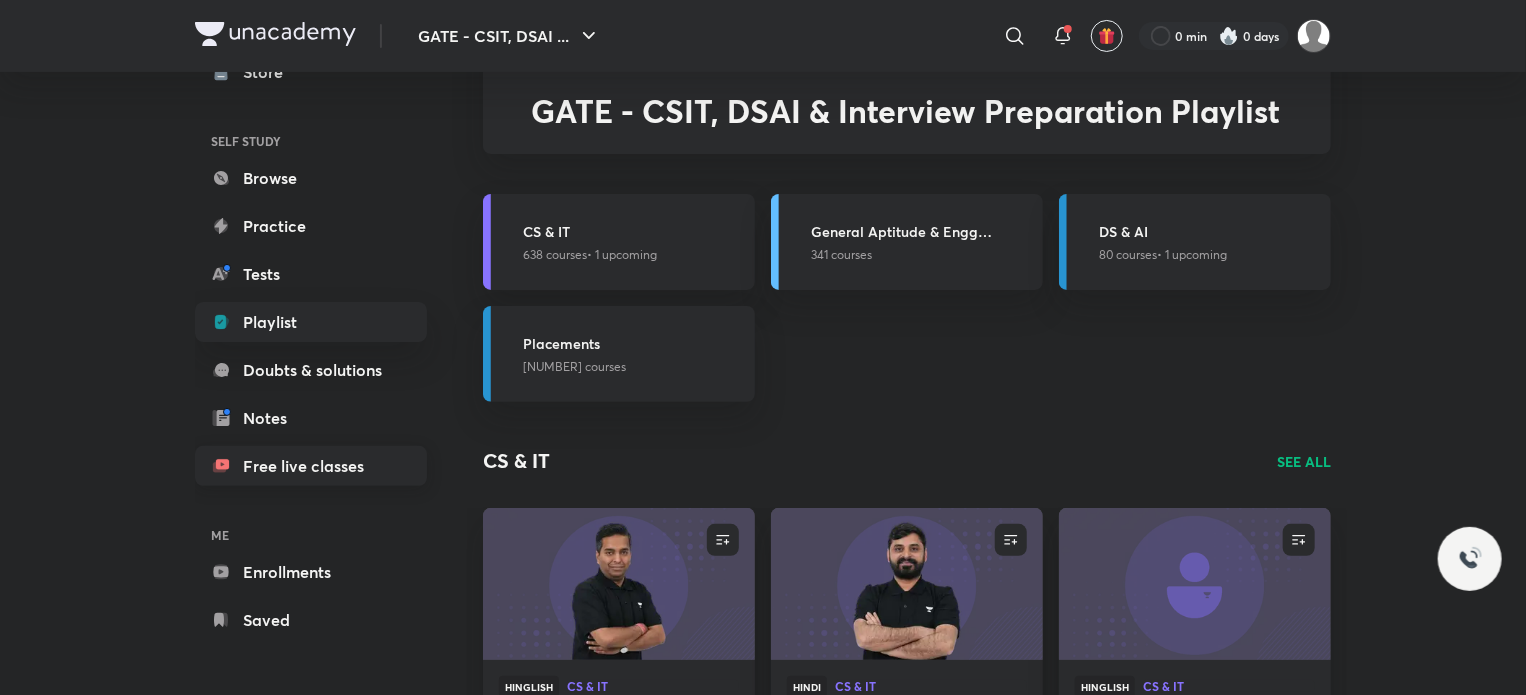 click on "Free live classes" at bounding box center [311, 466] 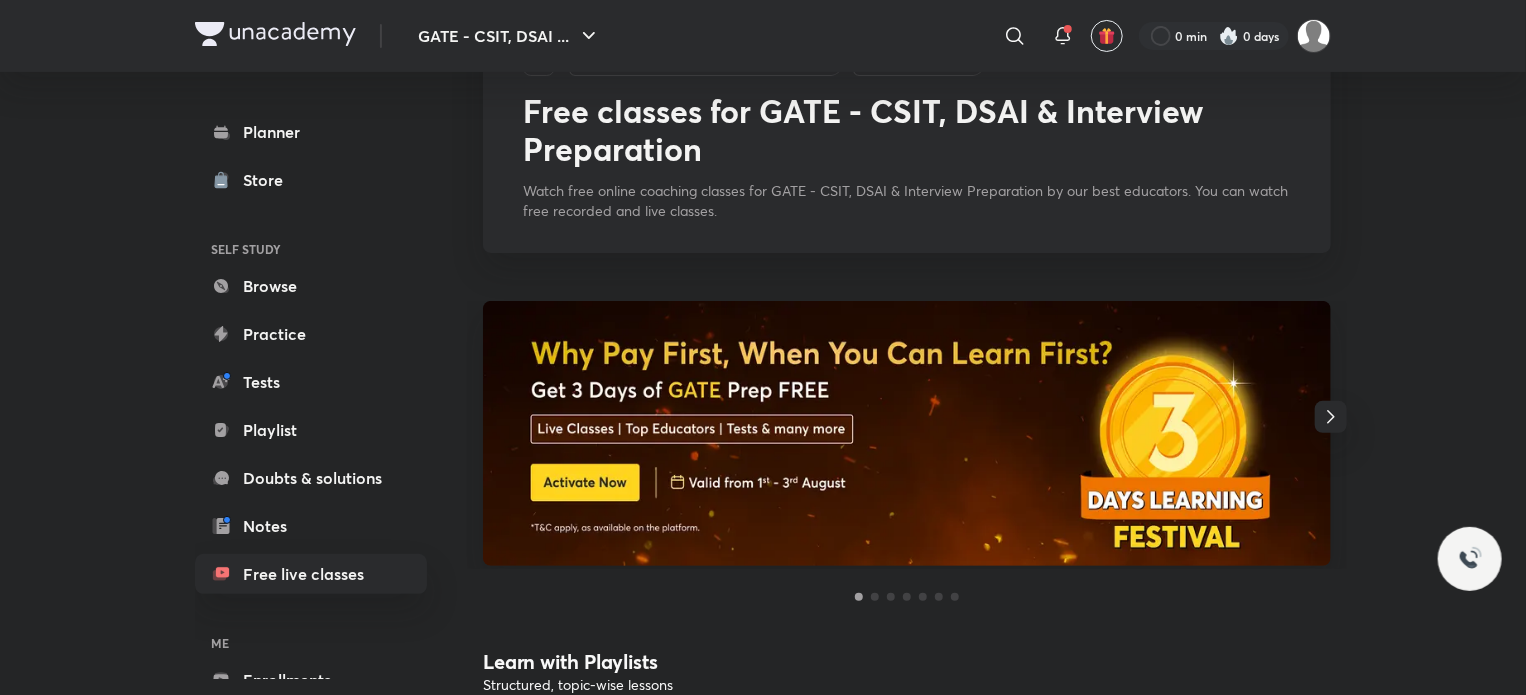 scroll, scrollTop: 0, scrollLeft: 0, axis: both 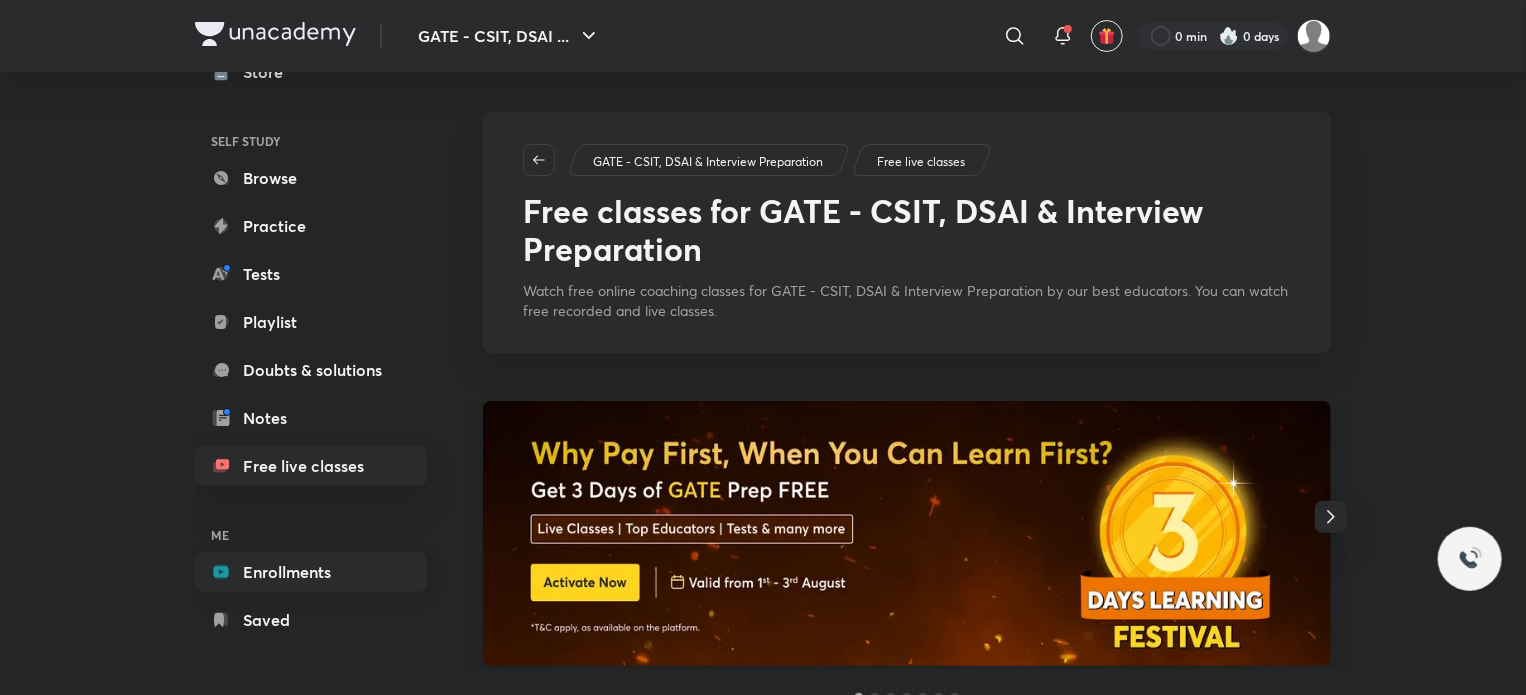 click on "Enrollments" at bounding box center (311, 572) 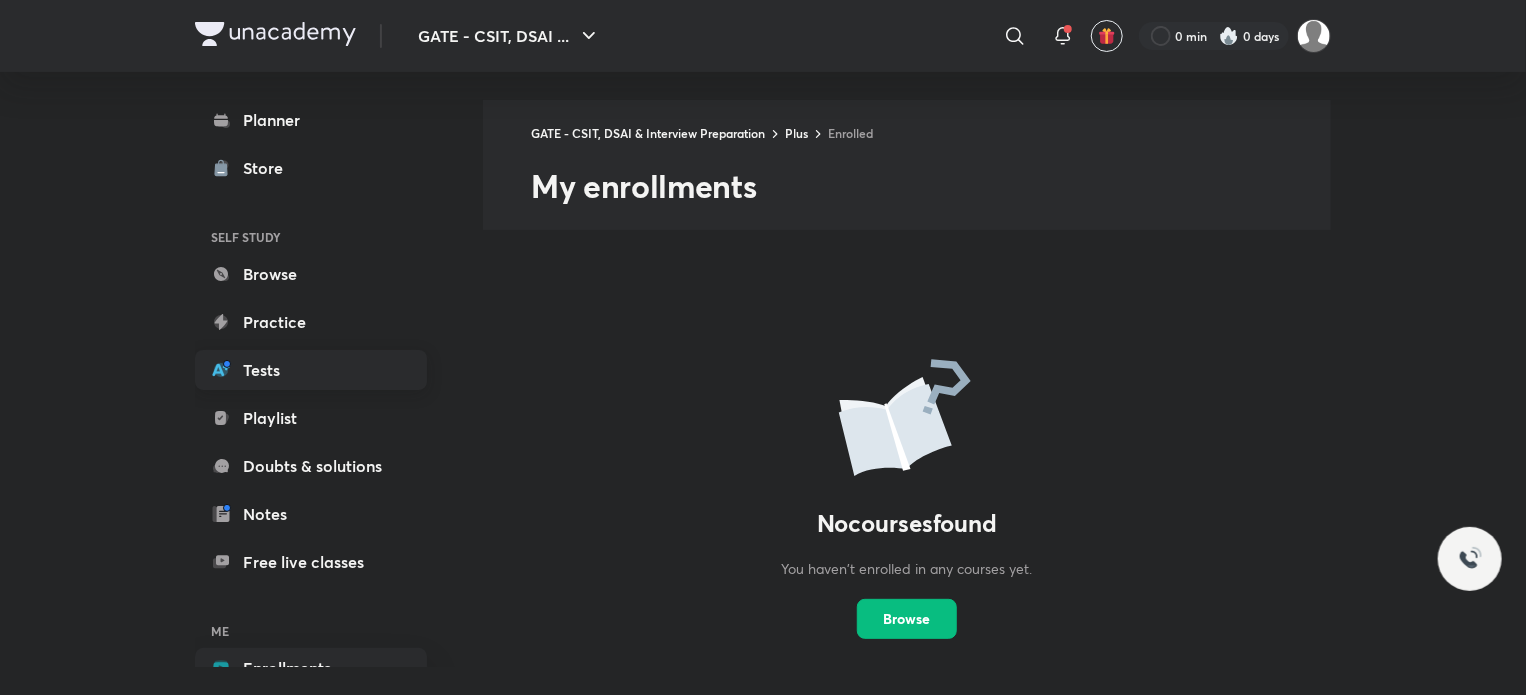 scroll, scrollTop: 20, scrollLeft: 0, axis: vertical 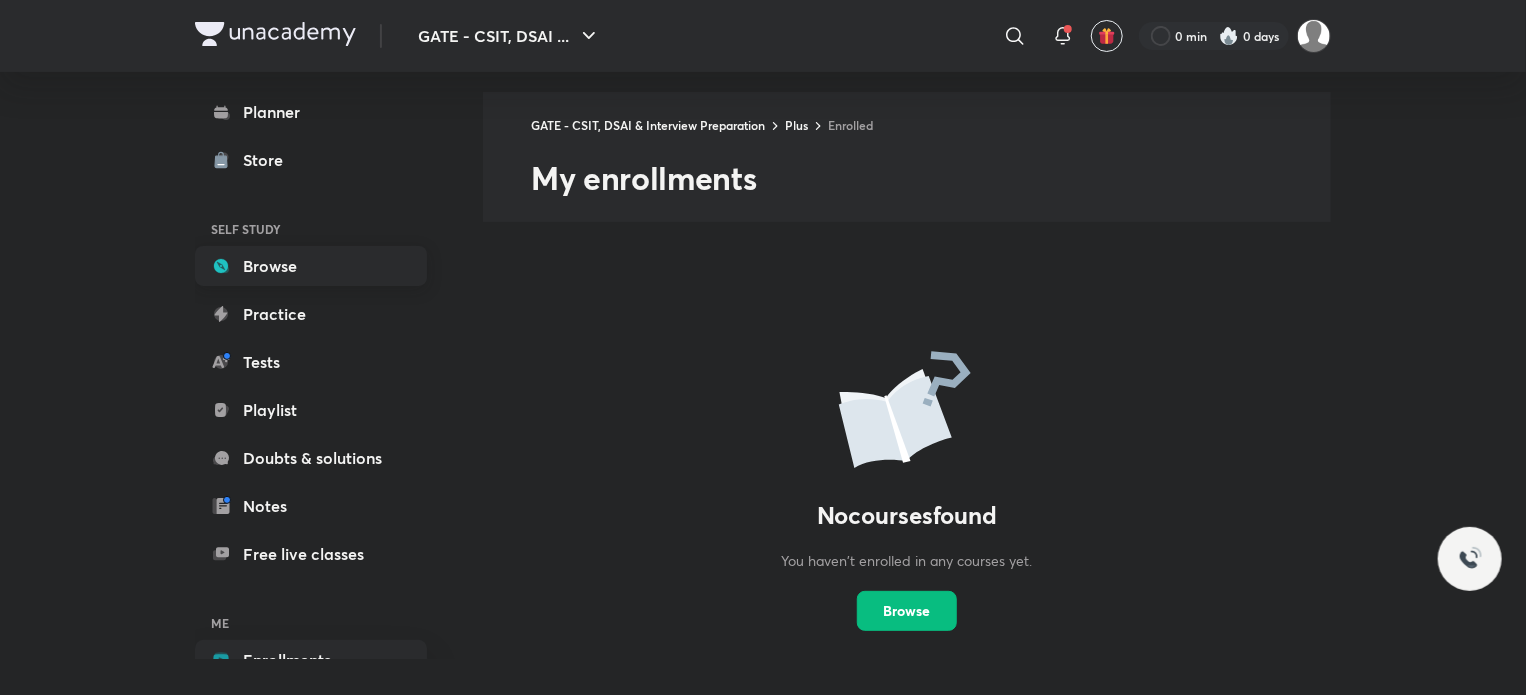 click on "Browse" at bounding box center [311, 266] 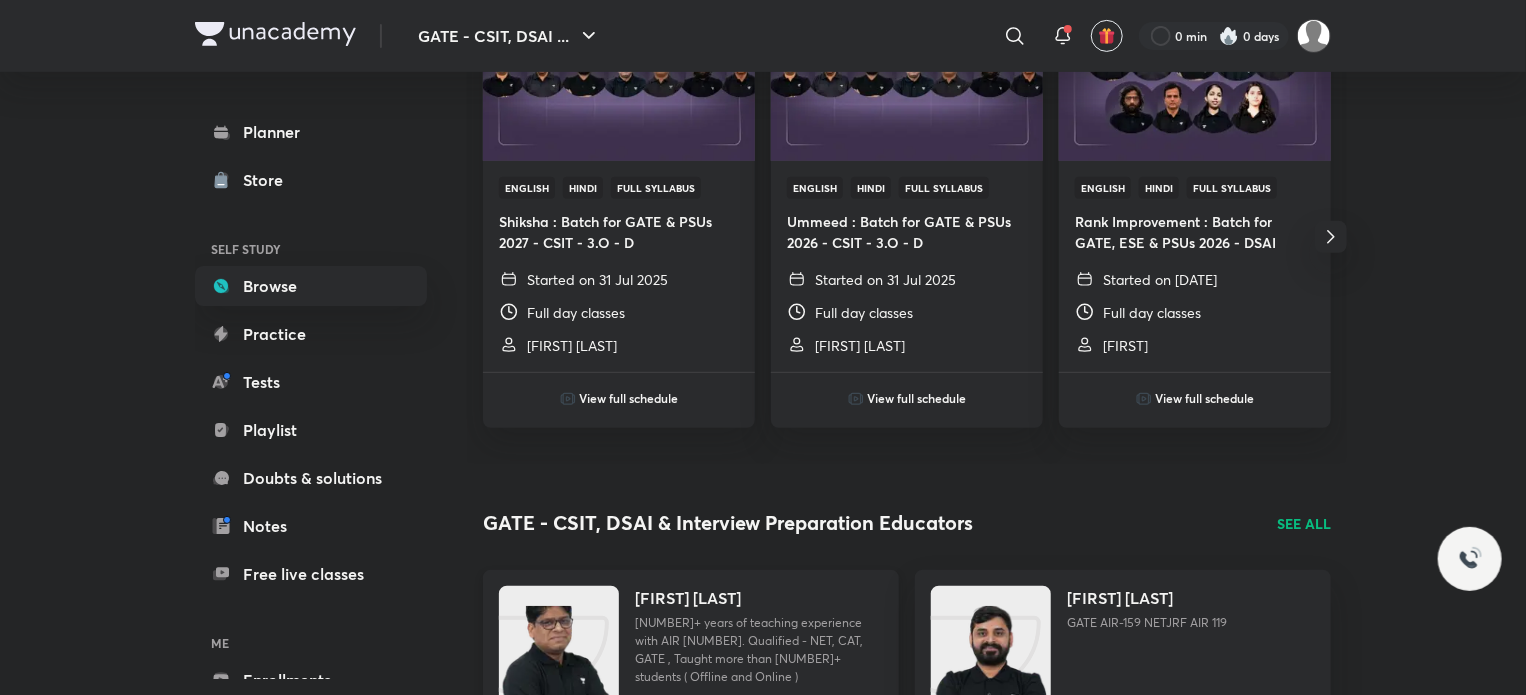 scroll, scrollTop: 700, scrollLeft: 0, axis: vertical 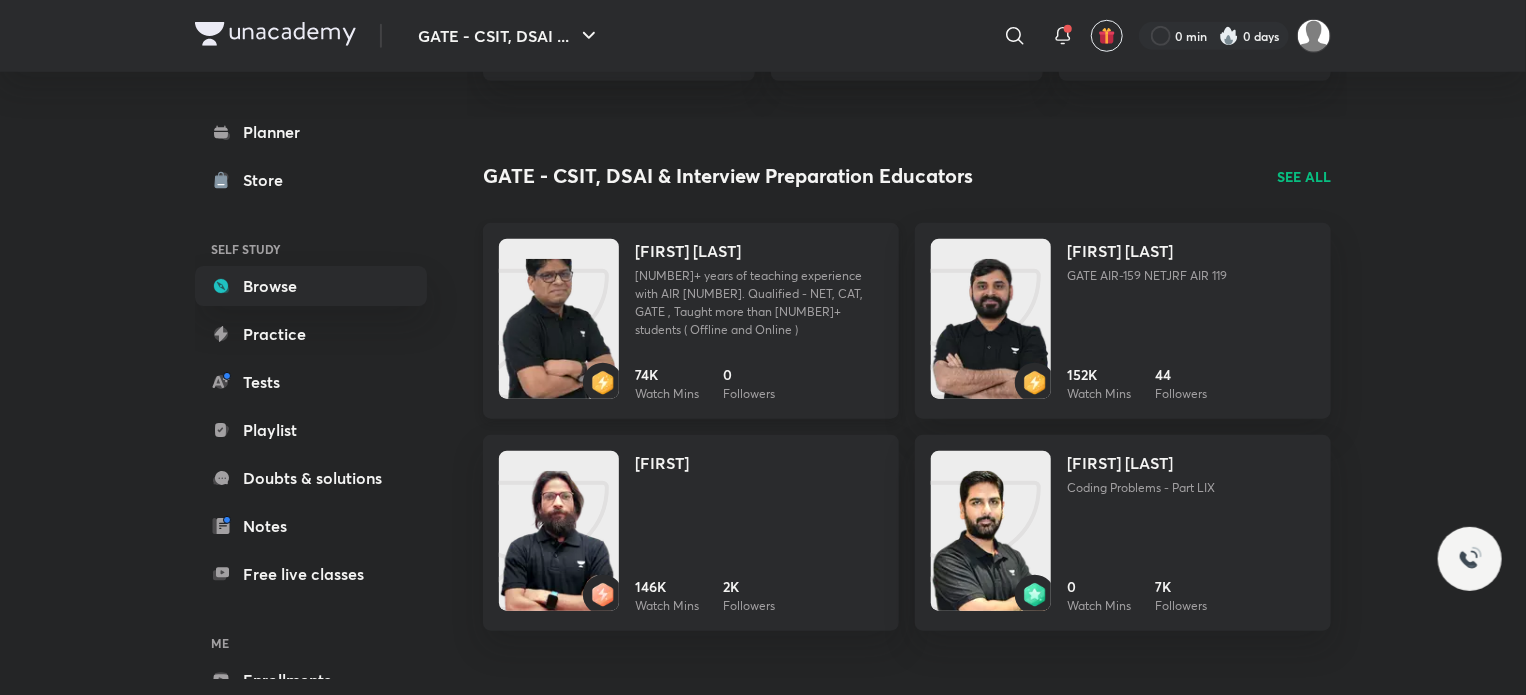 click on "16+ years of teaching experience with AIR 698 in GATE. Qualified - NET, CAT, GATE , Taught more than 200000+ students ( Offline and Online )" at bounding box center (759, 303) 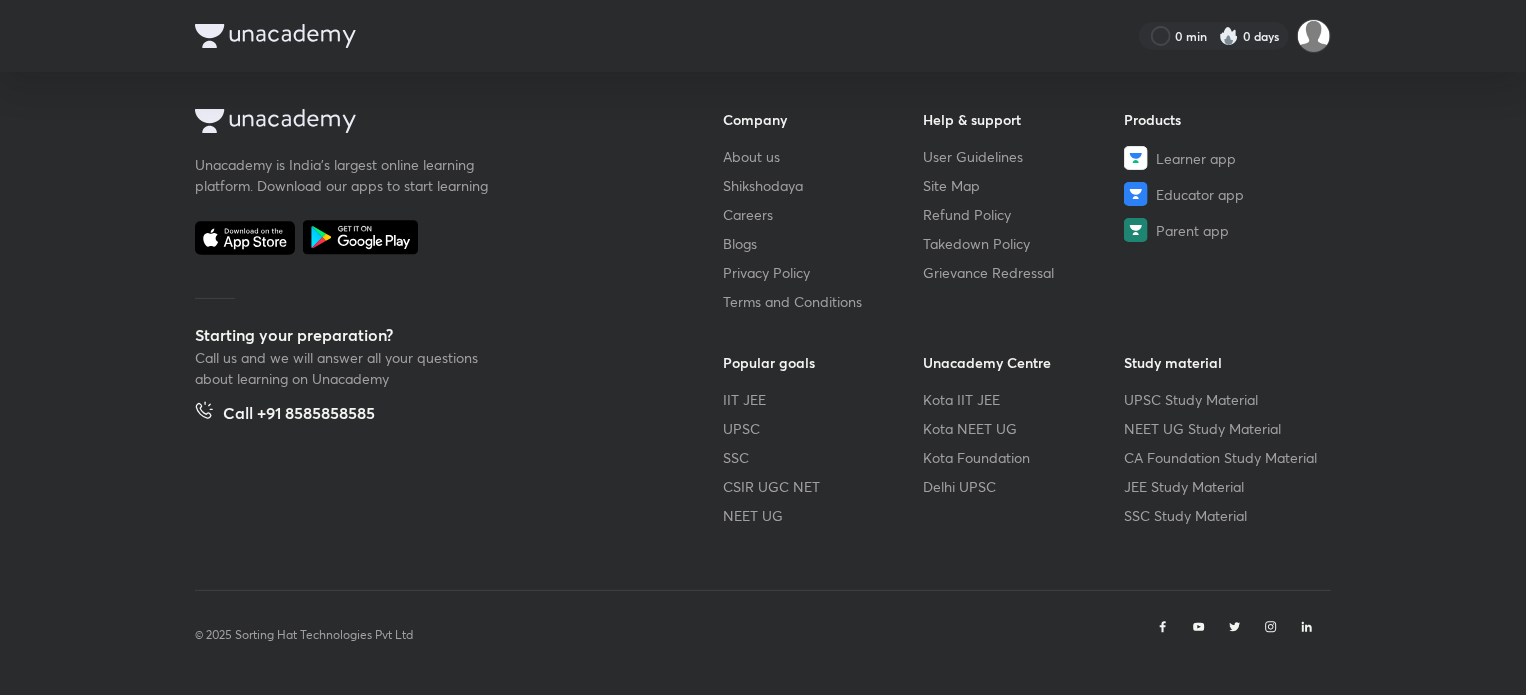 scroll, scrollTop: 0, scrollLeft: 0, axis: both 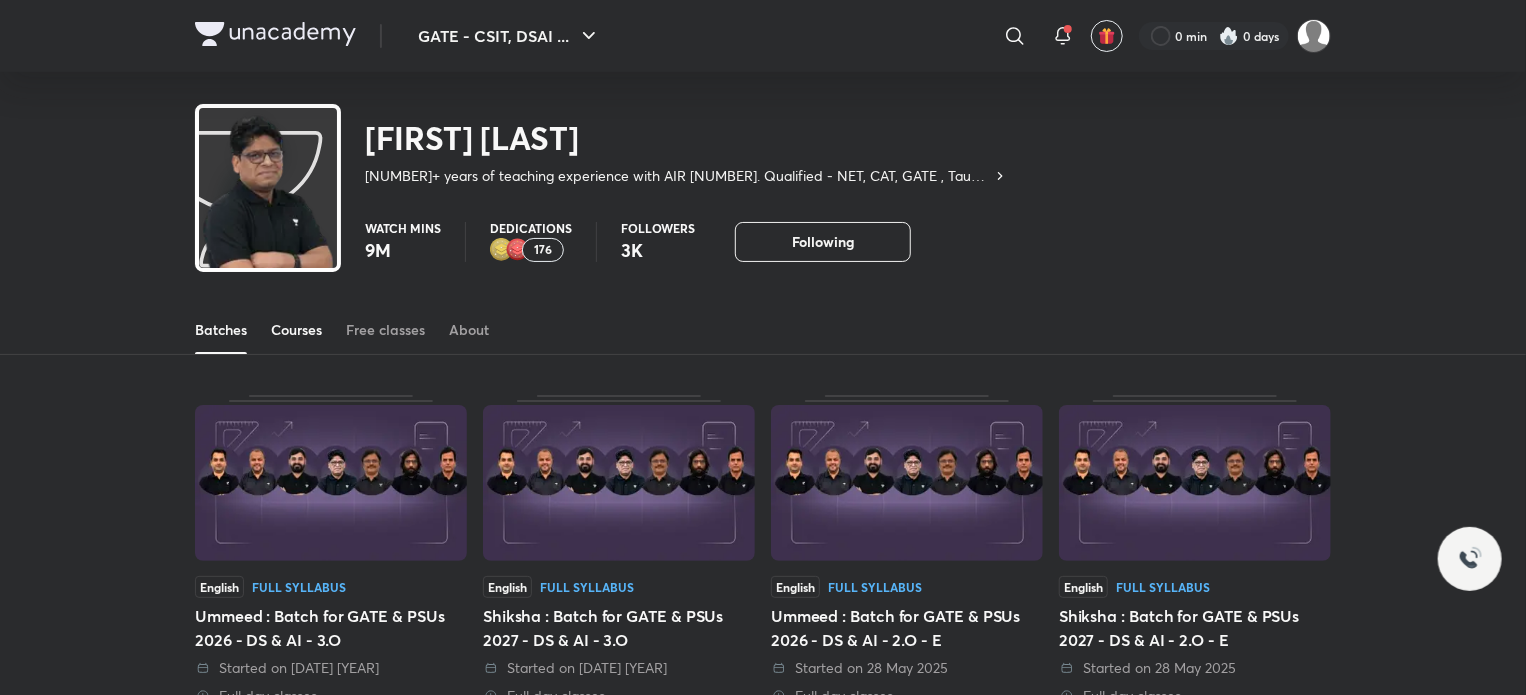 click on "Courses" at bounding box center (296, 330) 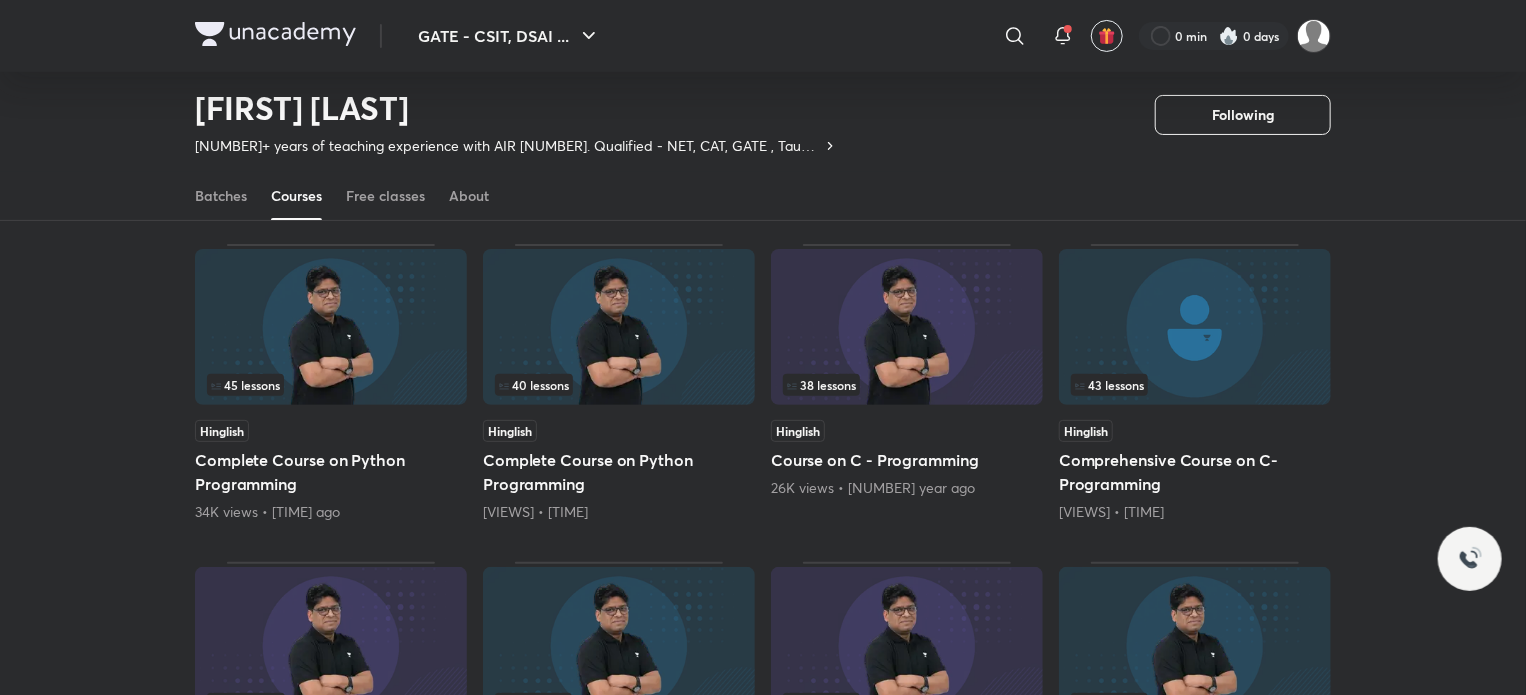 scroll, scrollTop: 286, scrollLeft: 0, axis: vertical 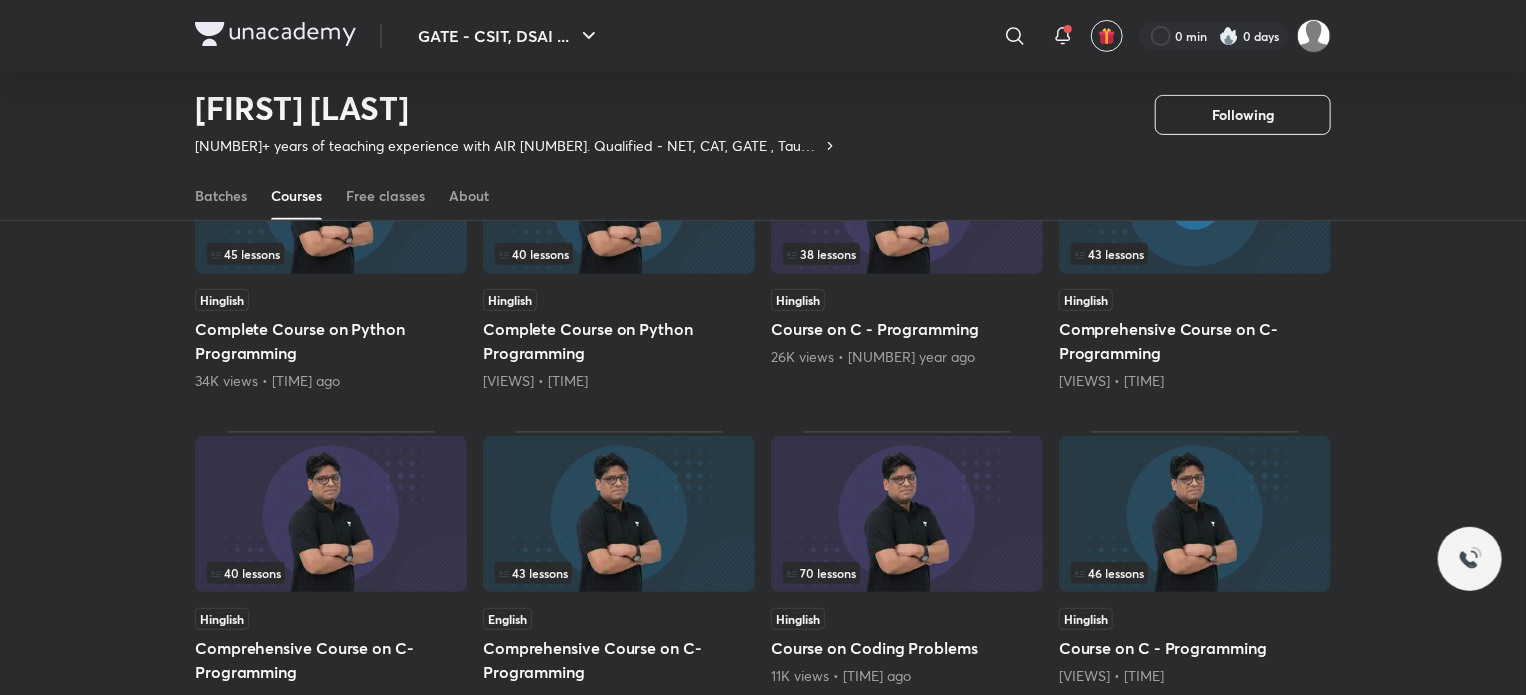 click on "Complete Course on Python Programming" at bounding box center [619, 341] 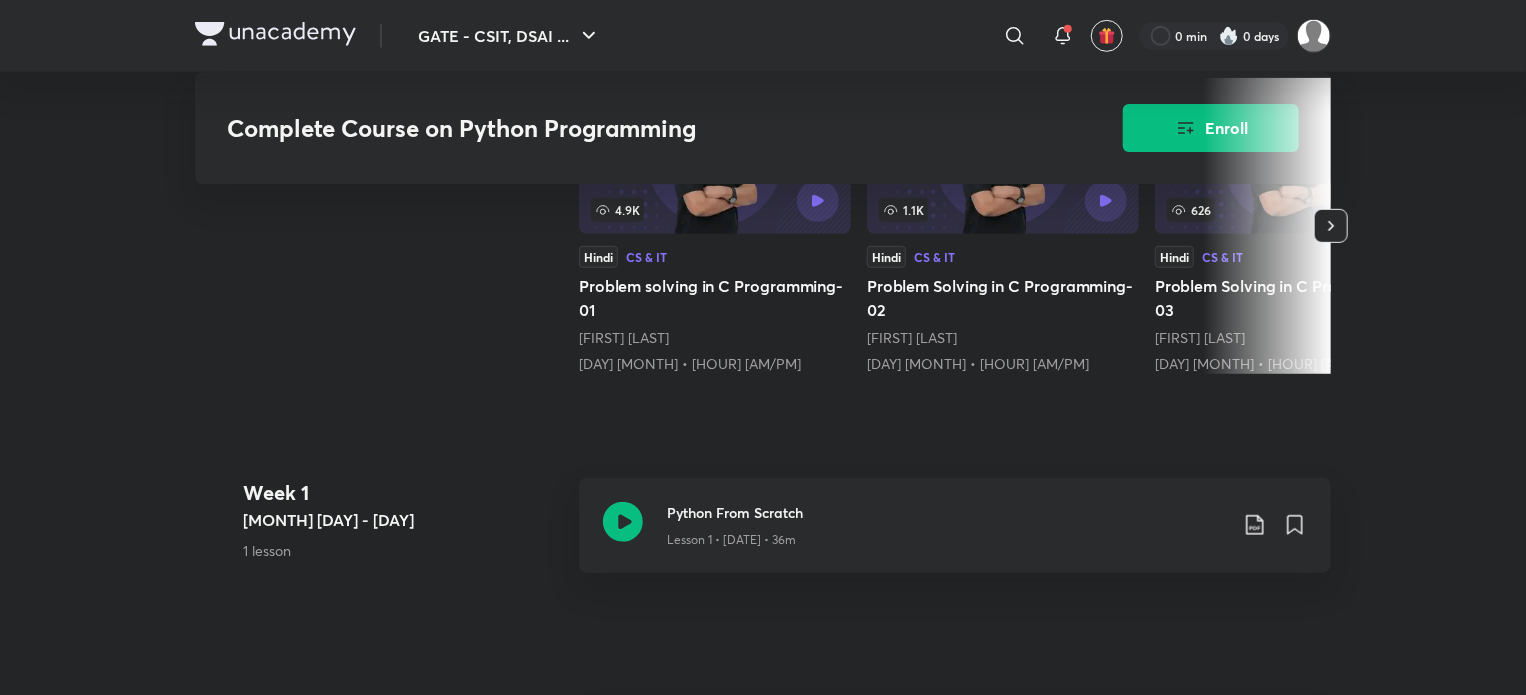 scroll, scrollTop: 600, scrollLeft: 0, axis: vertical 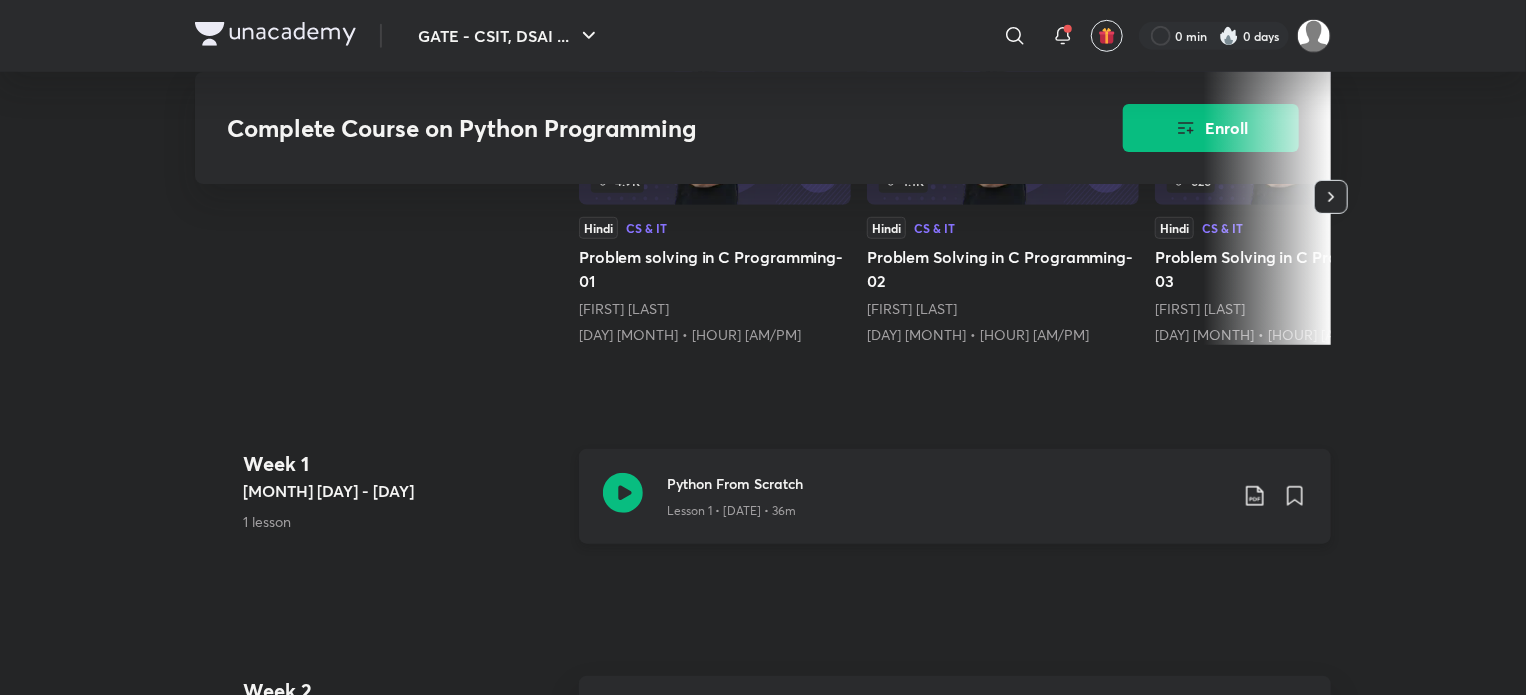click 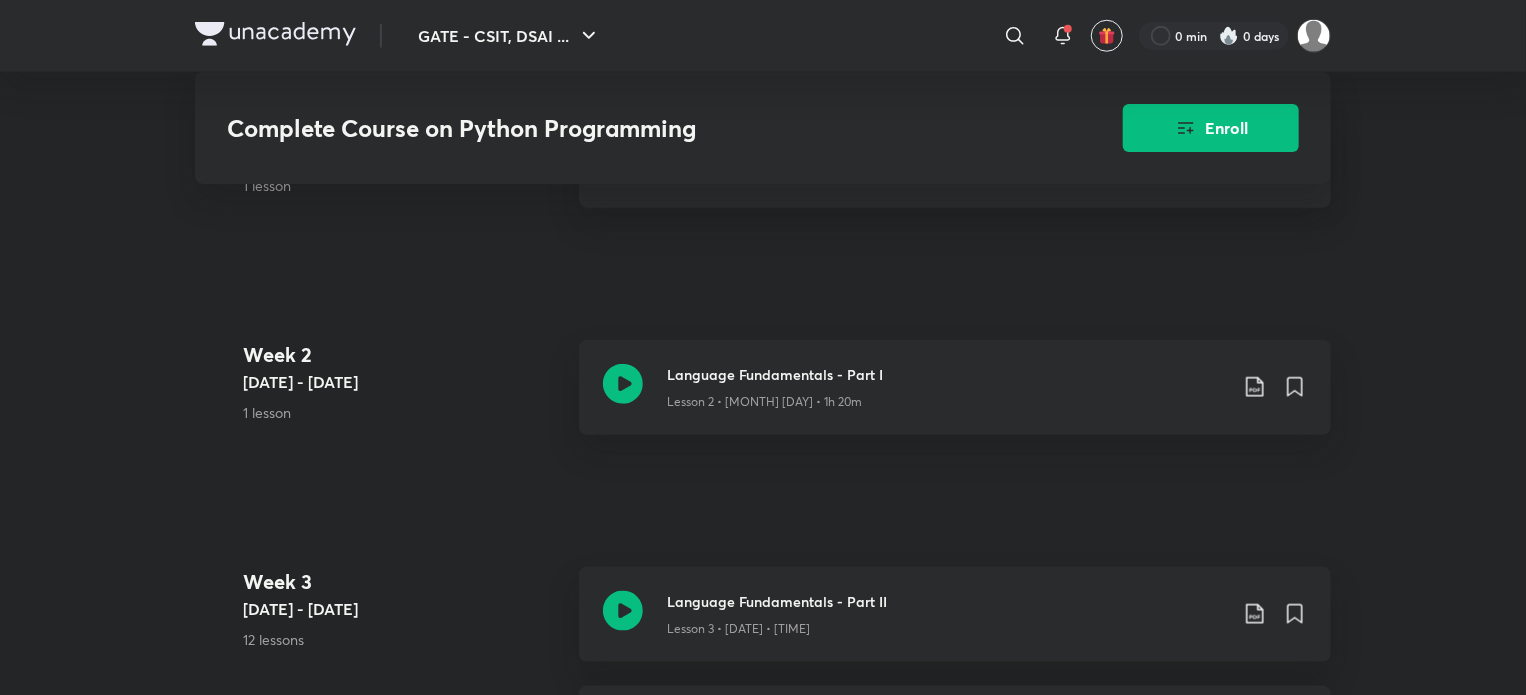 scroll, scrollTop: 1200, scrollLeft: 0, axis: vertical 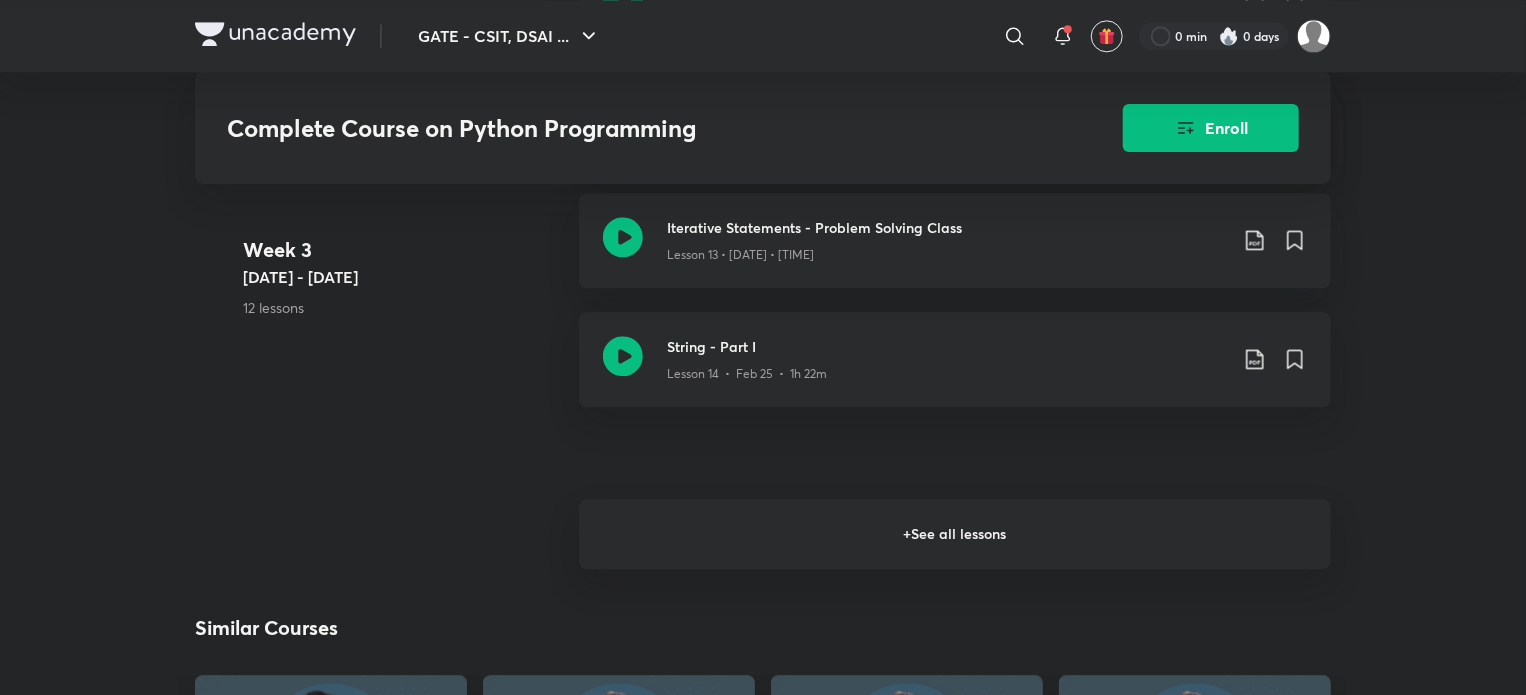 click on "+  See all lessons" at bounding box center (955, 534) 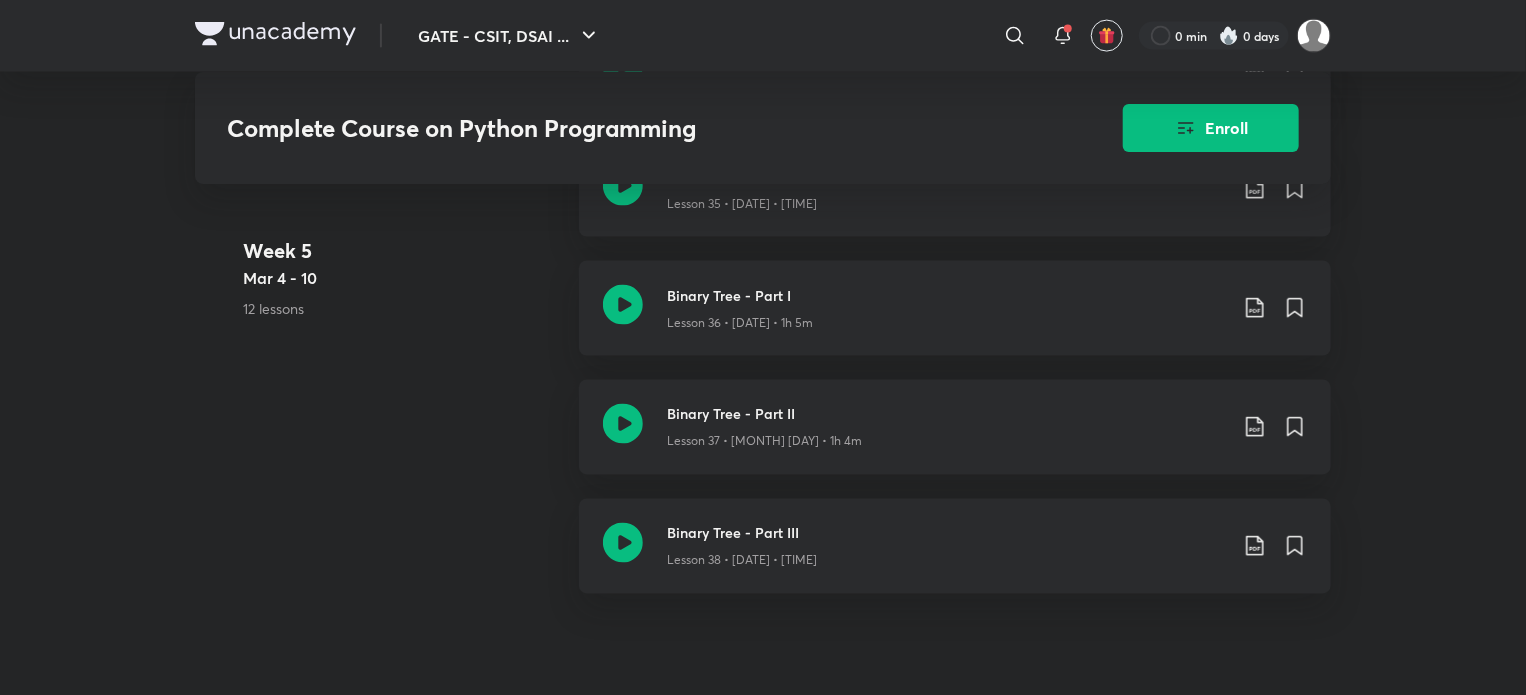 scroll, scrollTop: 5300, scrollLeft: 0, axis: vertical 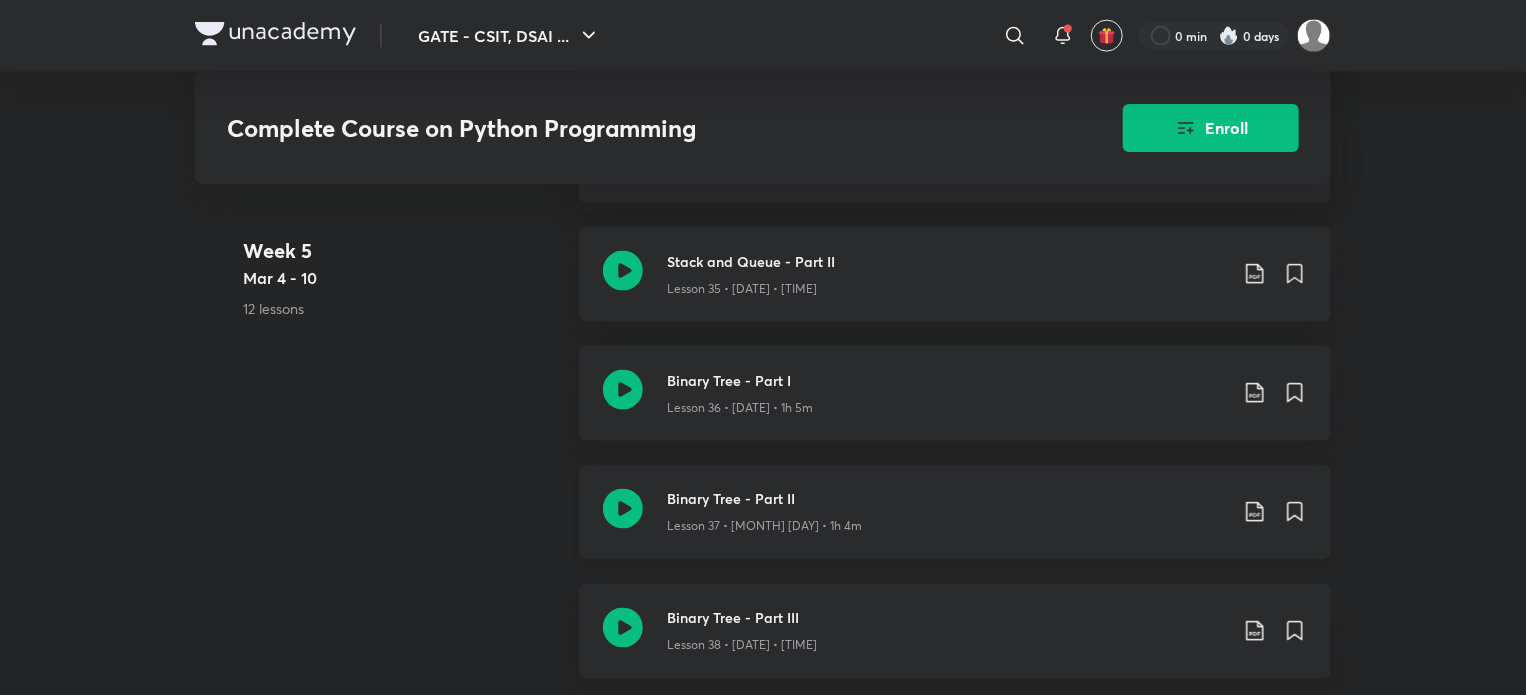 click on "Lesson 37  •  Mar 9  •  1h 4m" at bounding box center (947, 523) 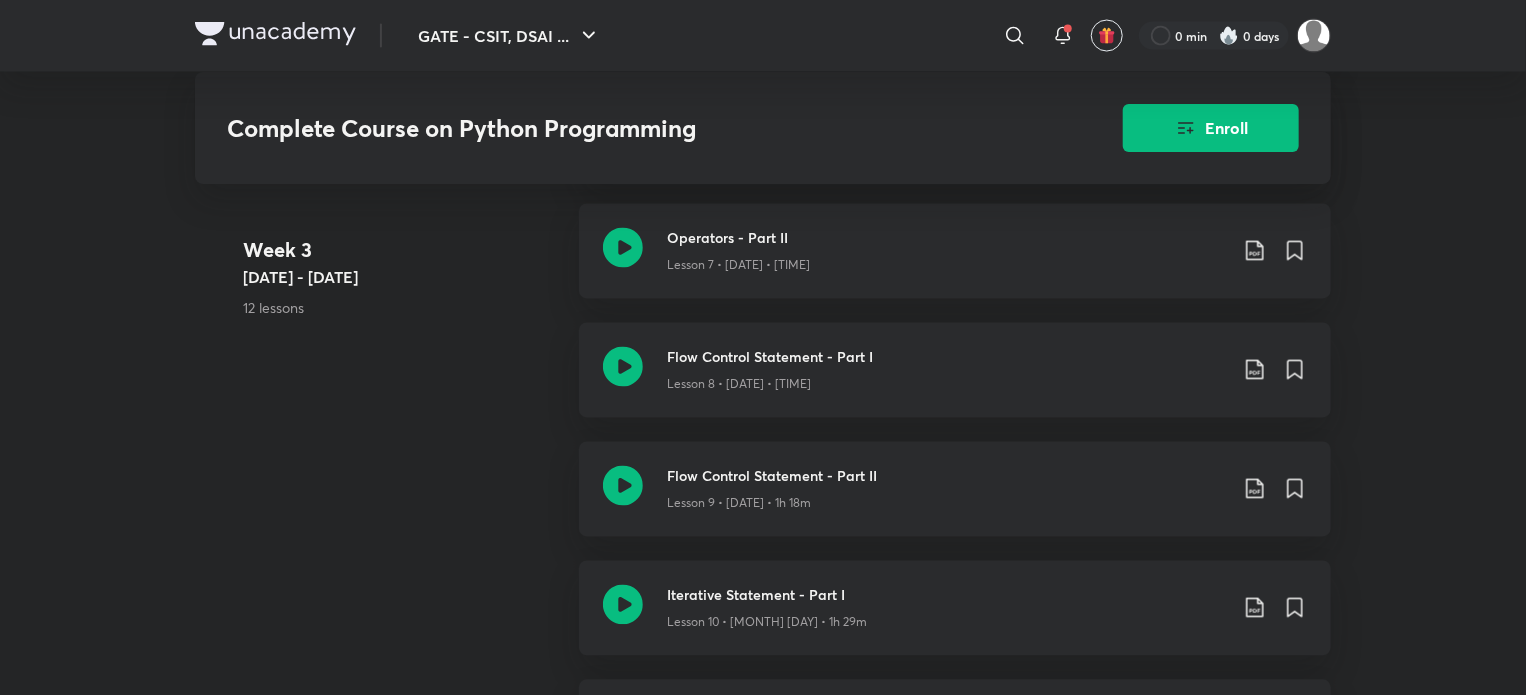 scroll, scrollTop: 1700, scrollLeft: 0, axis: vertical 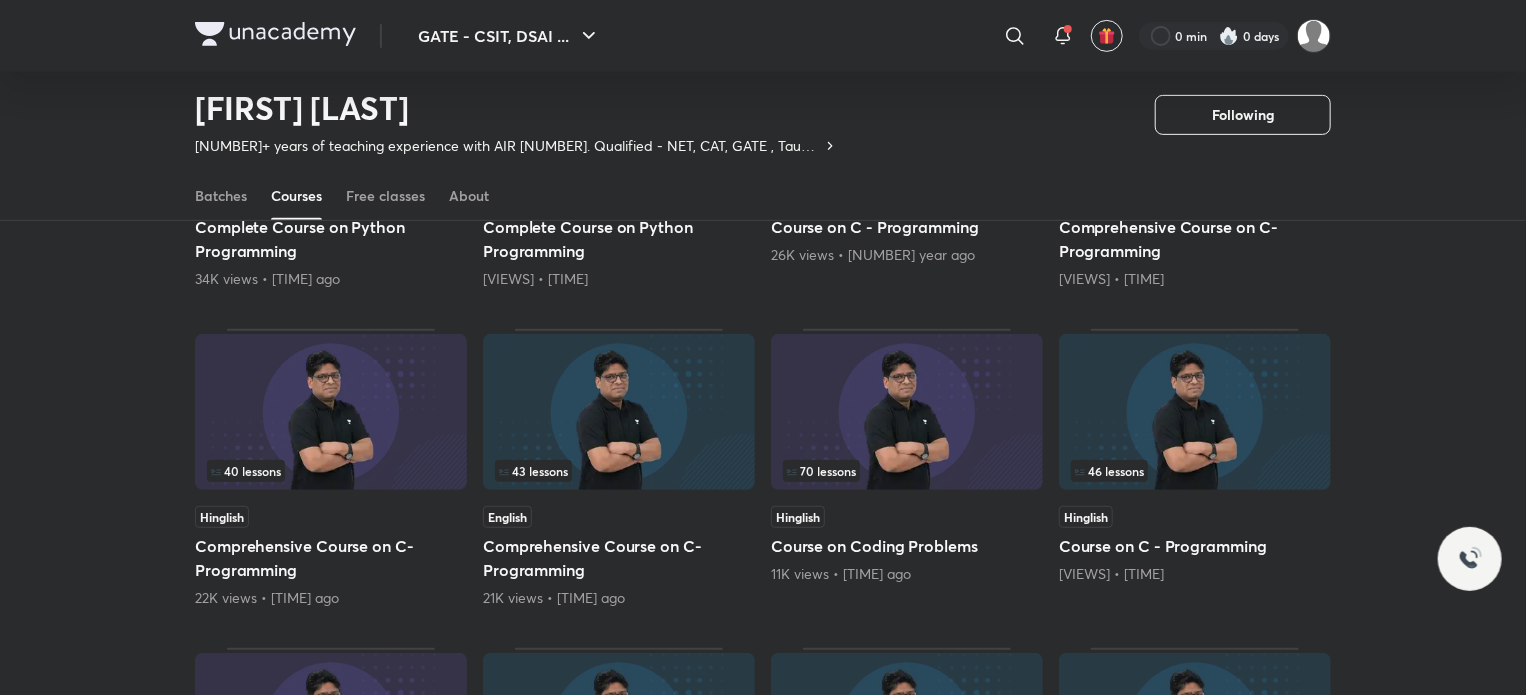click at bounding box center [907, 412] 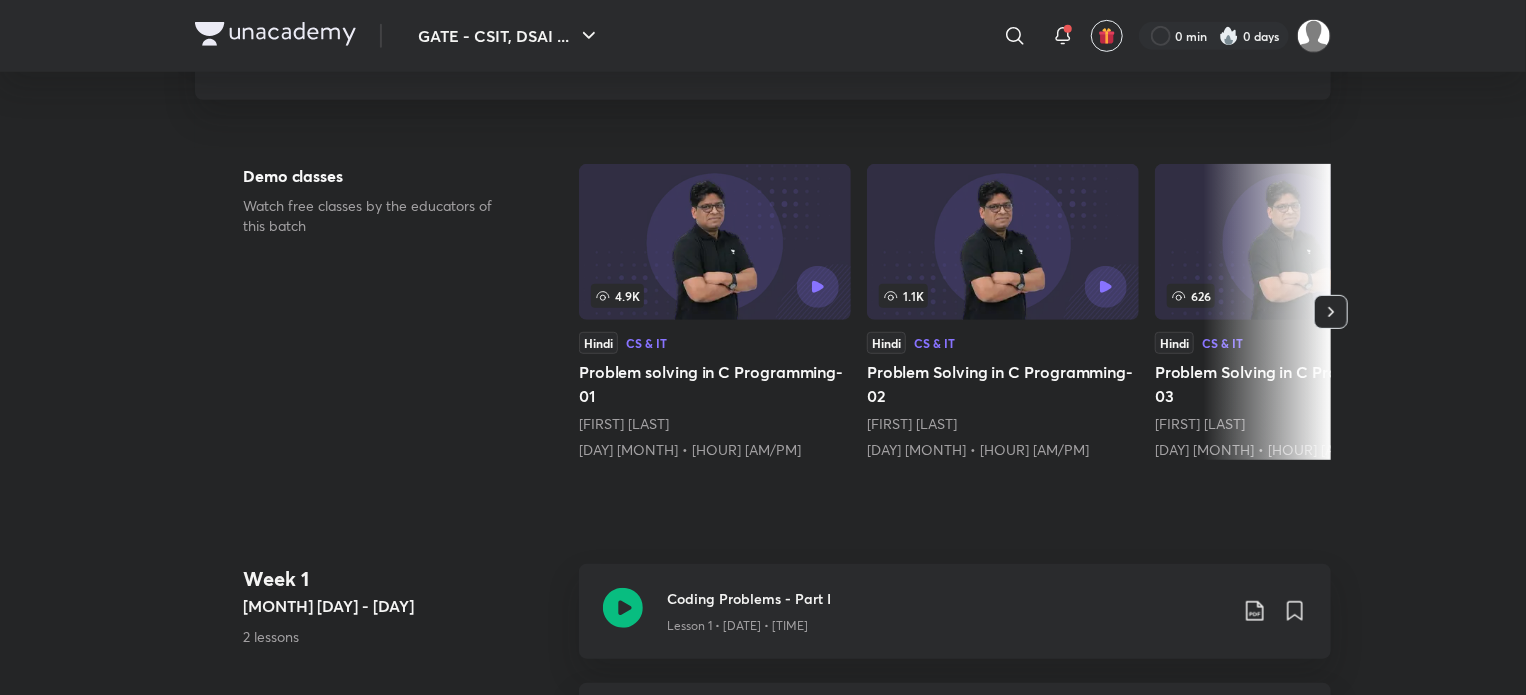 scroll, scrollTop: 800, scrollLeft: 0, axis: vertical 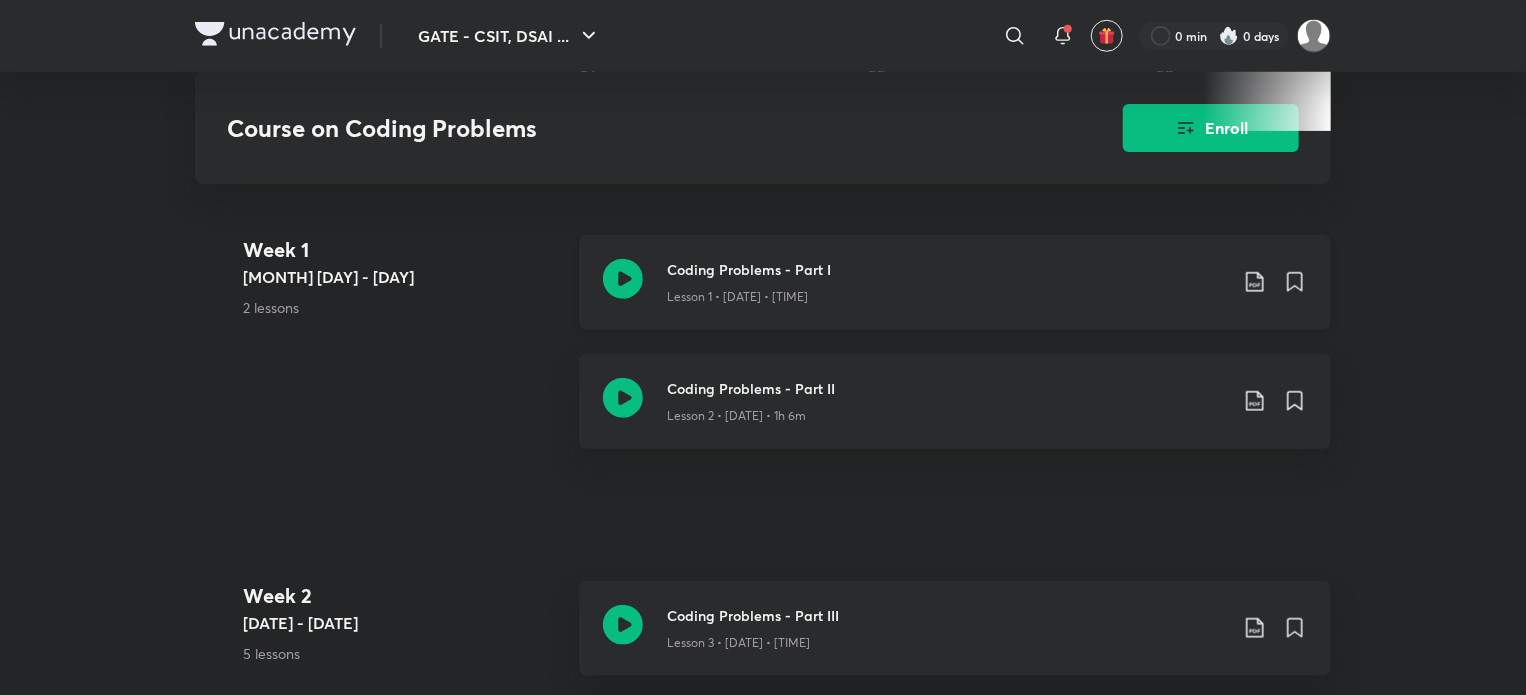 click 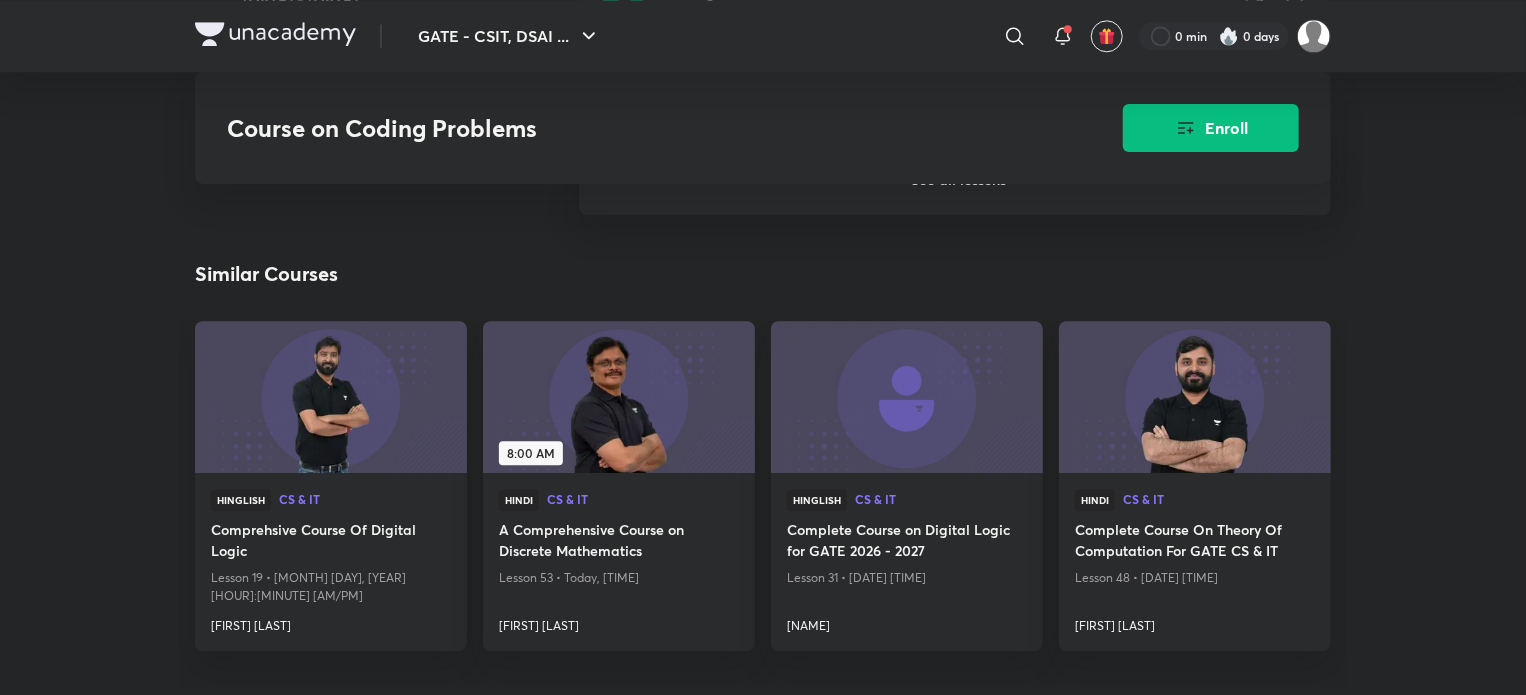 scroll, scrollTop: 2000, scrollLeft: 0, axis: vertical 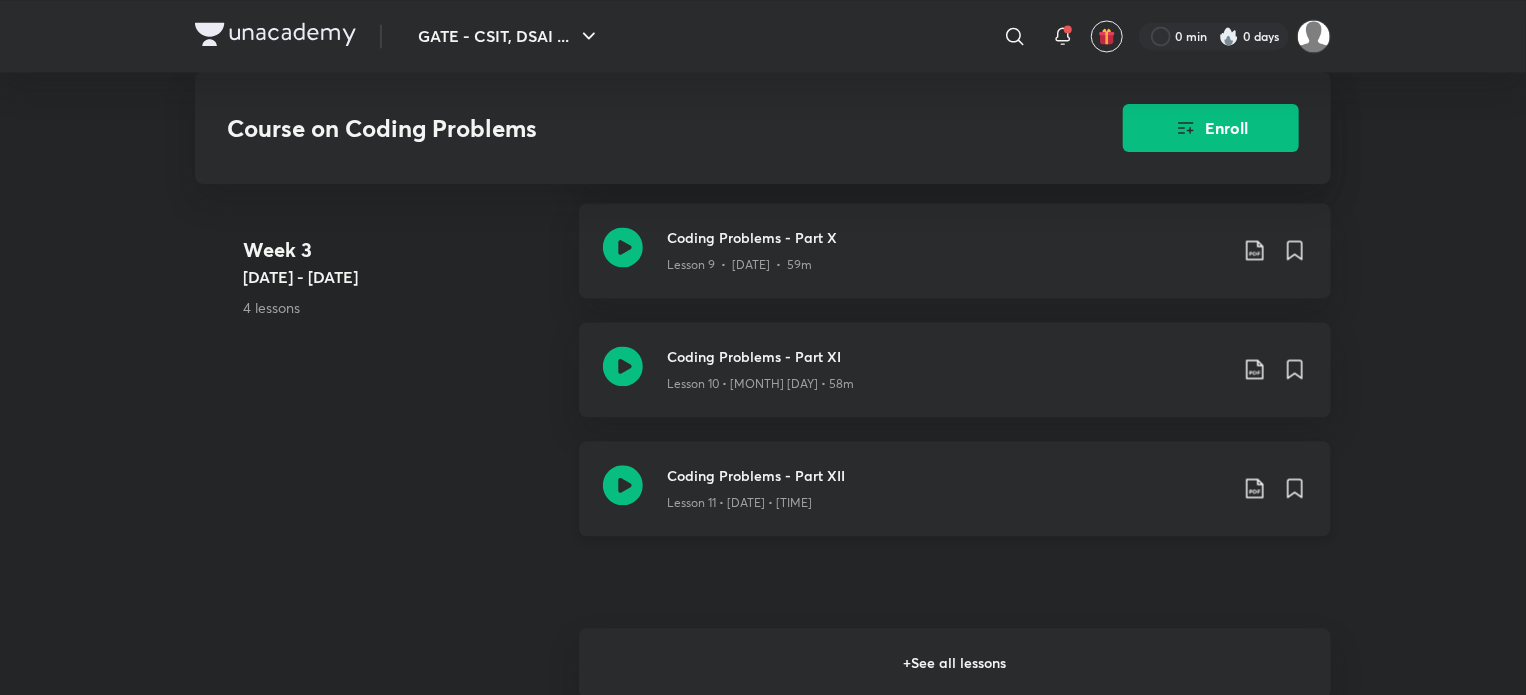 click 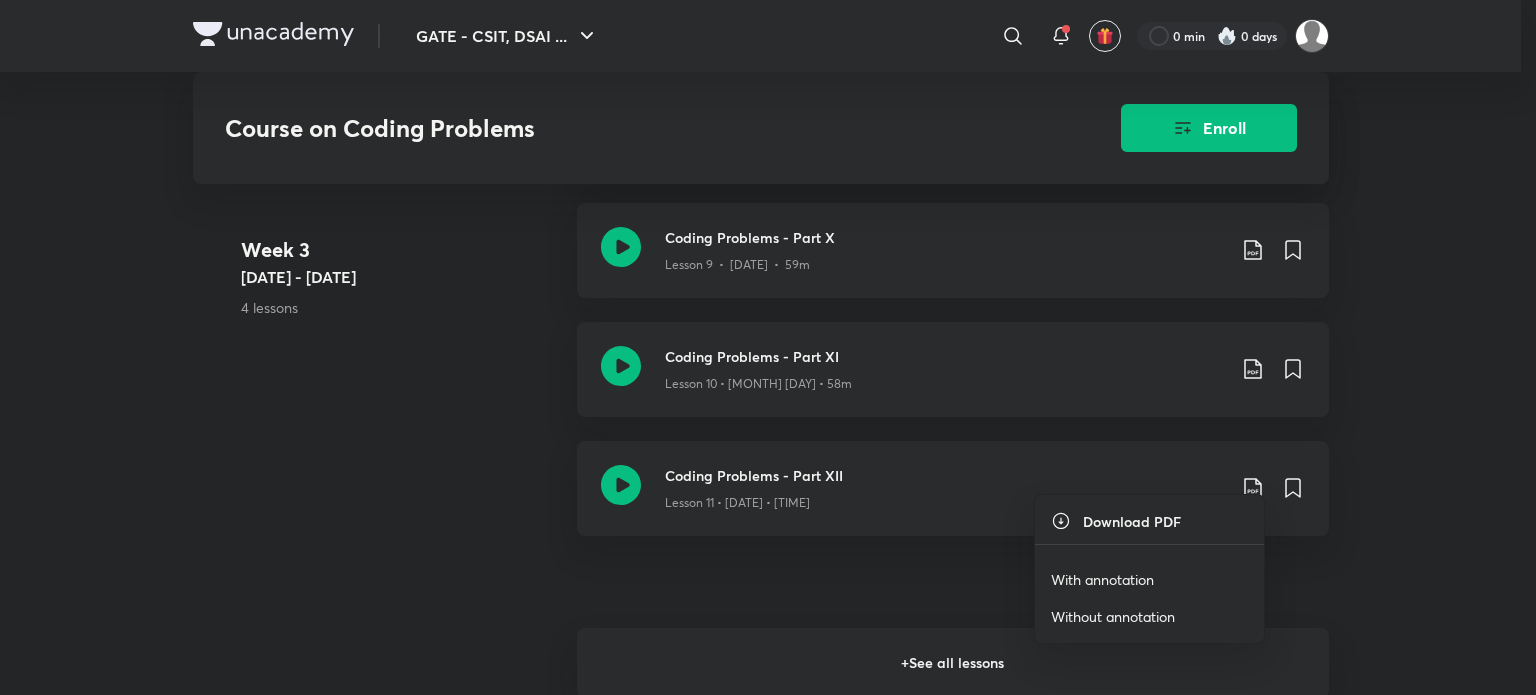 click 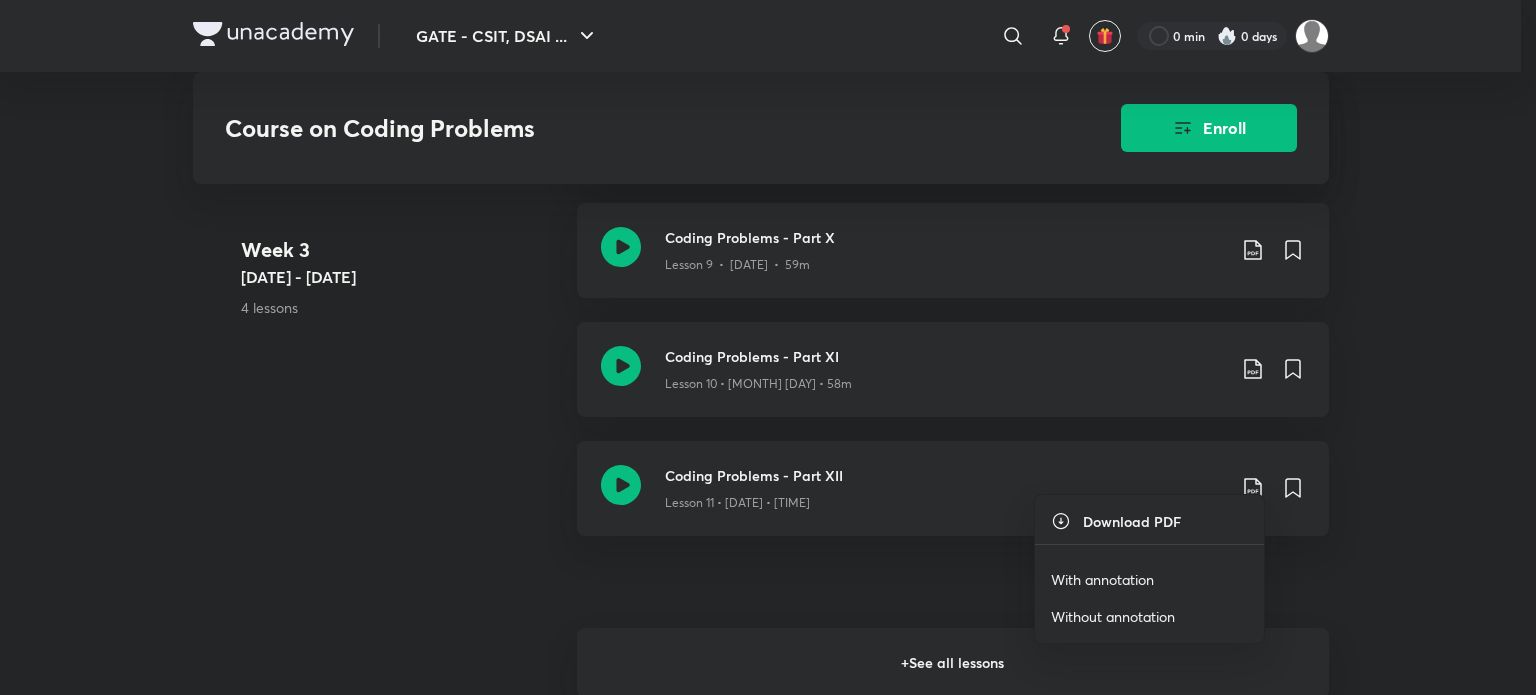 click on "With annotation" at bounding box center [1102, 579] 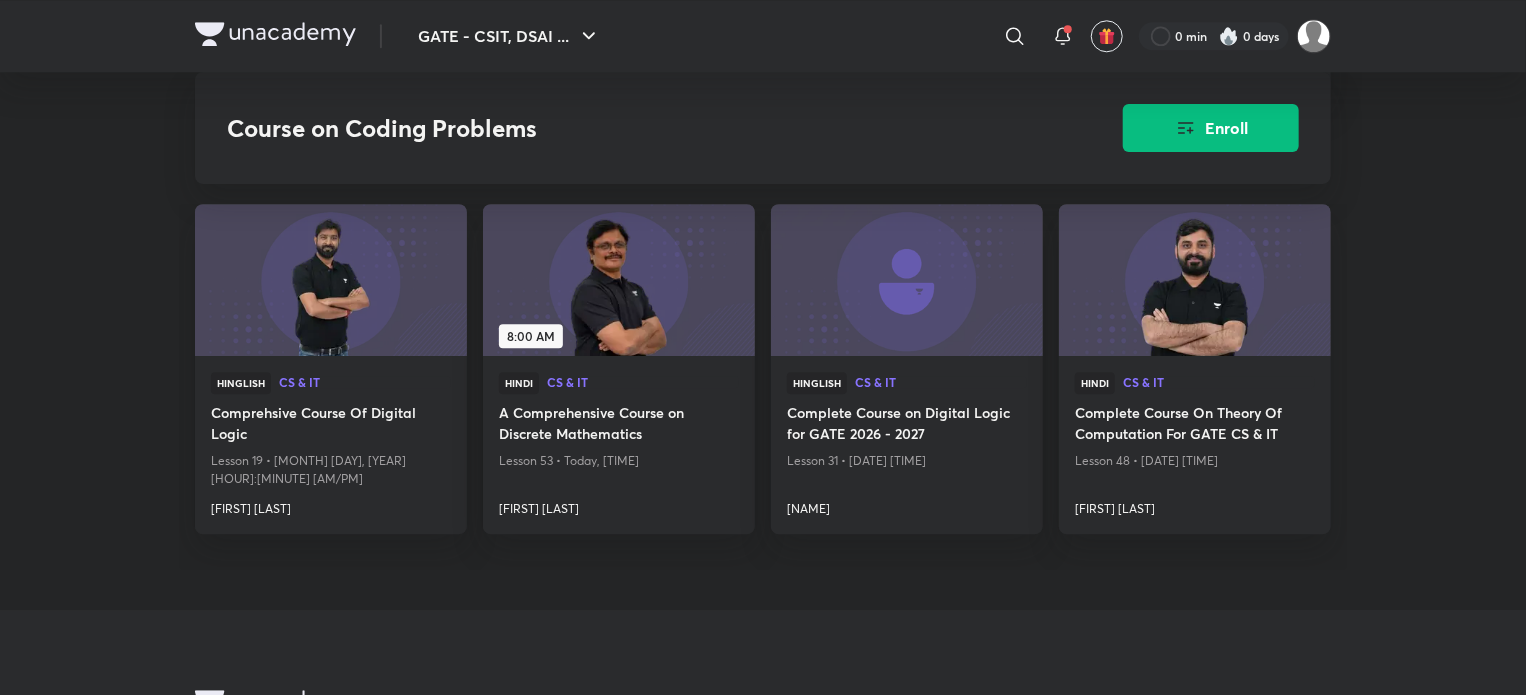 scroll, scrollTop: 2200, scrollLeft: 0, axis: vertical 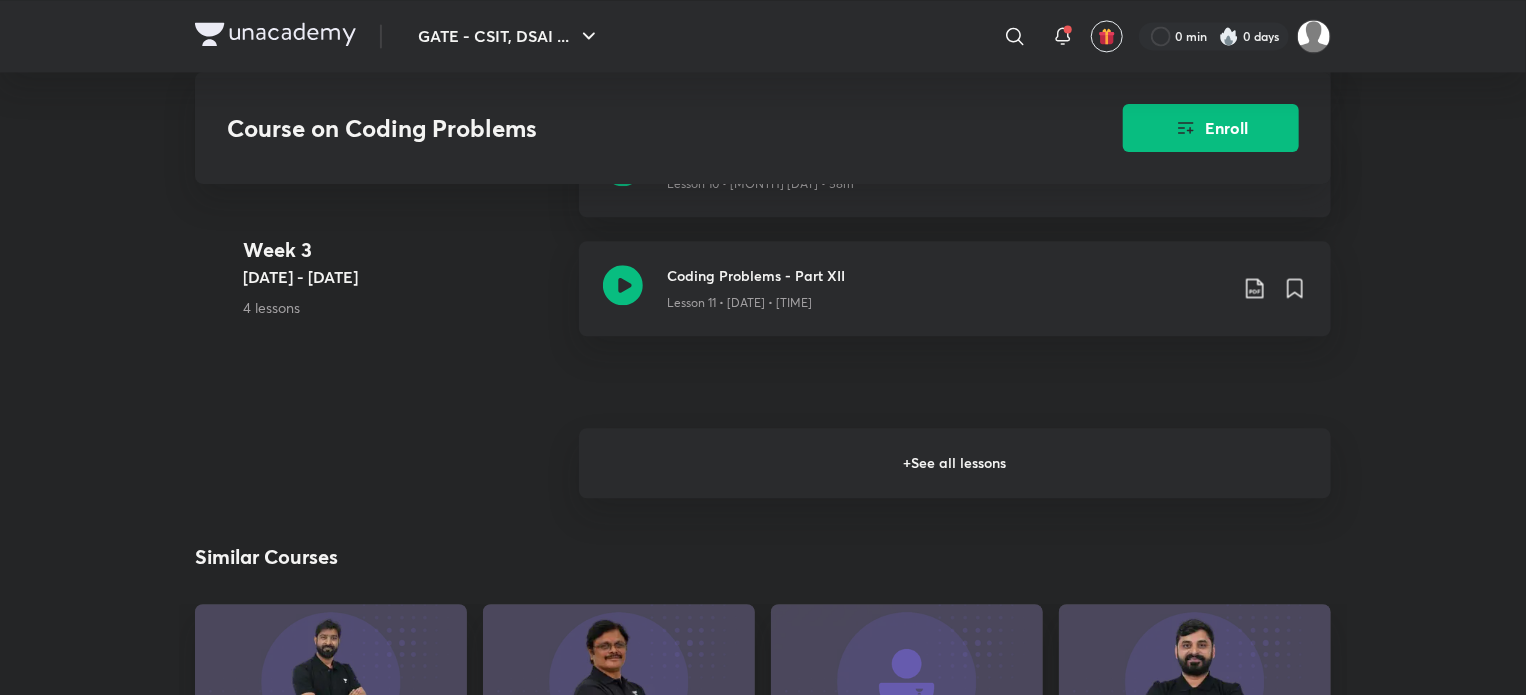 drag, startPoint x: 858, startPoint y: 439, endPoint x: 724, endPoint y: 420, distance: 135.34032 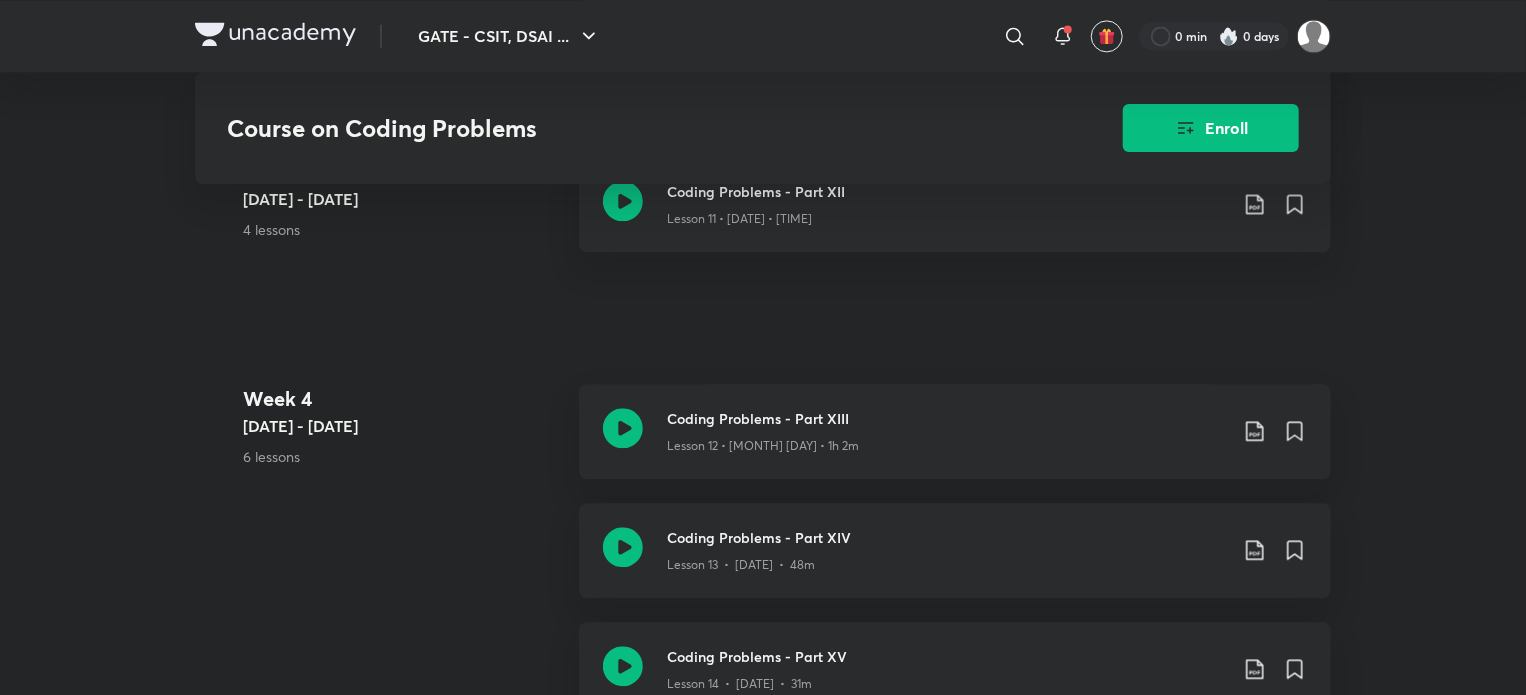 scroll, scrollTop: 2700, scrollLeft: 0, axis: vertical 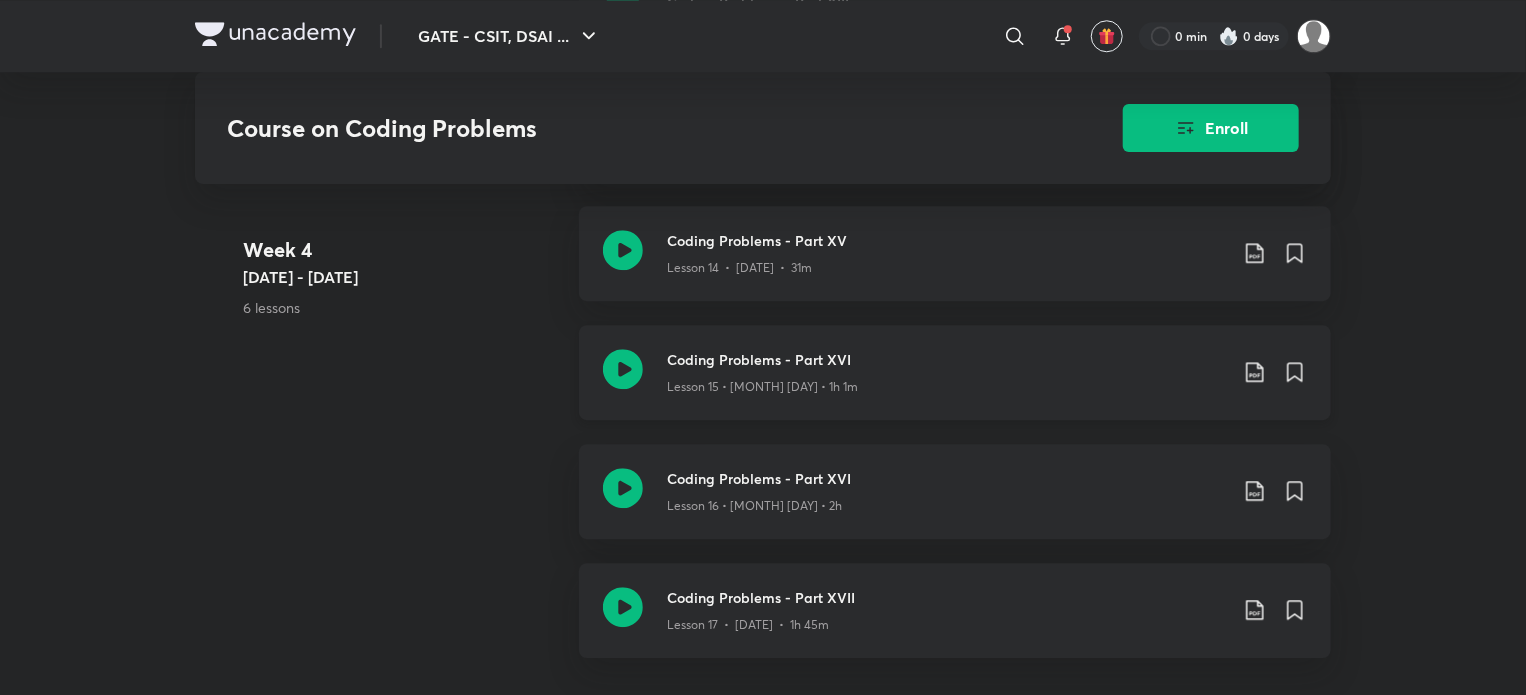 click 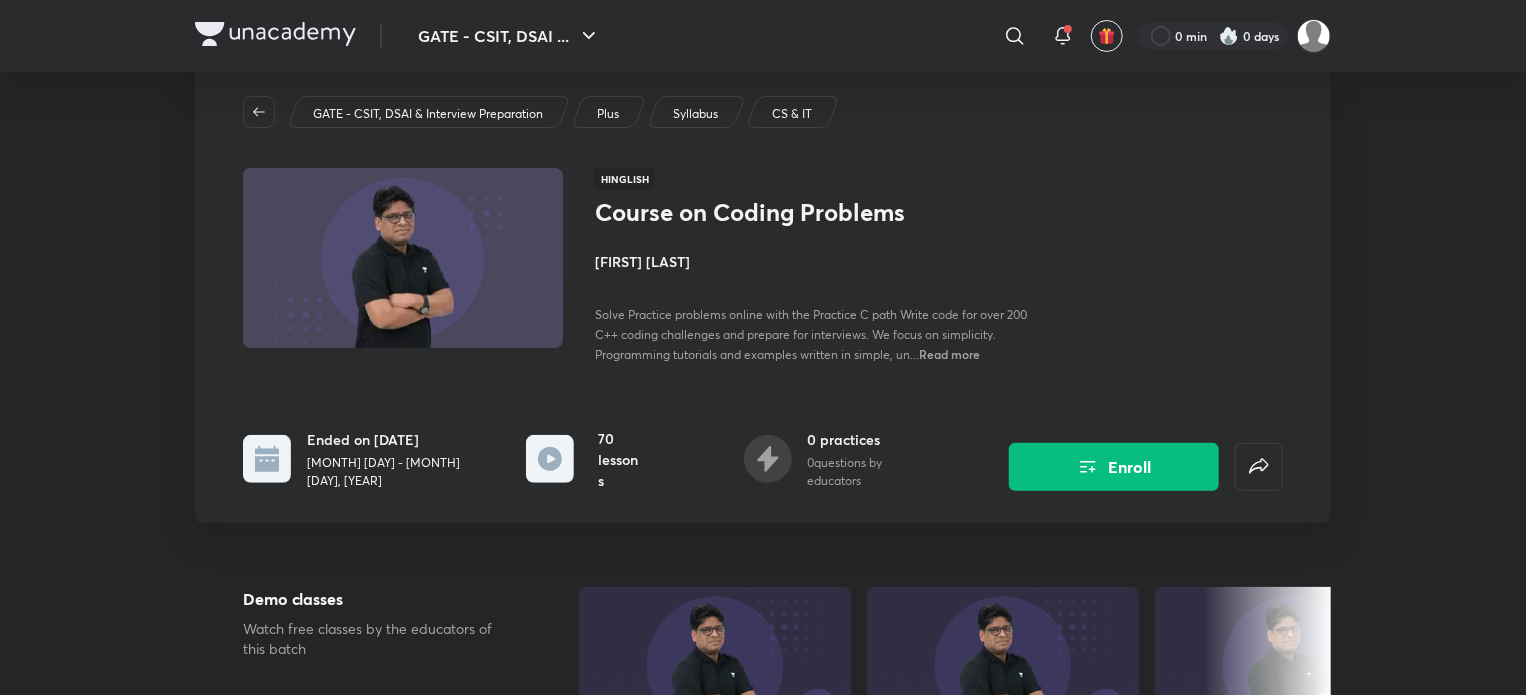 scroll, scrollTop: 0, scrollLeft: 0, axis: both 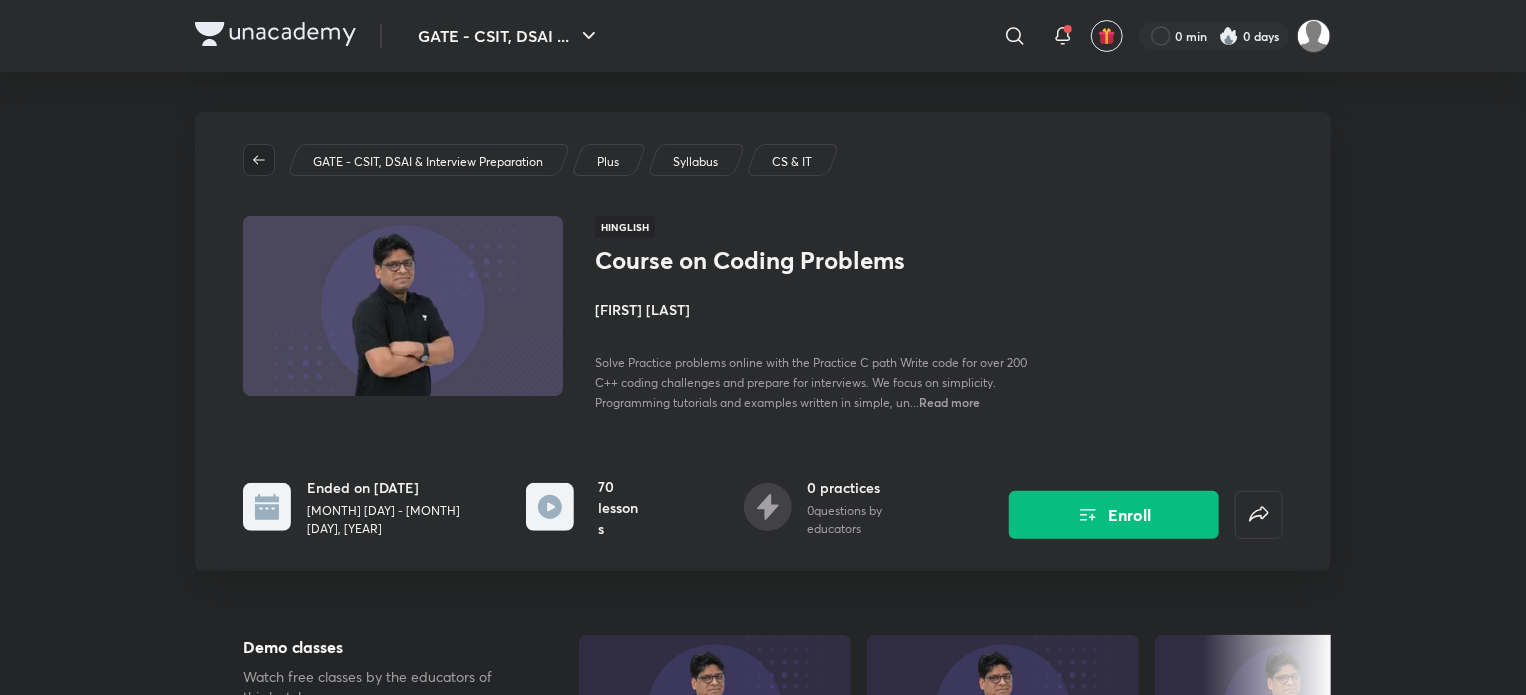 click 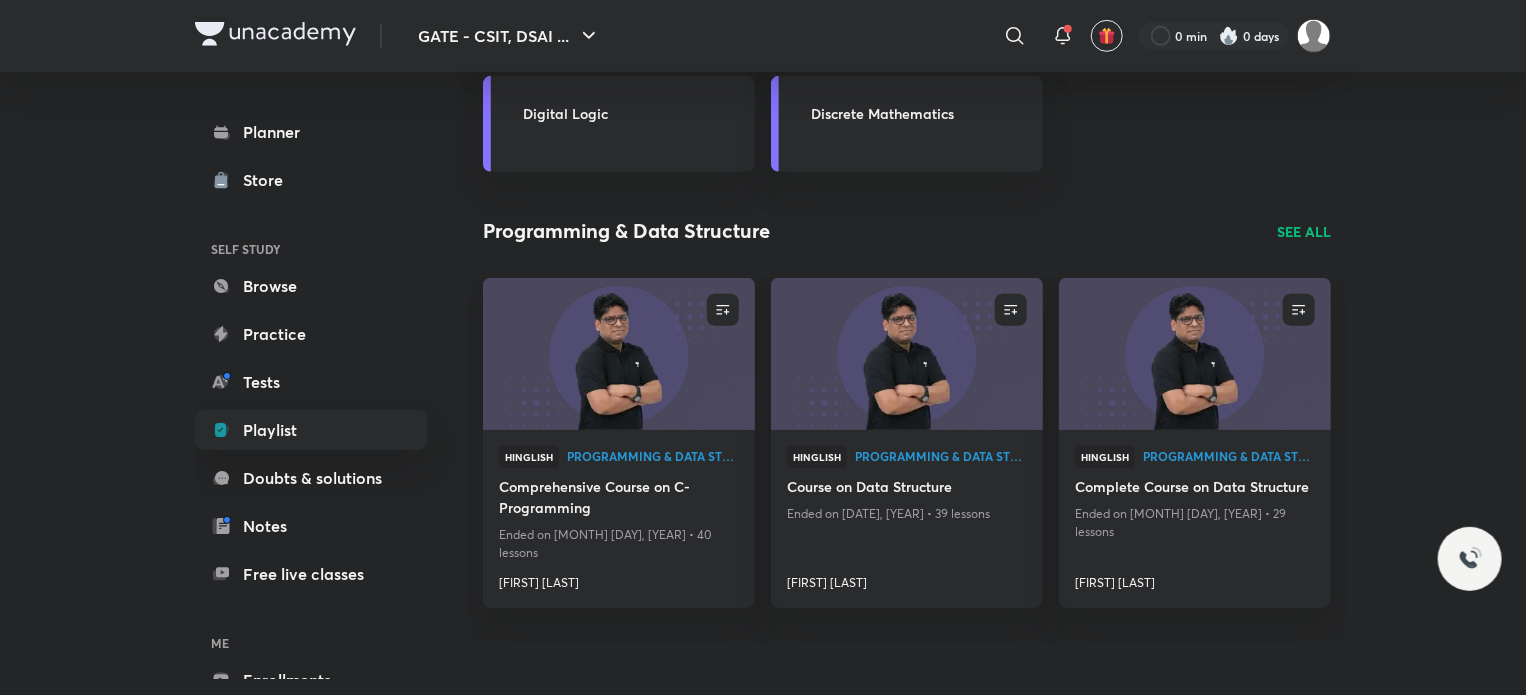 scroll, scrollTop: 400, scrollLeft: 0, axis: vertical 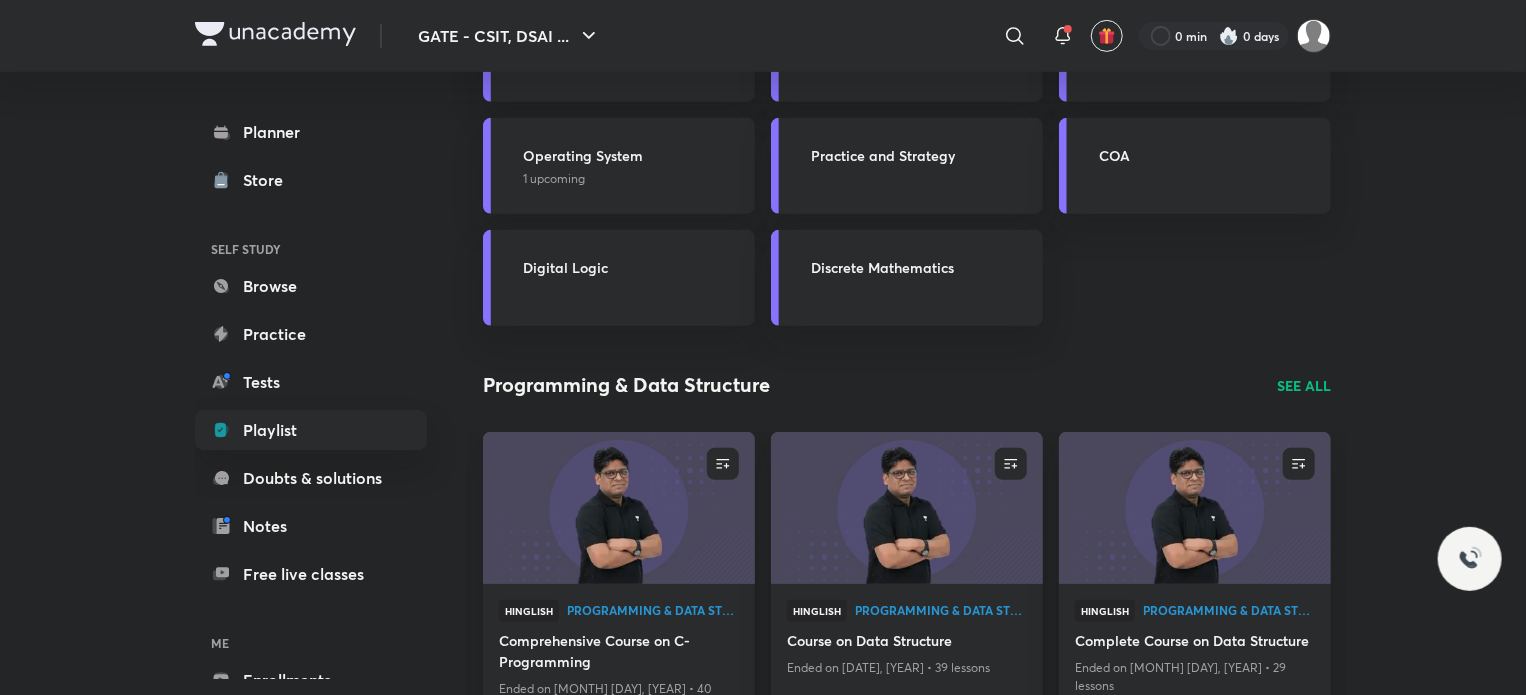 click on "SEE ALL" at bounding box center [1304, 385] 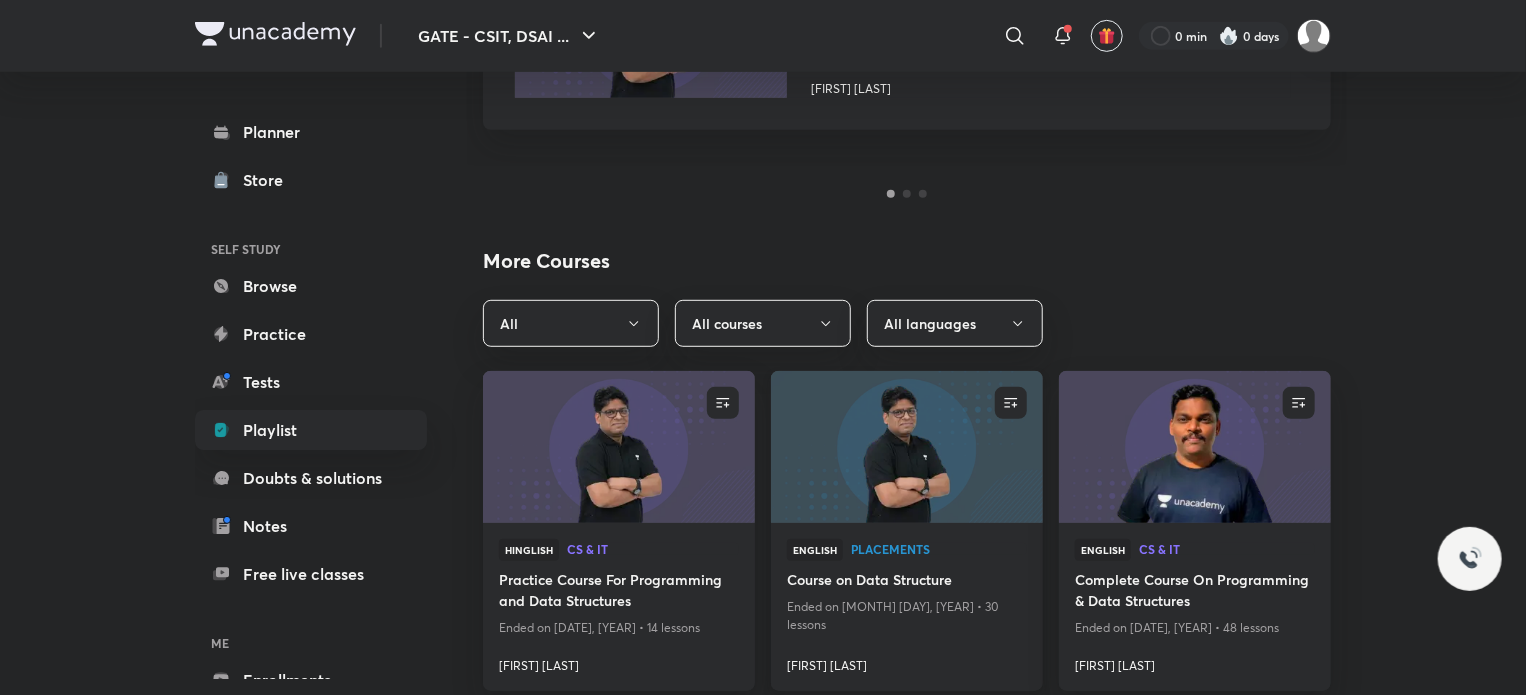 scroll, scrollTop: 500, scrollLeft: 0, axis: vertical 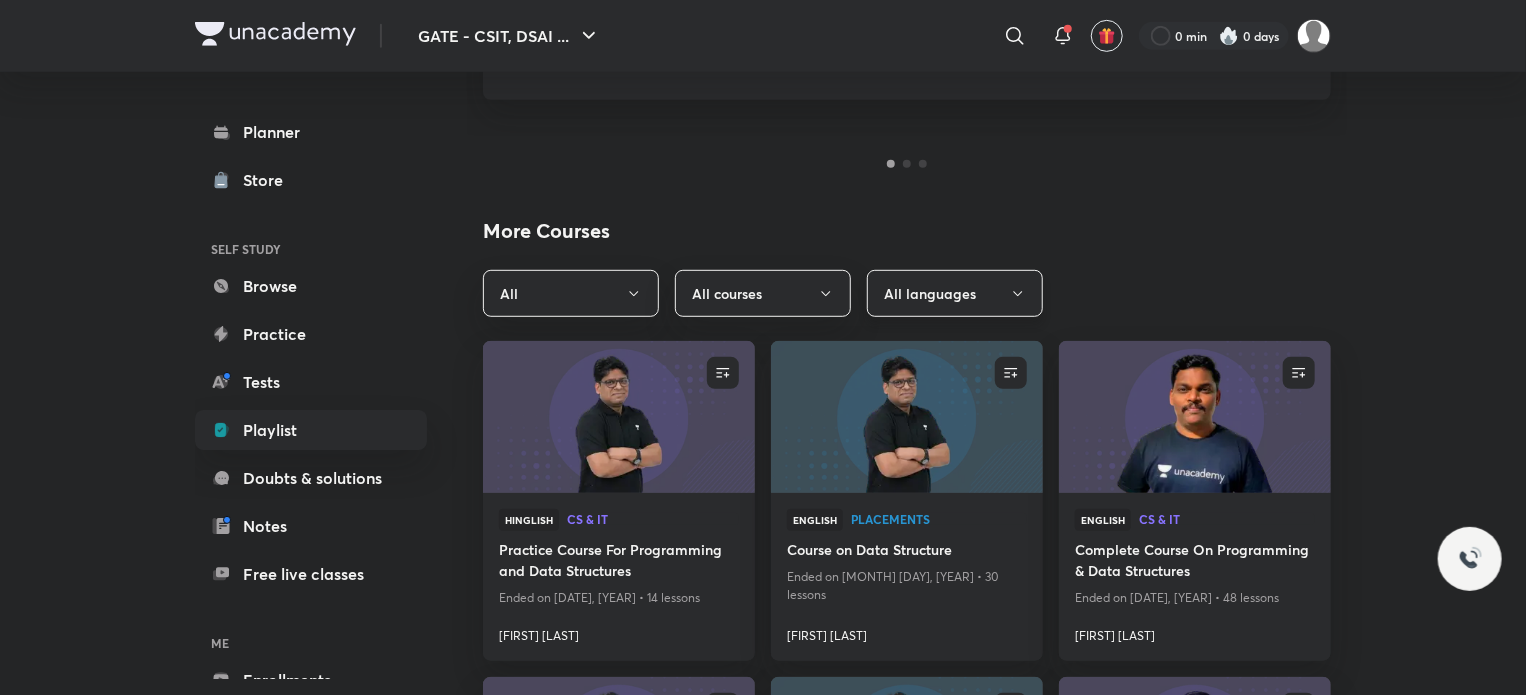 click on "All languages" at bounding box center [955, 293] 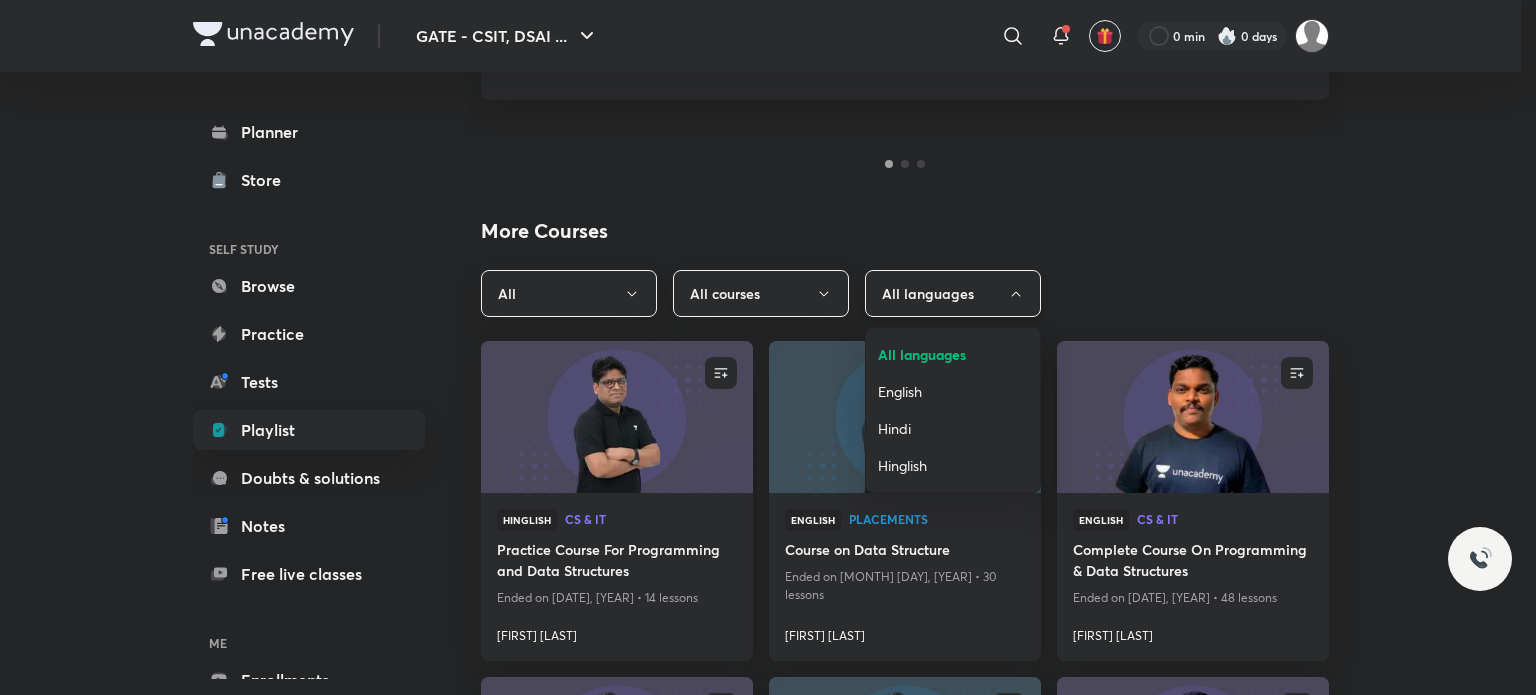 click at bounding box center (768, 347) 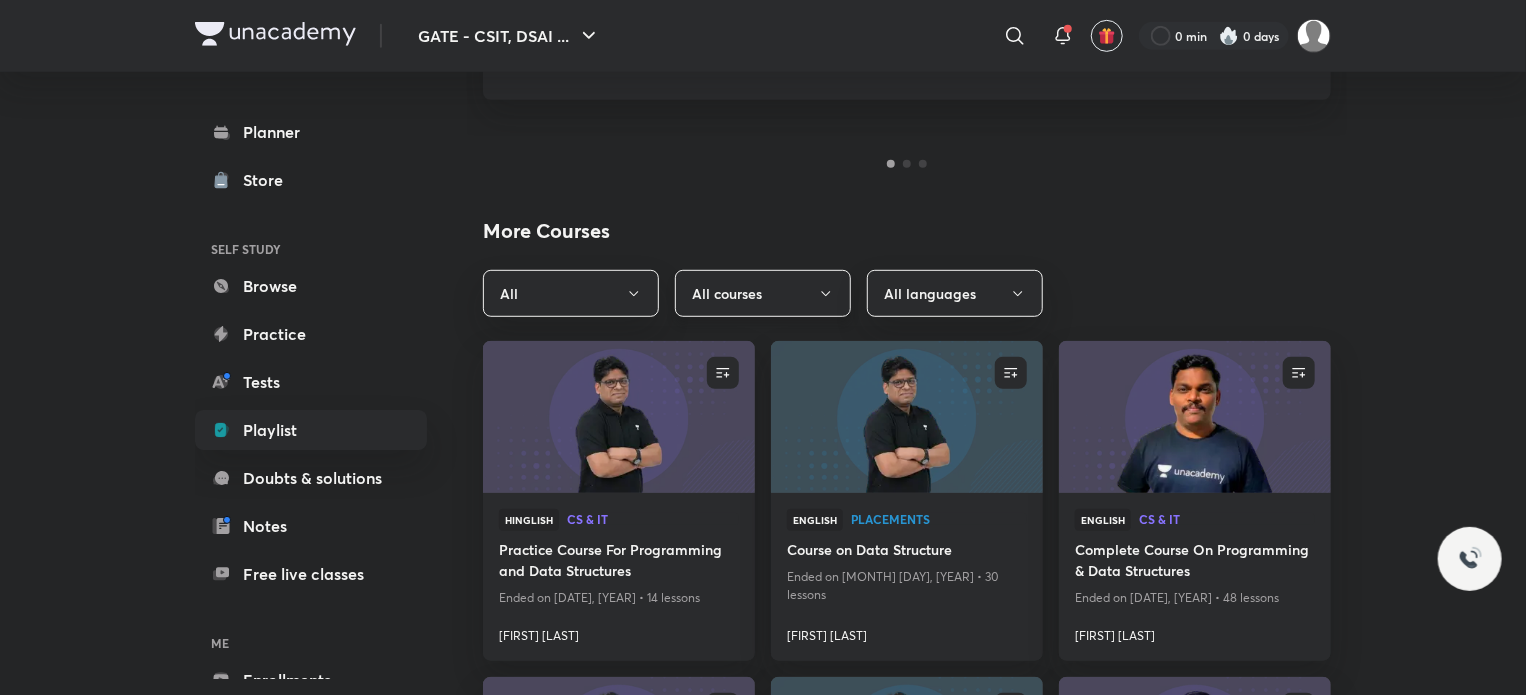 click on "All courses" at bounding box center (763, 293) 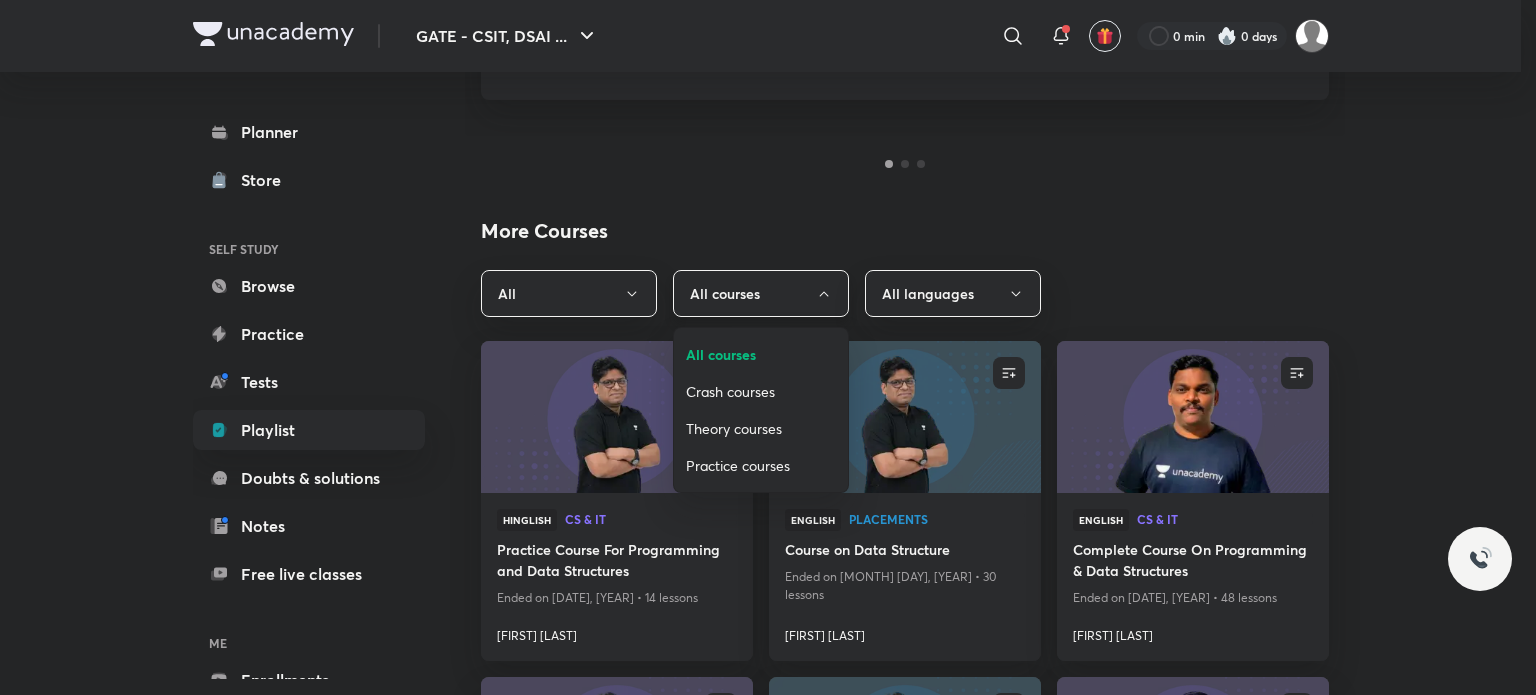 click at bounding box center (768, 347) 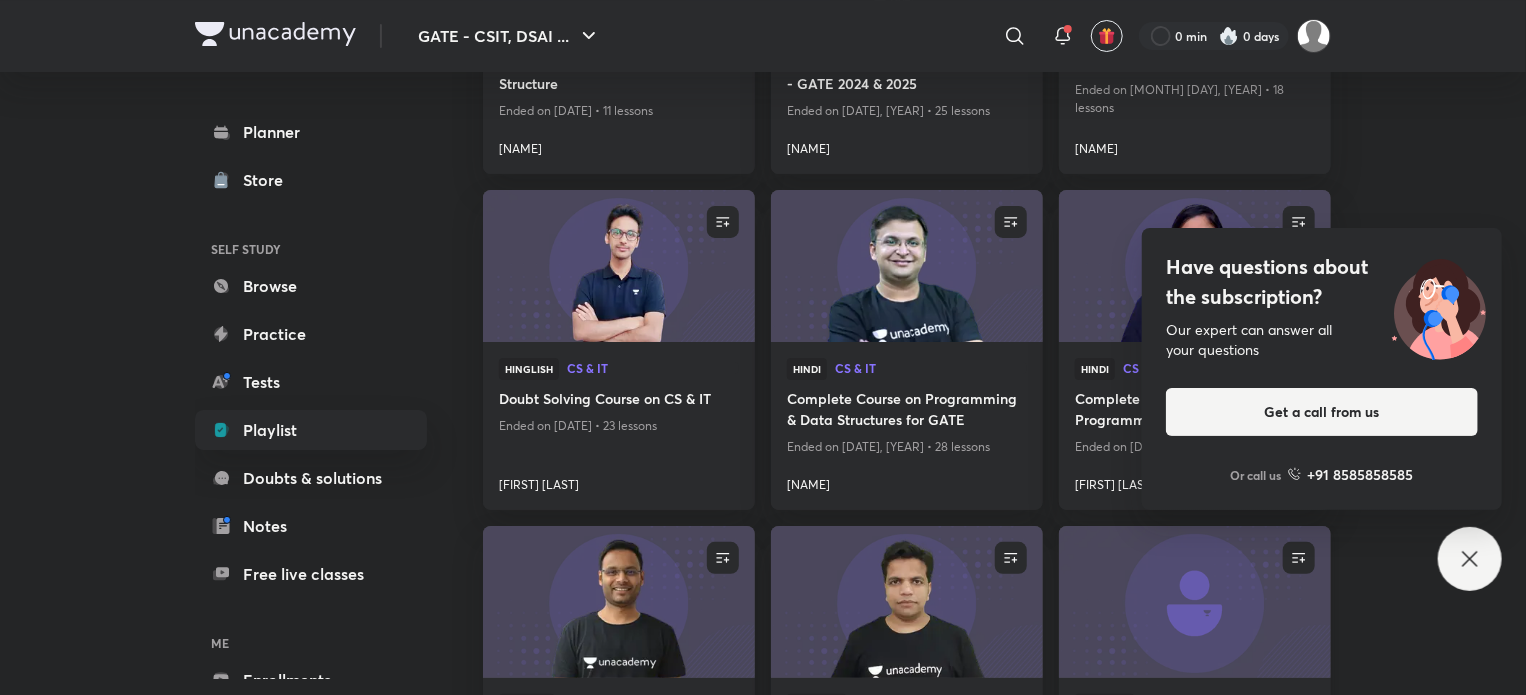 scroll, scrollTop: 3881, scrollLeft: 0, axis: vertical 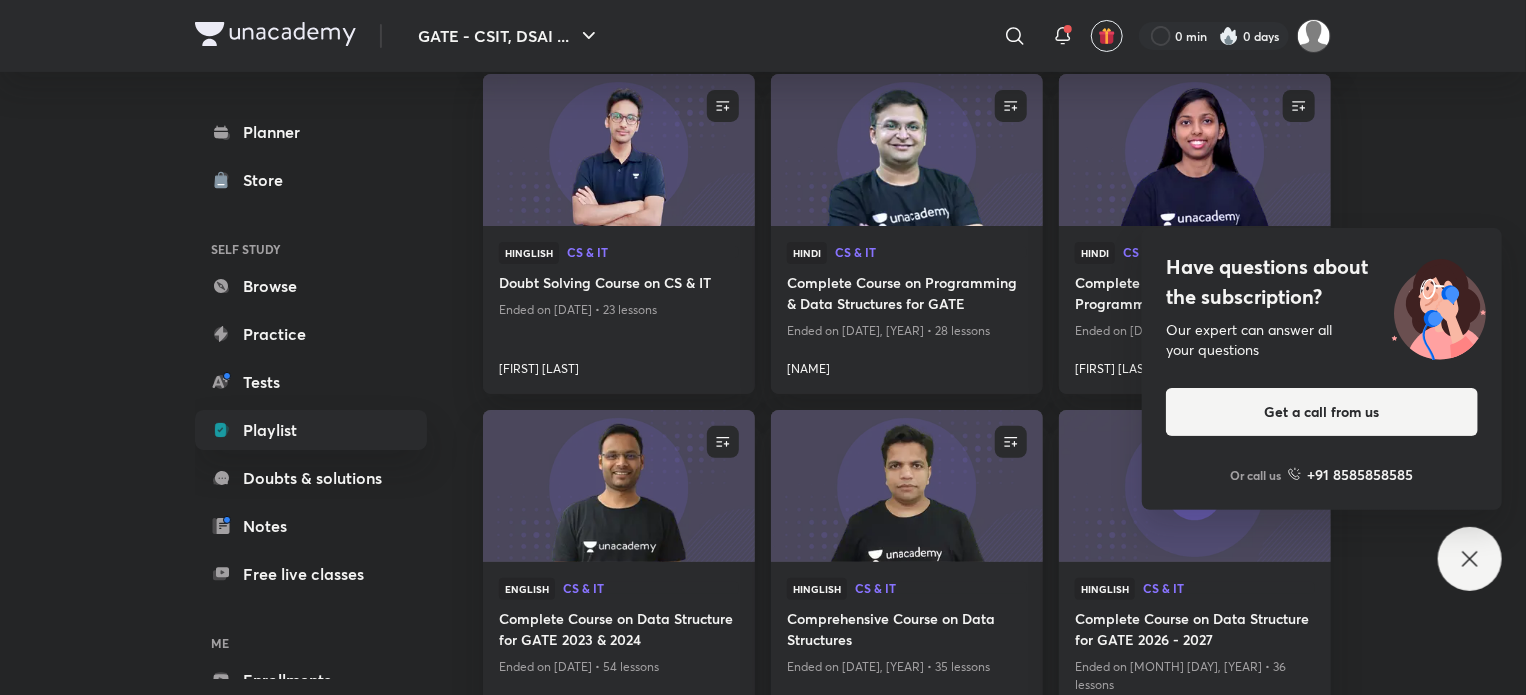 click on "Have questions about the subscription? Our expert can answer all your questions Get a call from us Or call us +91 8585858585" at bounding box center (1470, 559) 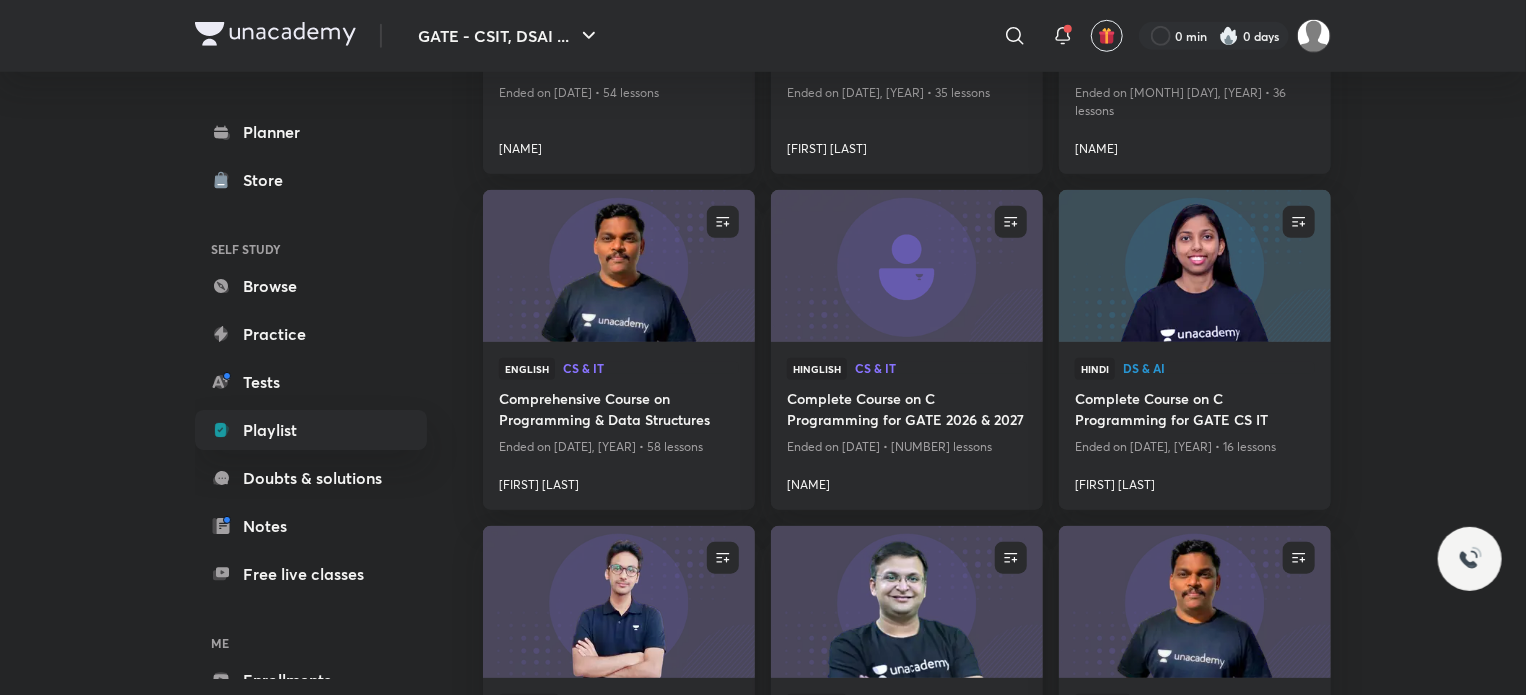 scroll, scrollTop: 4489, scrollLeft: 0, axis: vertical 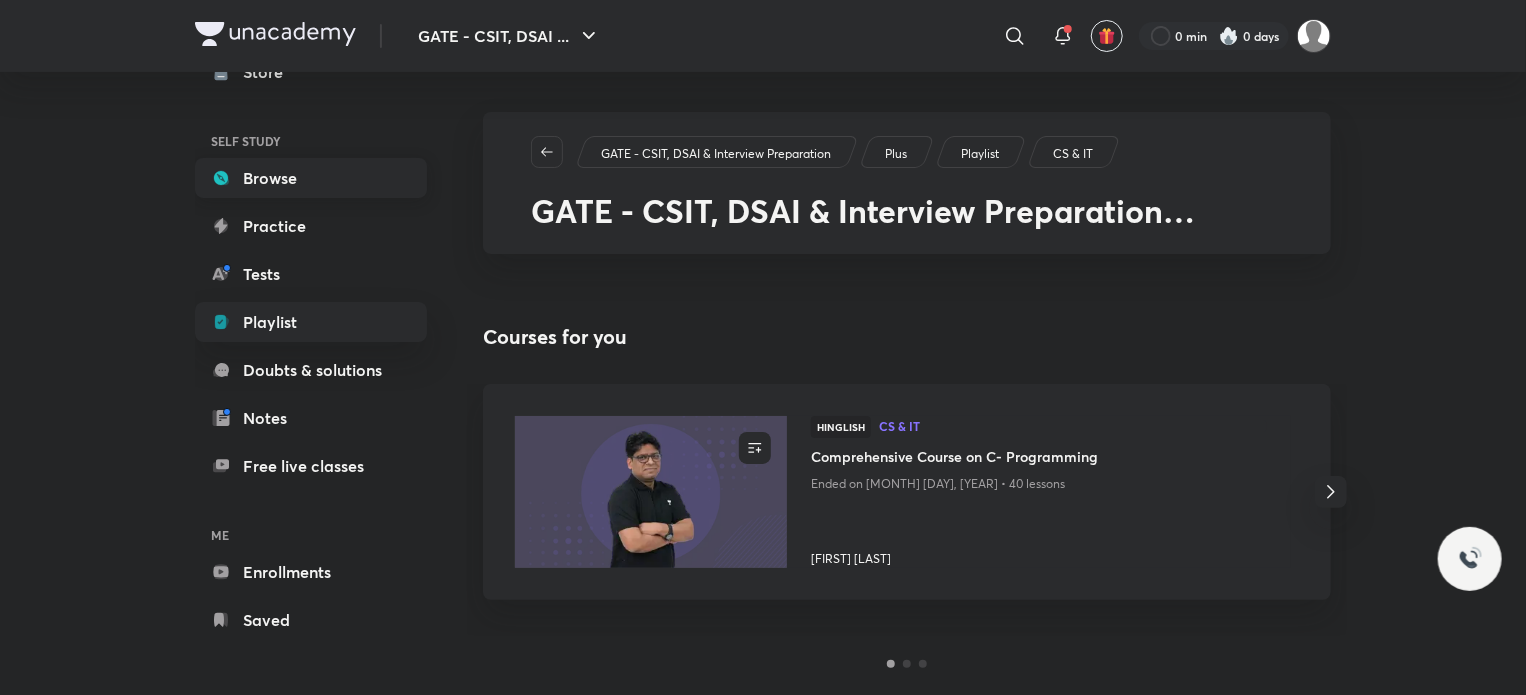 click on "Browse" at bounding box center (311, 178) 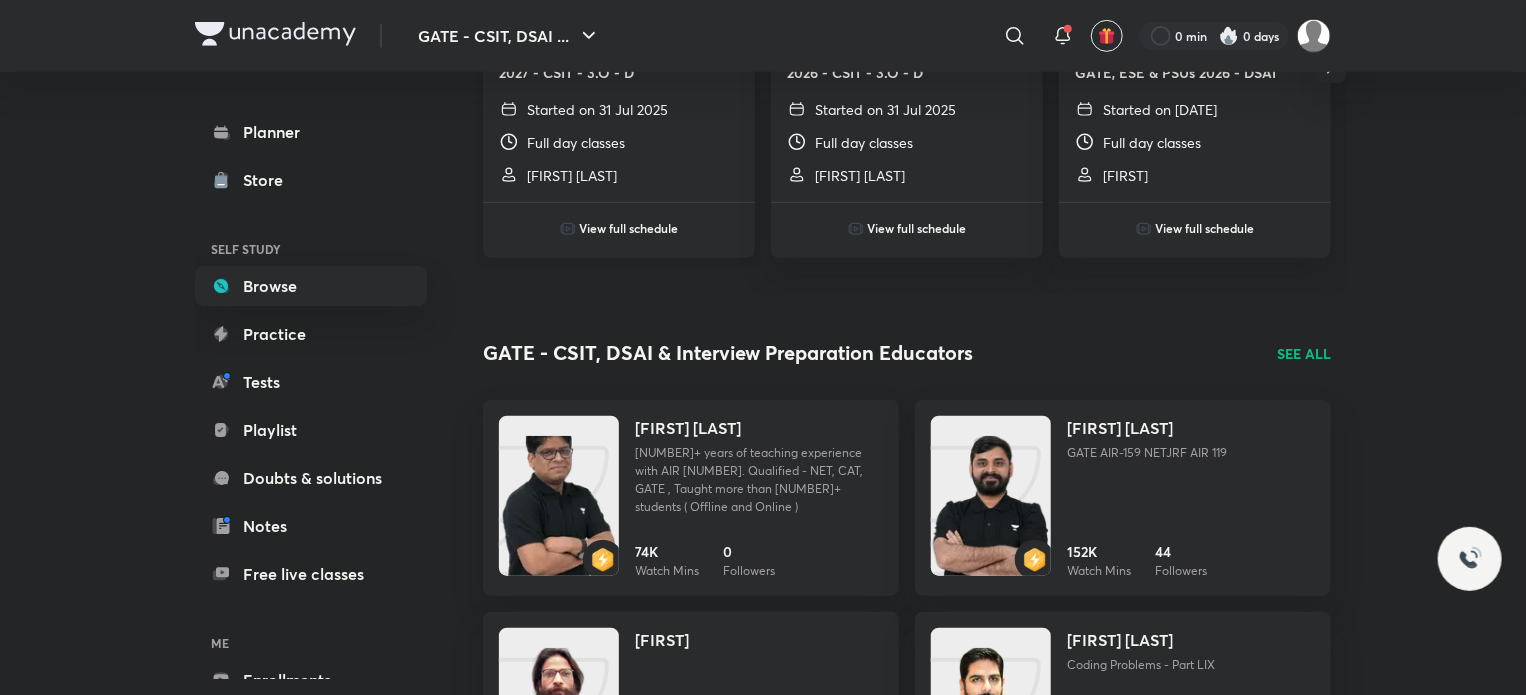 scroll, scrollTop: 700, scrollLeft: 0, axis: vertical 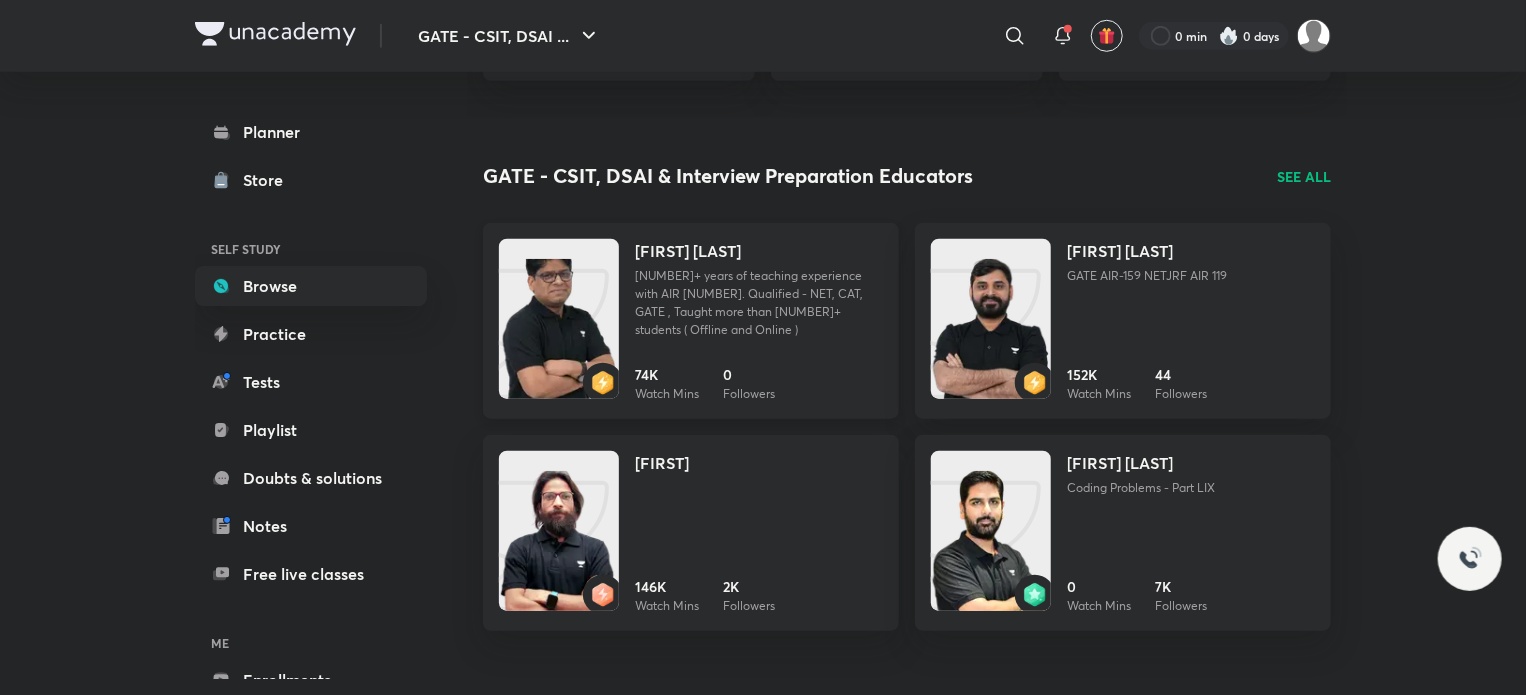 click on "Pankaj Sharma" at bounding box center [688, 251] 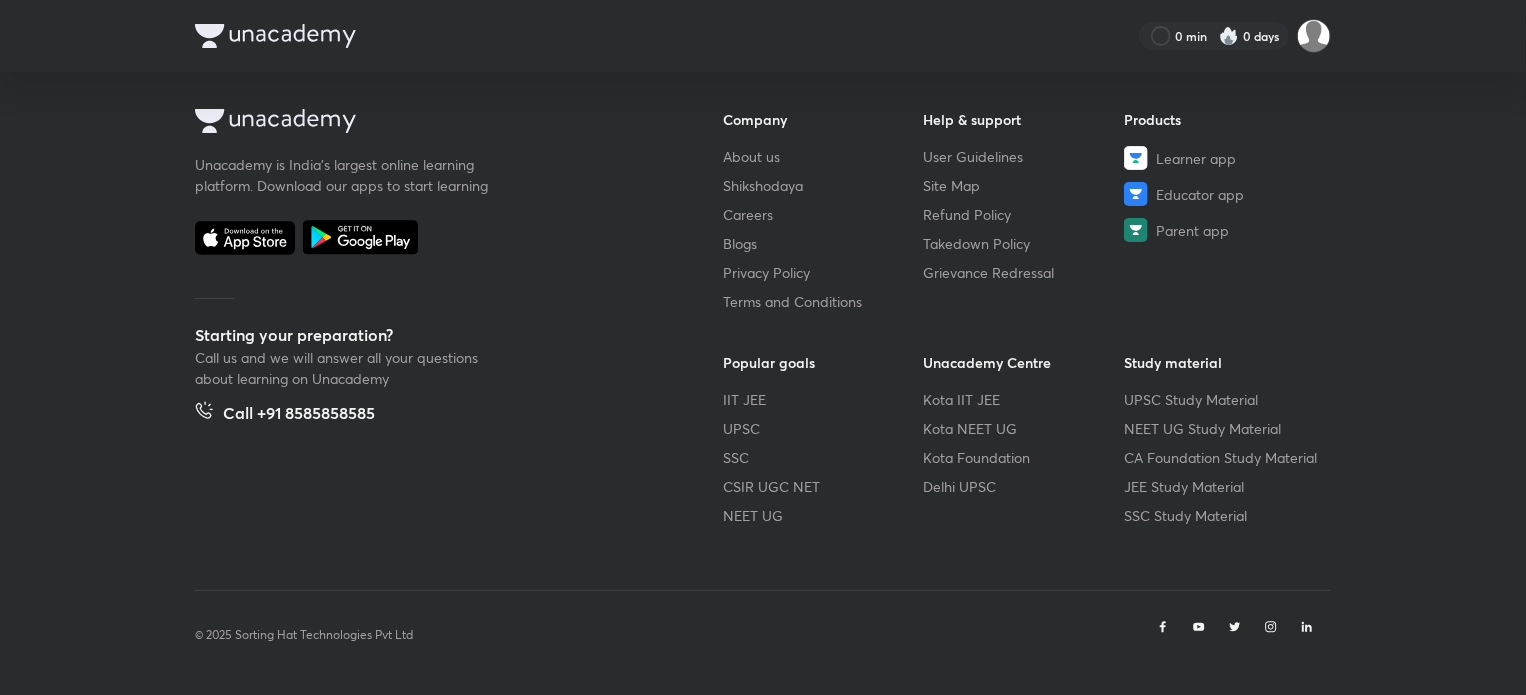 scroll, scrollTop: 0, scrollLeft: 0, axis: both 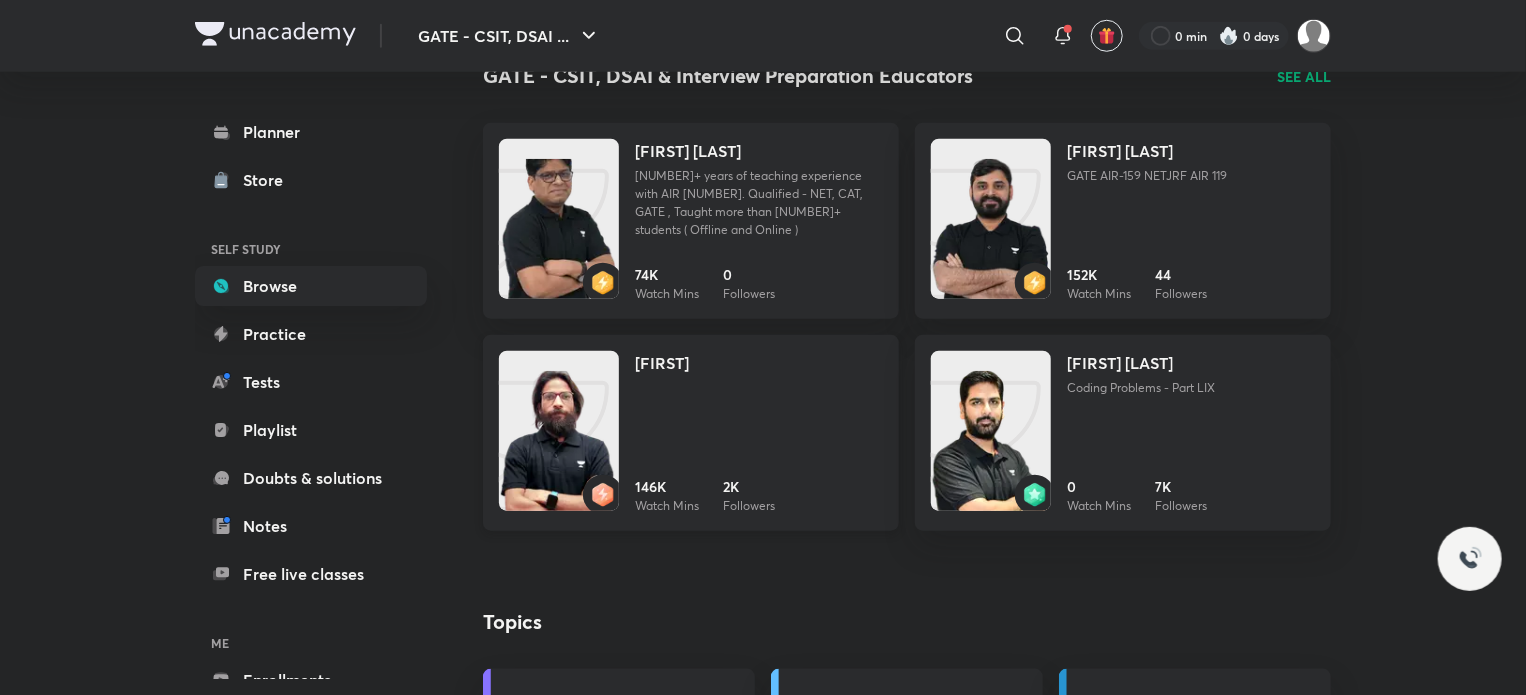 click on "Rahul  146K Watch Mins 2K Followers" at bounding box center (759, 433) 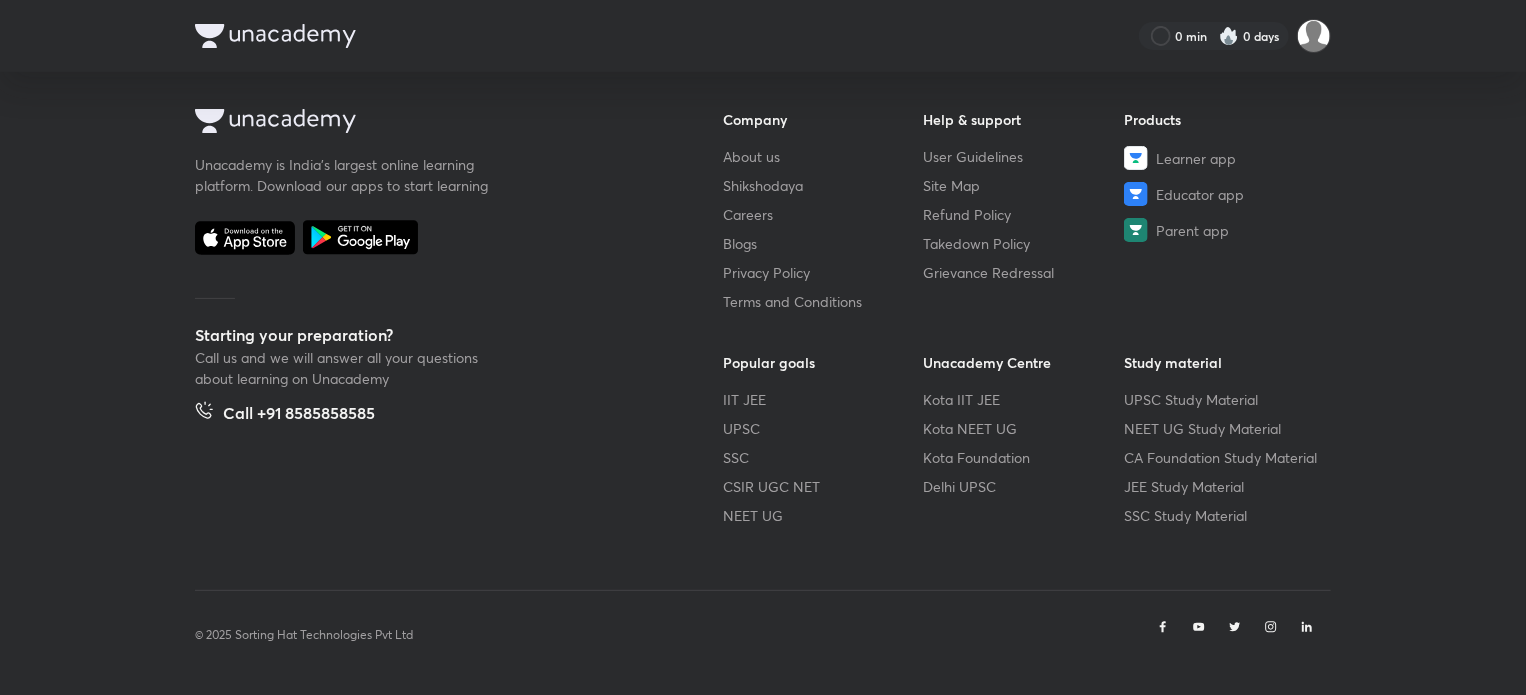 scroll, scrollTop: 0, scrollLeft: 0, axis: both 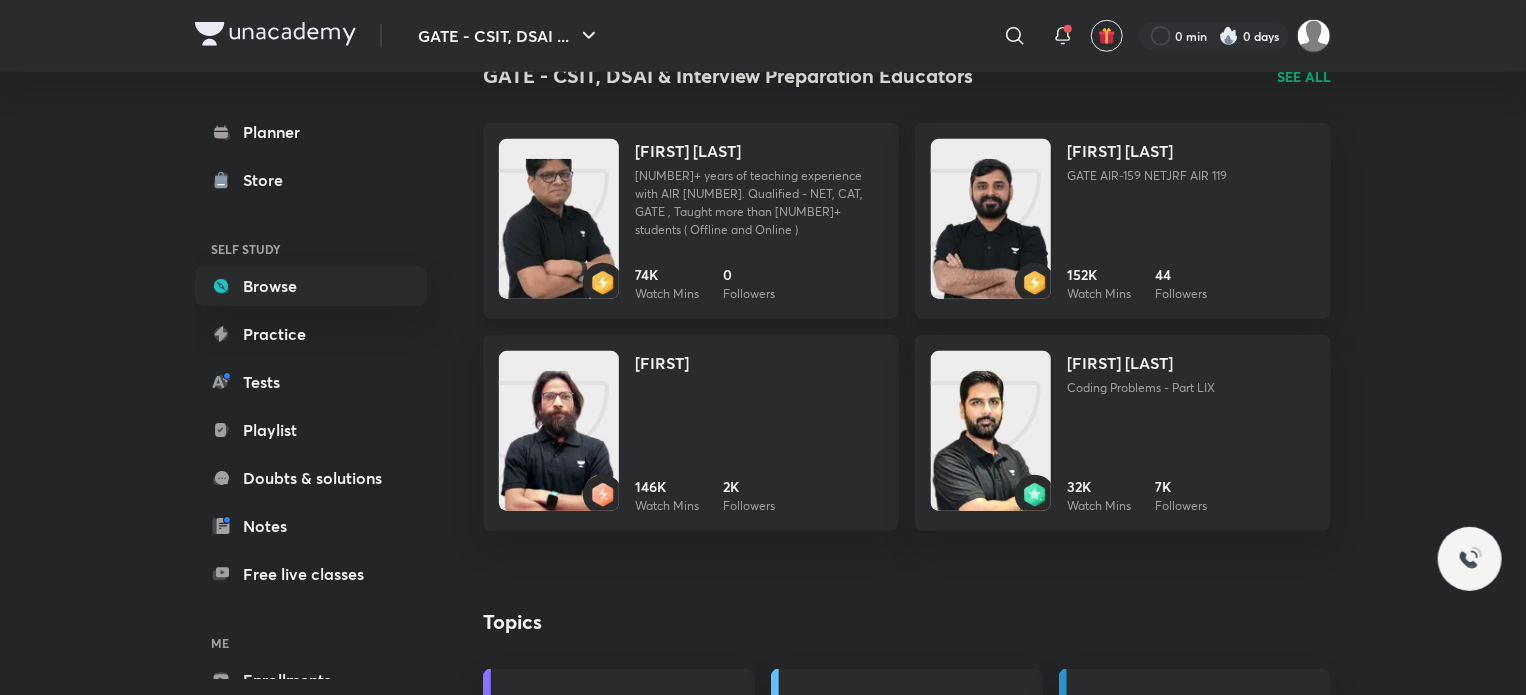 click on "16+ years of teaching experience with AIR 698 in GATE. Qualified - NET, CAT, GATE , Taught more than 200000+ students ( Offline and Online )" at bounding box center (759, 203) 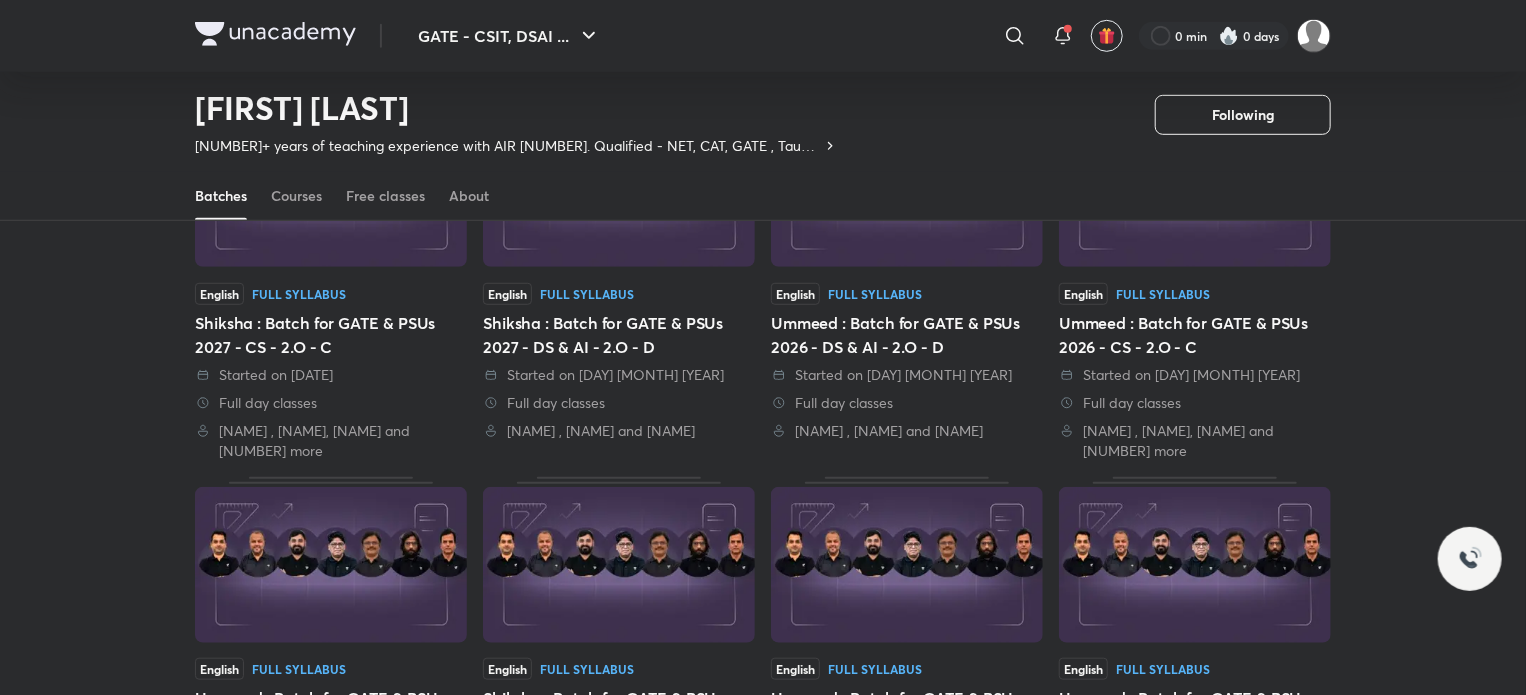 scroll, scrollTop: 184, scrollLeft: 0, axis: vertical 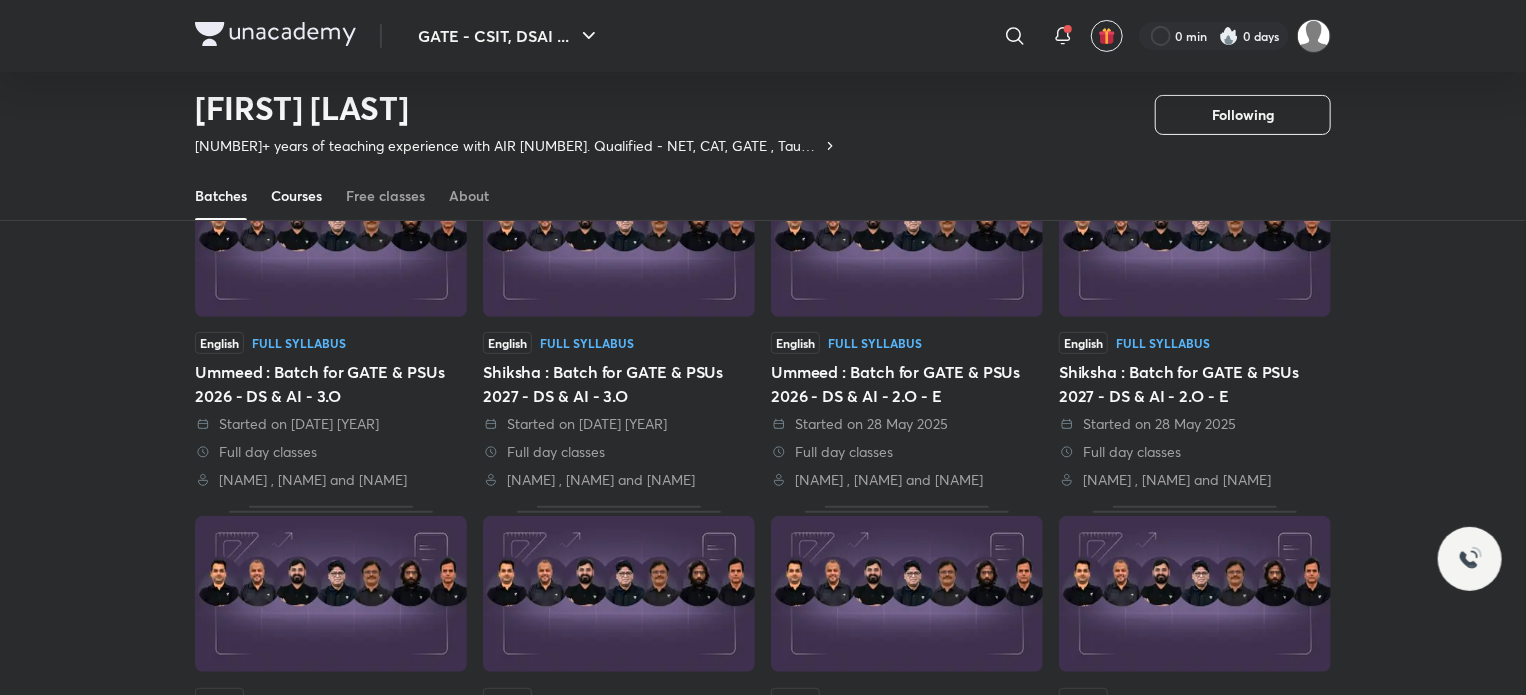 click on "Courses" at bounding box center [296, 196] 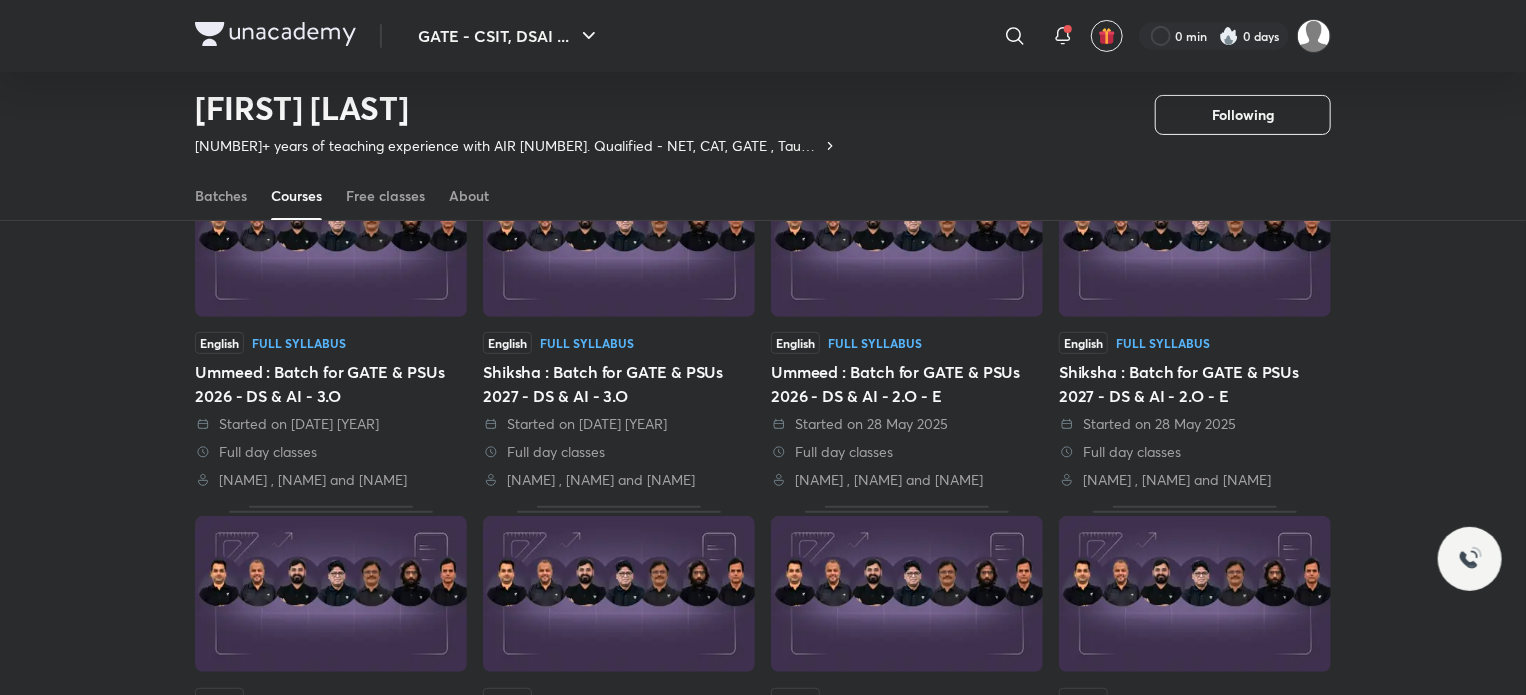scroll, scrollTop: 0, scrollLeft: 0, axis: both 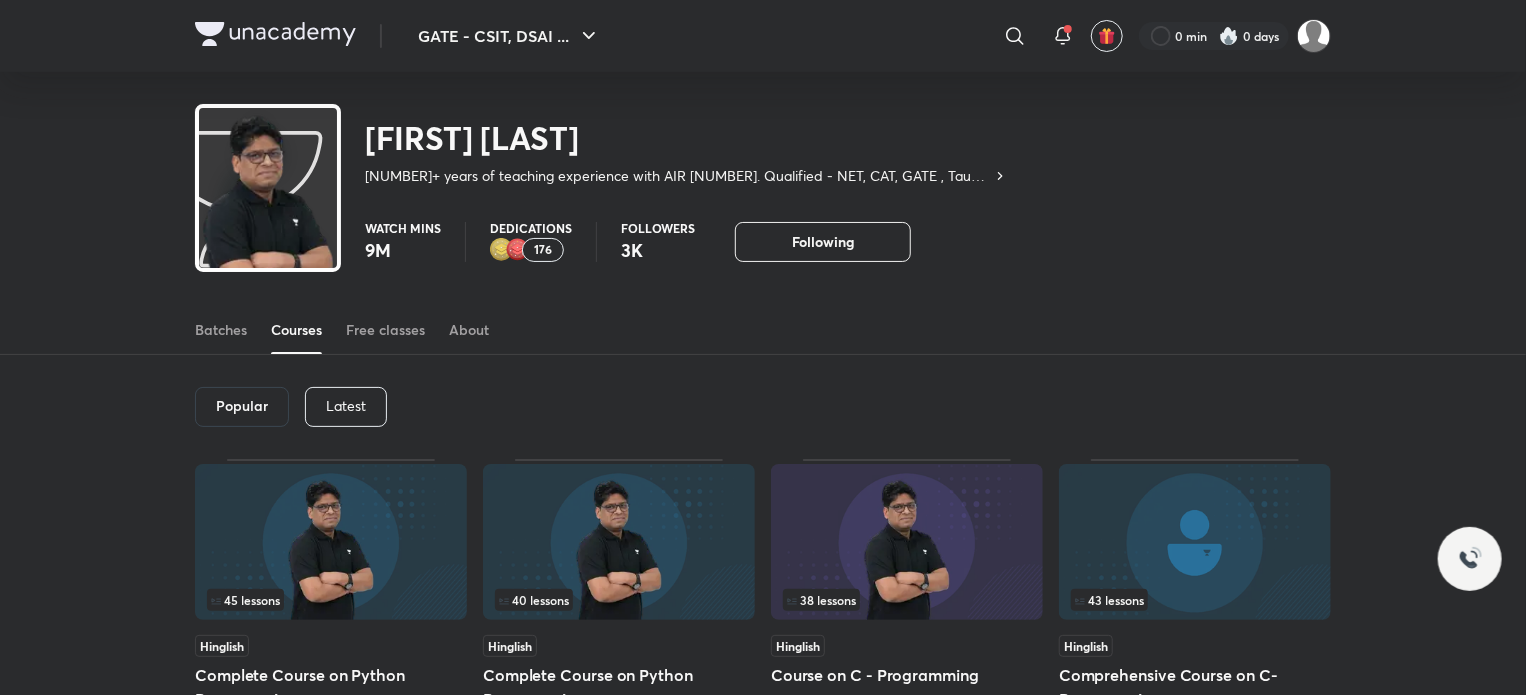 click on "Popular" at bounding box center [242, 406] 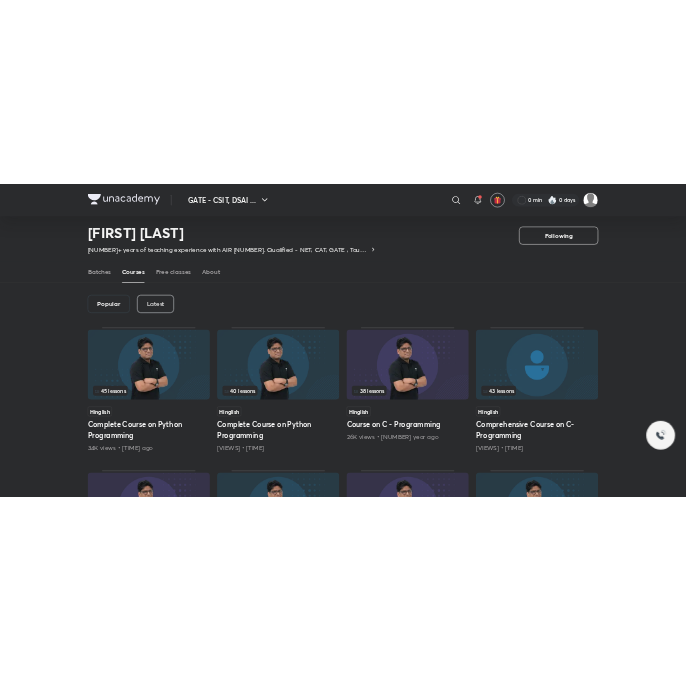 scroll, scrollTop: 60, scrollLeft: 0, axis: vertical 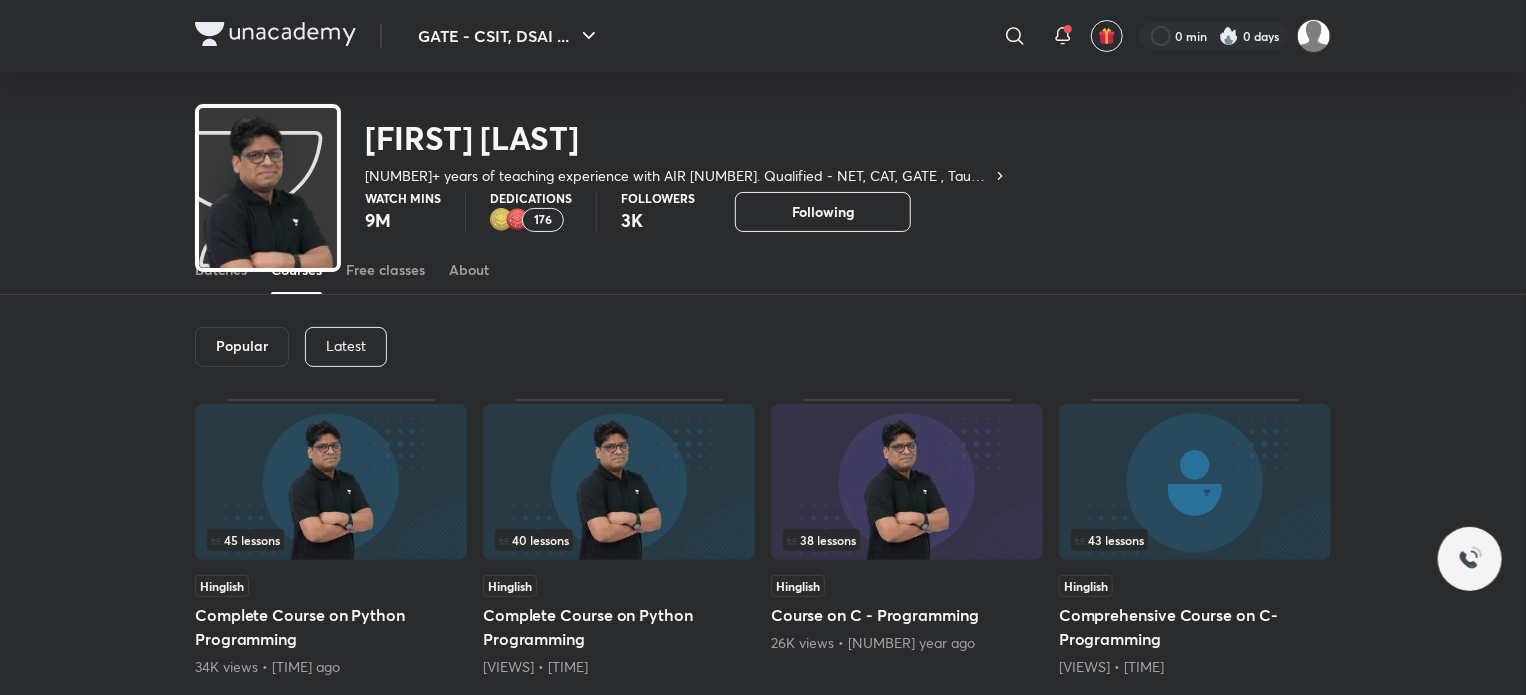 click on "Latest" at bounding box center [346, 347] 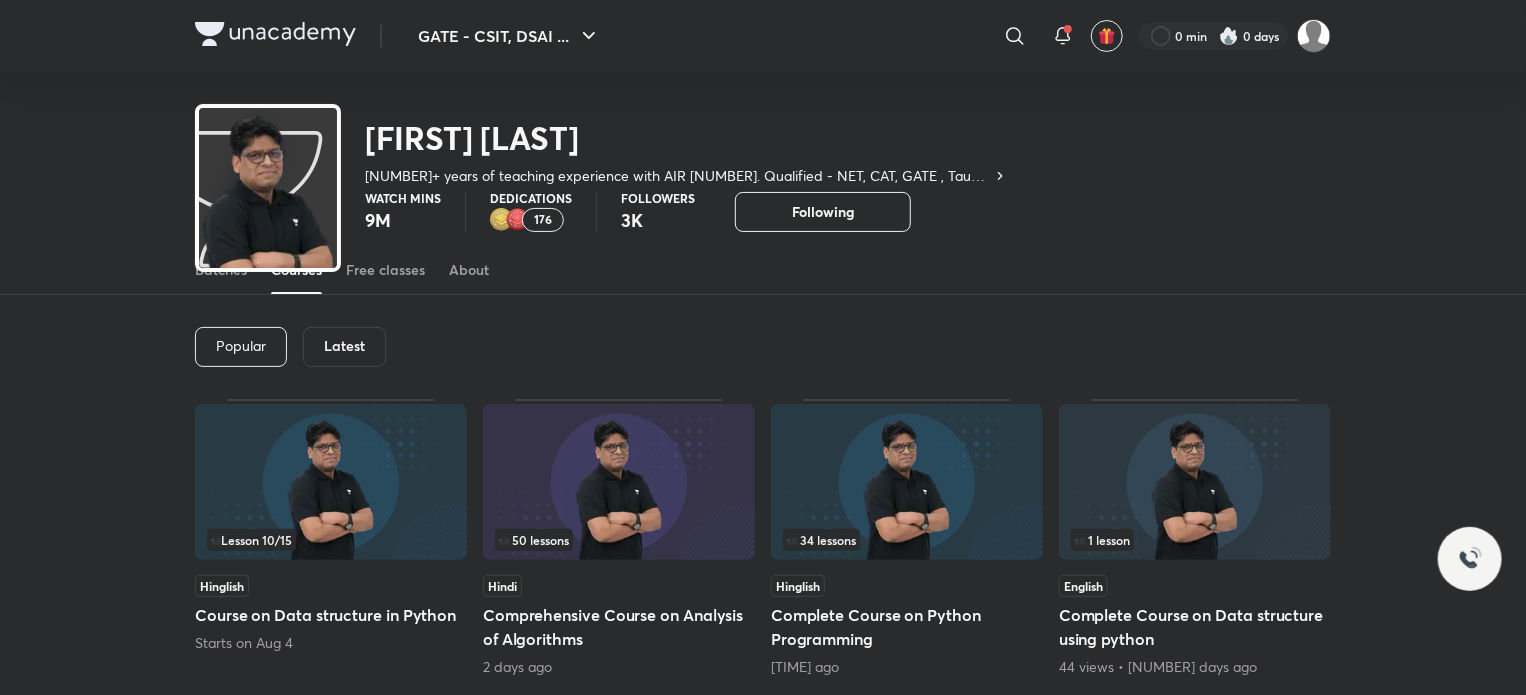 click on "Latest" at bounding box center [344, 346] 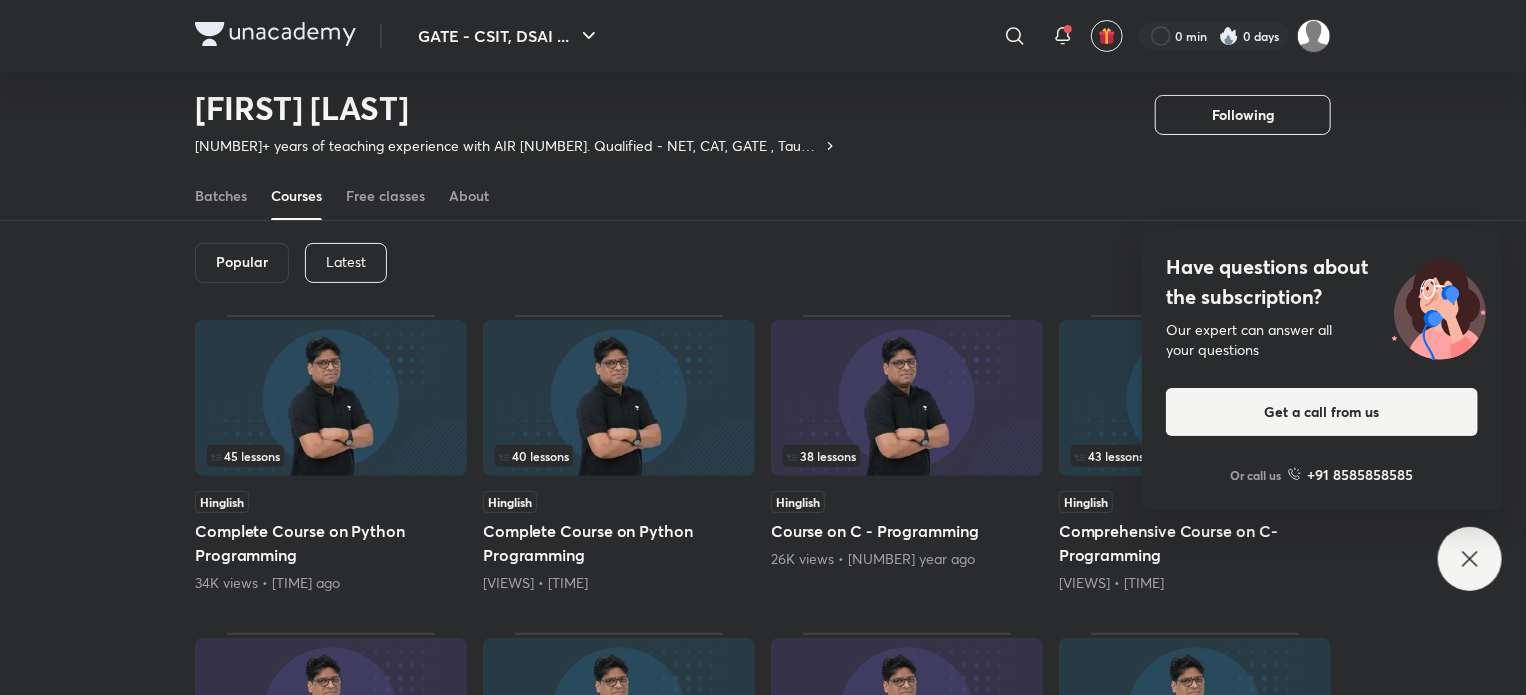 scroll, scrollTop: 82, scrollLeft: 0, axis: vertical 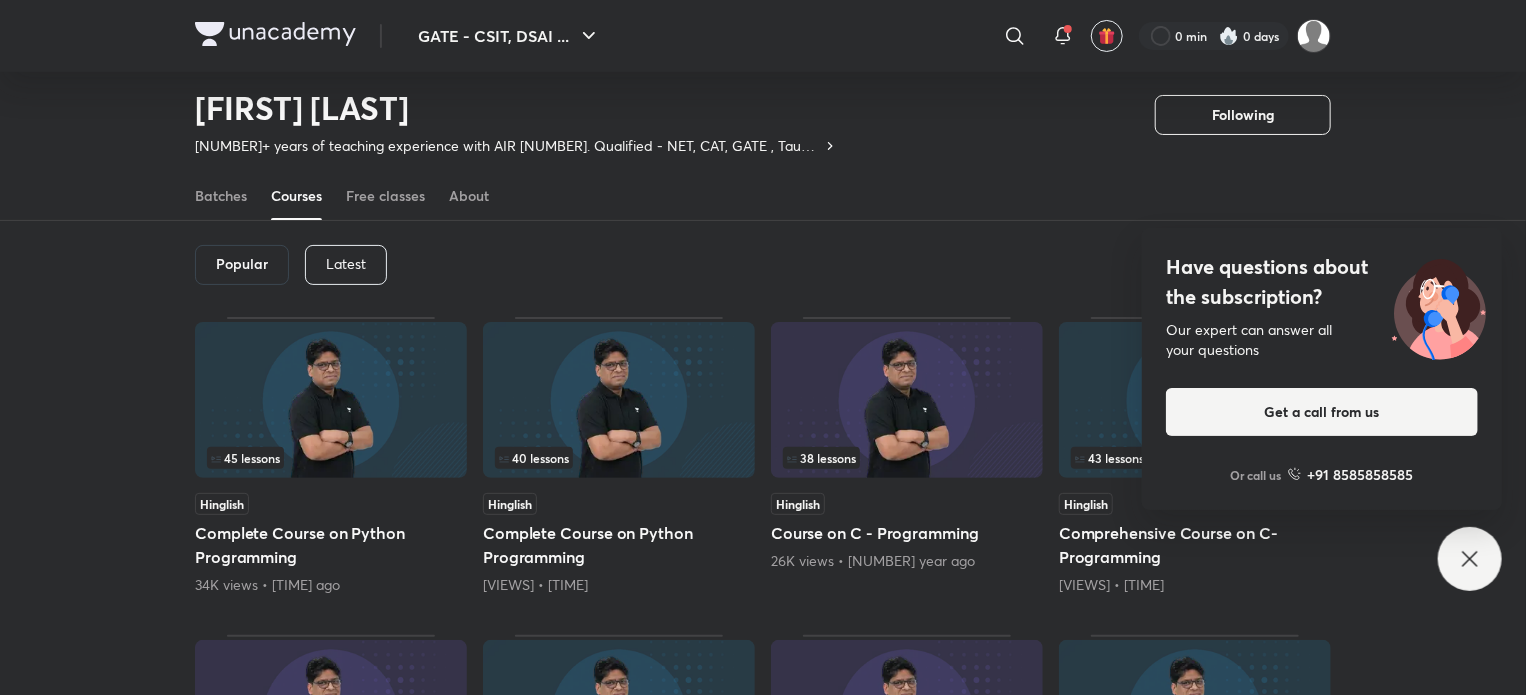 click on "Popular" at bounding box center (242, 264) 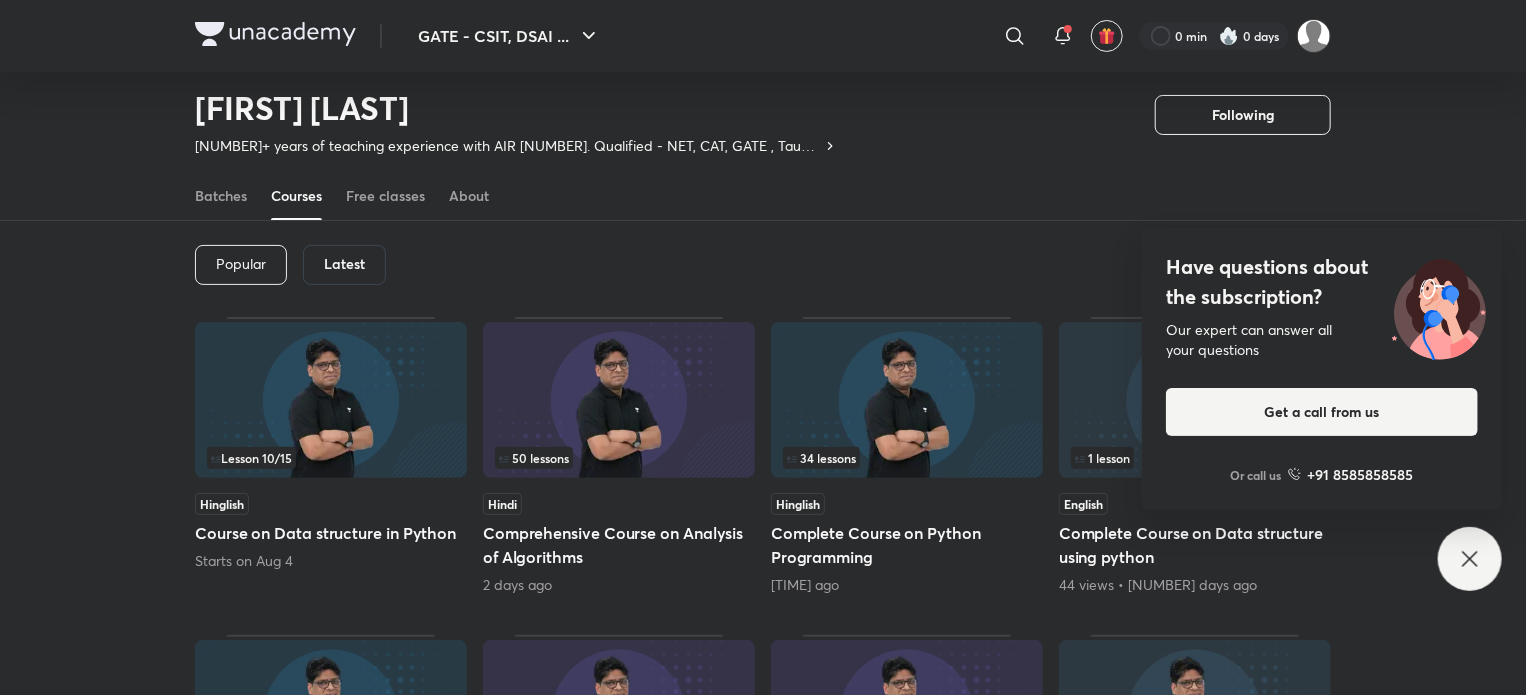 click on "Lesson   10 / 15" at bounding box center [331, 401] 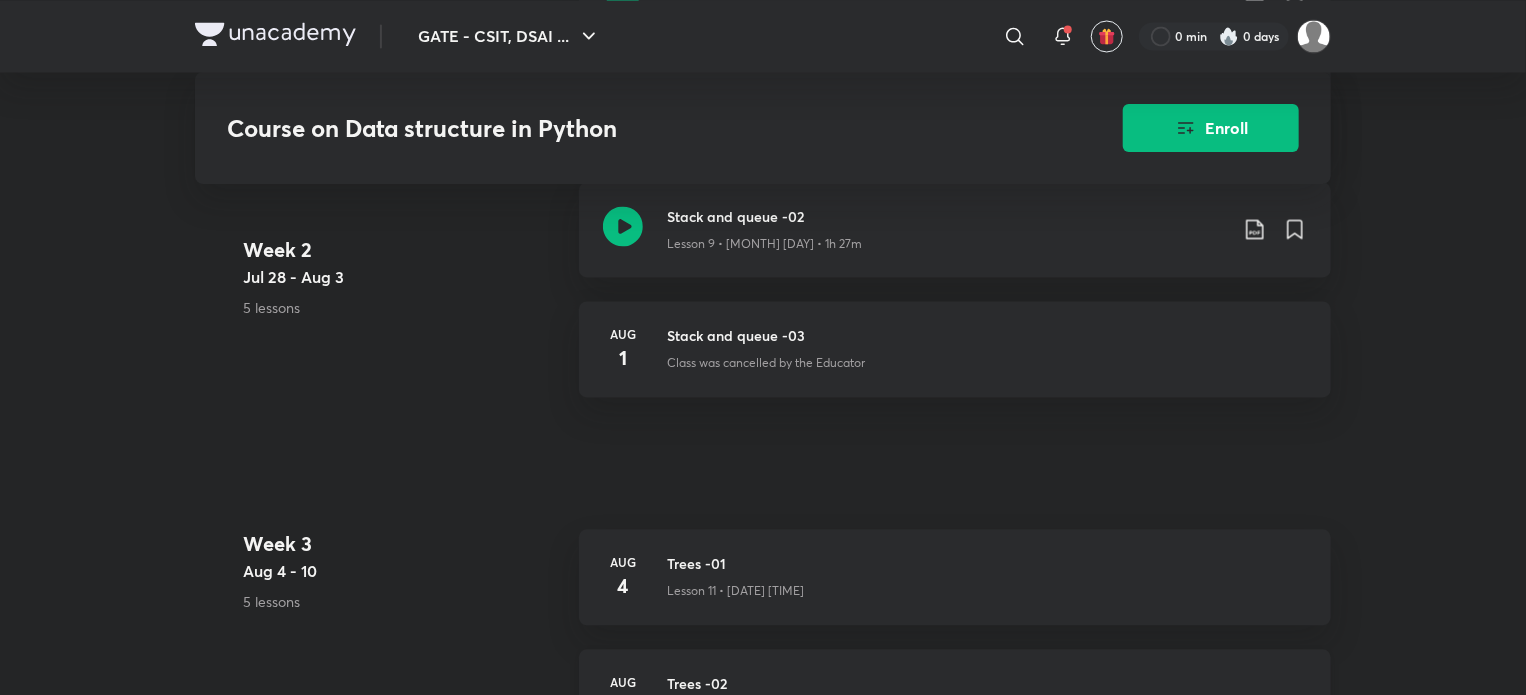 scroll, scrollTop: 1500, scrollLeft: 0, axis: vertical 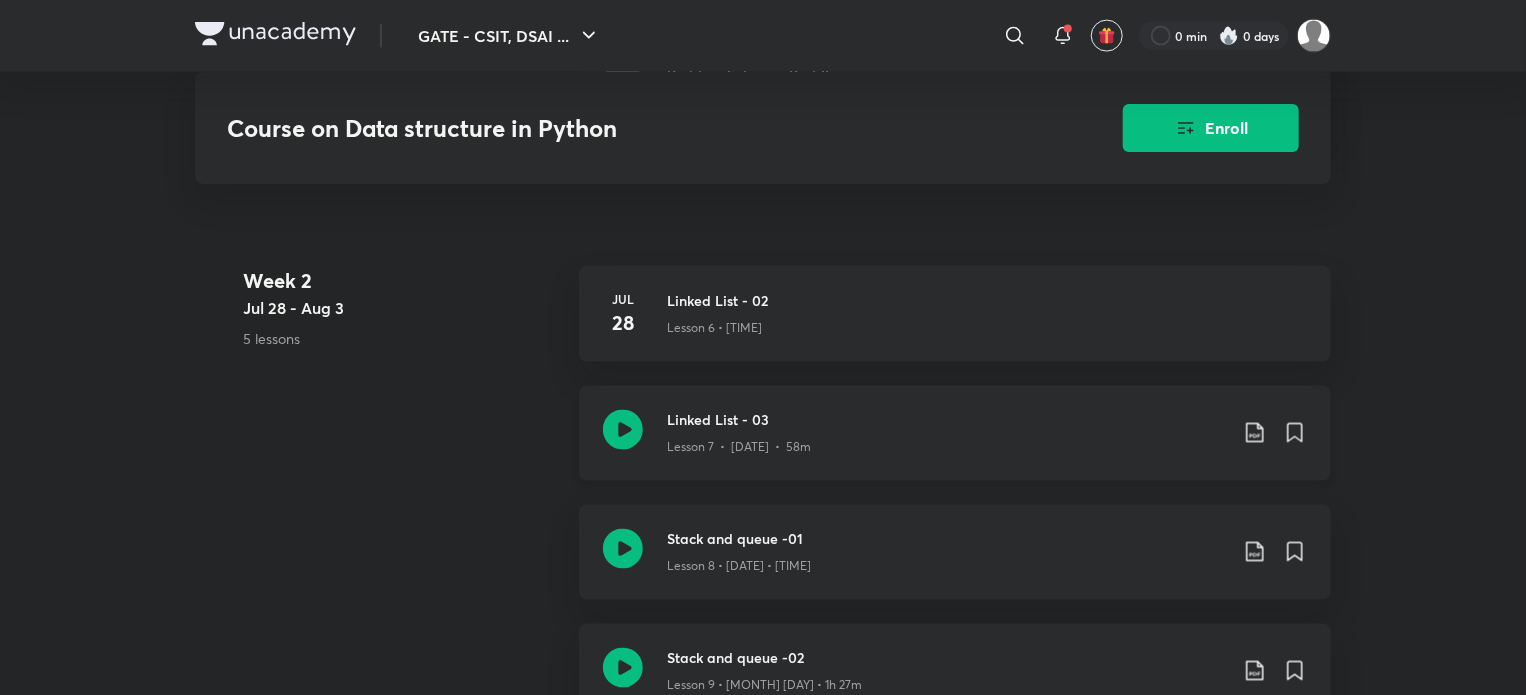 click 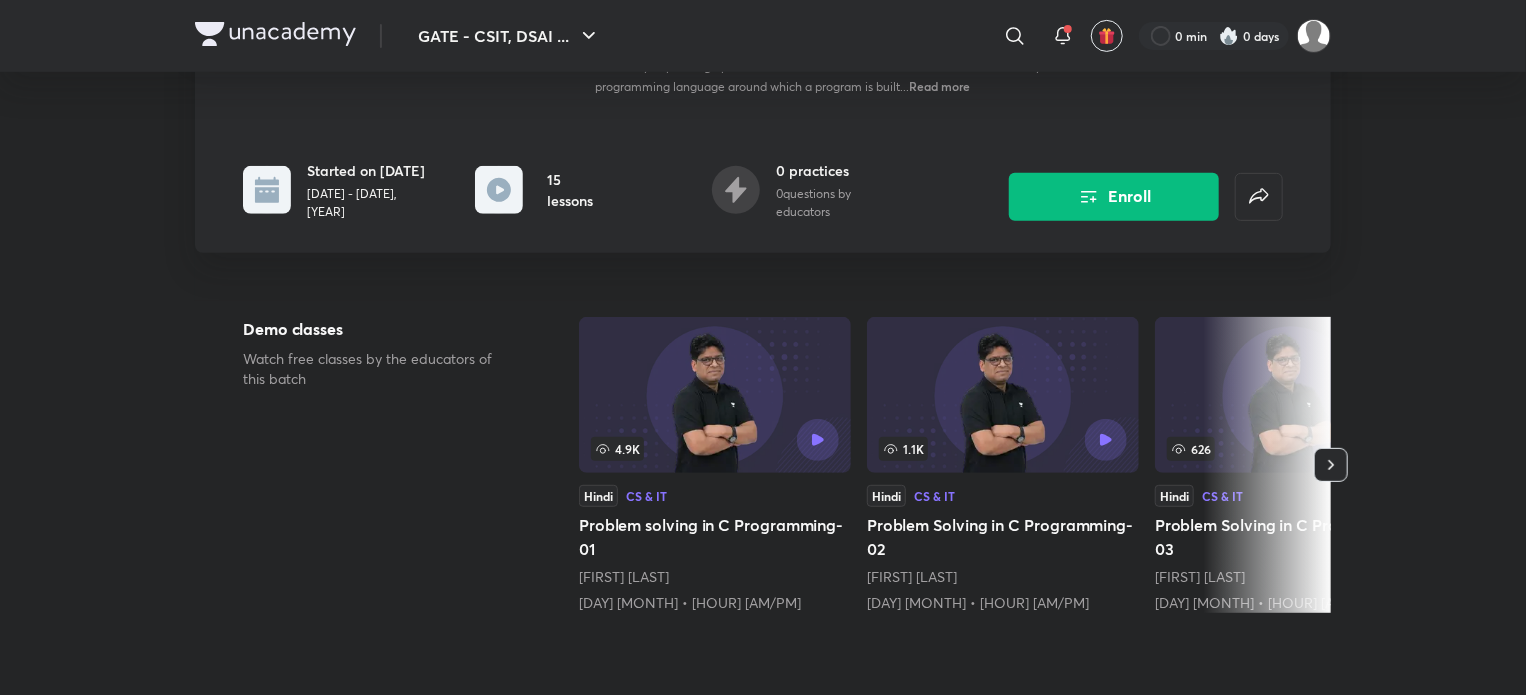 scroll, scrollTop: 100, scrollLeft: 0, axis: vertical 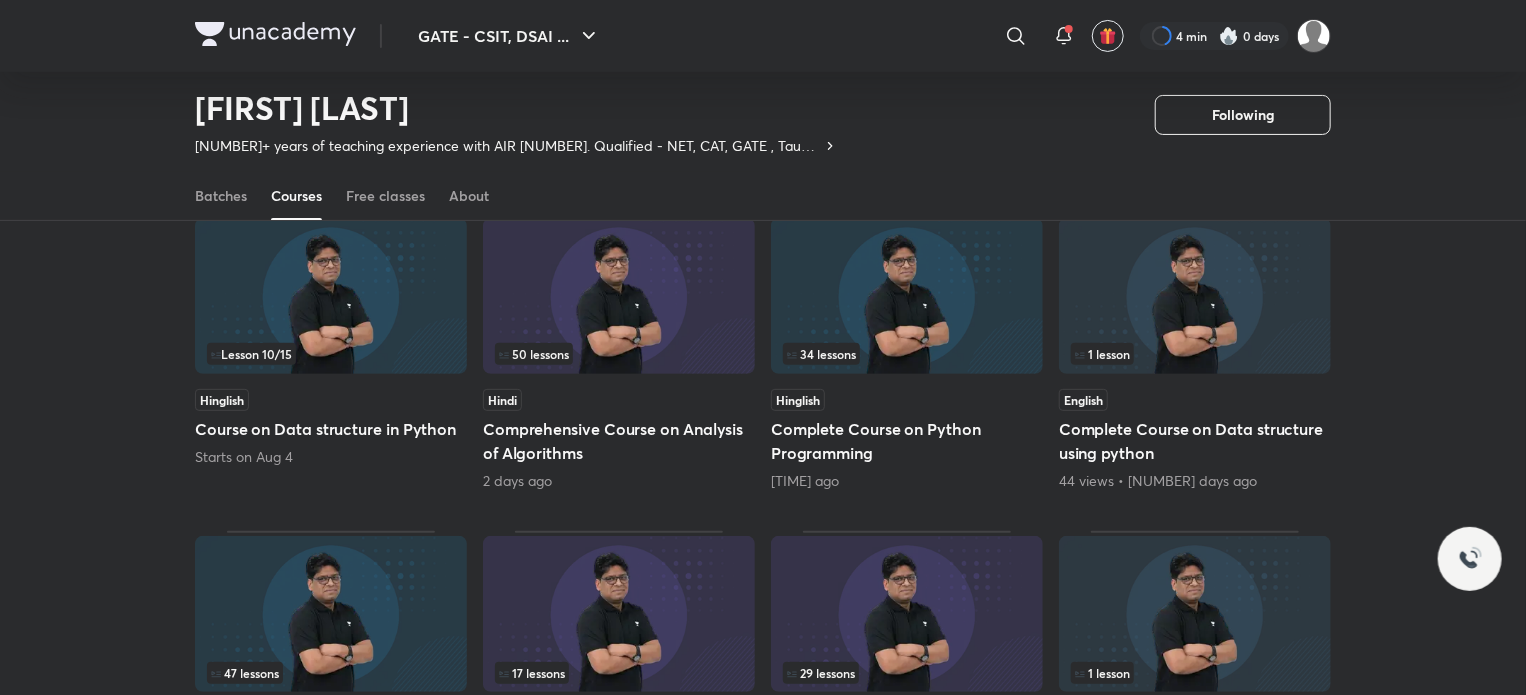 click at bounding box center [619, 296] 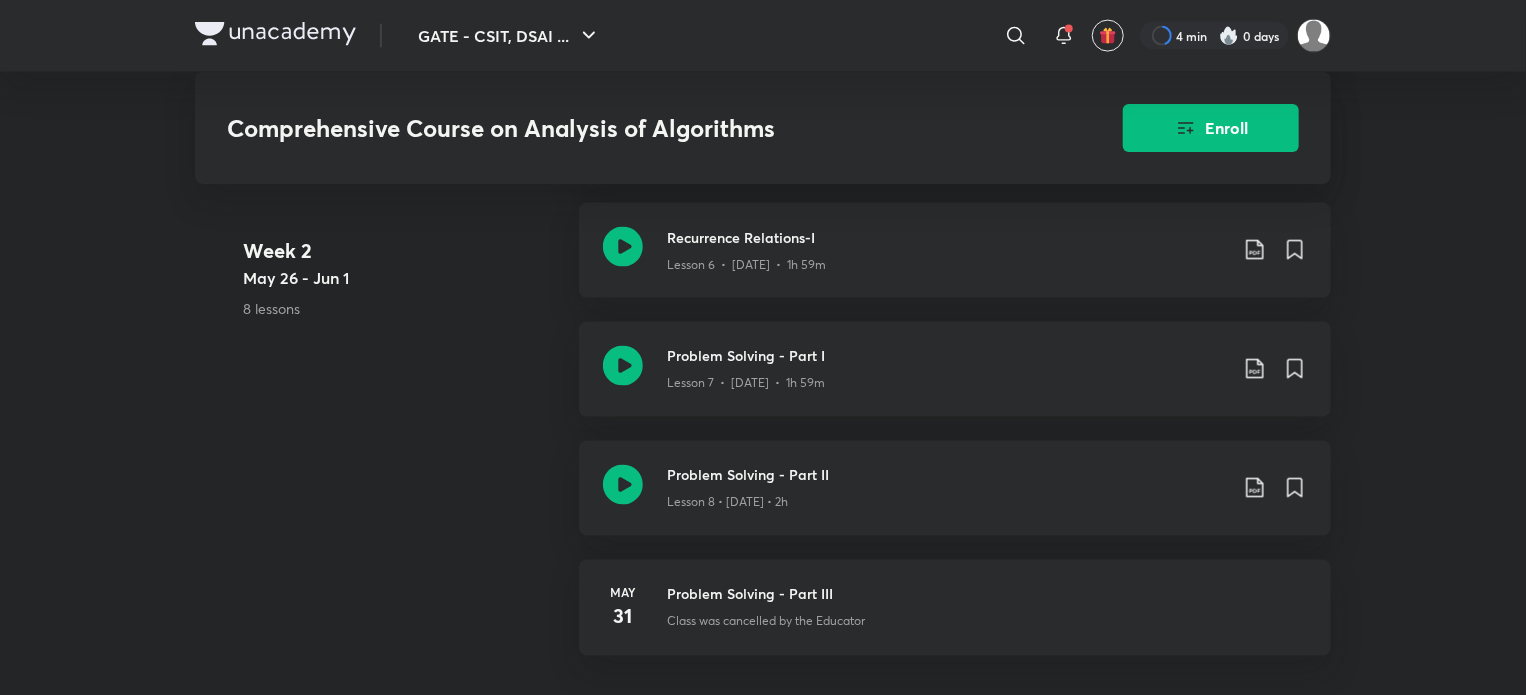 scroll, scrollTop: 1800, scrollLeft: 0, axis: vertical 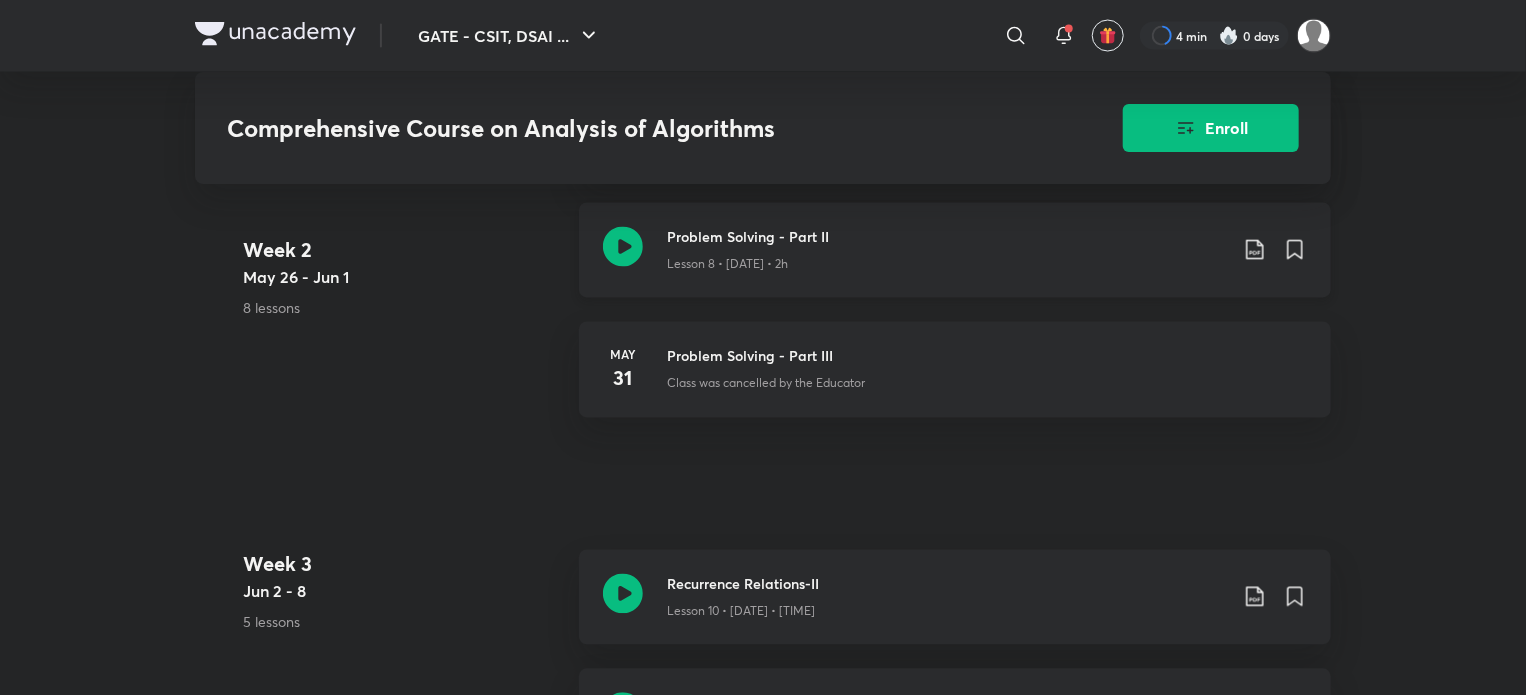 click 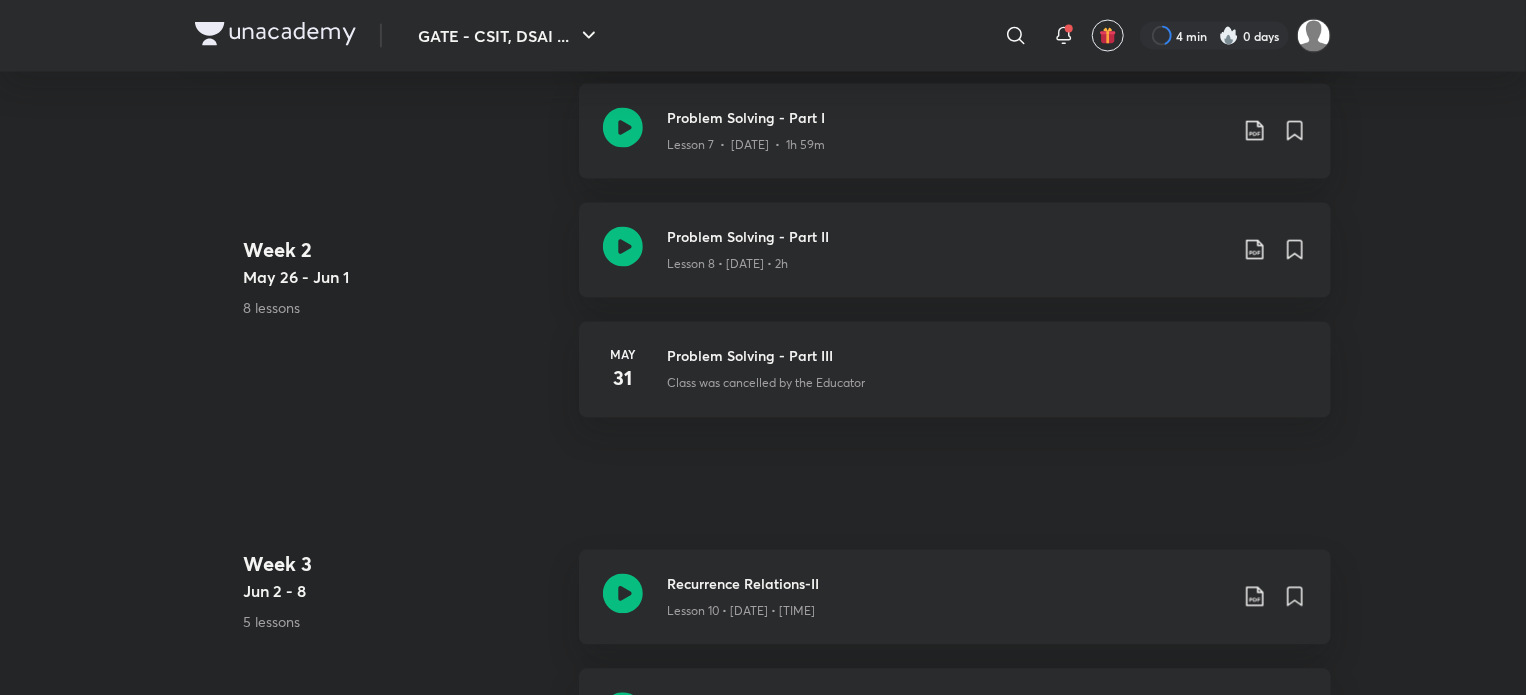 scroll, scrollTop: 0, scrollLeft: 0, axis: both 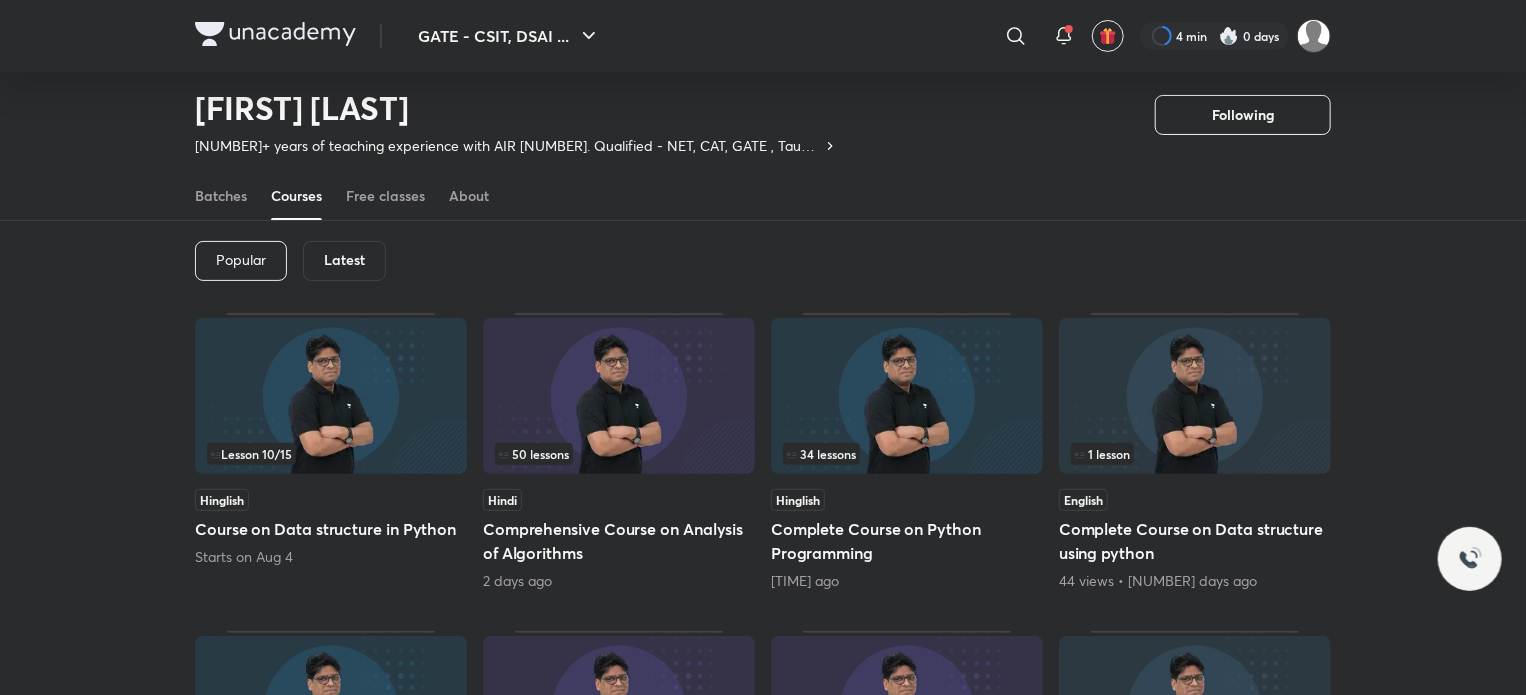 click at bounding box center (907, 396) 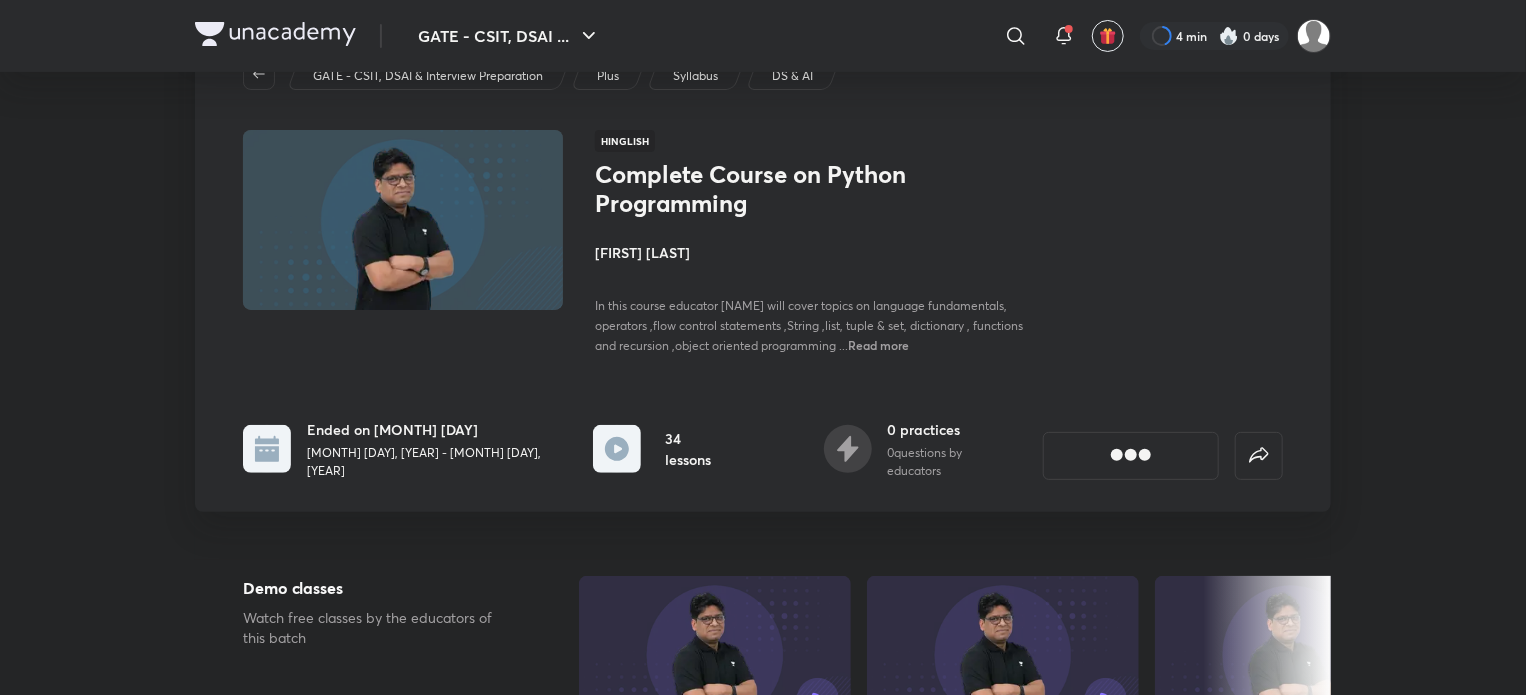 scroll, scrollTop: 0, scrollLeft: 0, axis: both 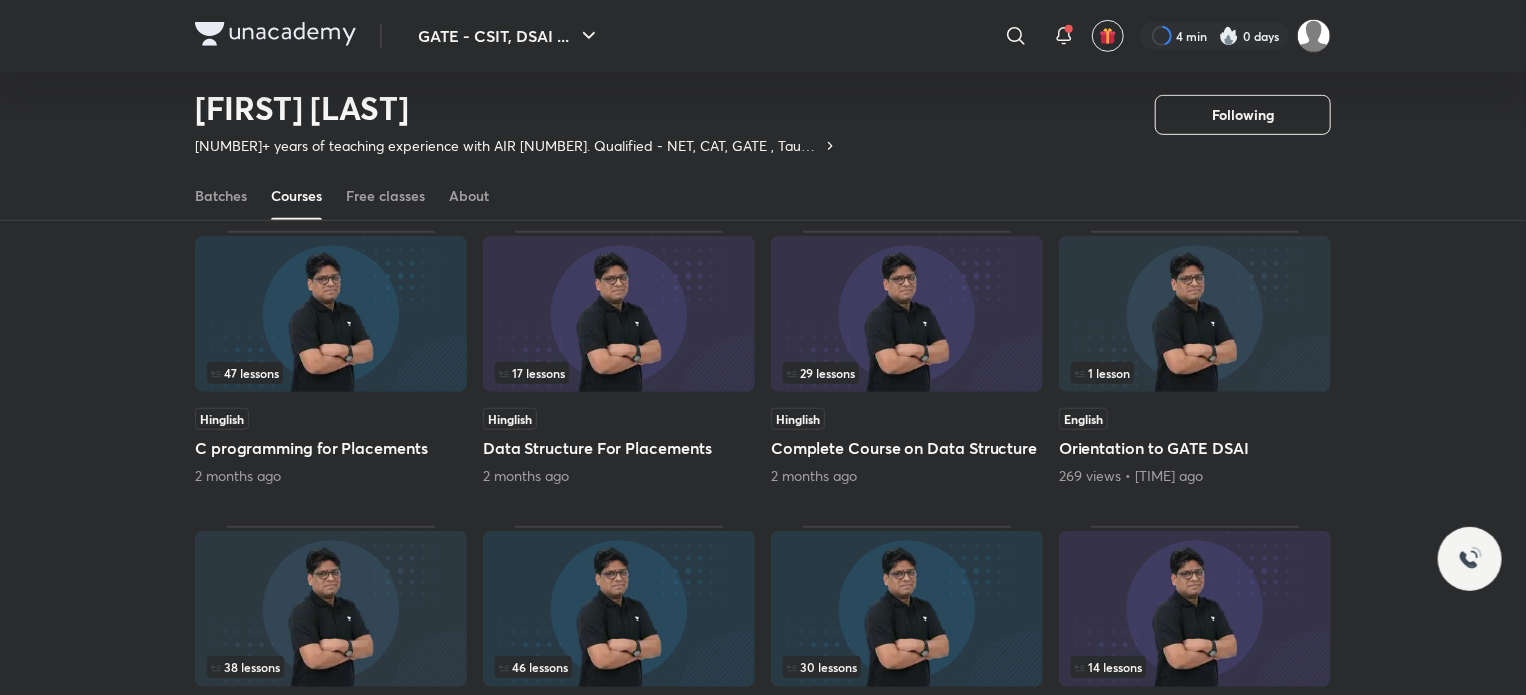 click on "Hinglish" at bounding box center (619, 419) 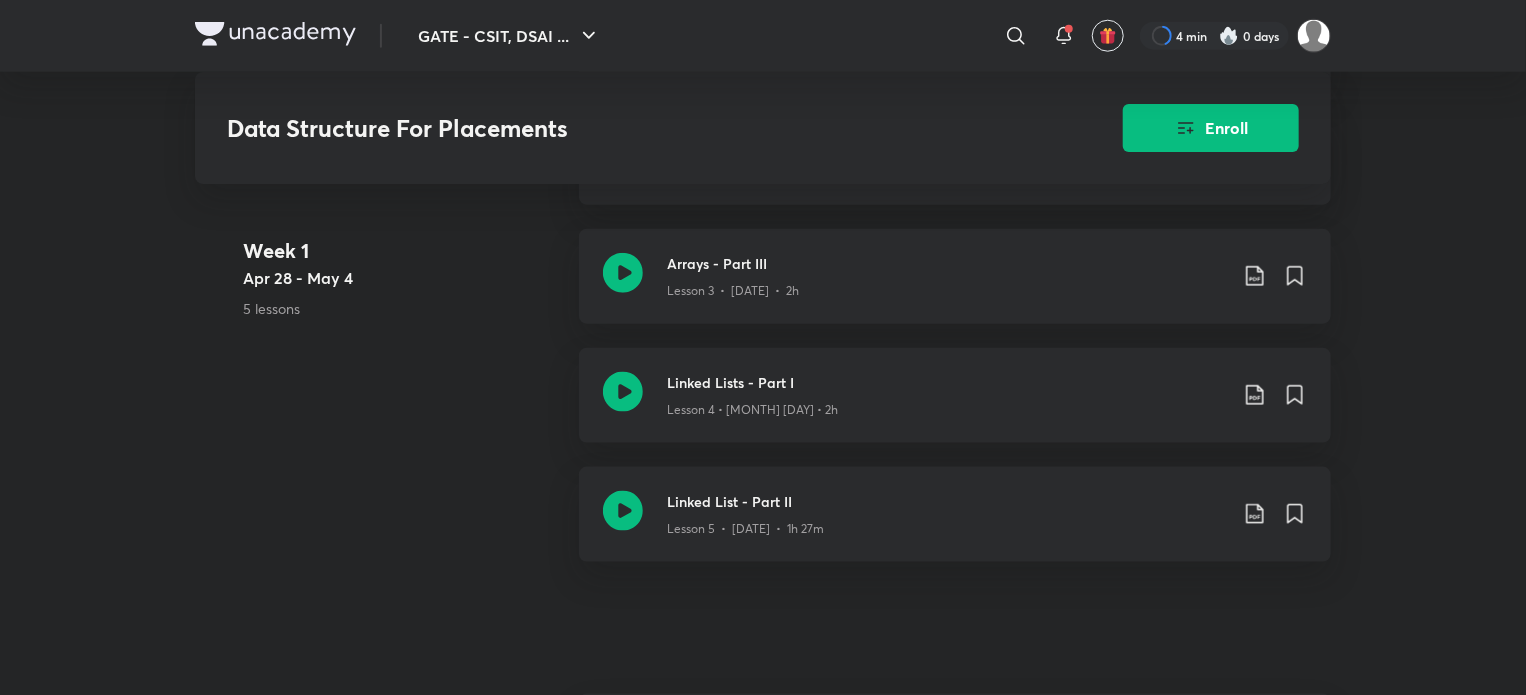 scroll, scrollTop: 1206, scrollLeft: 0, axis: vertical 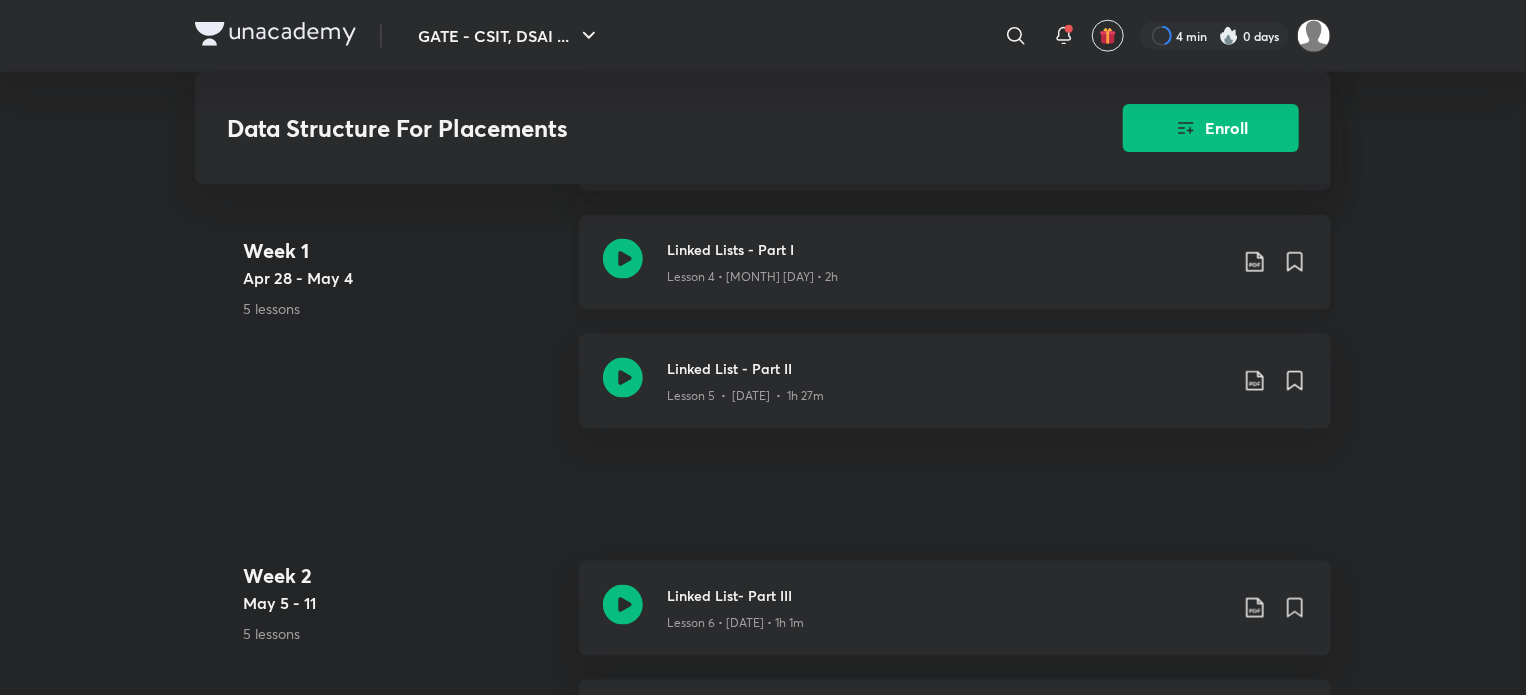 click 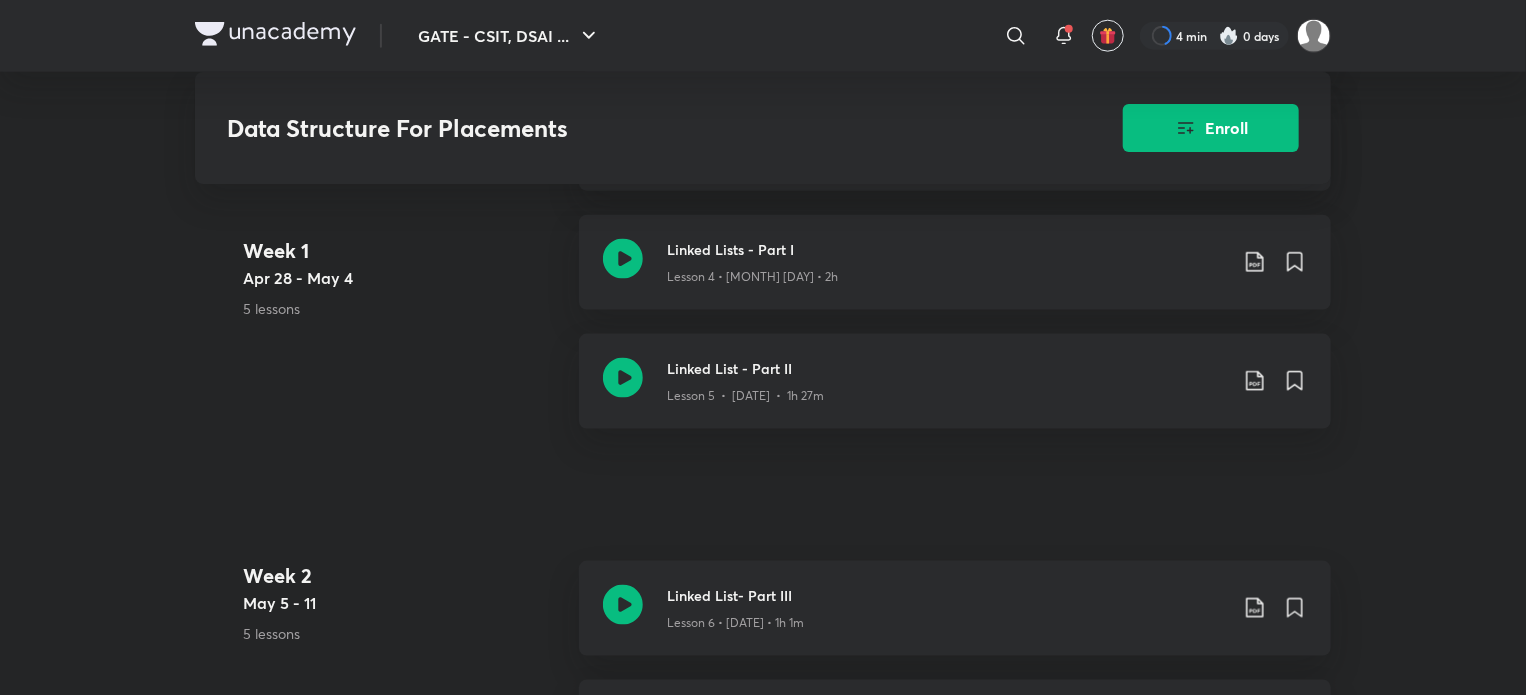 scroll, scrollTop: 486, scrollLeft: 0, axis: vertical 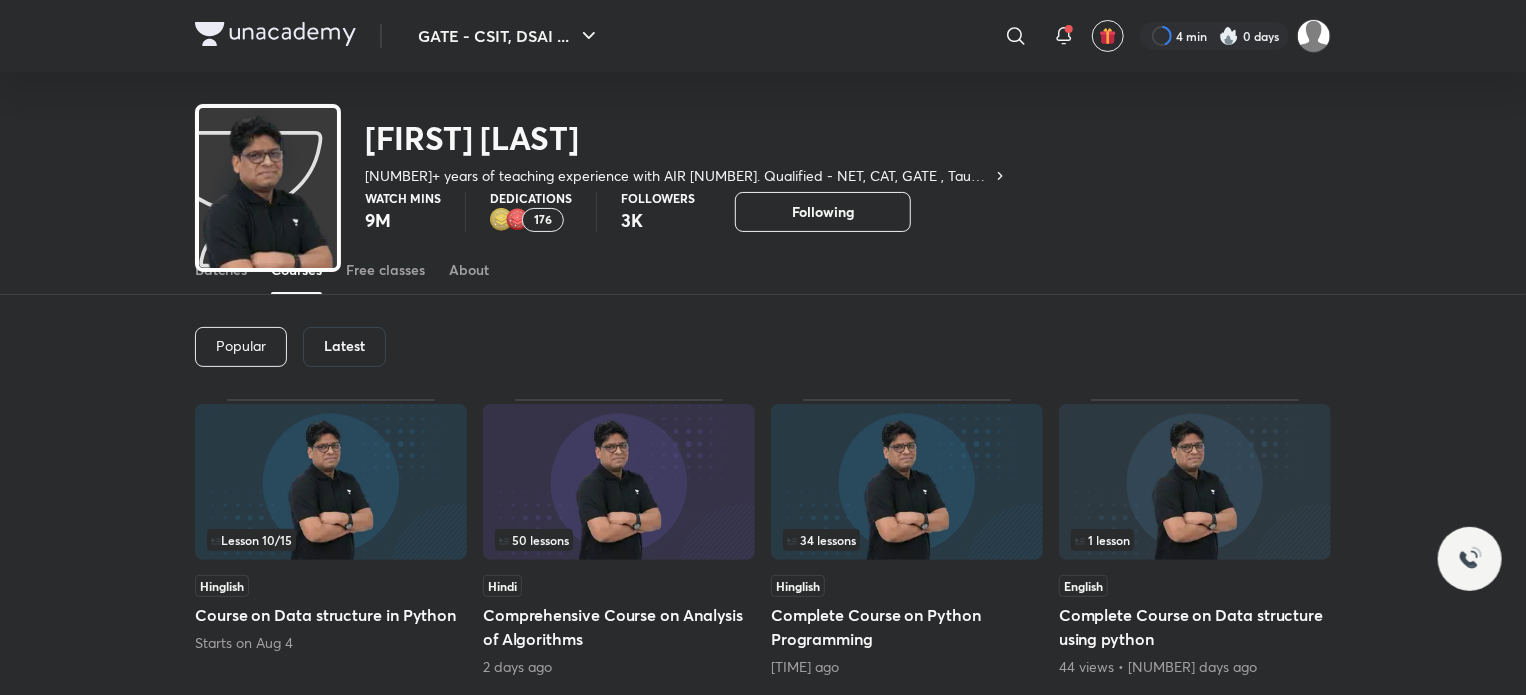 click on "Latest" at bounding box center (344, 346) 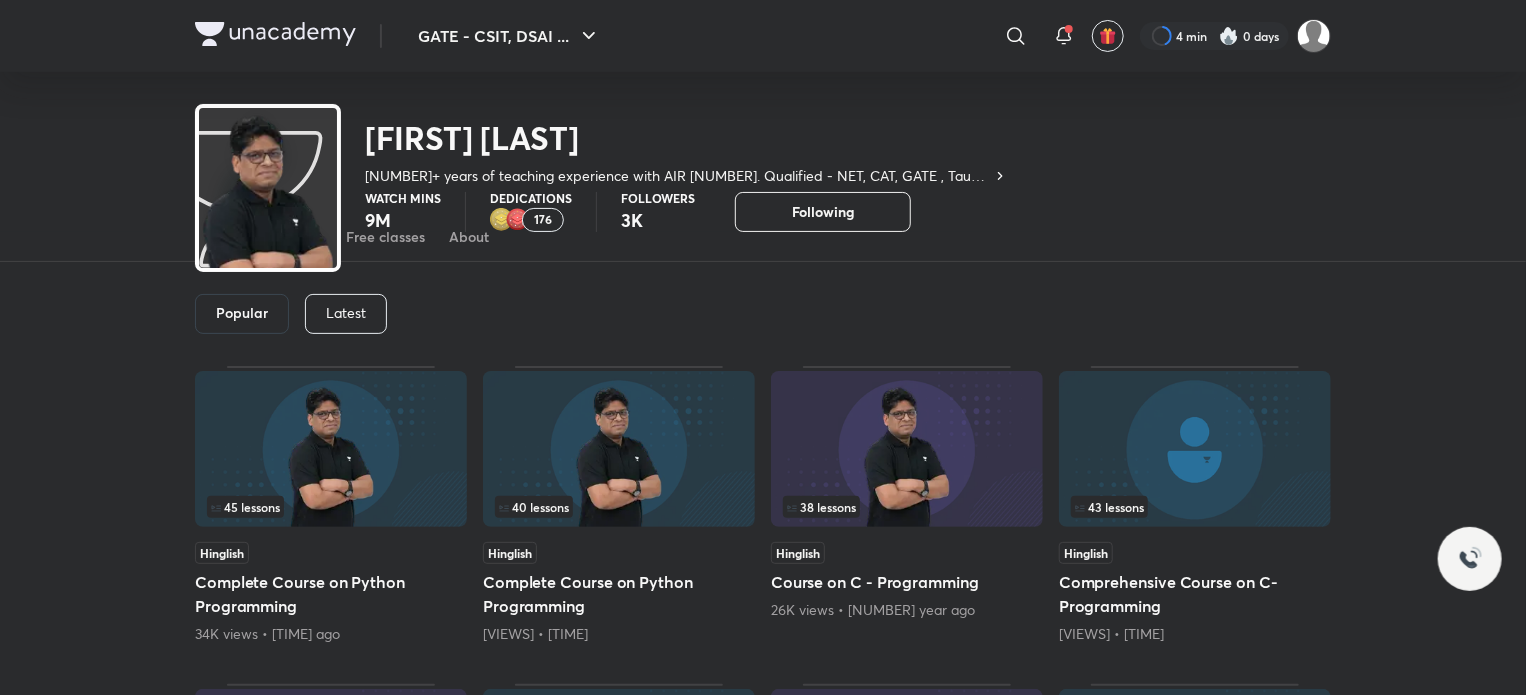 scroll, scrollTop: 188, scrollLeft: 0, axis: vertical 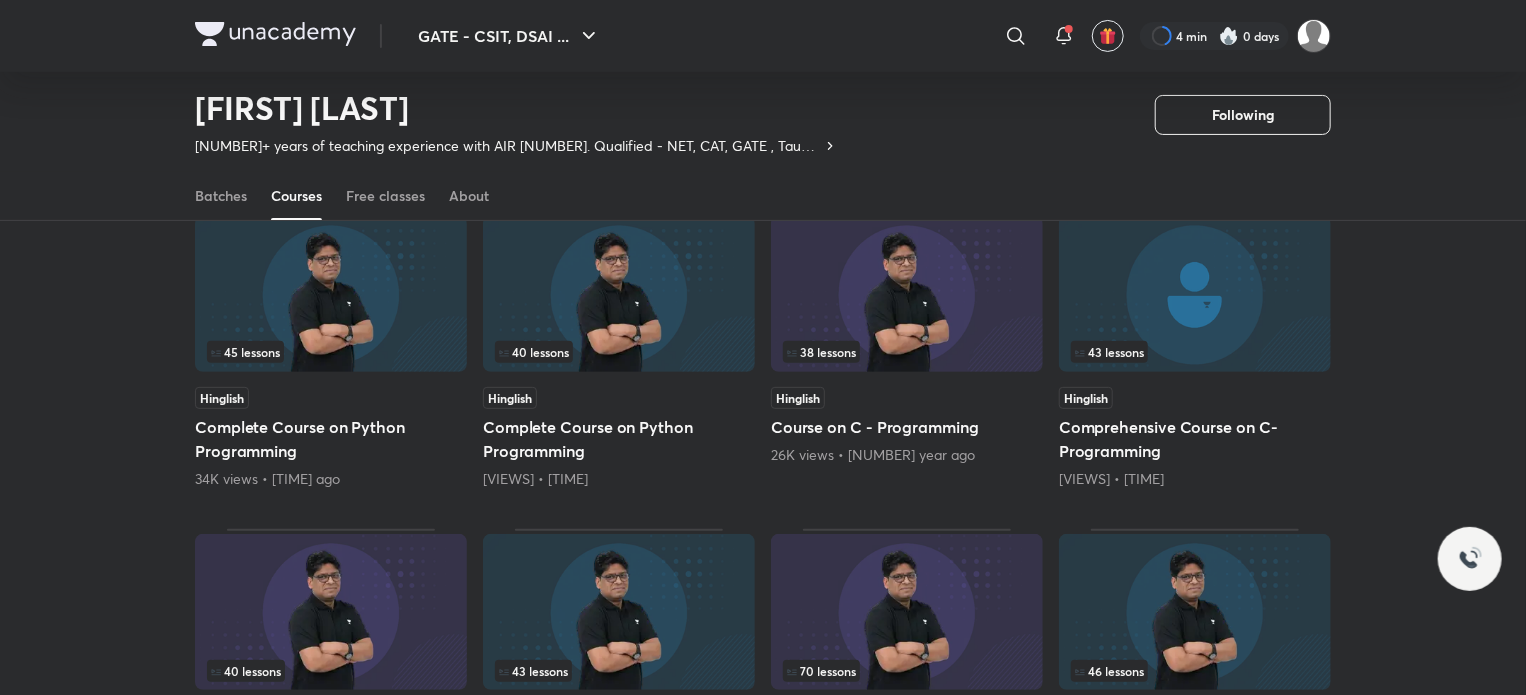 click on "Complete Course on Python Programming" at bounding box center [331, 439] 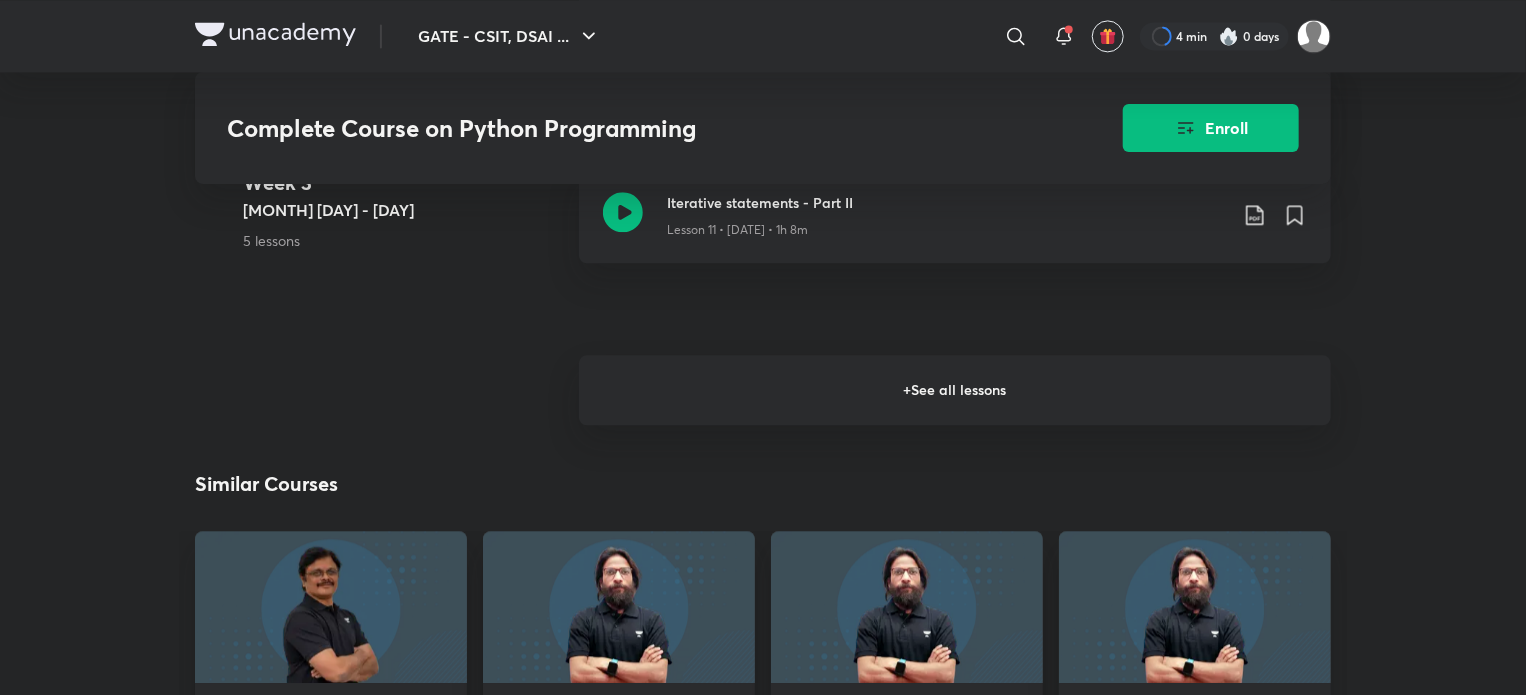 click on "+  See all lessons" at bounding box center [955, 390] 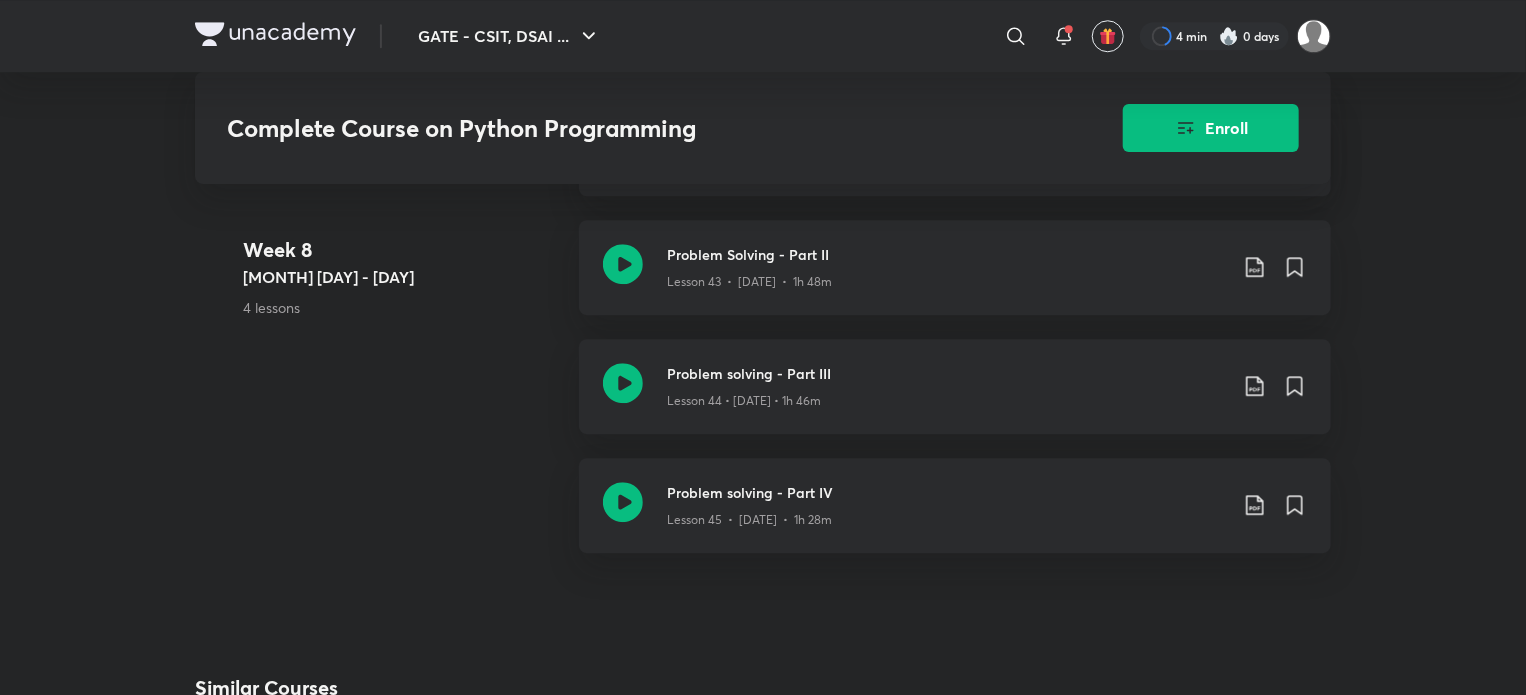 scroll, scrollTop: 6600, scrollLeft: 0, axis: vertical 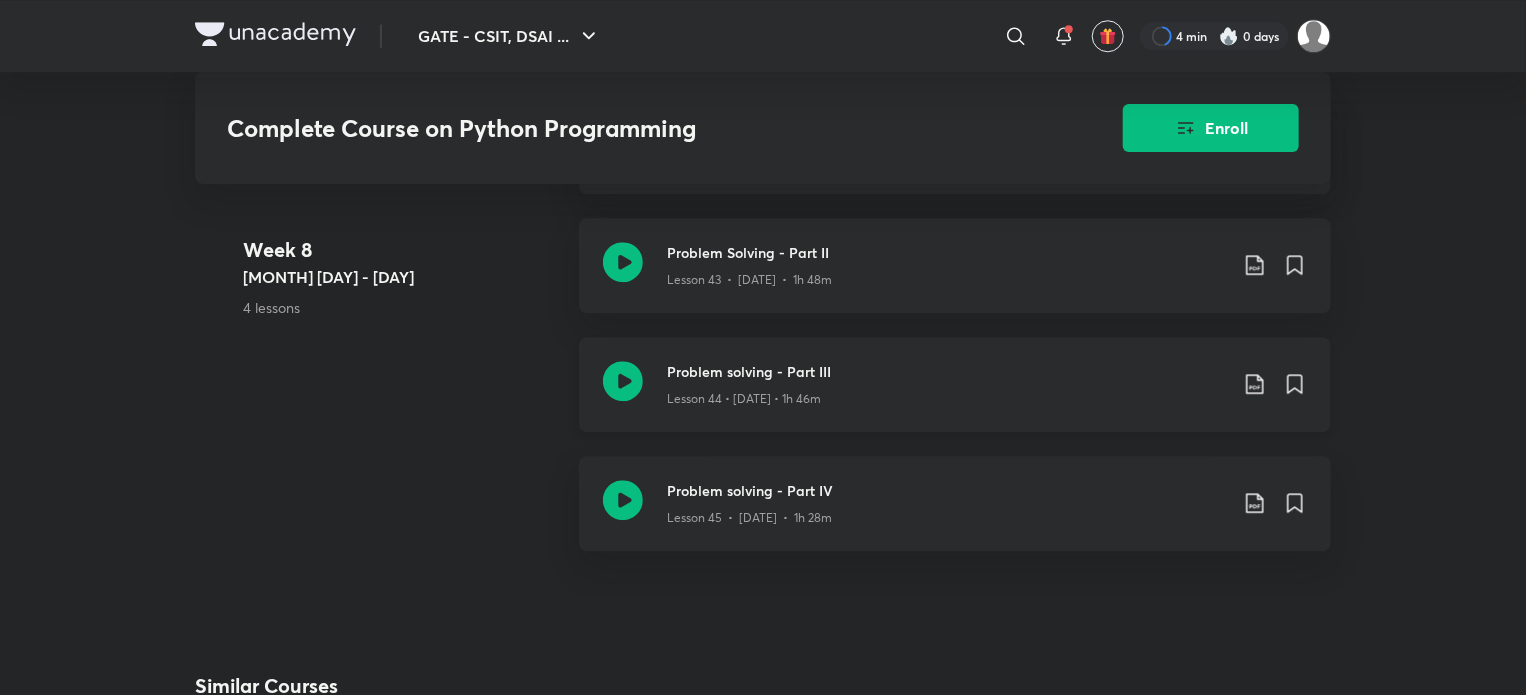 click 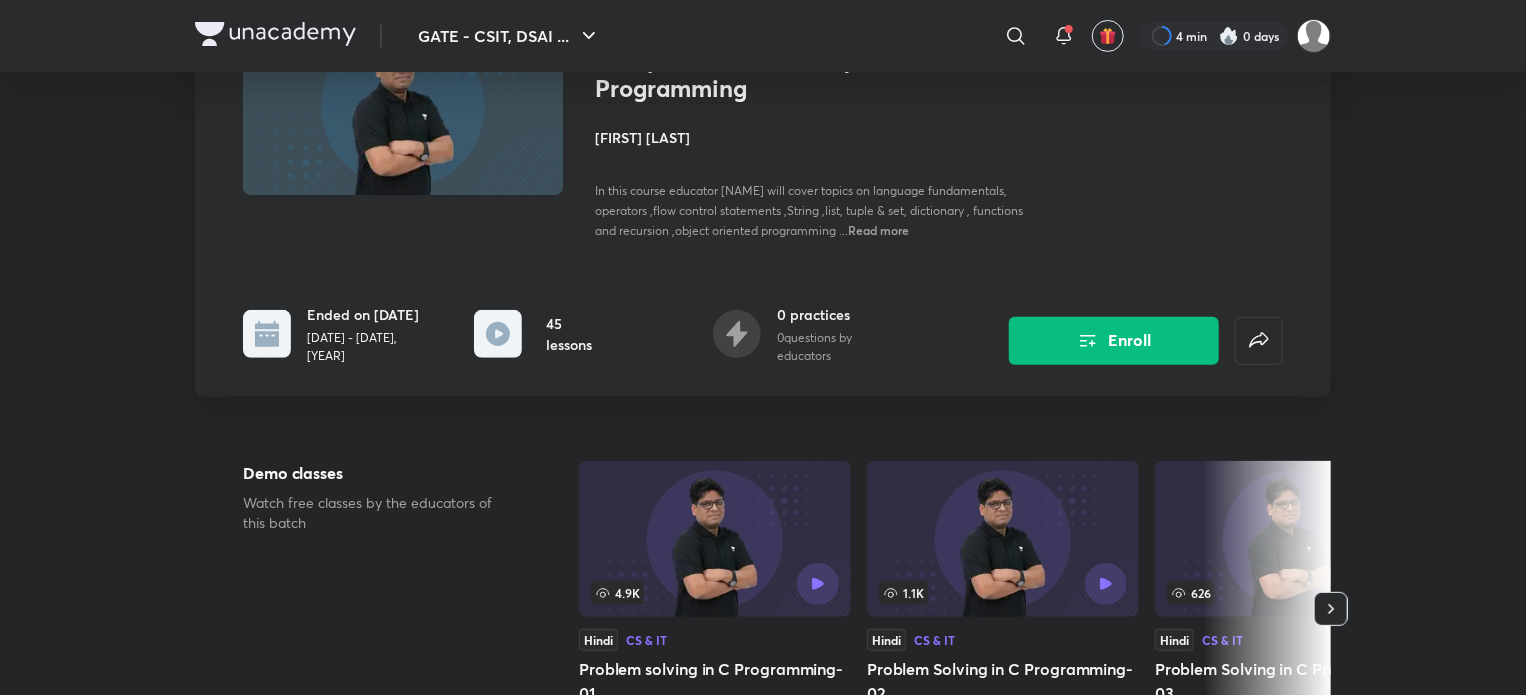 scroll, scrollTop: 200, scrollLeft: 0, axis: vertical 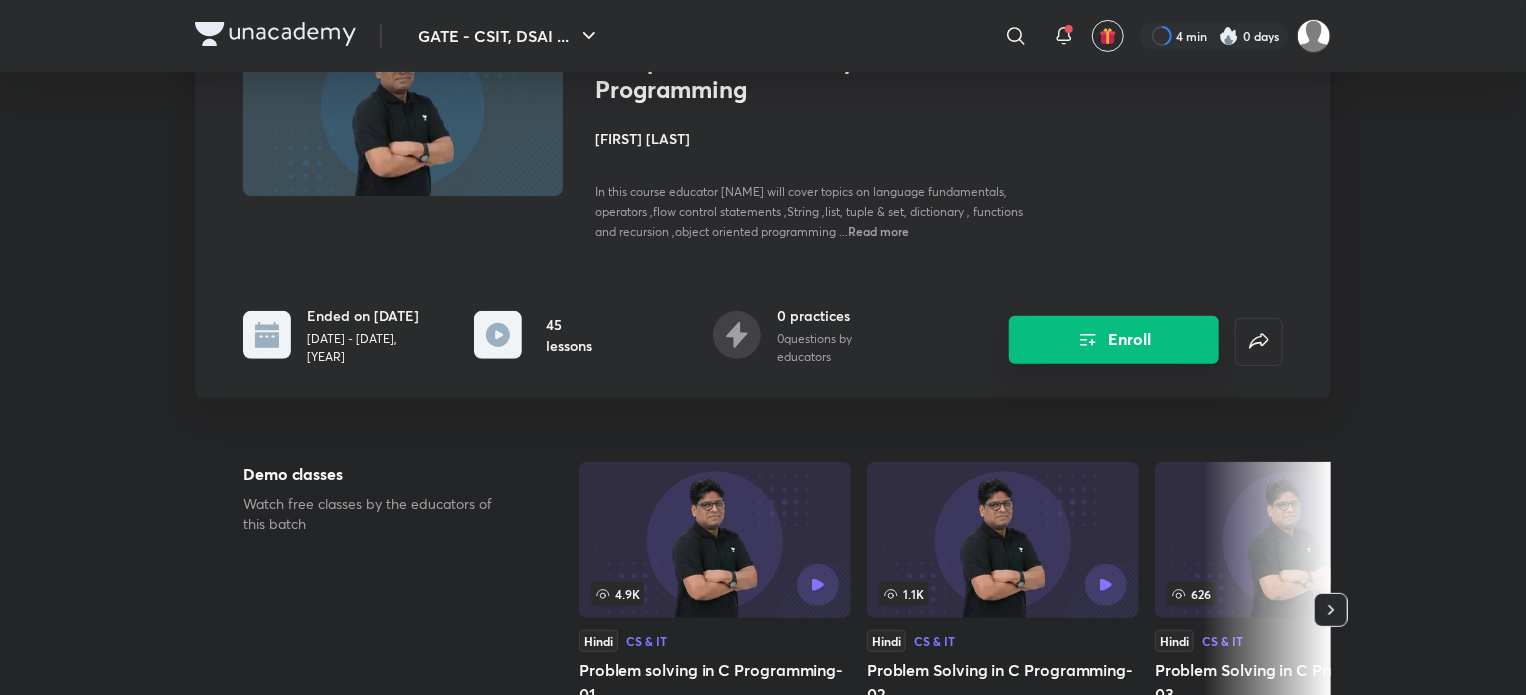 click on "Enroll" at bounding box center [1114, 340] 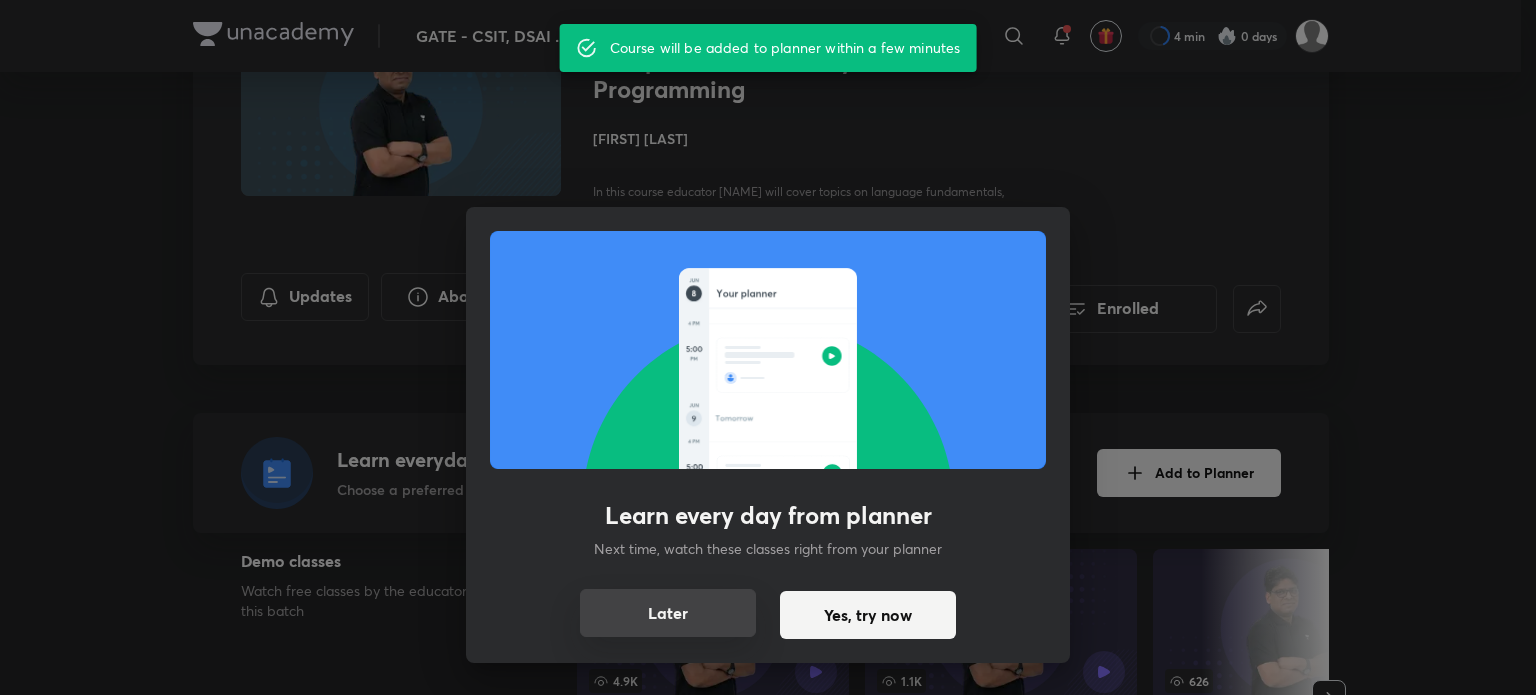 click on "Later" at bounding box center (668, 613) 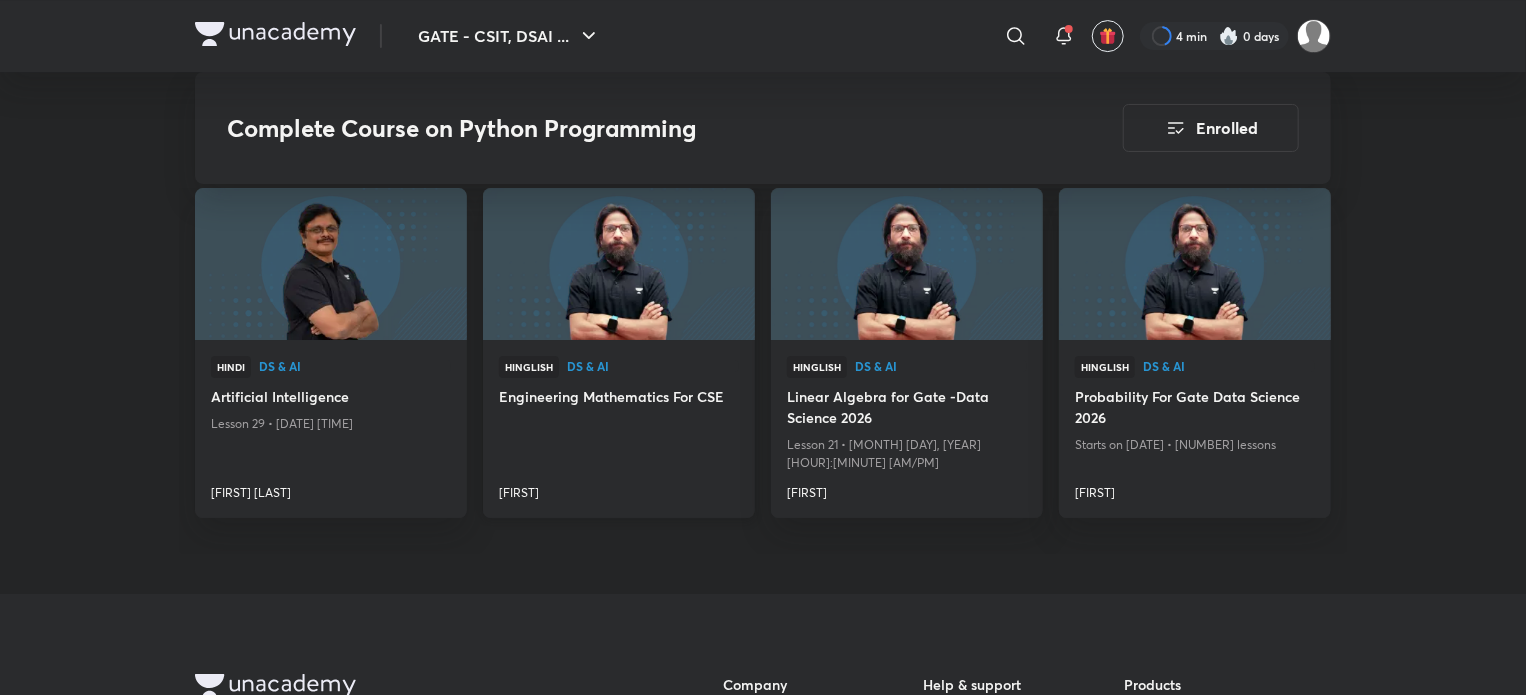 scroll, scrollTop: 7200, scrollLeft: 0, axis: vertical 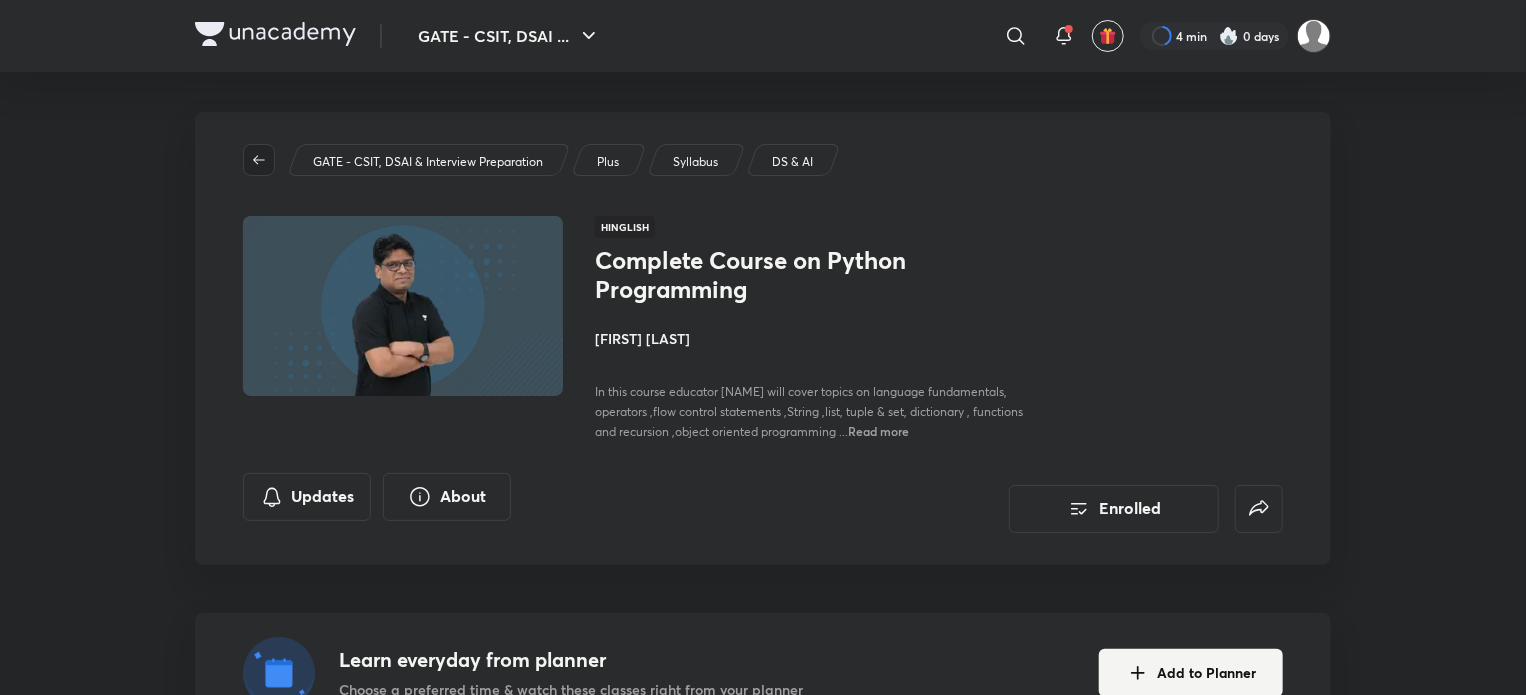 click at bounding box center [259, 160] 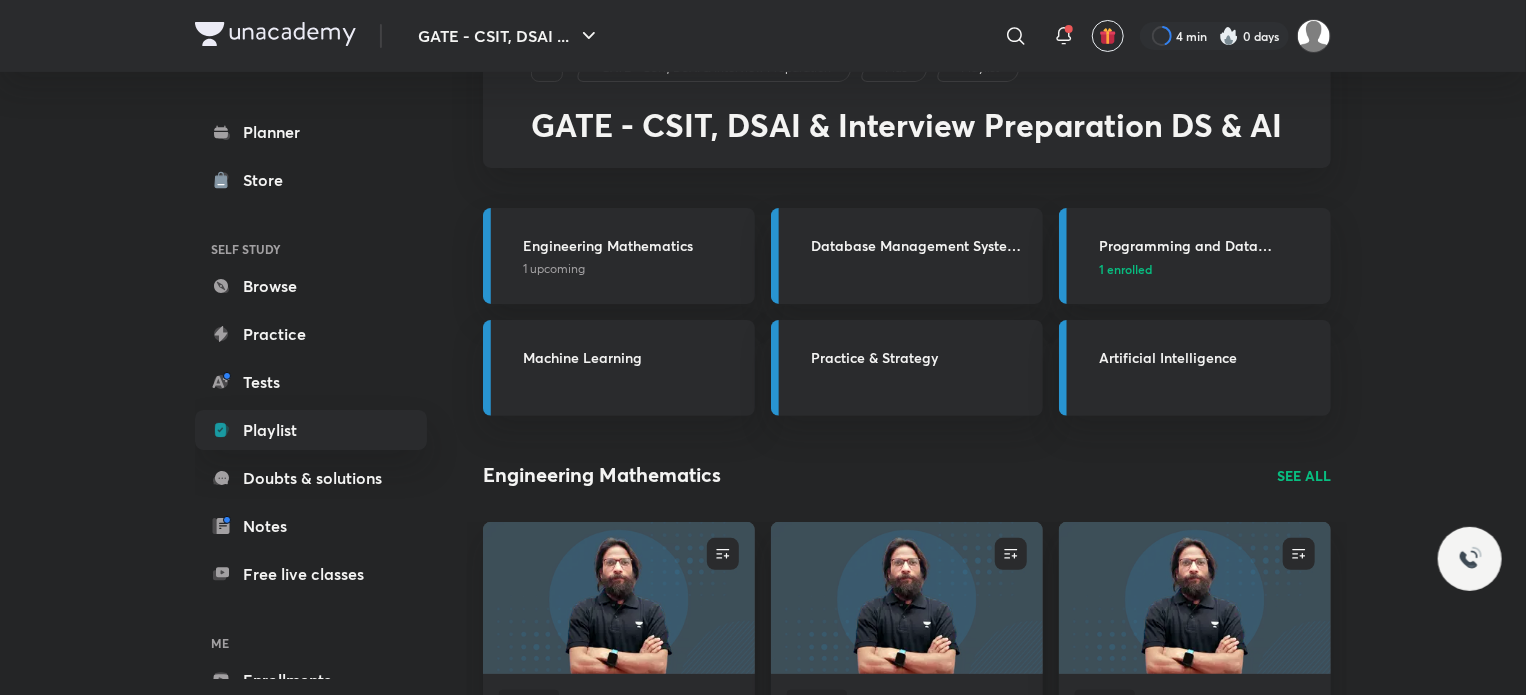 scroll, scrollTop: 0, scrollLeft: 0, axis: both 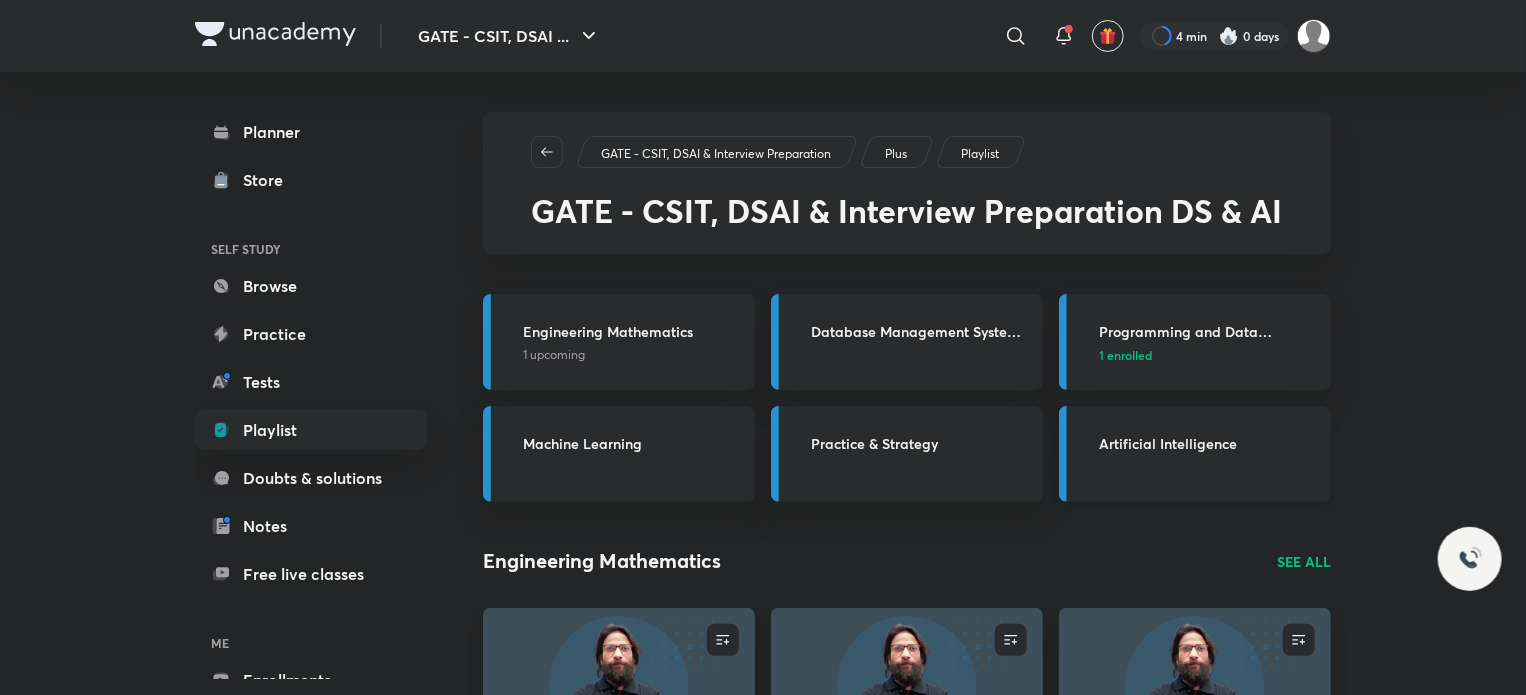 click on "Artificial Intelligence" at bounding box center (1209, 443) 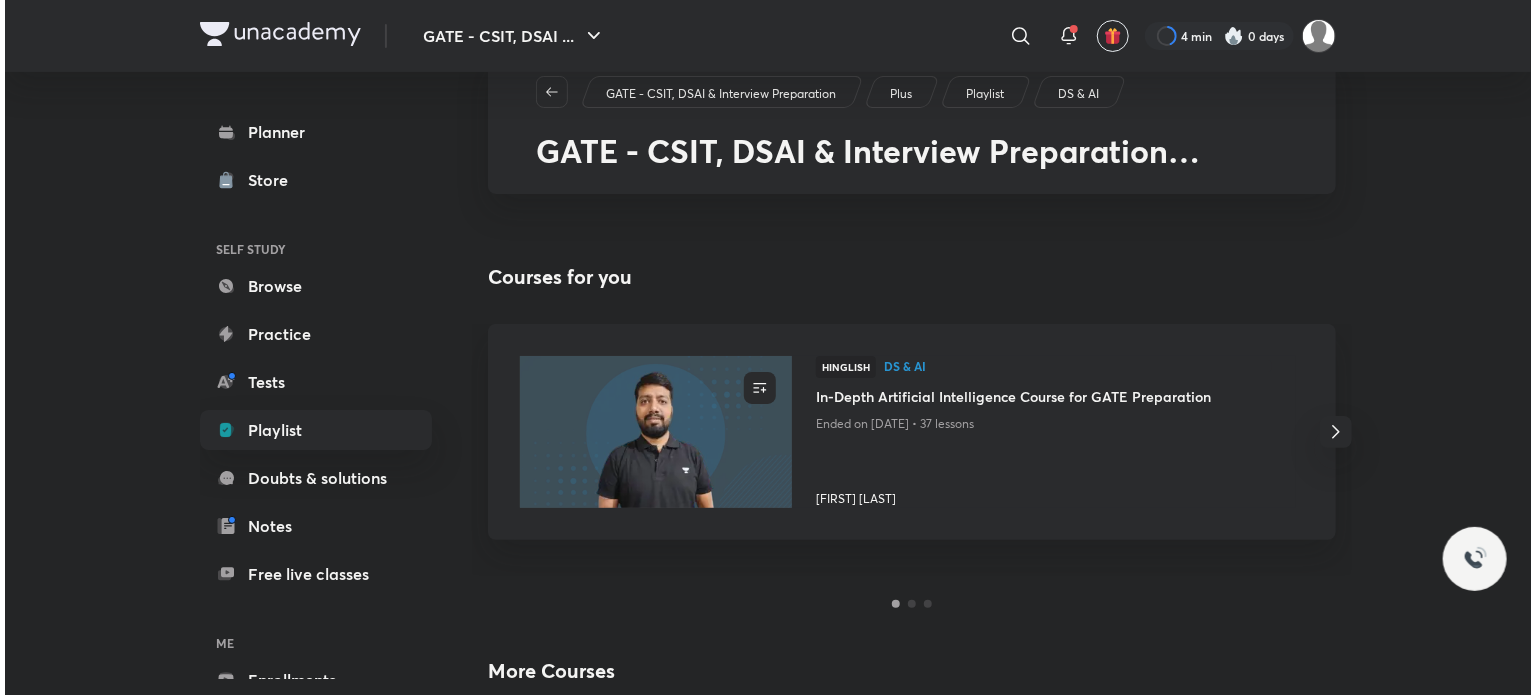 scroll, scrollTop: 0, scrollLeft: 0, axis: both 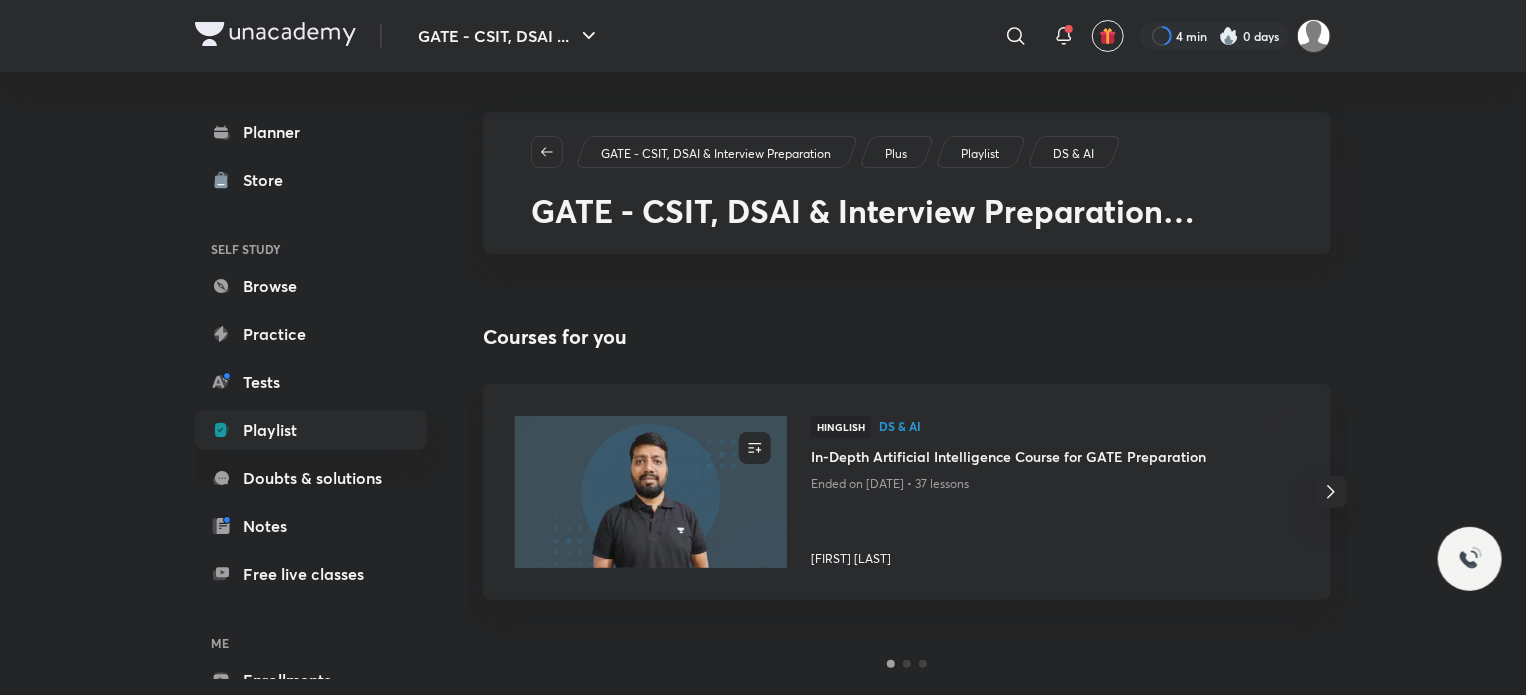 click 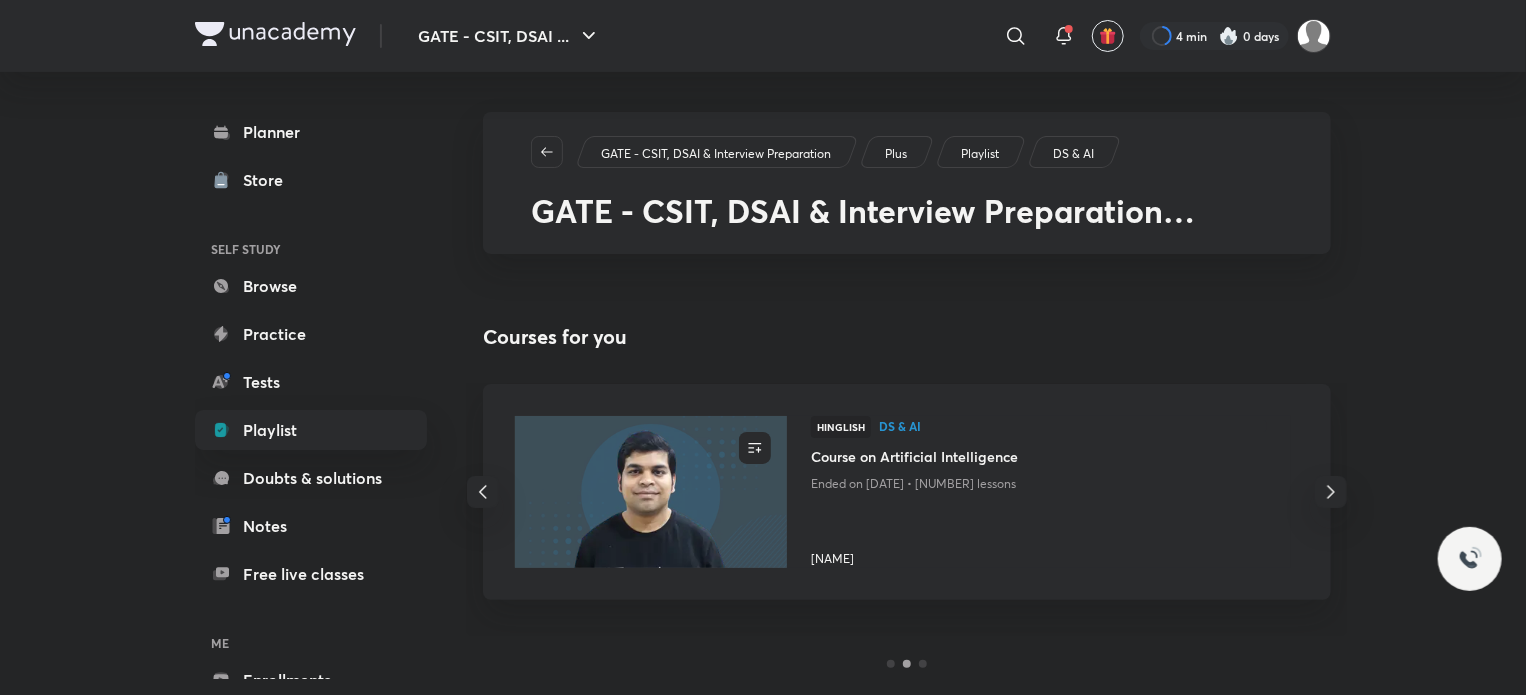 click 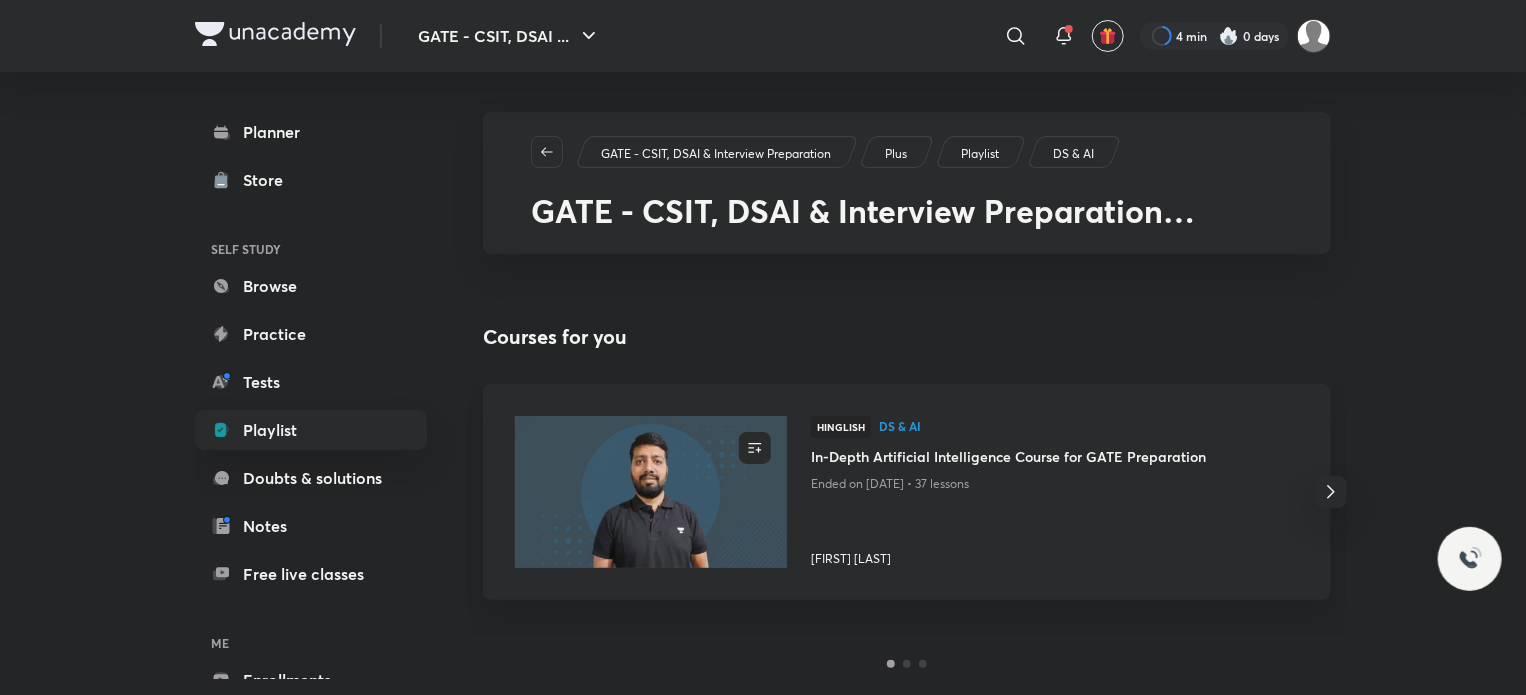 click on "GATE - CSIT, DSAI & Interview Preparation" at bounding box center [716, 154] 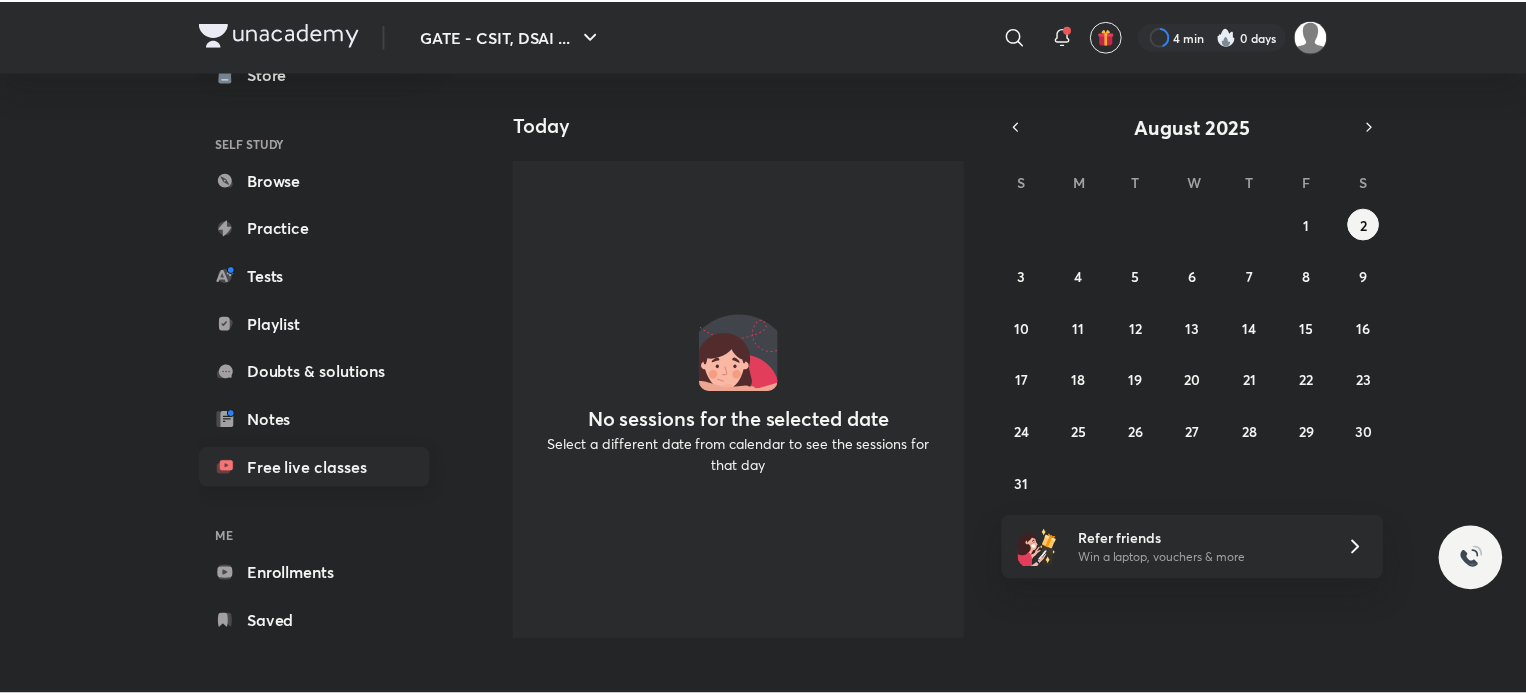 scroll, scrollTop: 108, scrollLeft: 0, axis: vertical 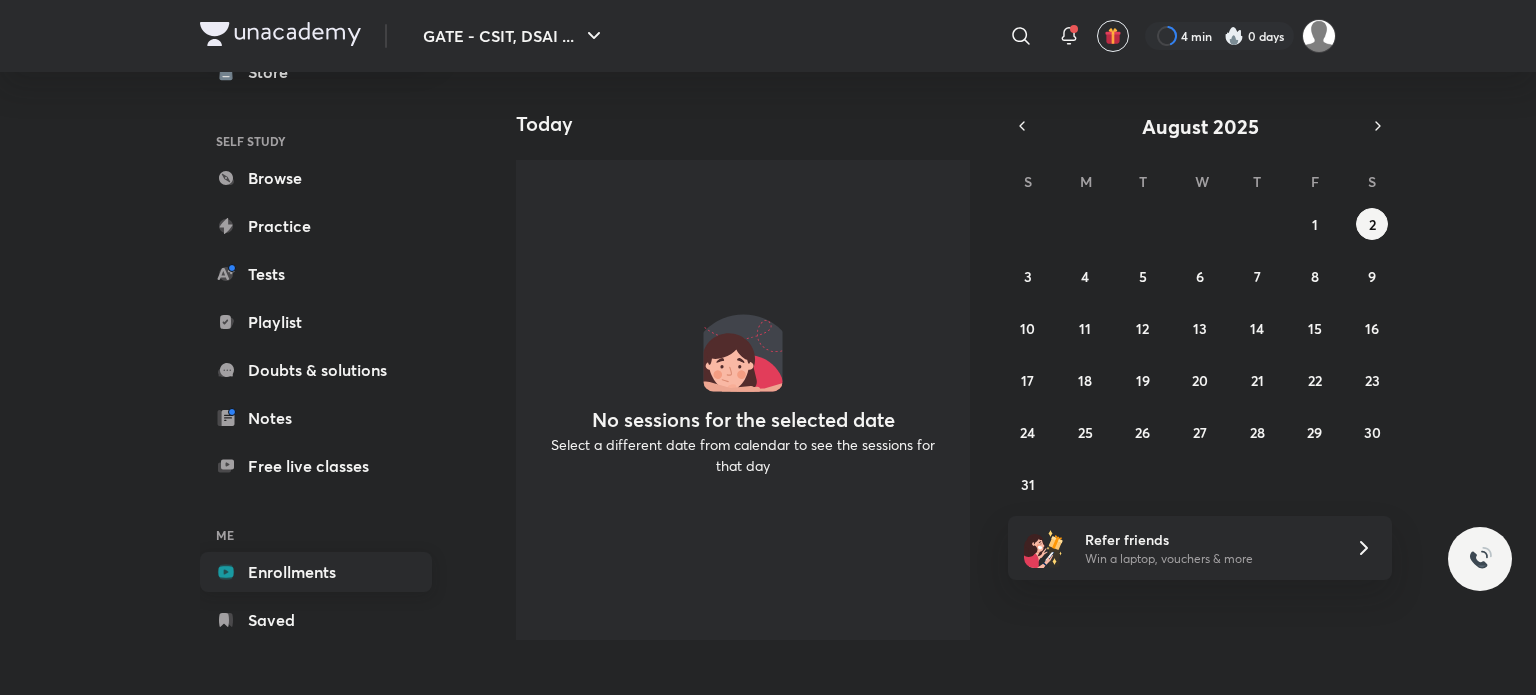 click on "Enrollments" at bounding box center [316, 572] 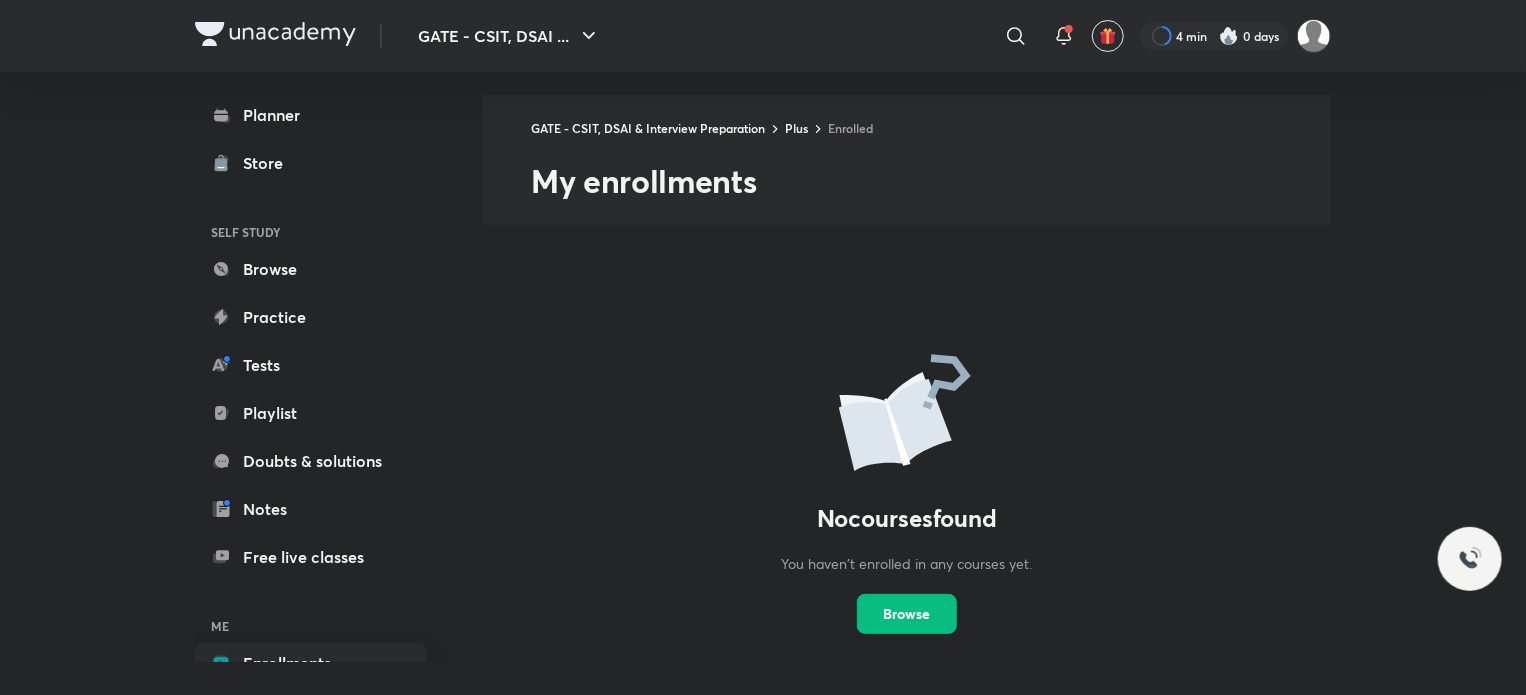 scroll, scrollTop: 20, scrollLeft: 0, axis: vertical 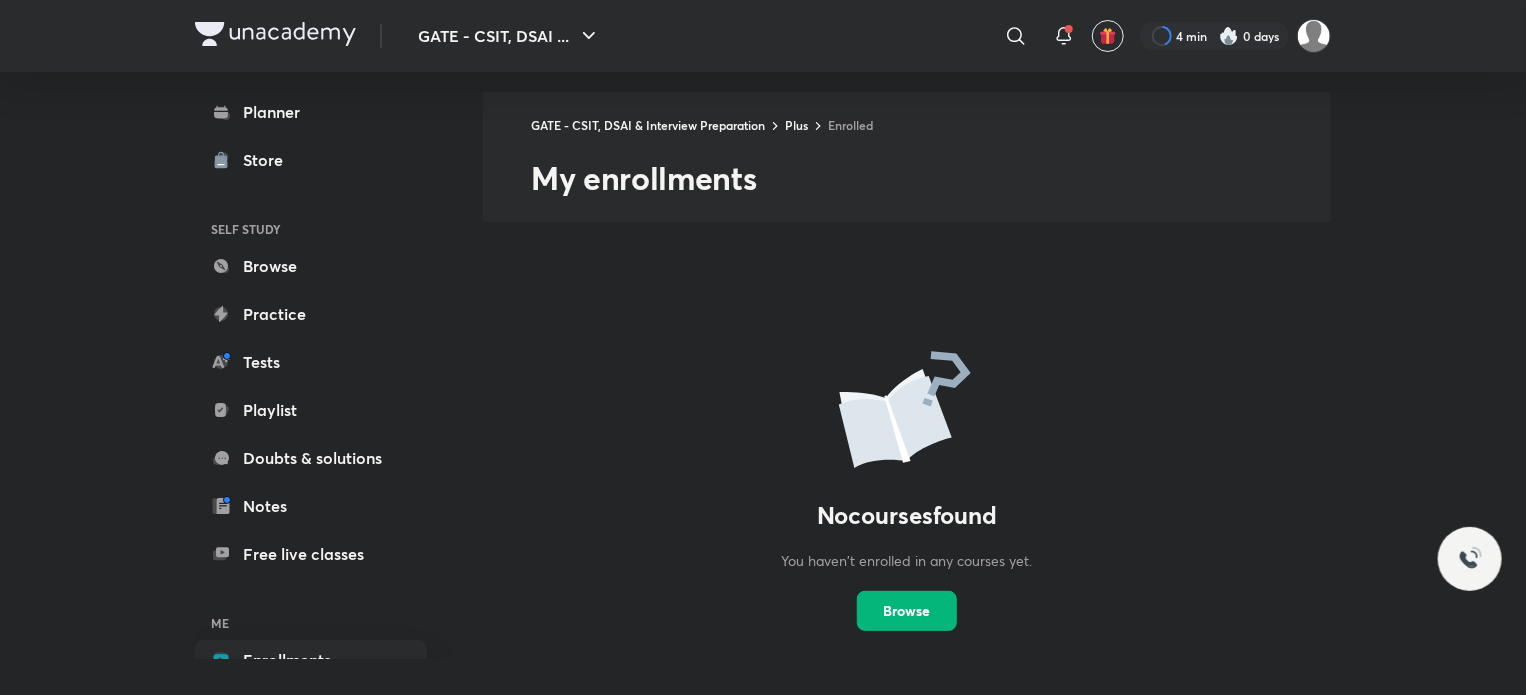 click on "Browse" at bounding box center (907, 611) 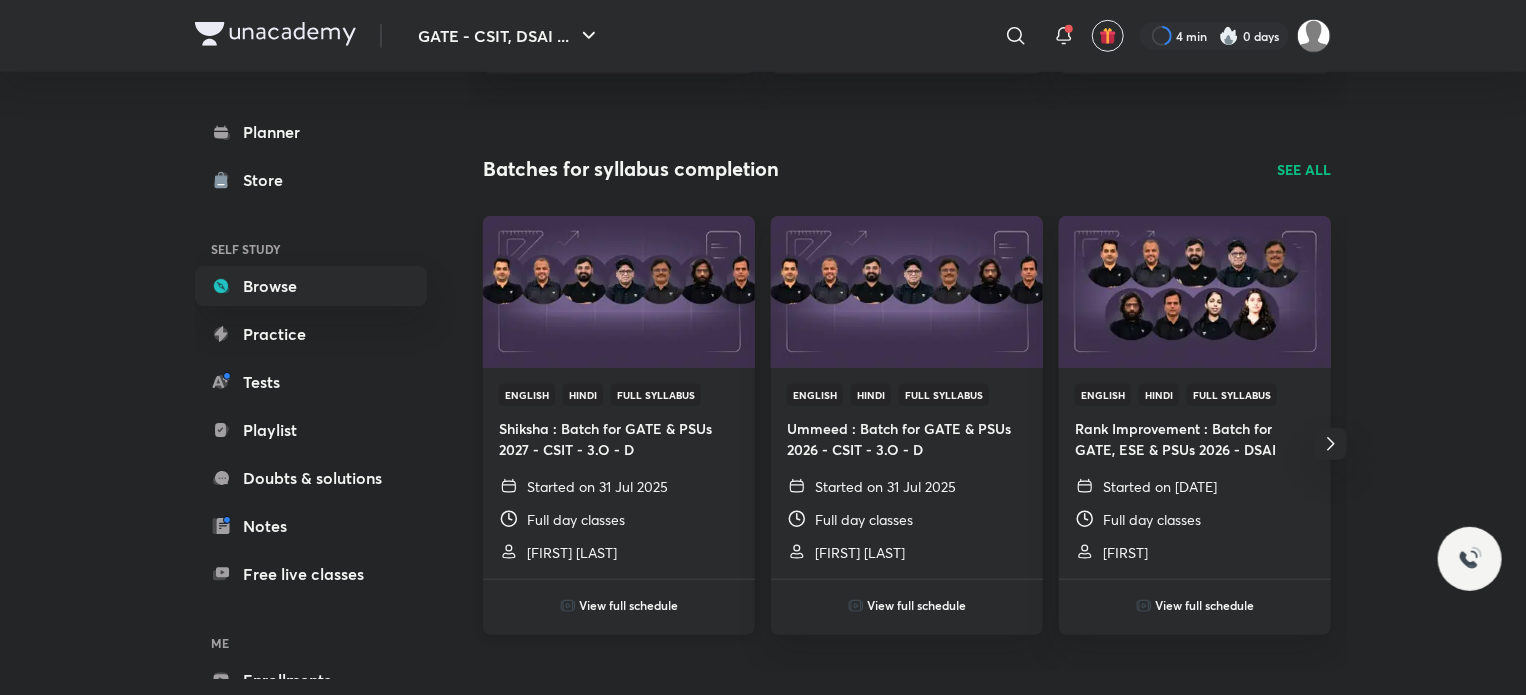 scroll, scrollTop: 0, scrollLeft: 0, axis: both 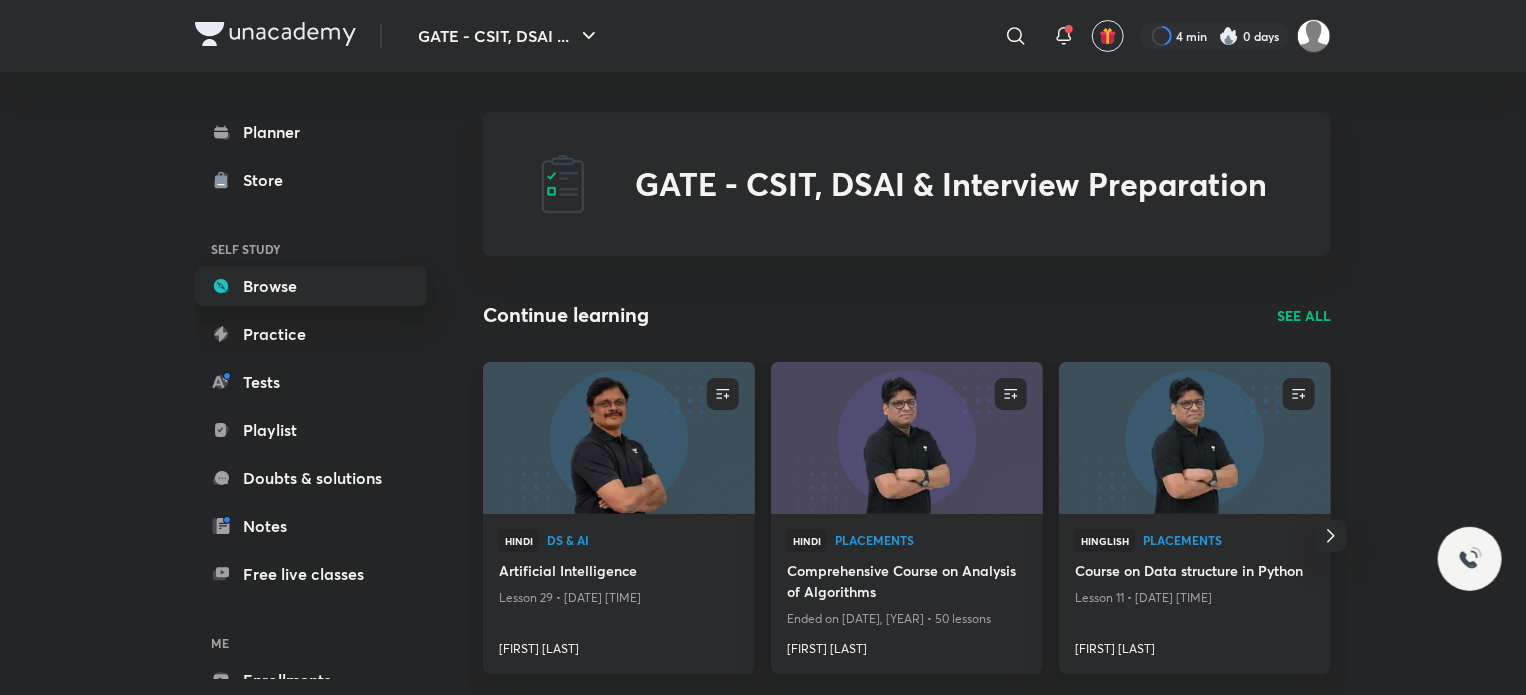 click on "Browse" at bounding box center [311, 286] 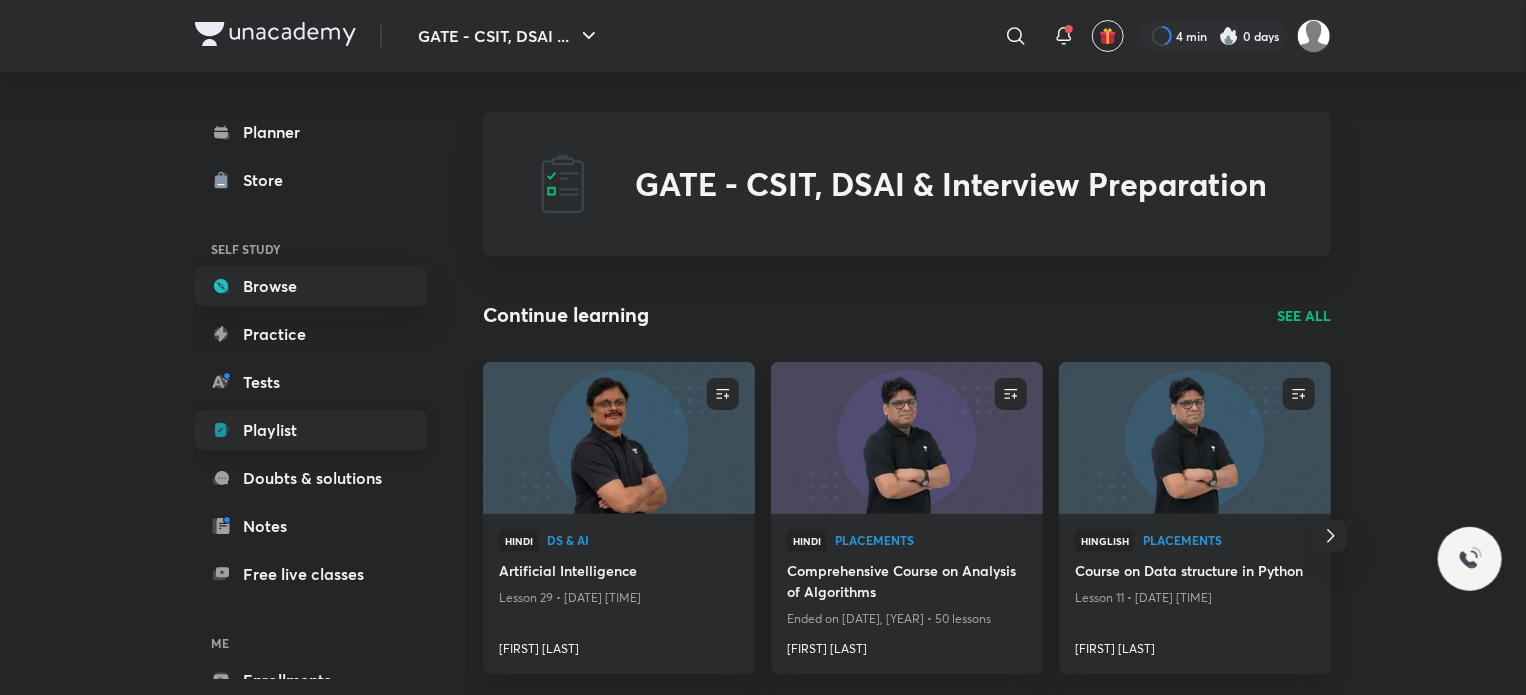 click on "Playlist" at bounding box center (311, 430) 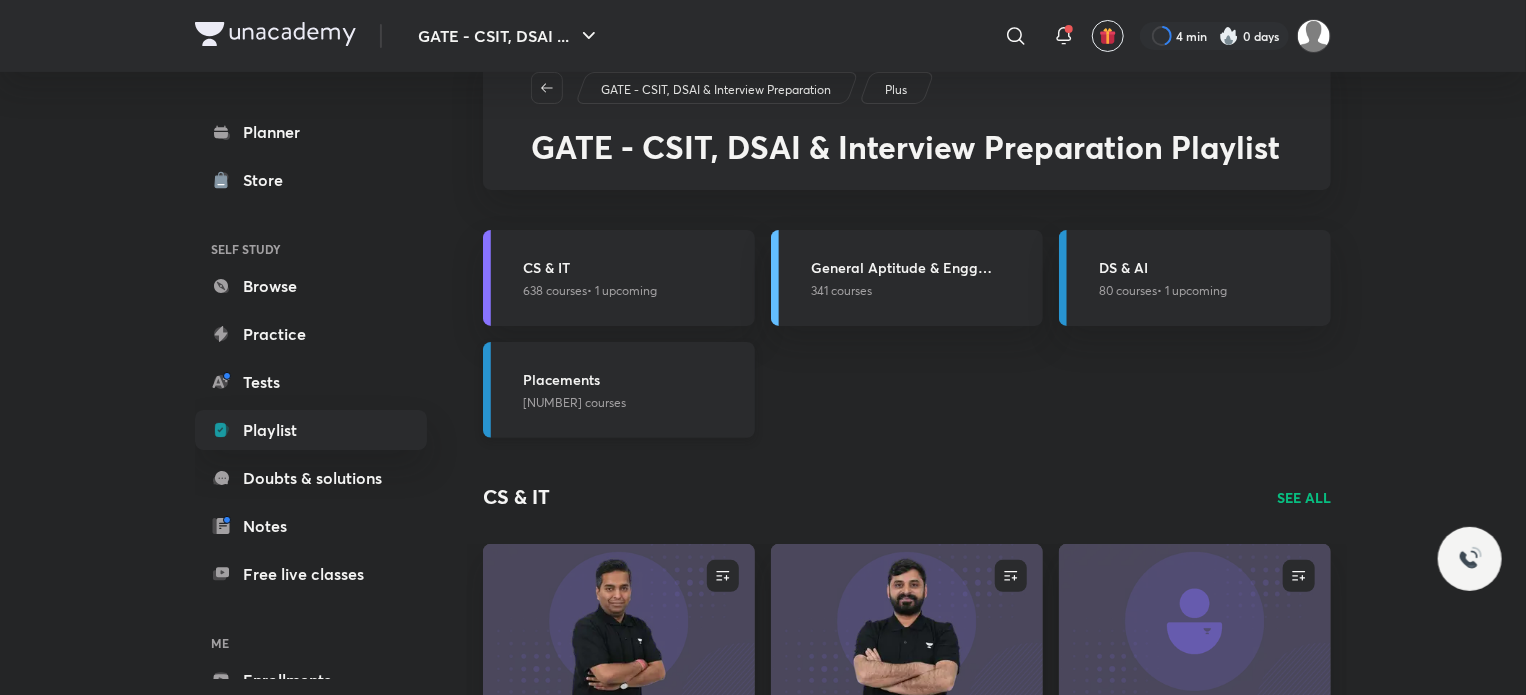 scroll, scrollTop: 100, scrollLeft: 0, axis: vertical 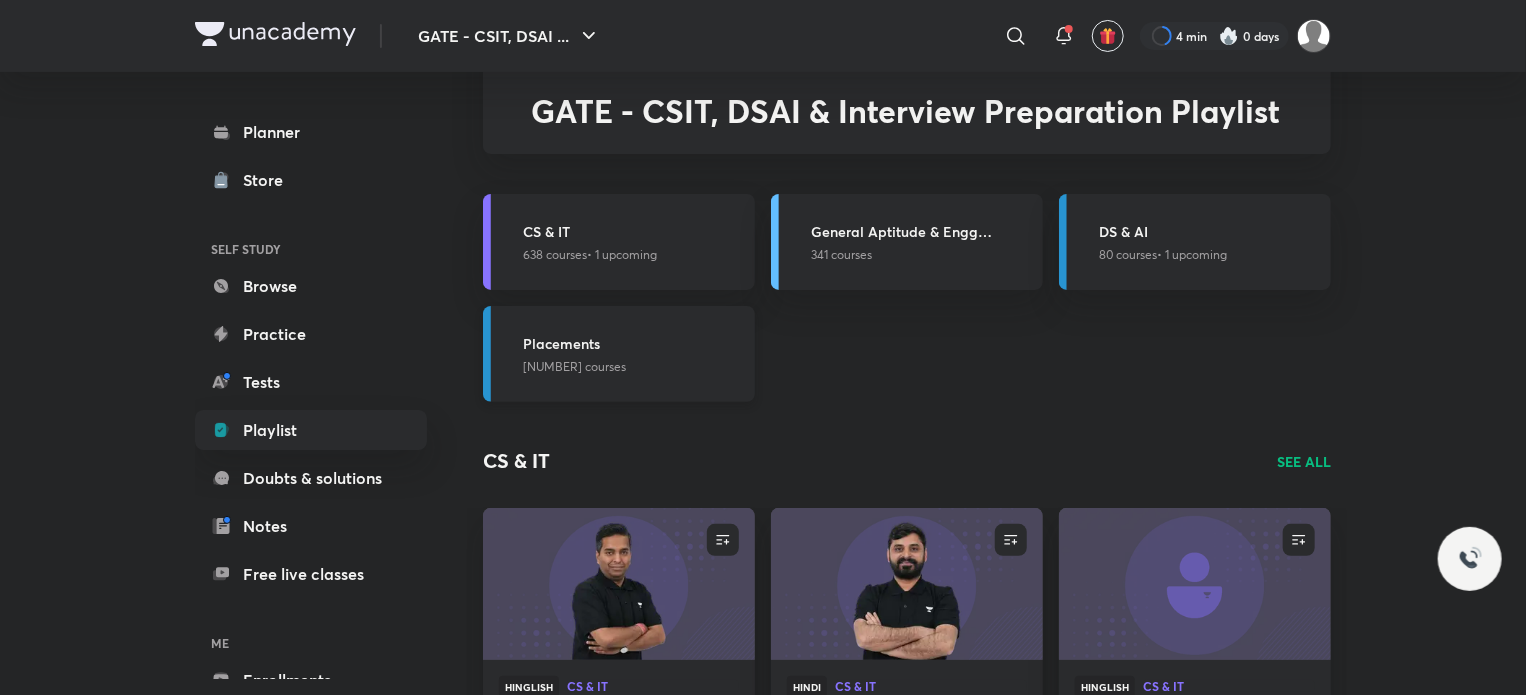 click on "Placements" at bounding box center [633, 343] 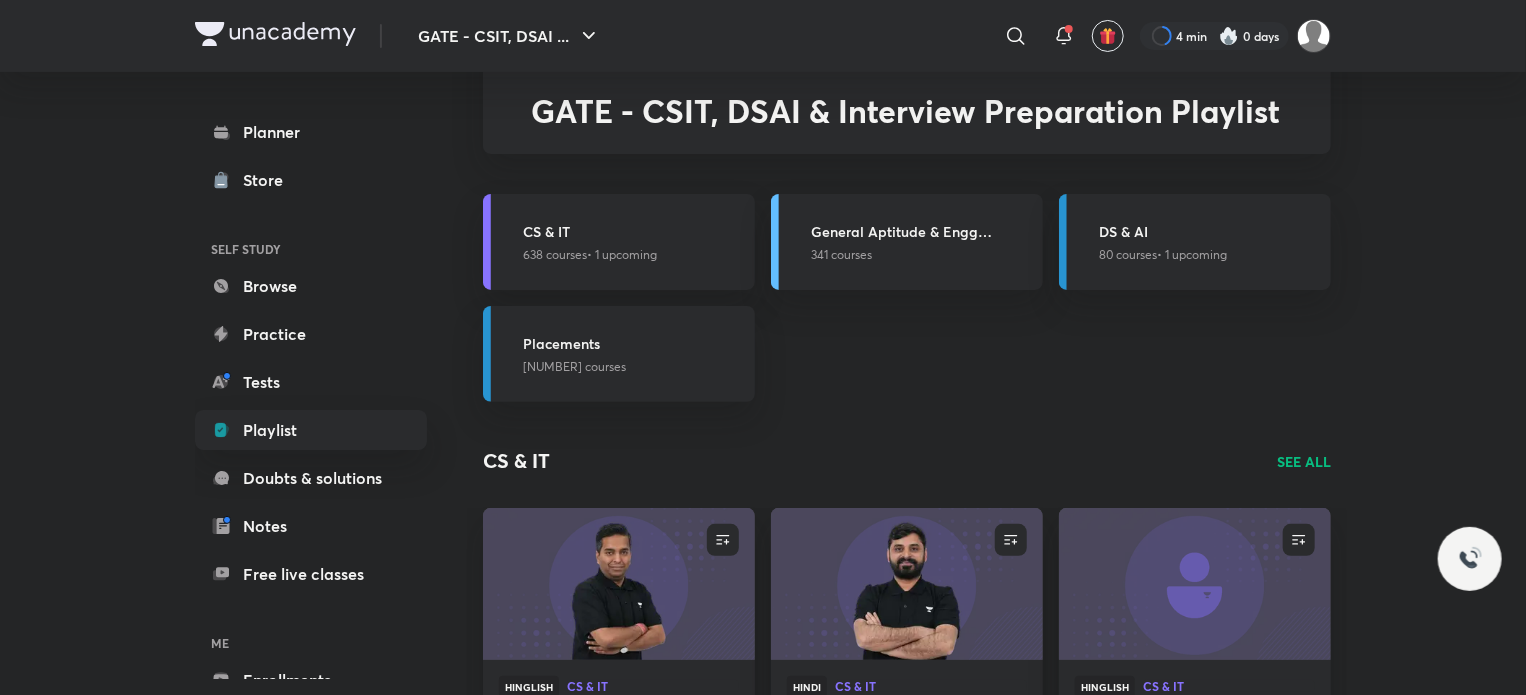 scroll, scrollTop: 500, scrollLeft: 0, axis: vertical 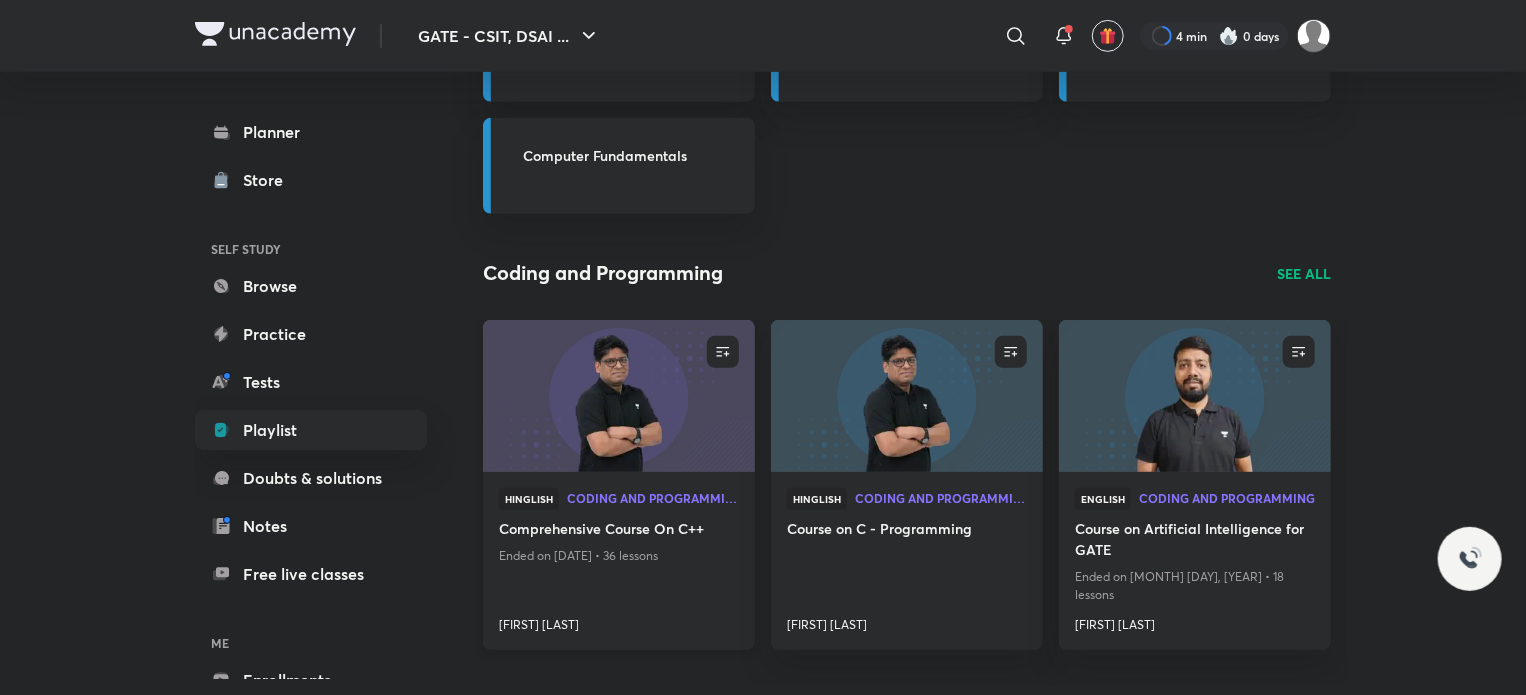 click on "Comprehensive Course On C++" at bounding box center (619, 530) 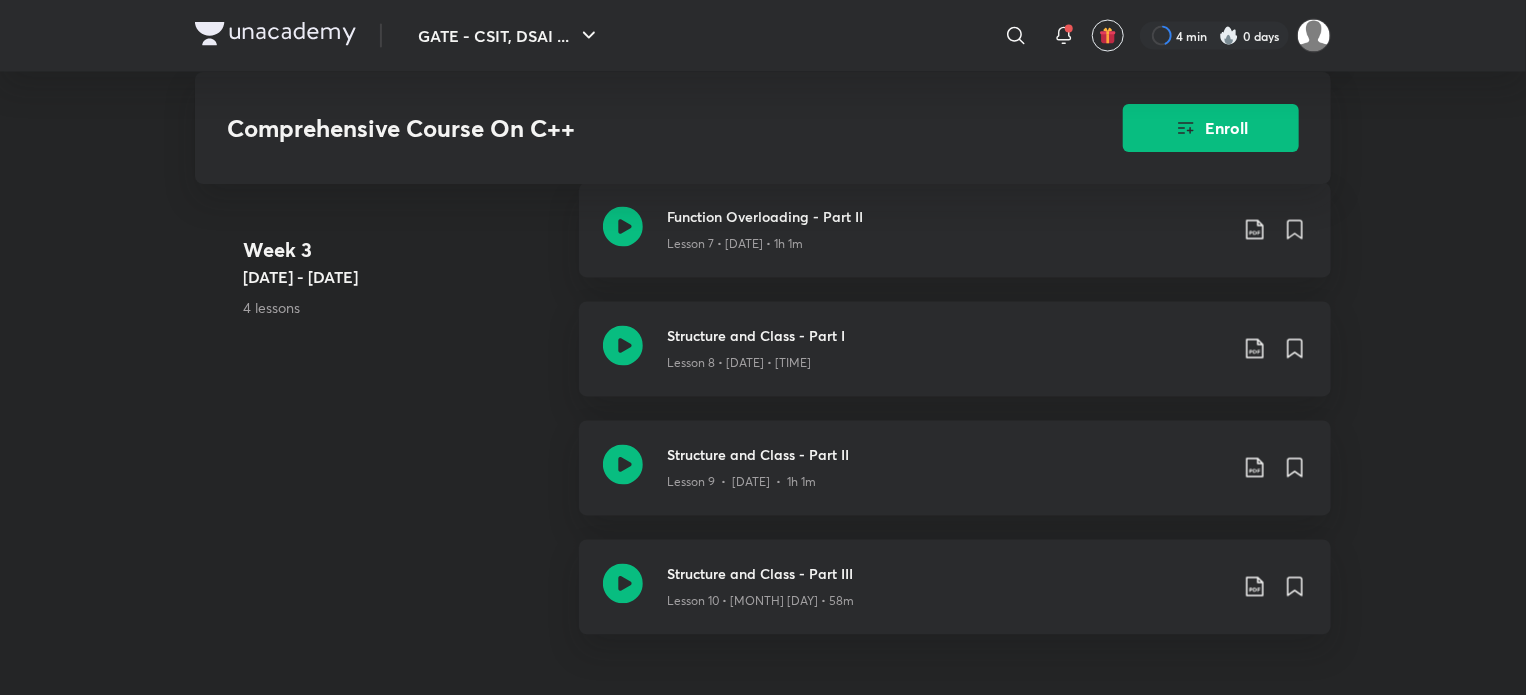 scroll, scrollTop: 2100, scrollLeft: 0, axis: vertical 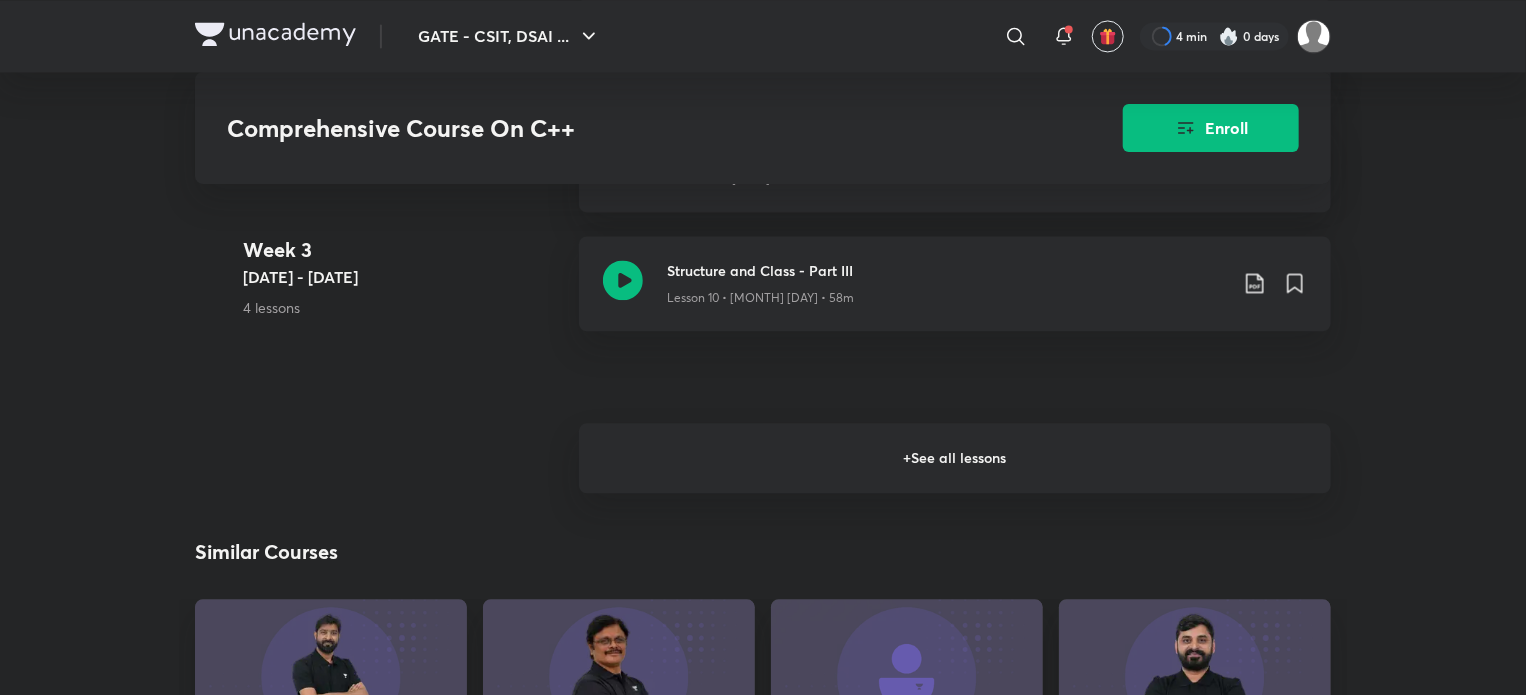 click on "+  See all lessons" at bounding box center (955, 458) 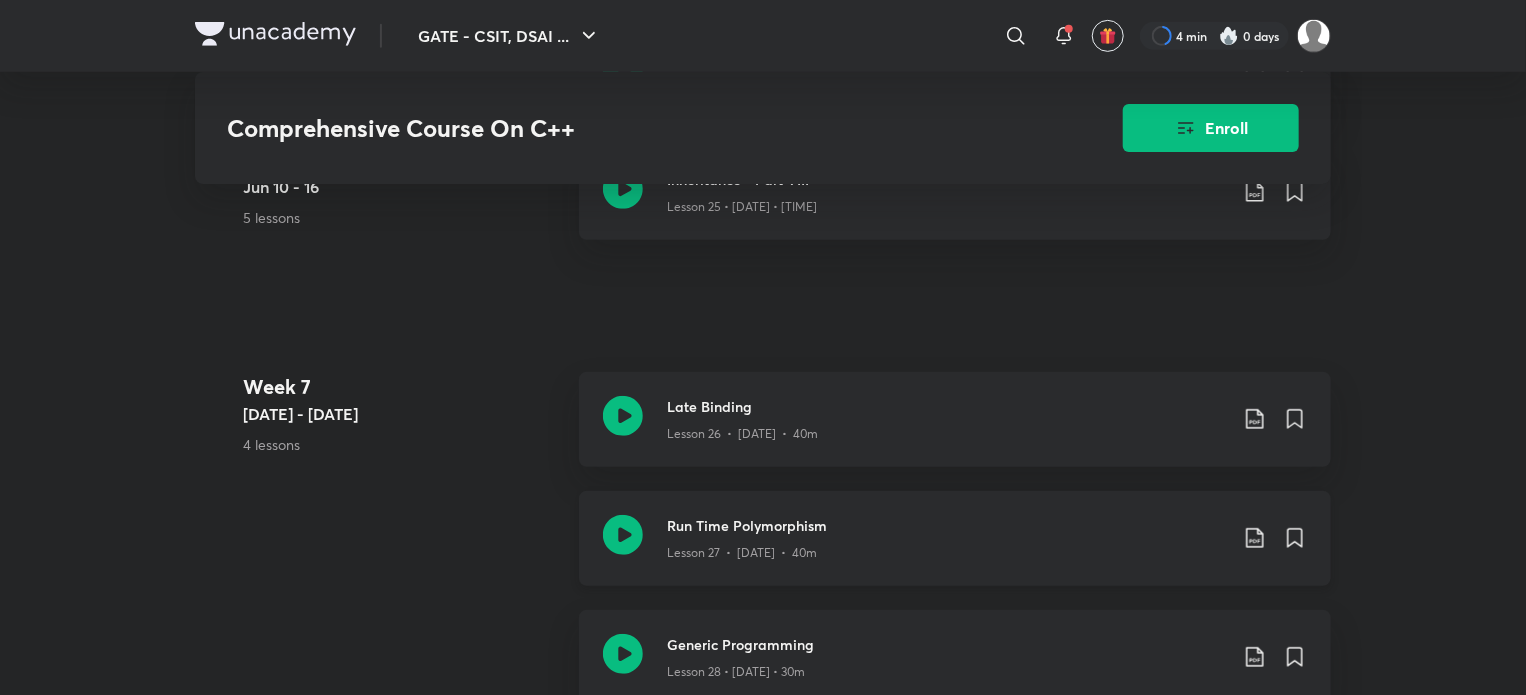 scroll, scrollTop: 4500, scrollLeft: 0, axis: vertical 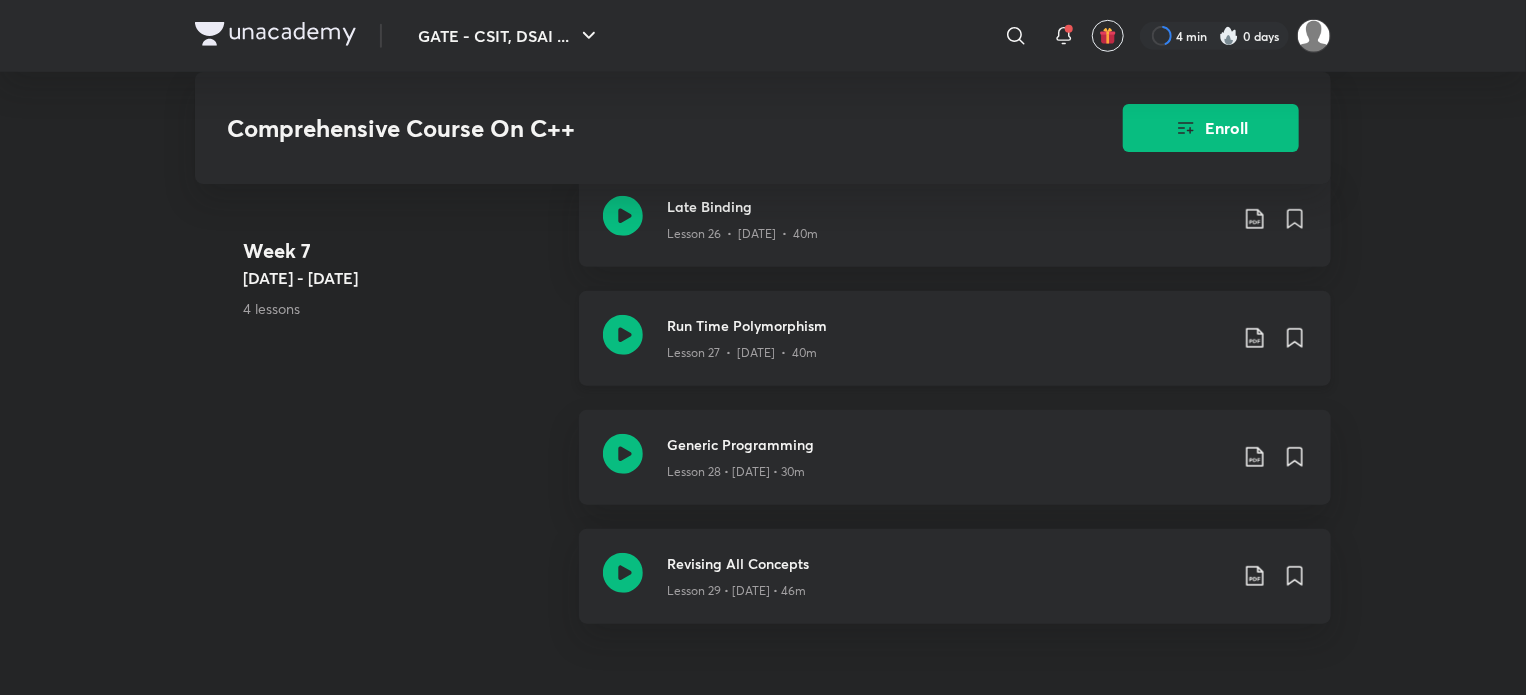 click 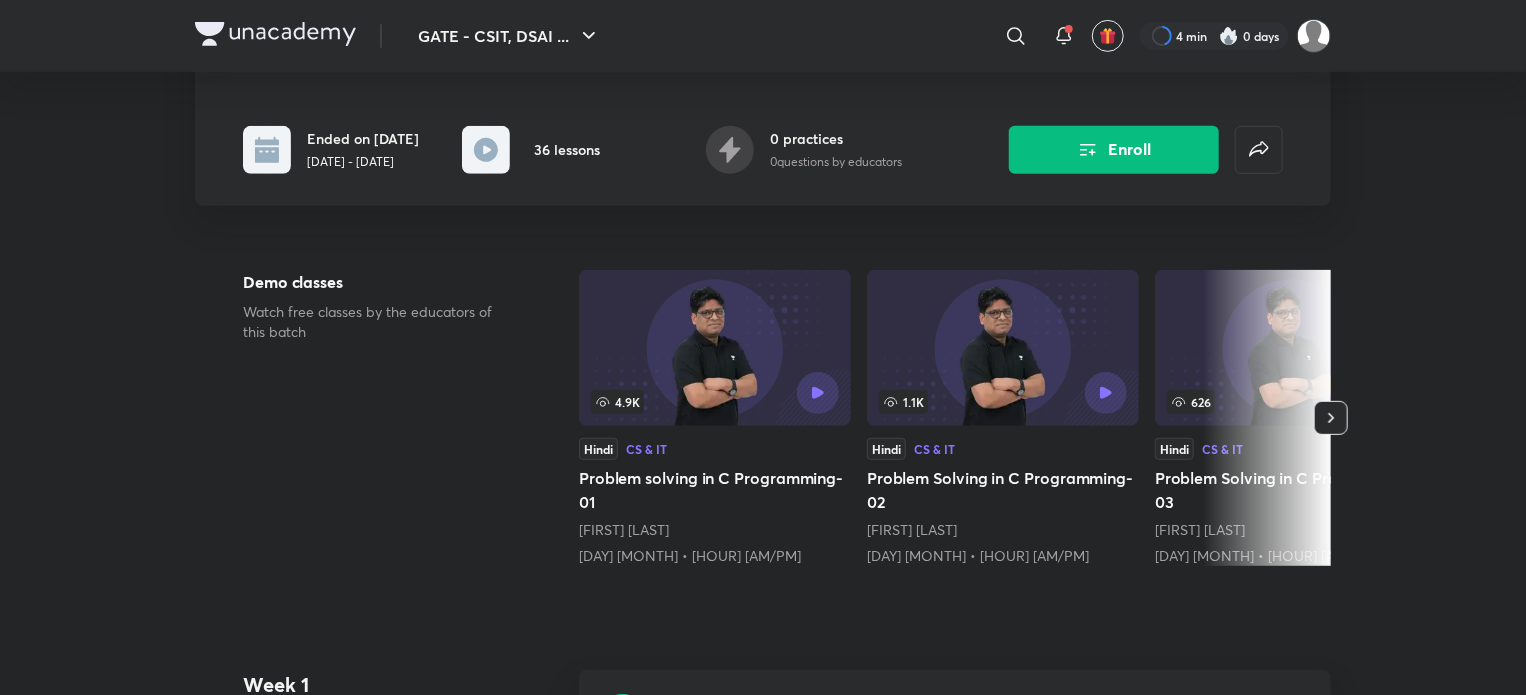 scroll, scrollTop: 500, scrollLeft: 0, axis: vertical 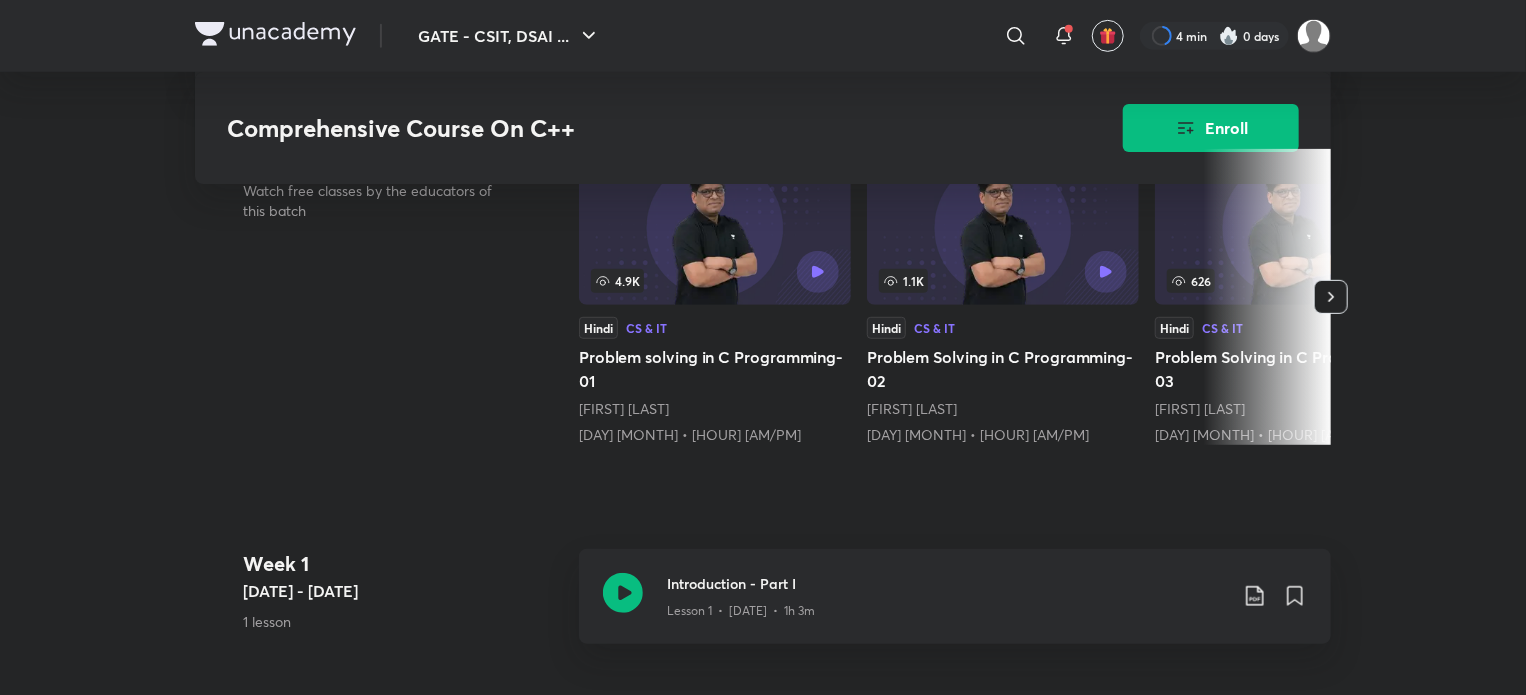 click at bounding box center (1331, 297) 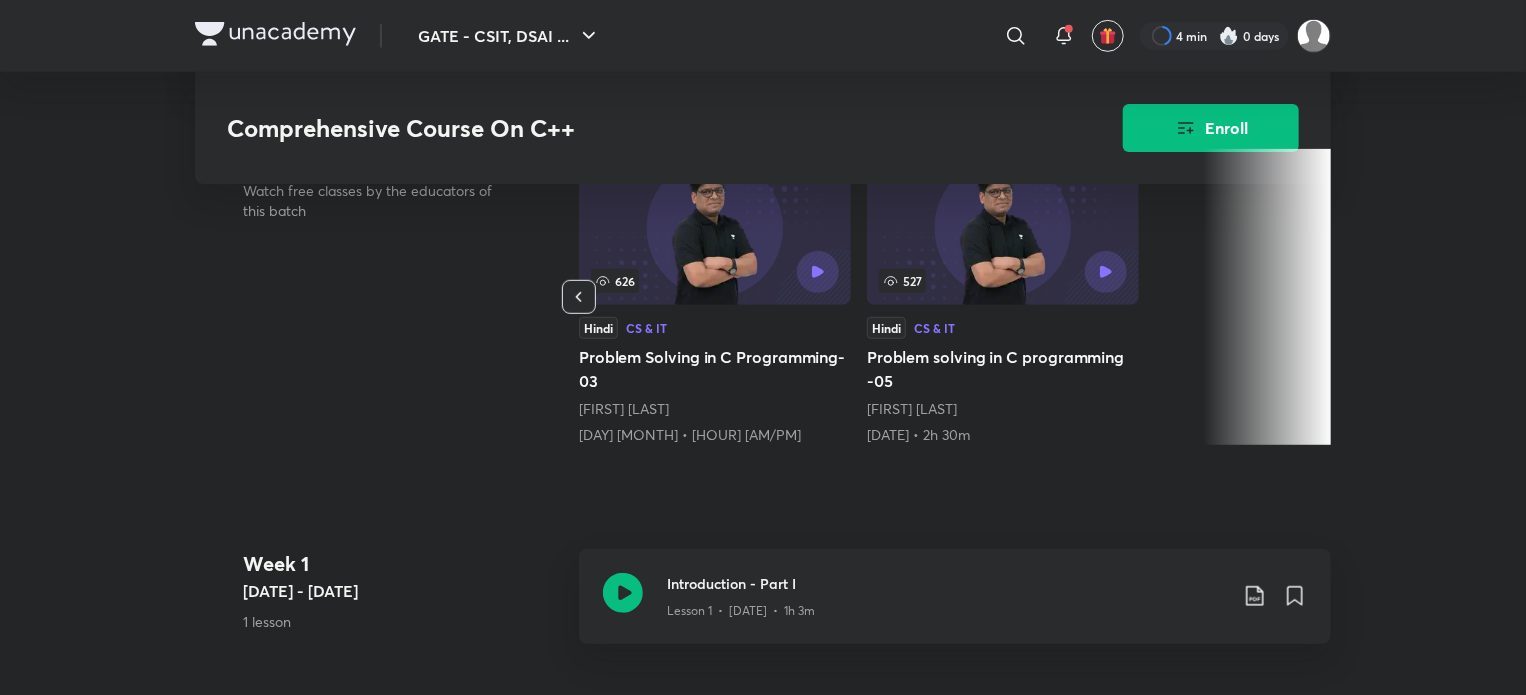 click on "GATE - CSIT, DSAI  ... ​ 4 min 0 days Comprehensive Course On C++ Enroll GATE - CSIT, DSAI & Interview Preparation Plus Syllabus Placements Hinglish Comprehensive Course On C++ Pankaj Sharma In this course educator Pankaj Sharma will cover C++. C++ is a leading programming language used in game development, virtual reality, real-time simulation and high-frequency trading, where efficiency and speed ...  Read more Ended on Jul 14 May 10 - Jul 14, 2024 36 lessons 0 practices 0  questions by educators Enroll Demo classes   Watch free classes by the educators of this batch   4.9K Hindi CS & IT Problem solving in C Programming-01 Pankaj Sharma 22nd Mar • 4h 30m   1.1K Hindi CS & IT Problem Solving in C Programming-02 Pankaj Sharma 23rd Mar • 2h    626 Hindi CS & IT Problem Solving in C Programming-03 Pankaj Sharma 23rd Mar • 2h    527 Hindi CS & IT Problem solving in C programming -05 Pankaj Sharma 30th Mar • 2h 30m Week 1 May 6 - 12 1 lesson Introduction - Part I Week 2 May 13 - 19 5 lessons Week 3 UPSC" at bounding box center (763, 3267) 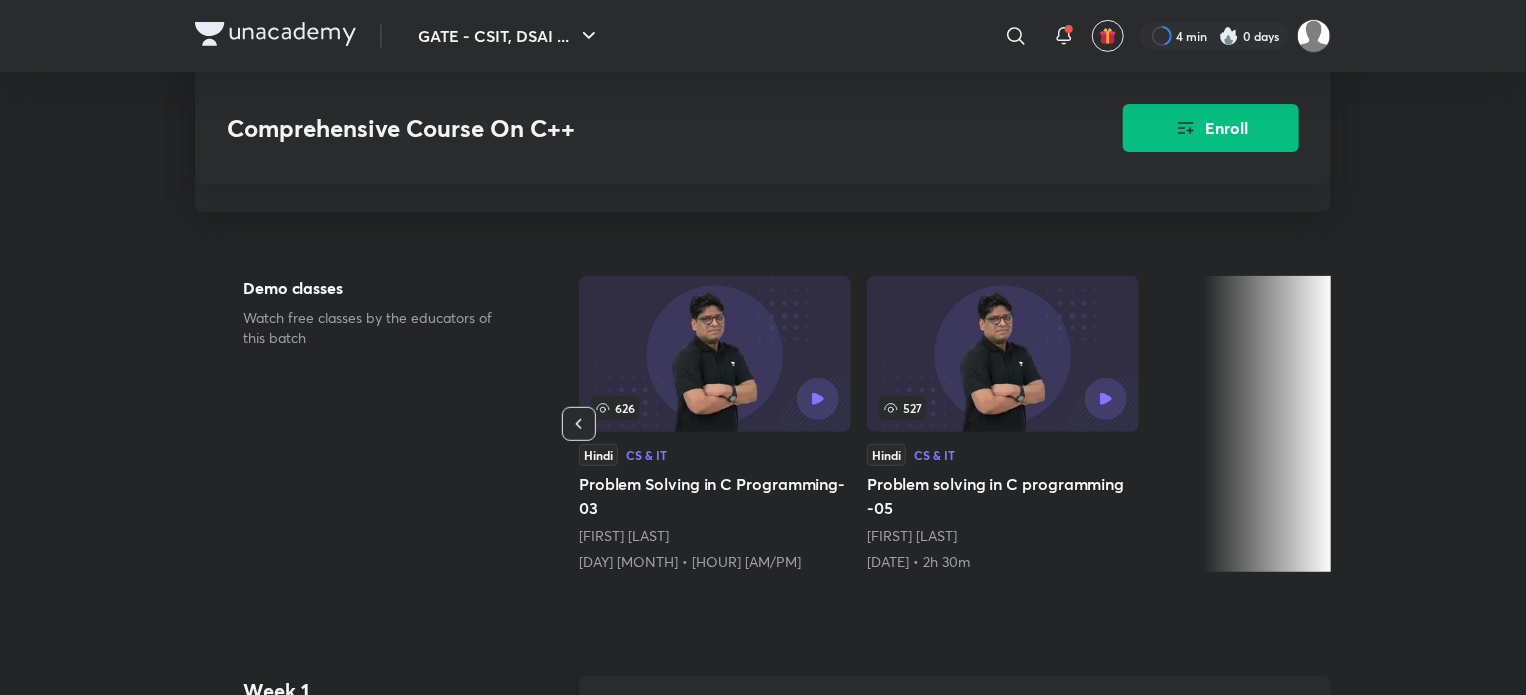 scroll, scrollTop: 0, scrollLeft: 0, axis: both 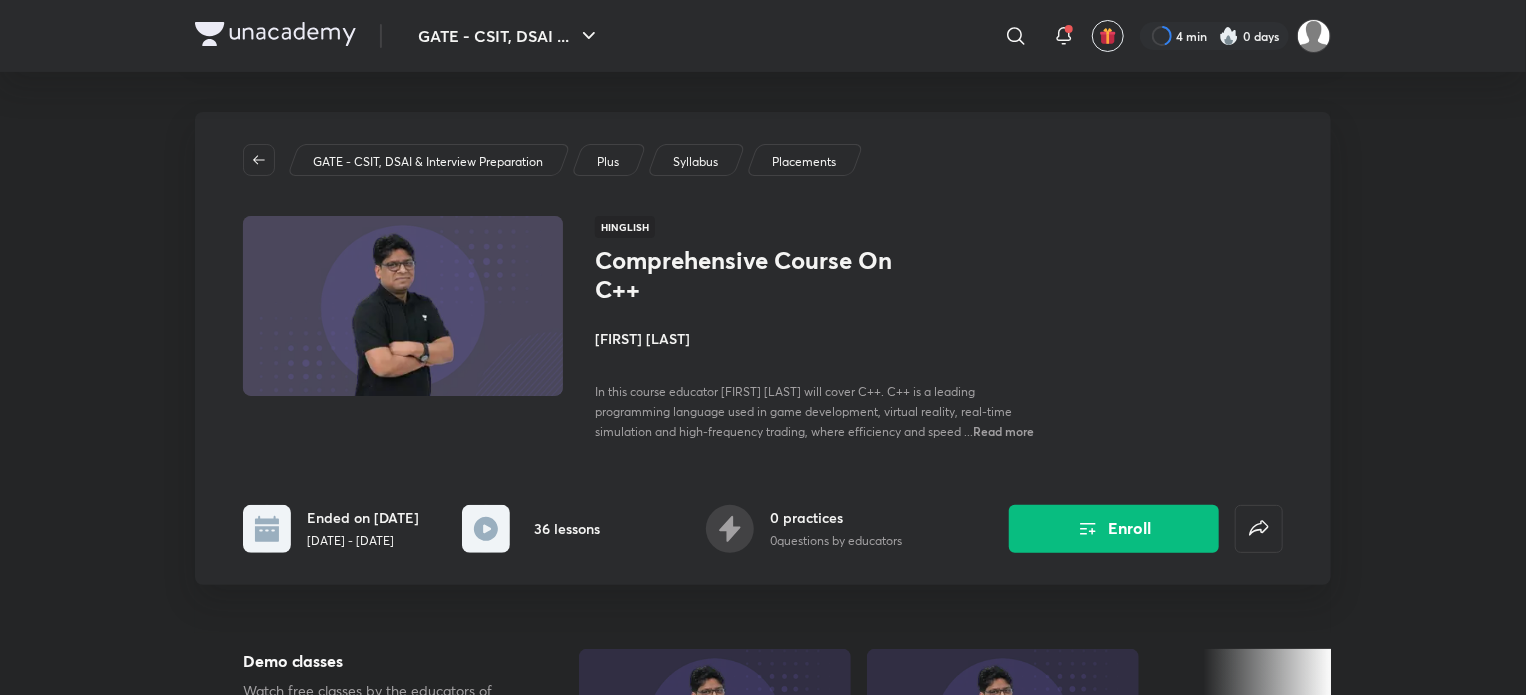 click on "GATE - CSIT, DSAI & Interview Preparation" at bounding box center [428, 162] 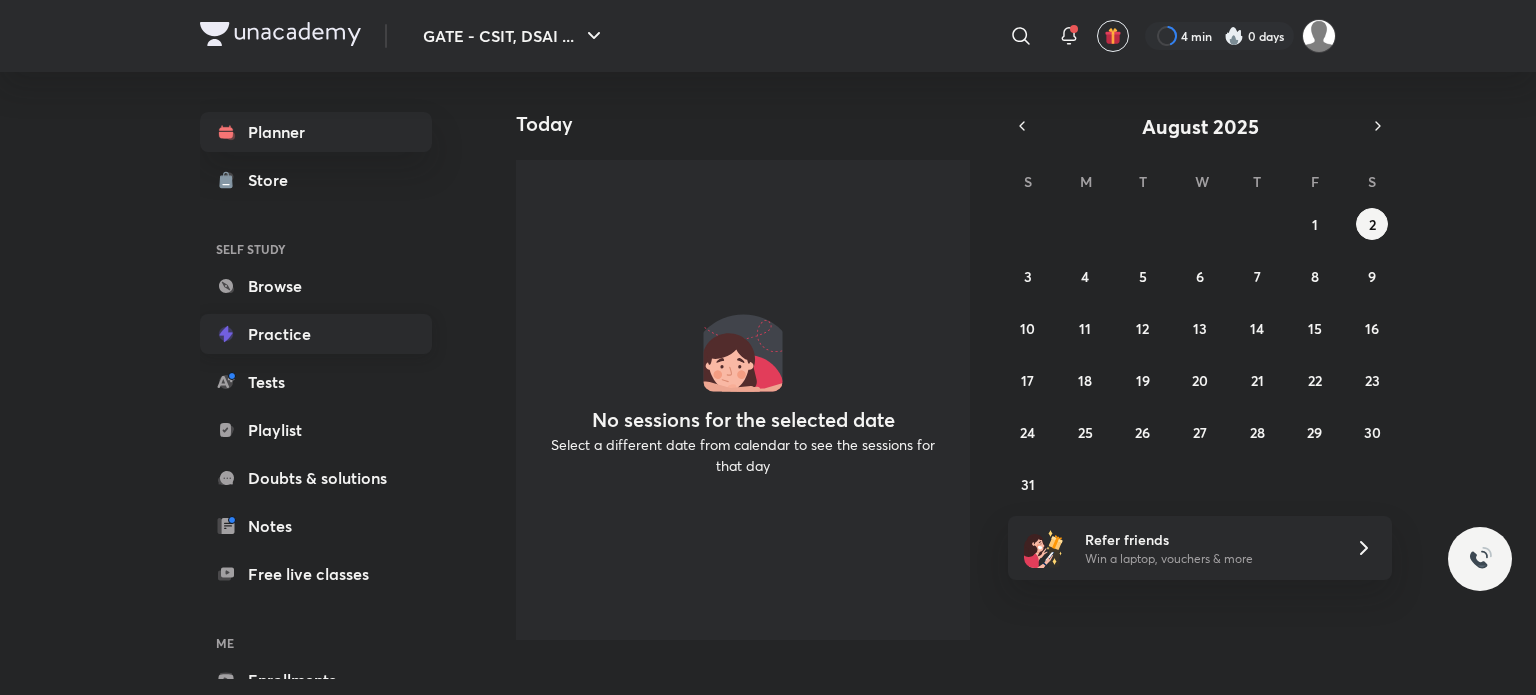 click on "Practice" at bounding box center (316, 334) 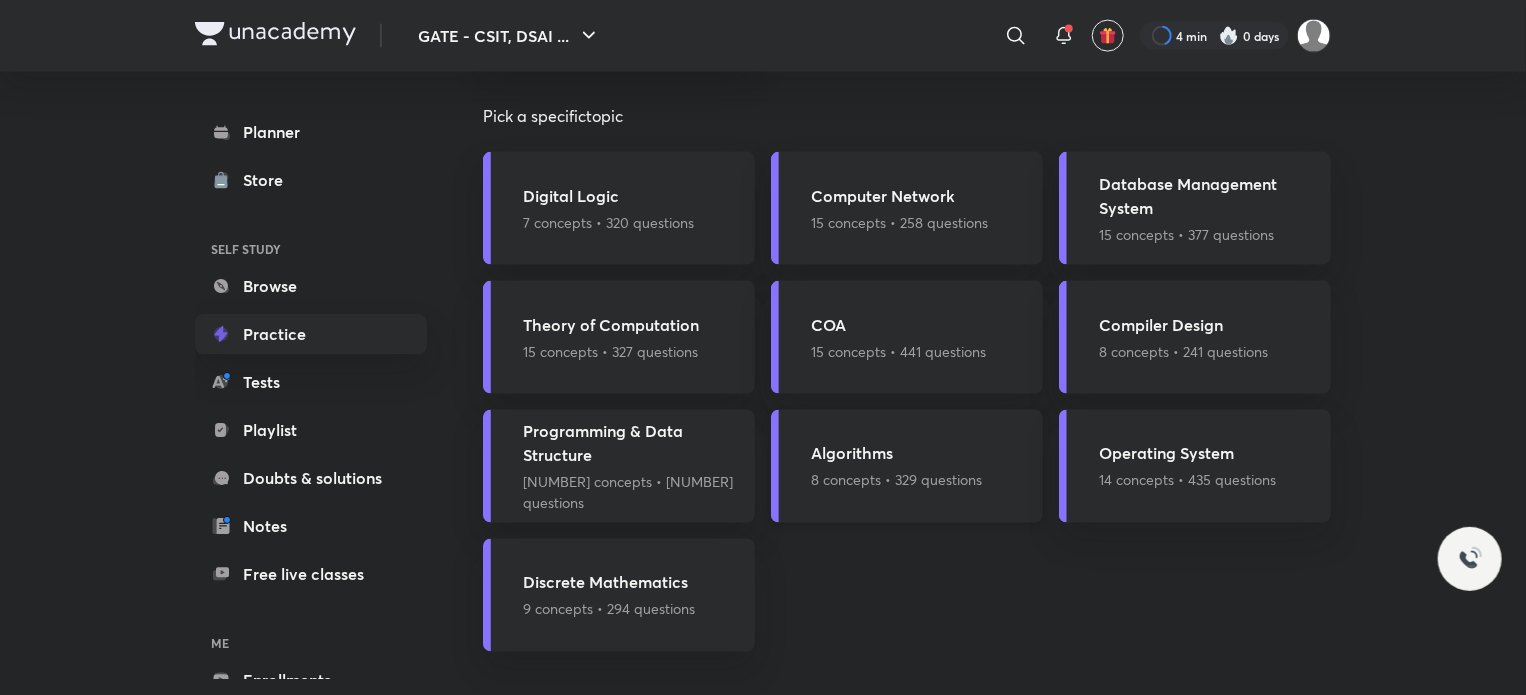 scroll, scrollTop: 1488, scrollLeft: 0, axis: vertical 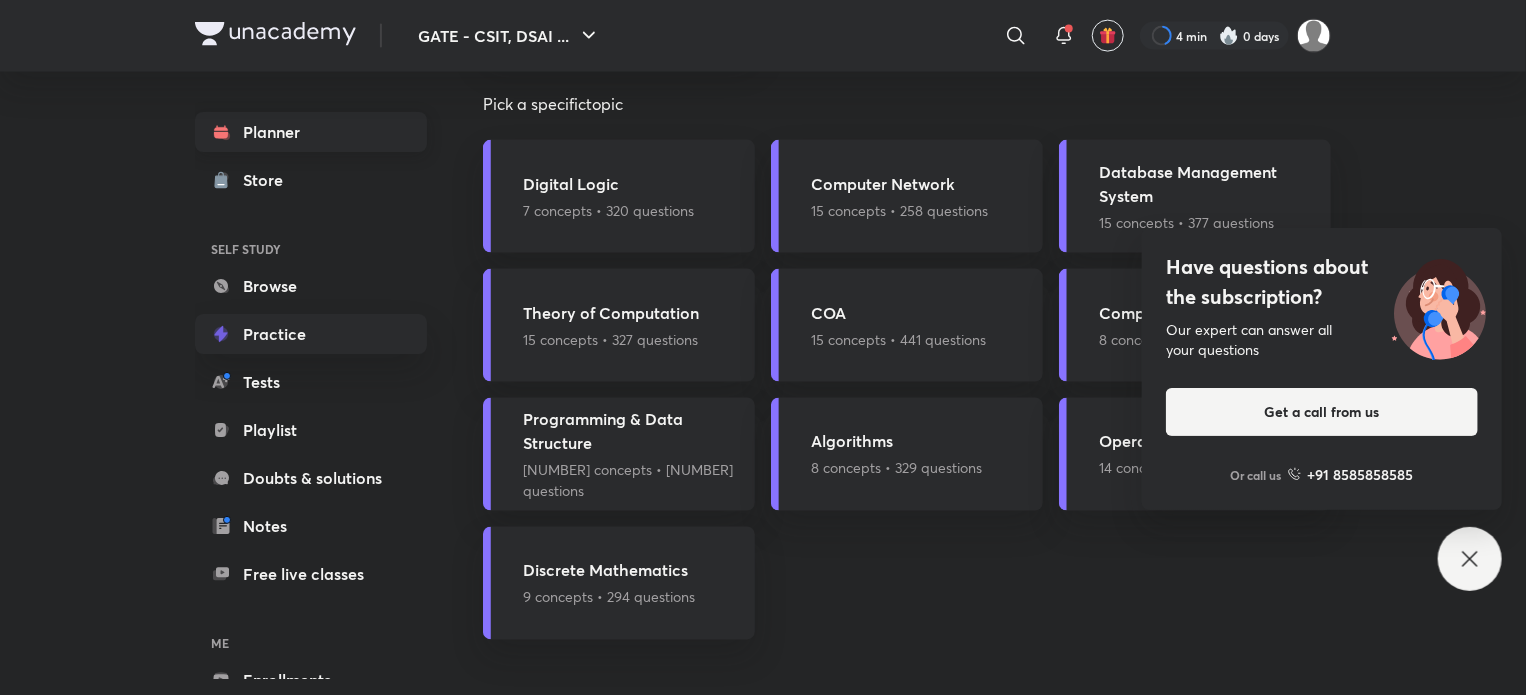 click on "Planner" at bounding box center (311, 132) 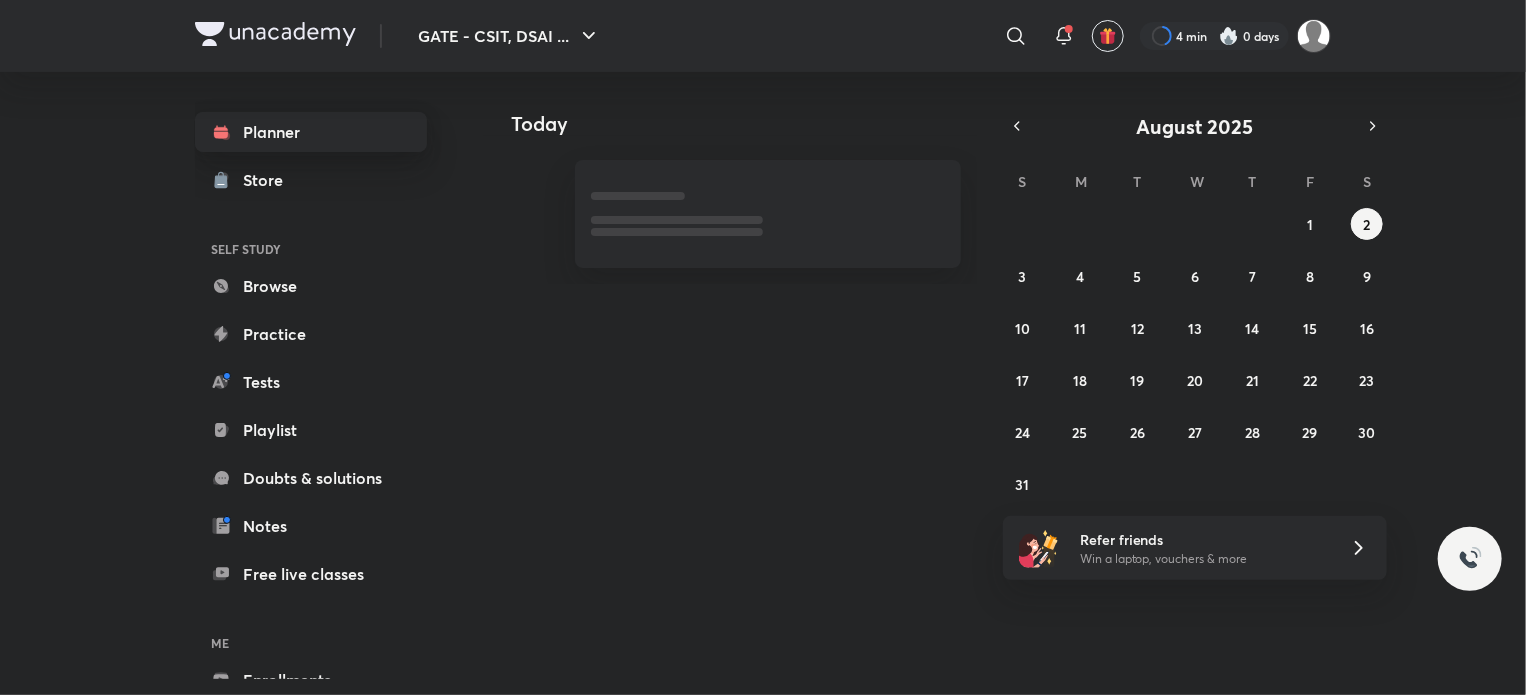 scroll, scrollTop: 0, scrollLeft: 0, axis: both 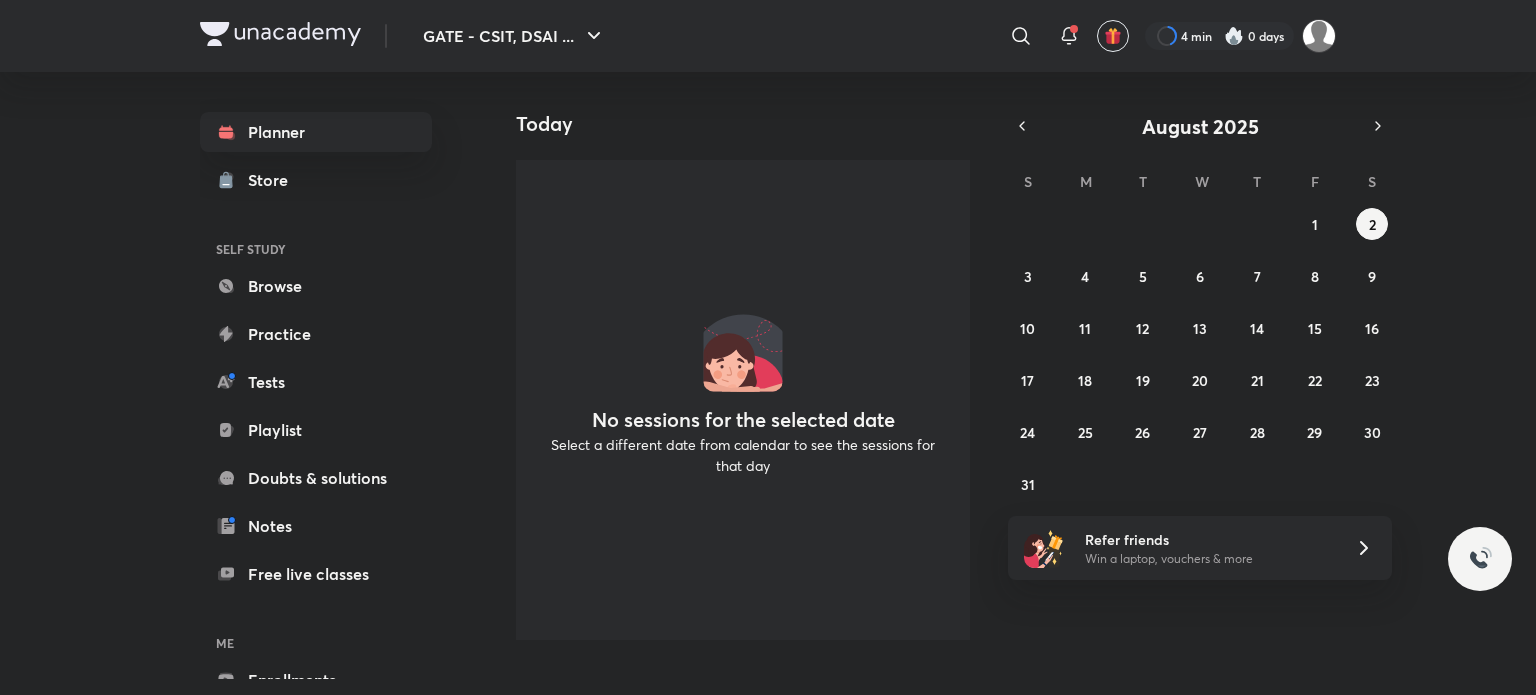 click on "Select a different date from calendar to see the sessions for that day" at bounding box center [743, 455] 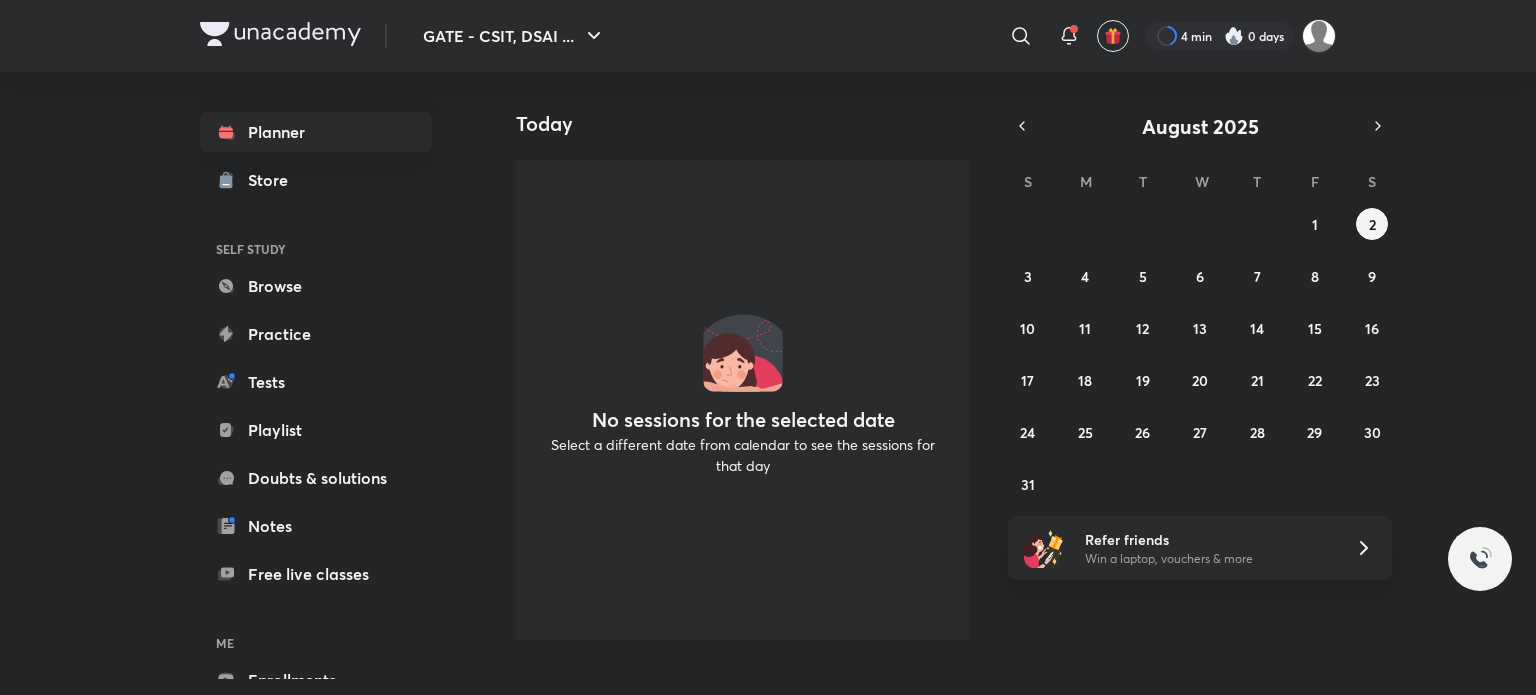 click on "Win a laptop, vouchers & more" at bounding box center [1208, 559] 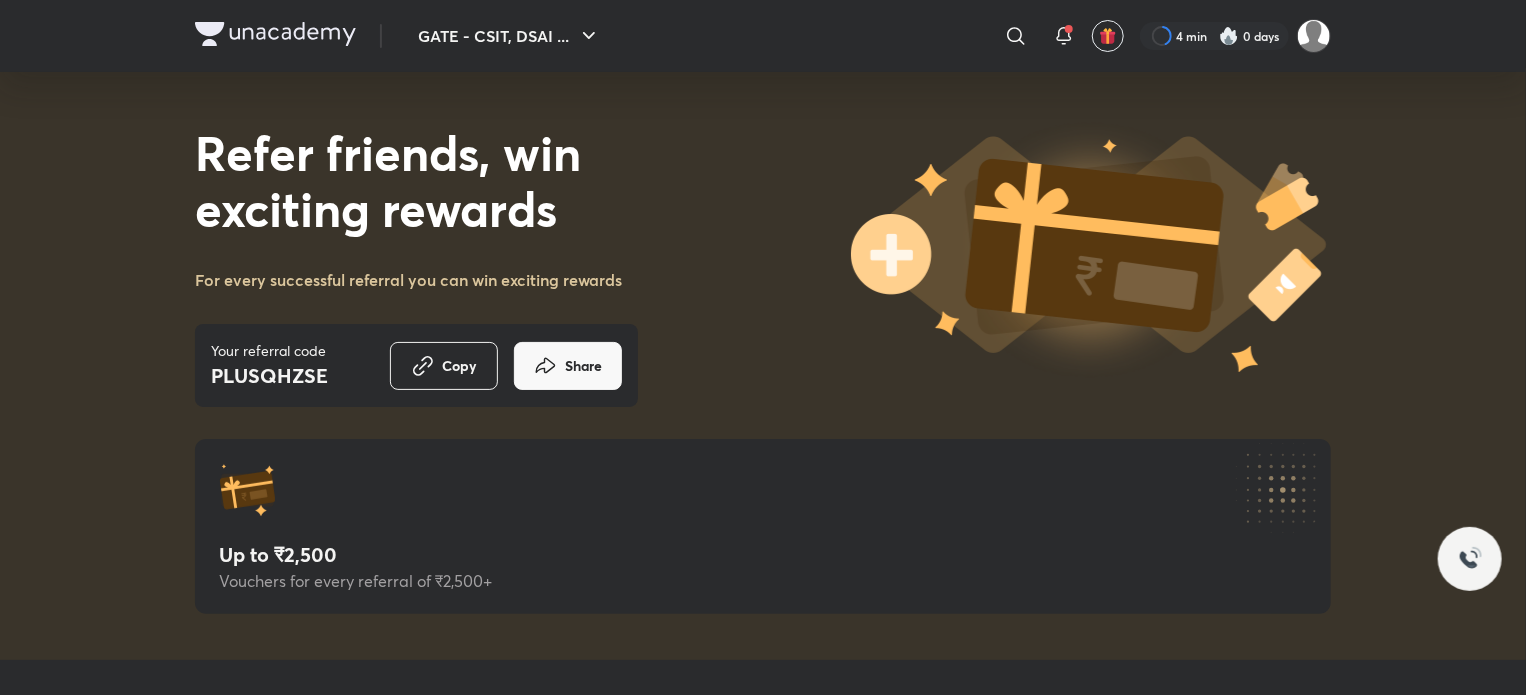 scroll, scrollTop: 0, scrollLeft: 0, axis: both 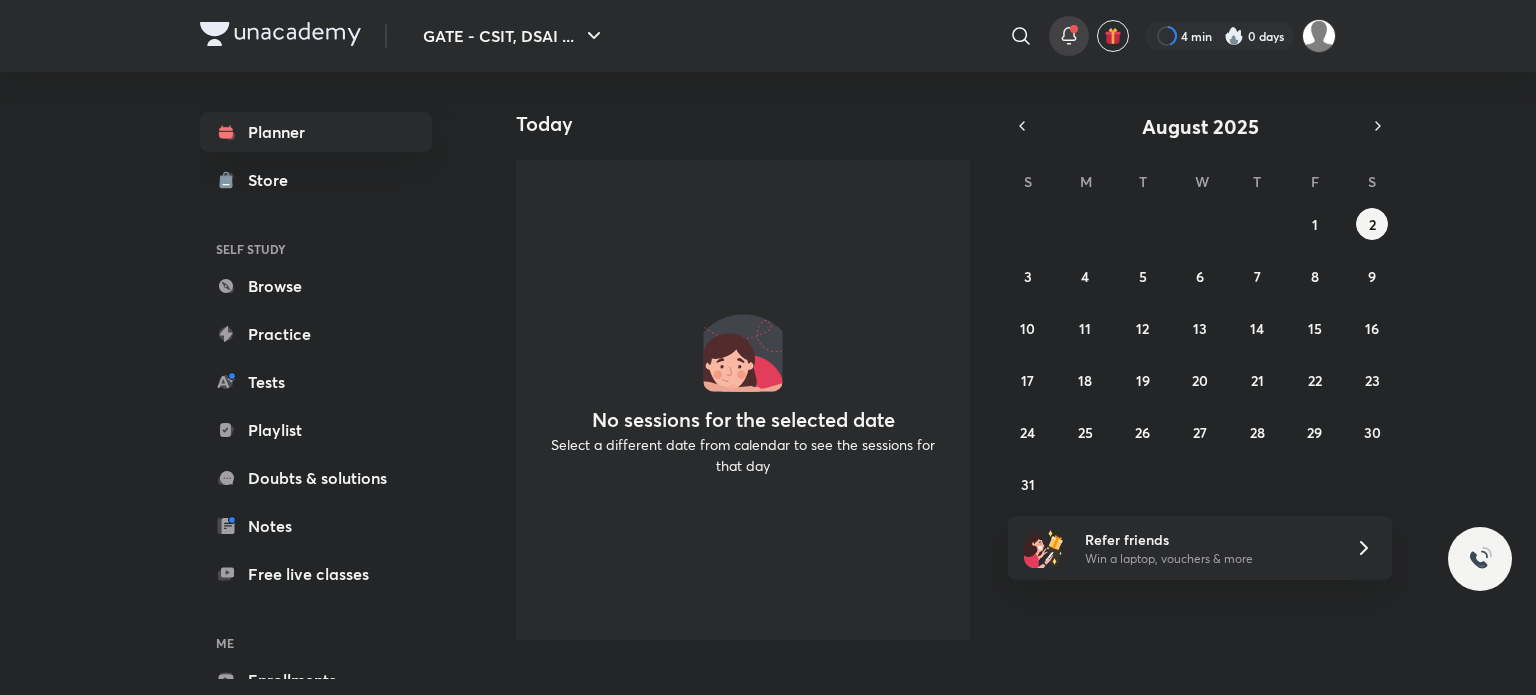 click 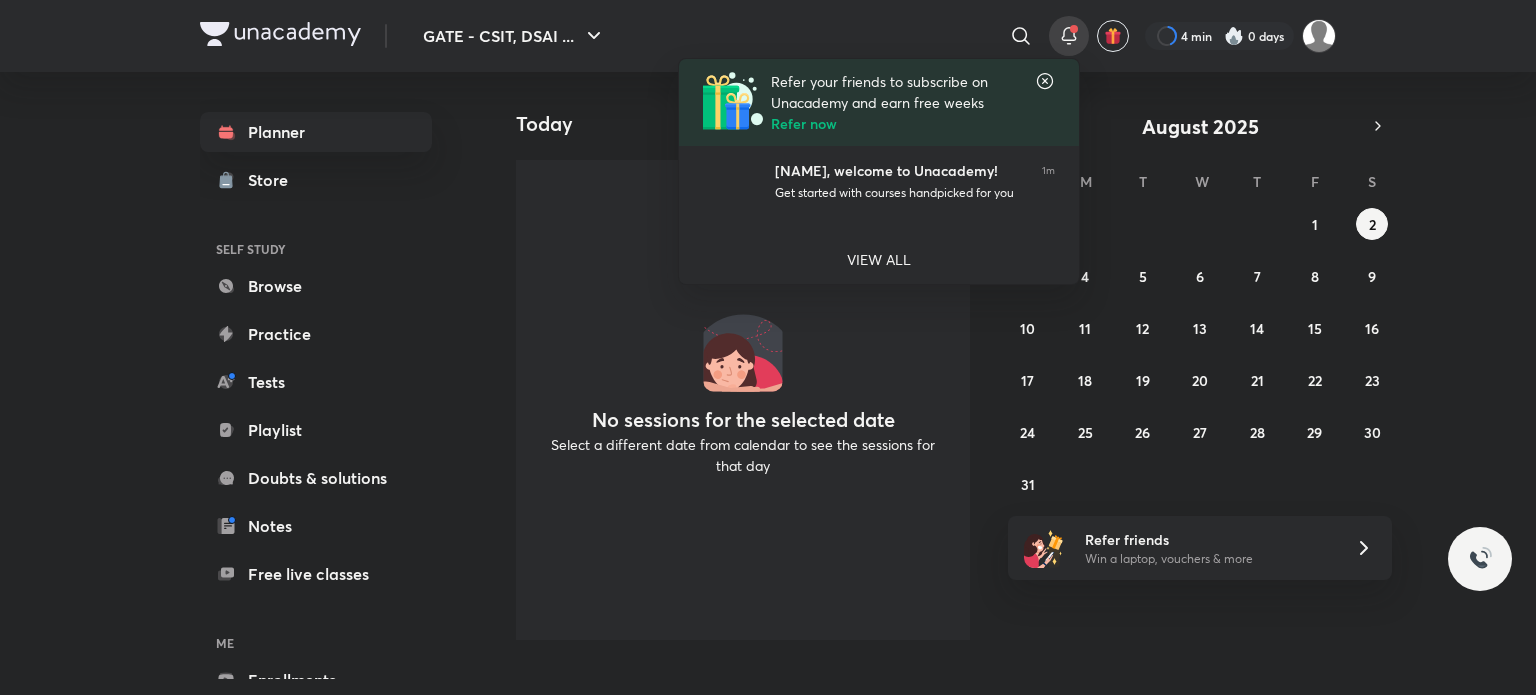 click 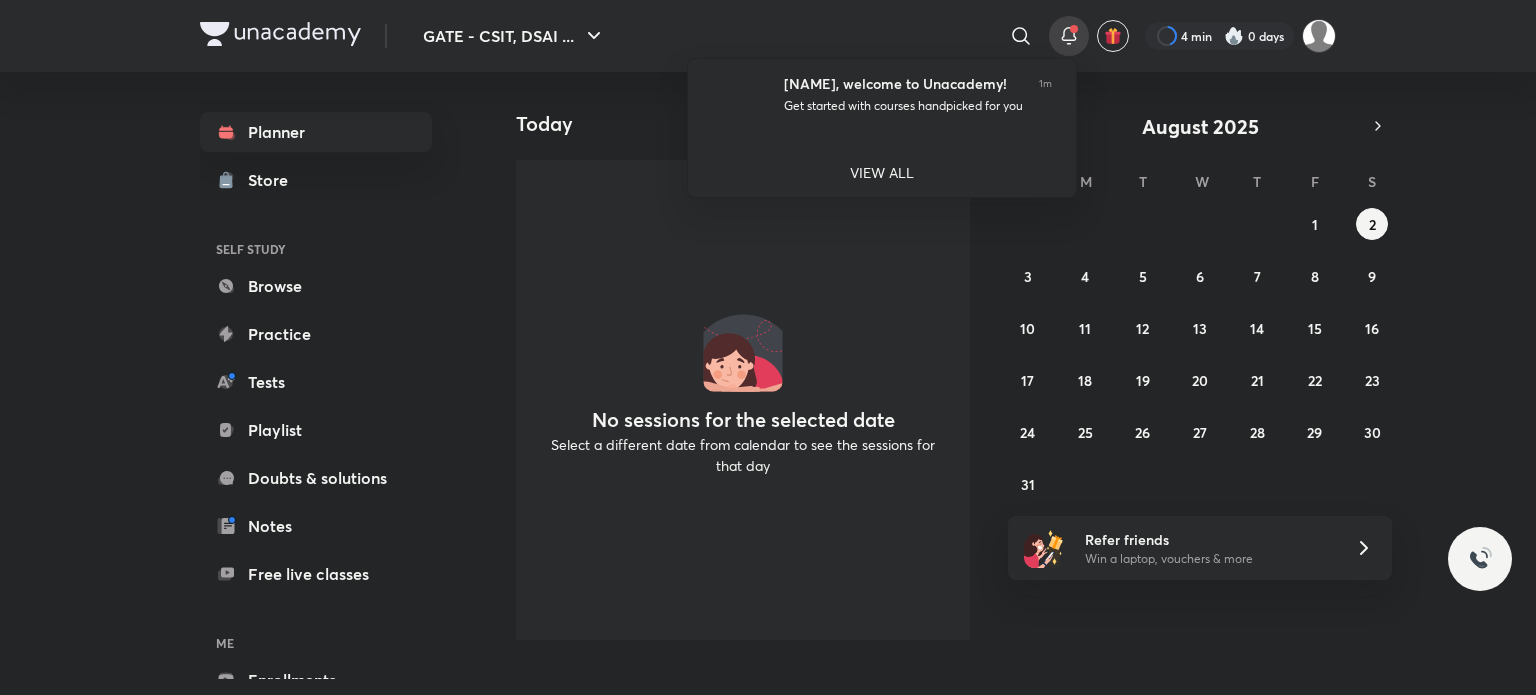 click at bounding box center [768, 347] 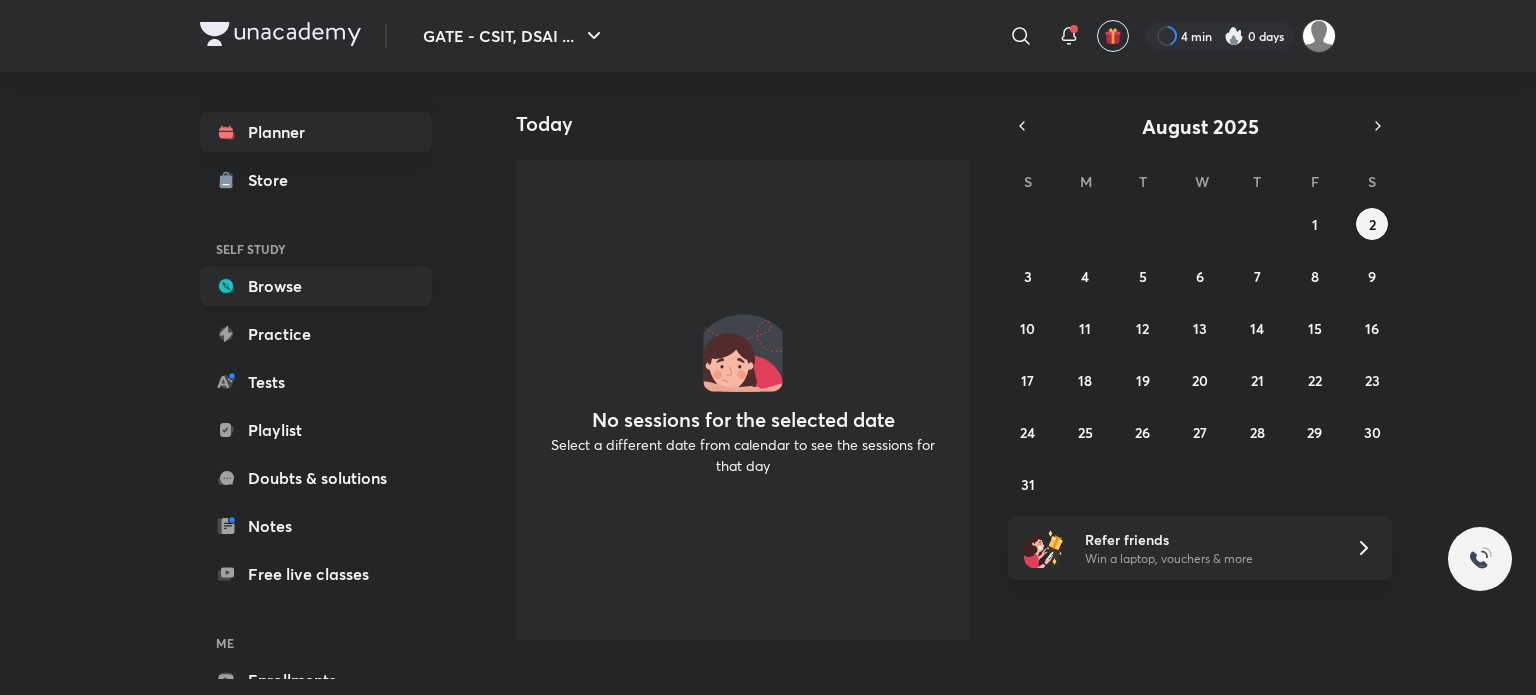 click on "Browse" at bounding box center [316, 286] 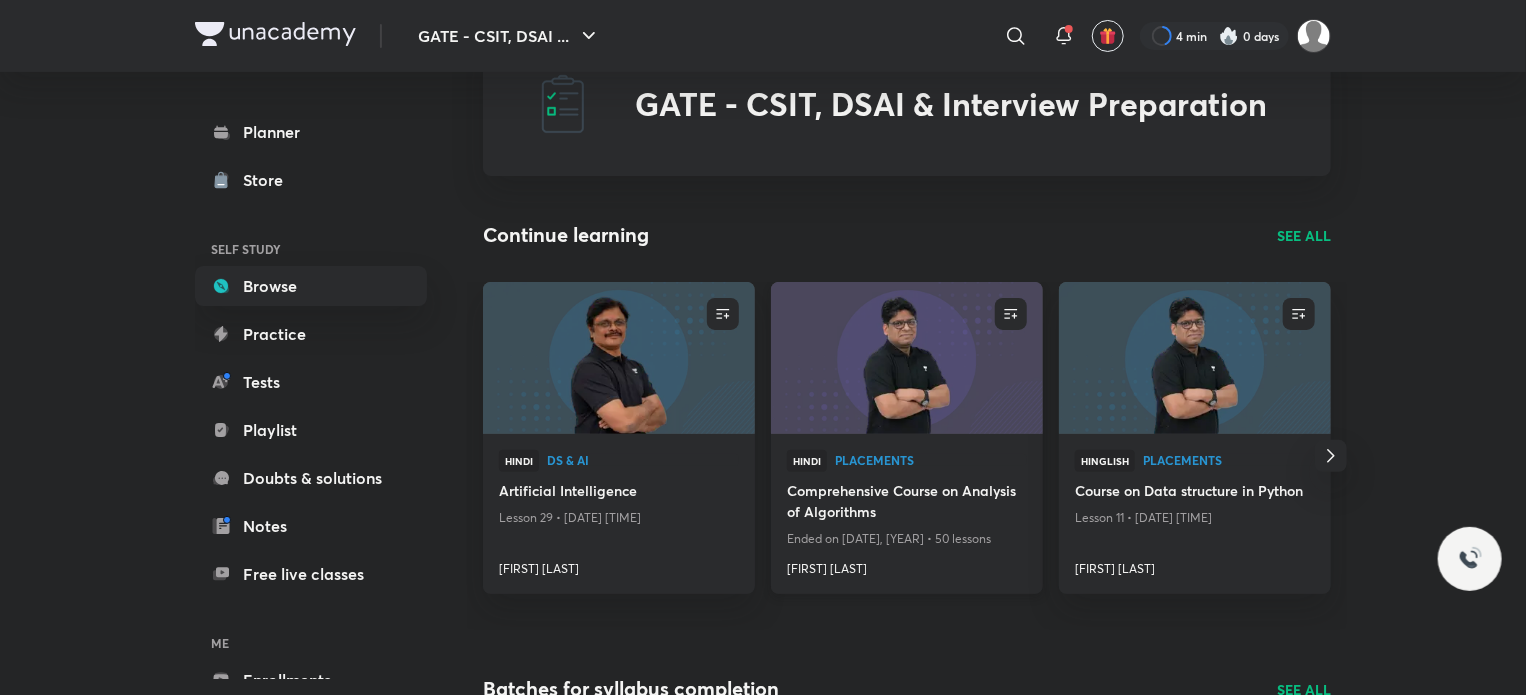 scroll, scrollTop: 200, scrollLeft: 0, axis: vertical 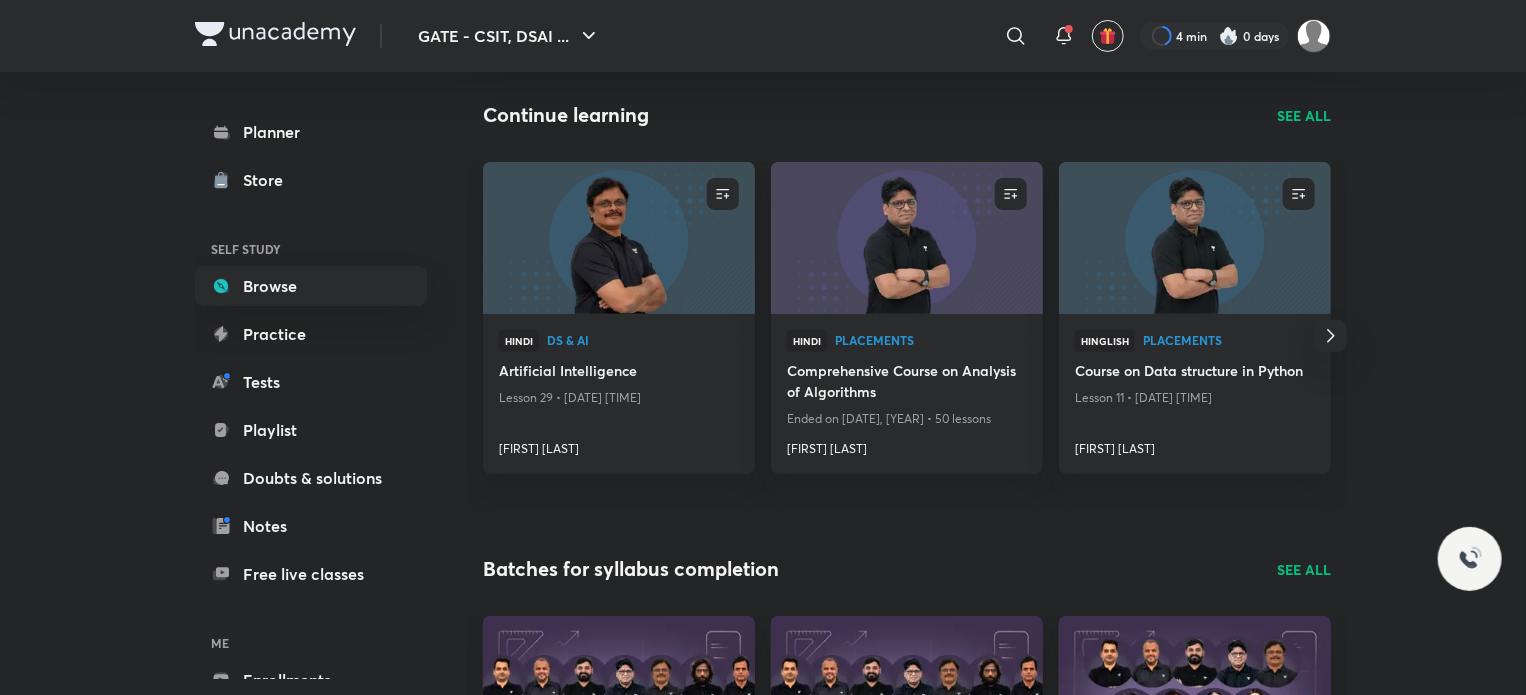 click 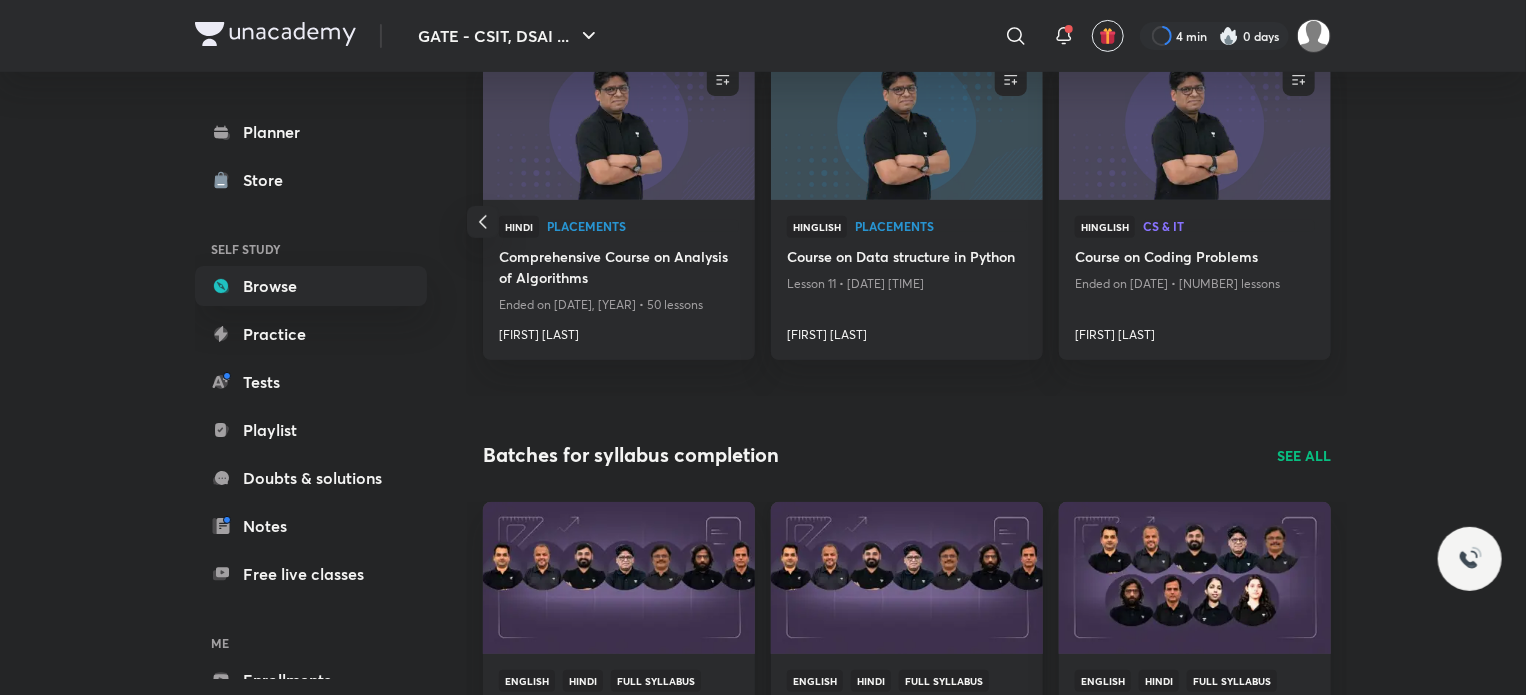 scroll, scrollTop: 0, scrollLeft: 0, axis: both 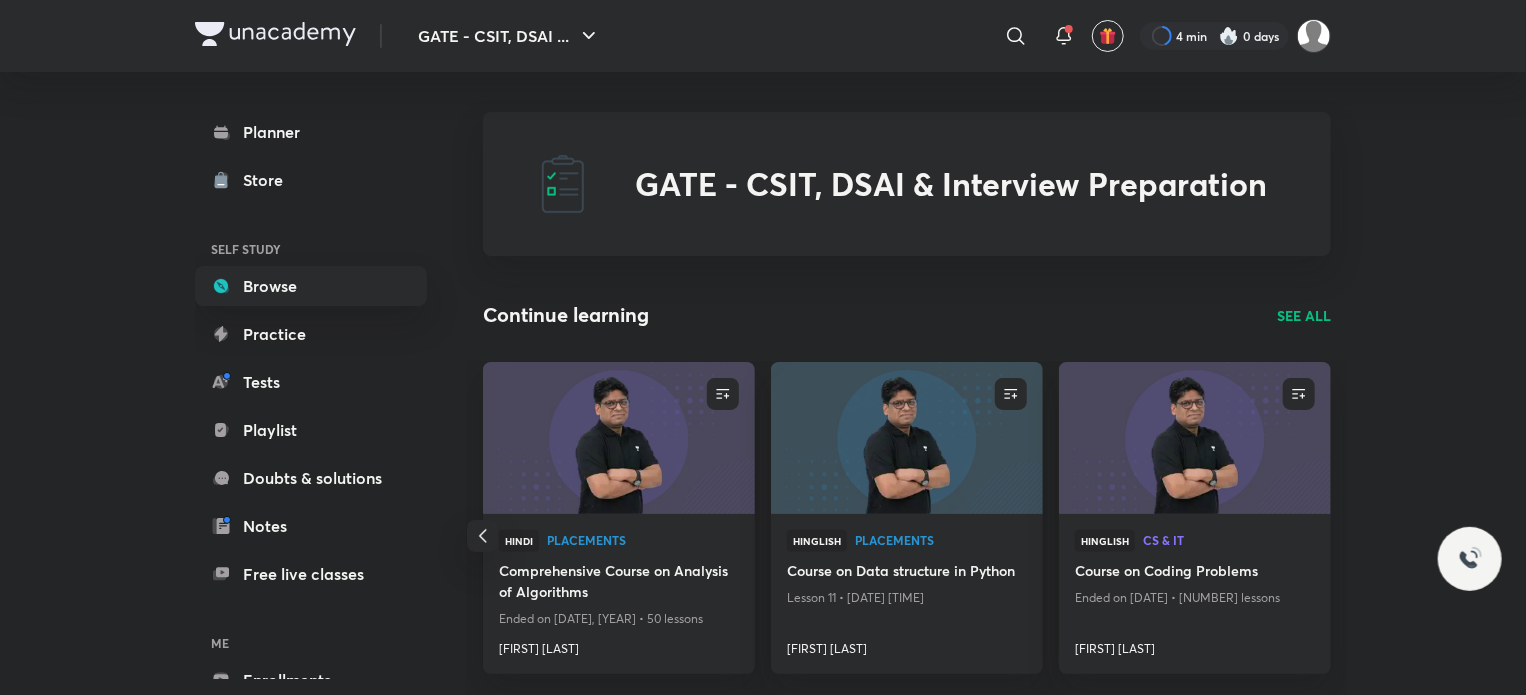 click on "SEE ALL" at bounding box center (1304, 315) 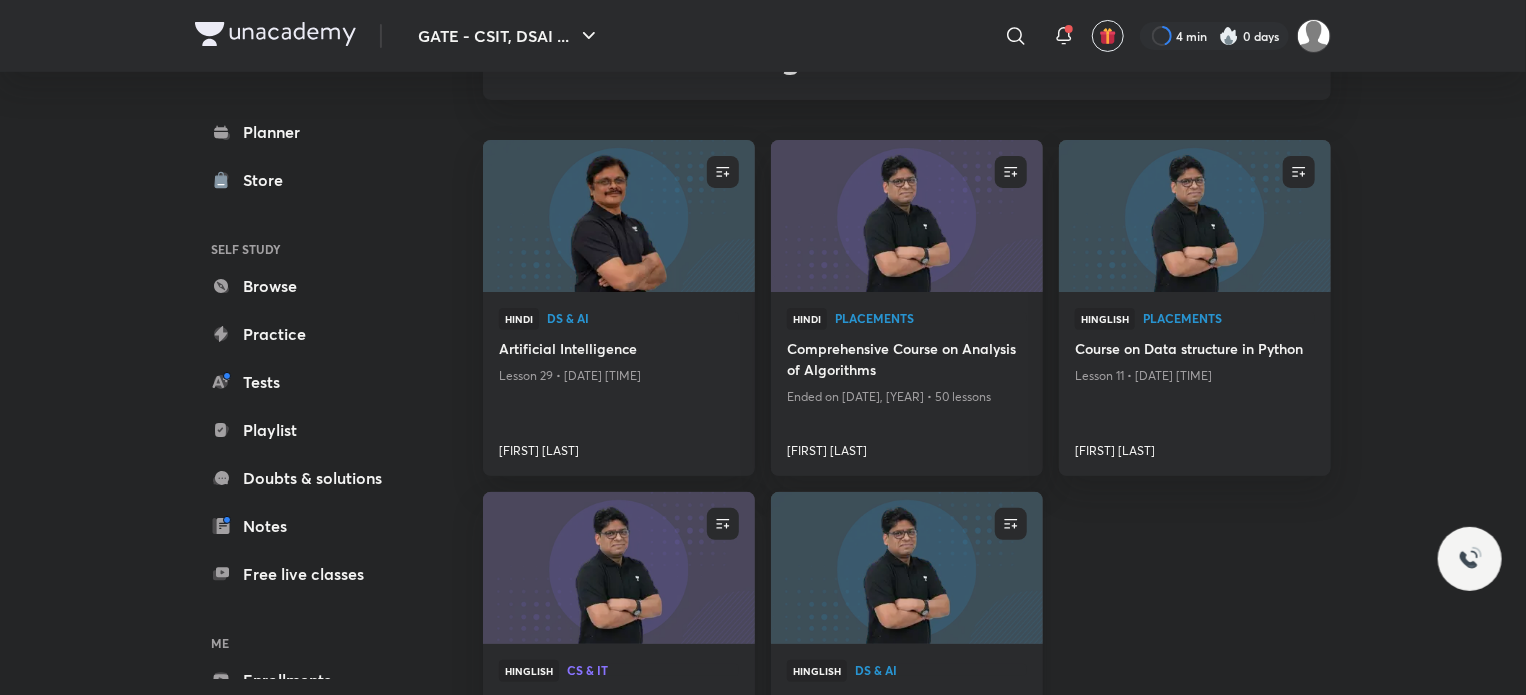 scroll, scrollTop: 299, scrollLeft: 0, axis: vertical 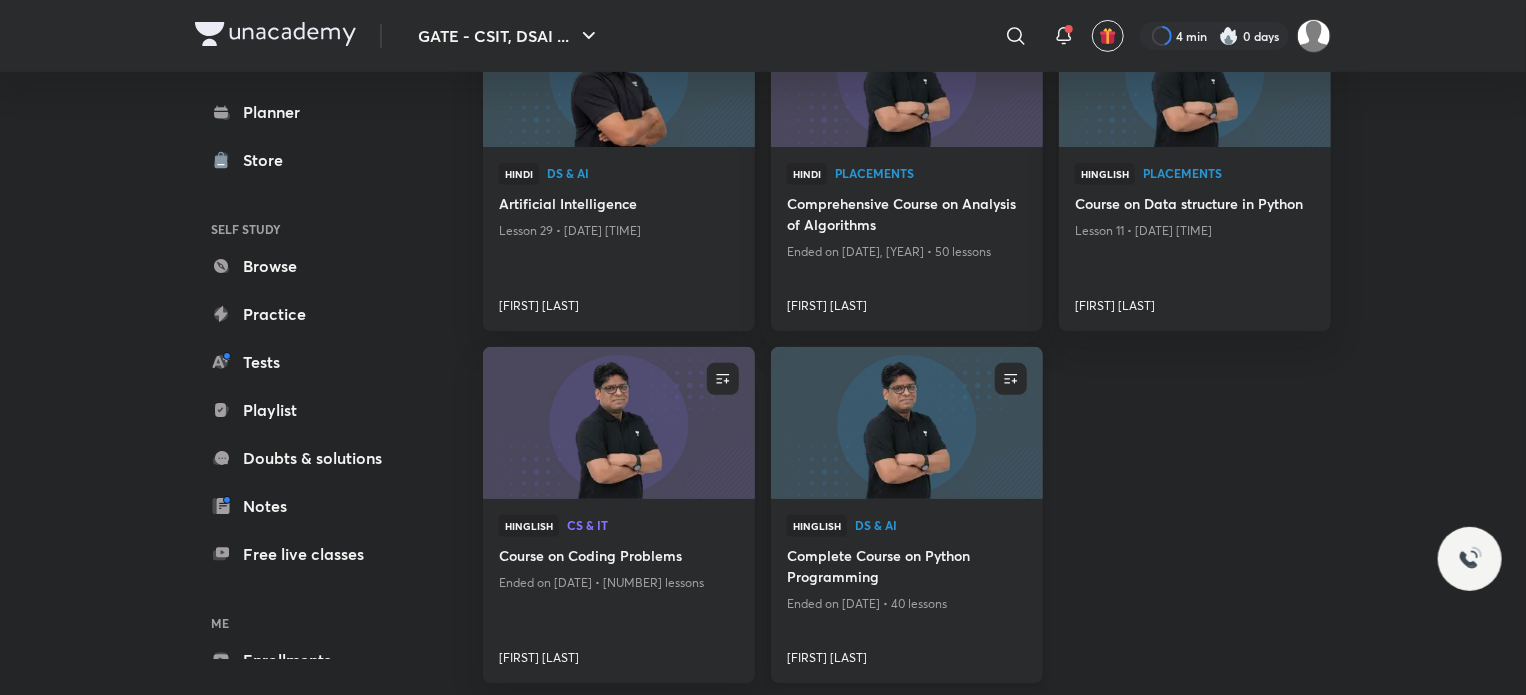 click on "Complete Course on Python Programming" at bounding box center [907, 568] 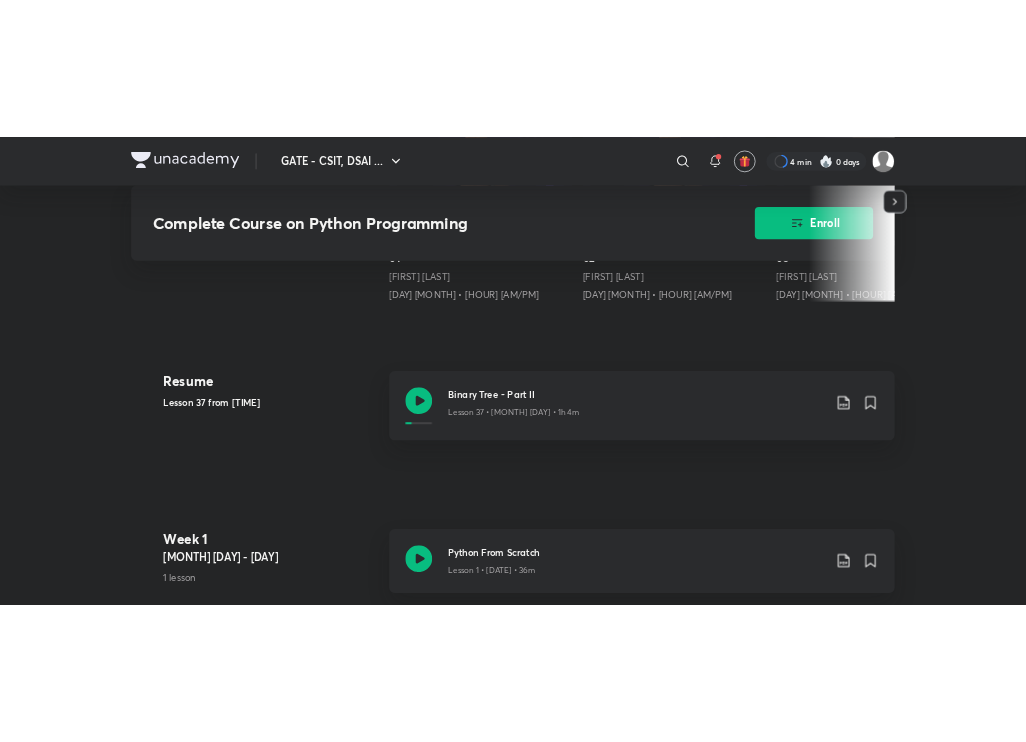 scroll, scrollTop: 900, scrollLeft: 0, axis: vertical 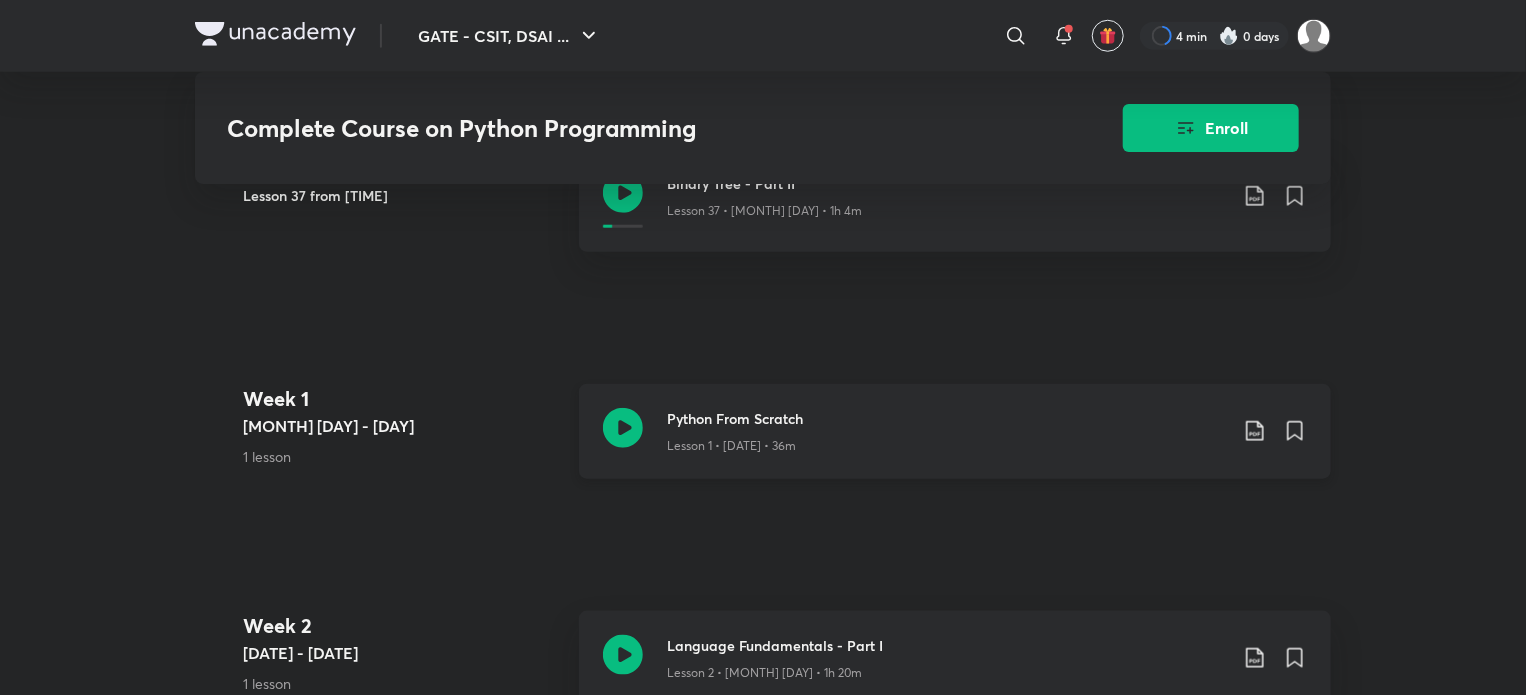 click 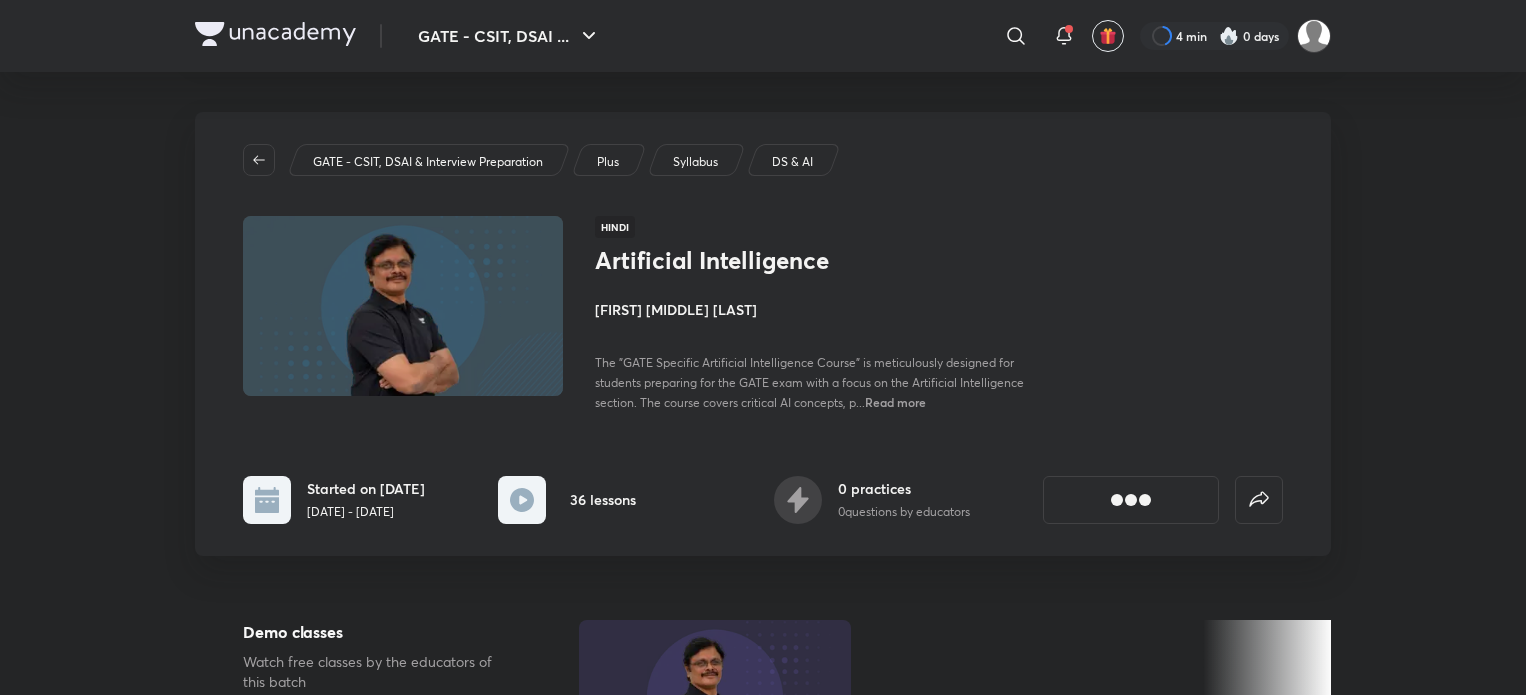 scroll, scrollTop: 0, scrollLeft: 0, axis: both 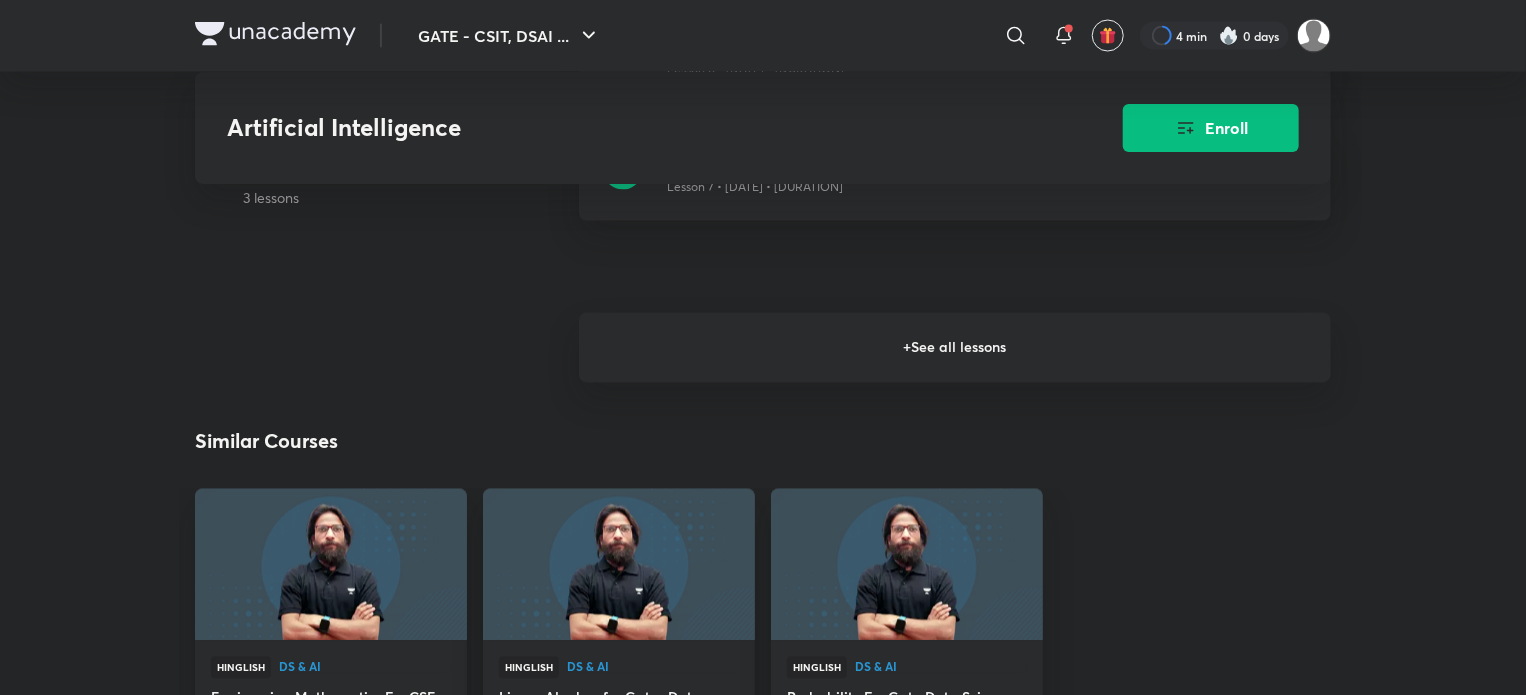 click on "+  See all lessons" at bounding box center [955, 348] 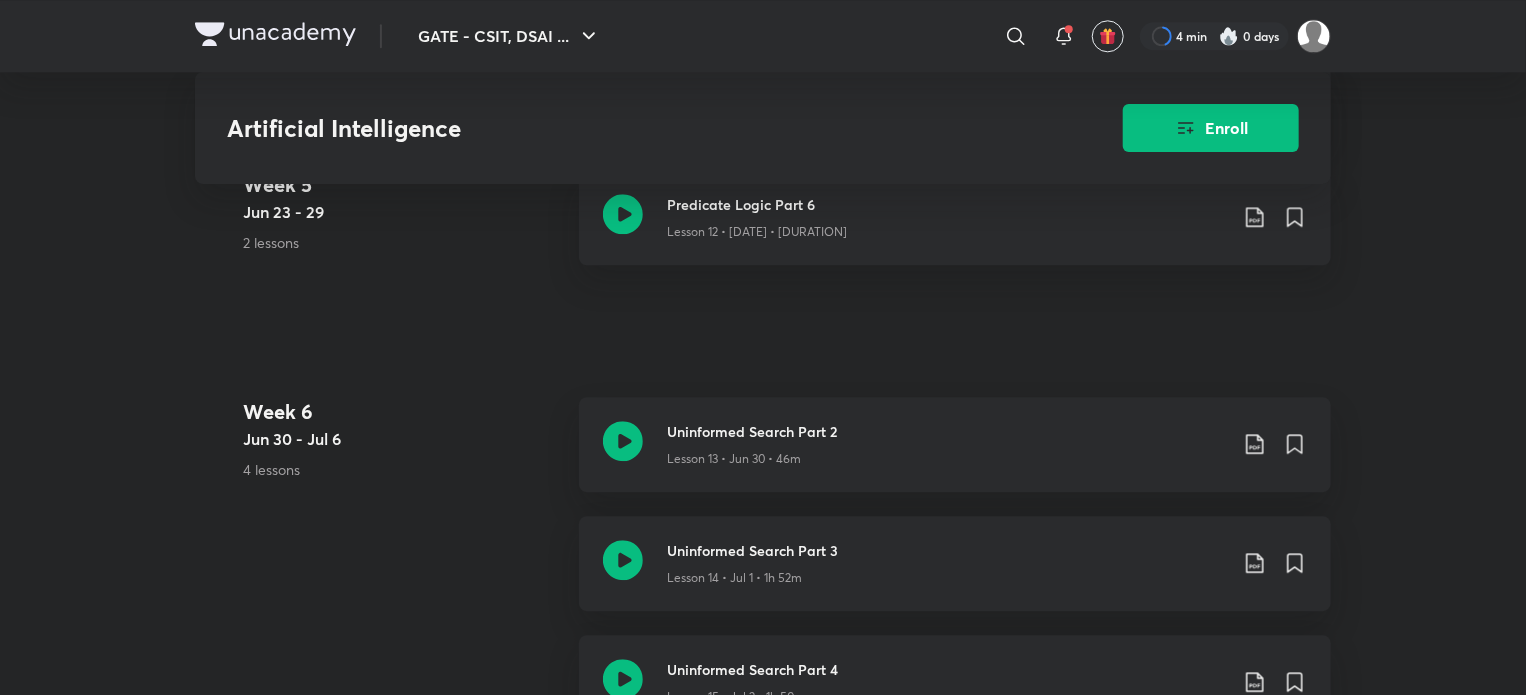 scroll, scrollTop: 2200, scrollLeft: 0, axis: vertical 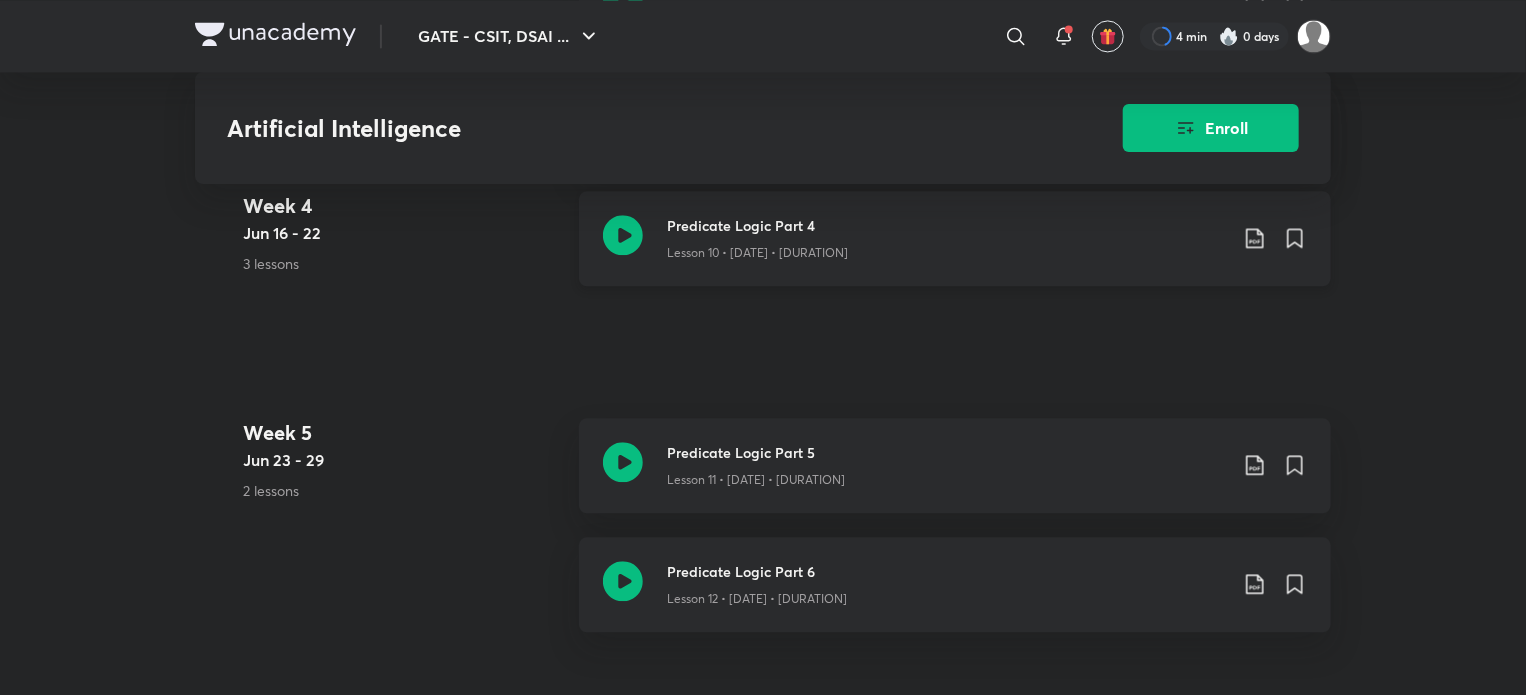 click 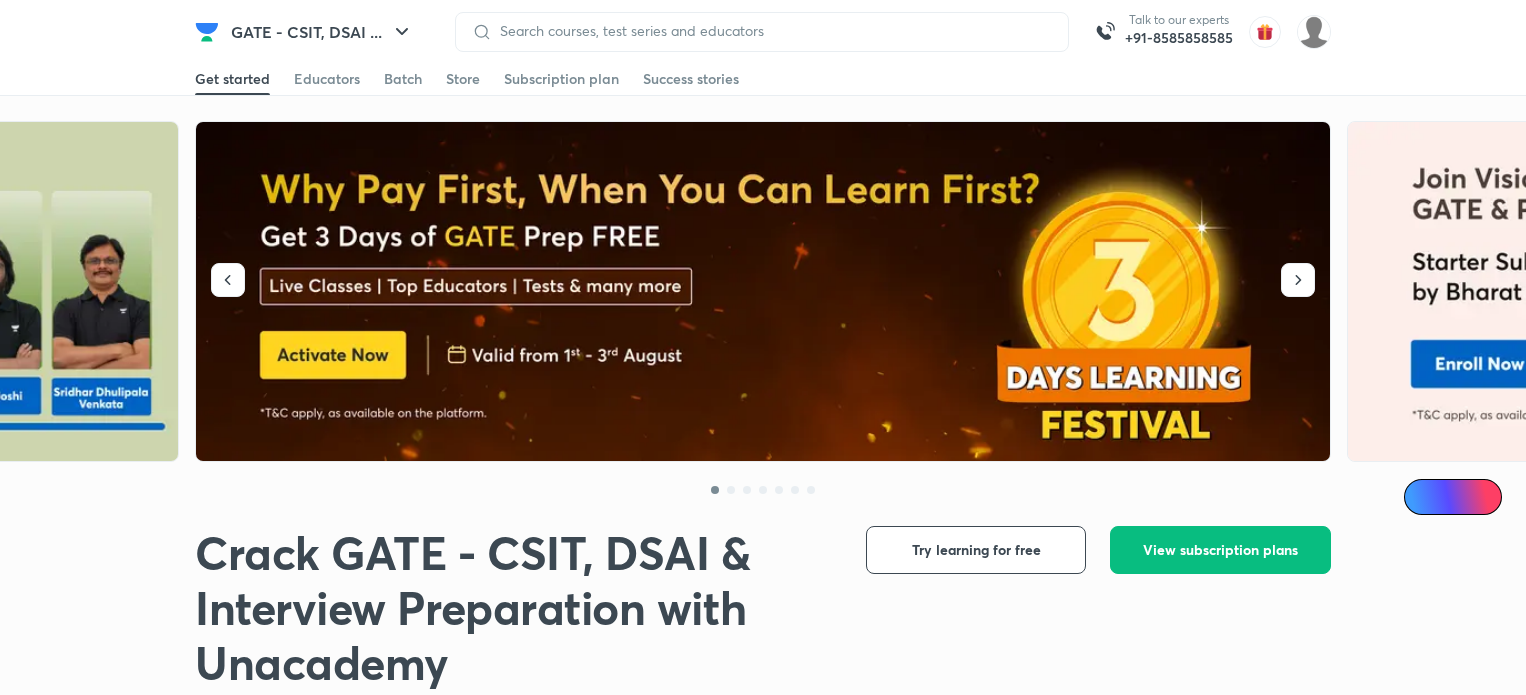 scroll, scrollTop: 0, scrollLeft: 0, axis: both 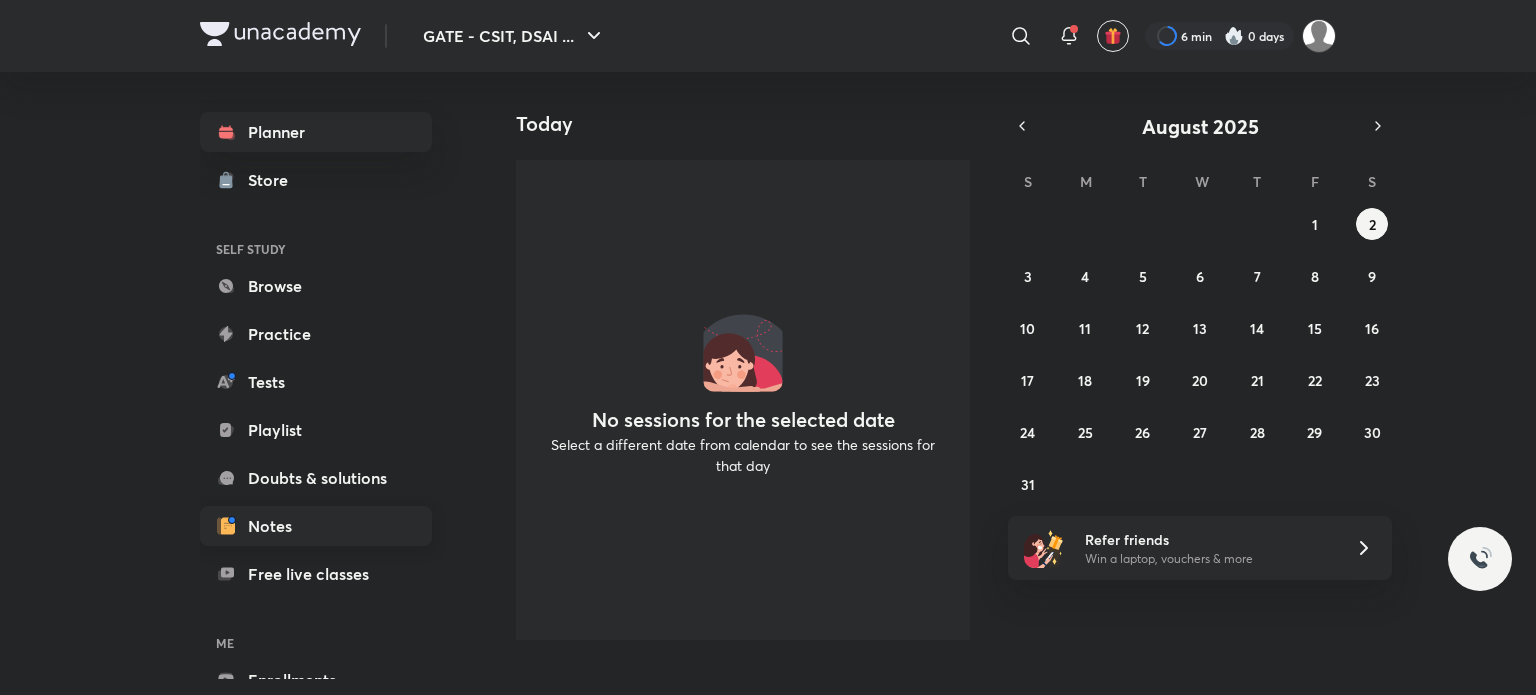click on "Notes" at bounding box center [316, 526] 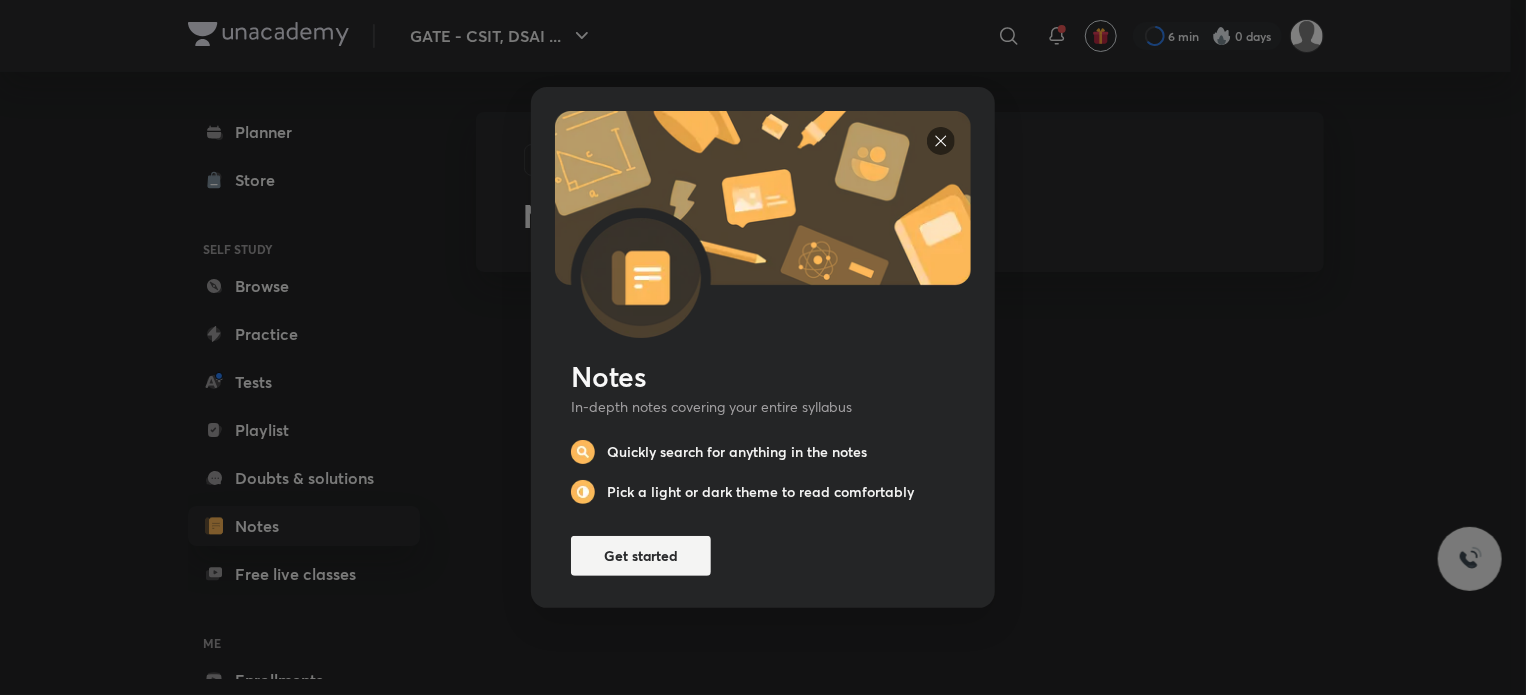 scroll, scrollTop: 0, scrollLeft: 0, axis: both 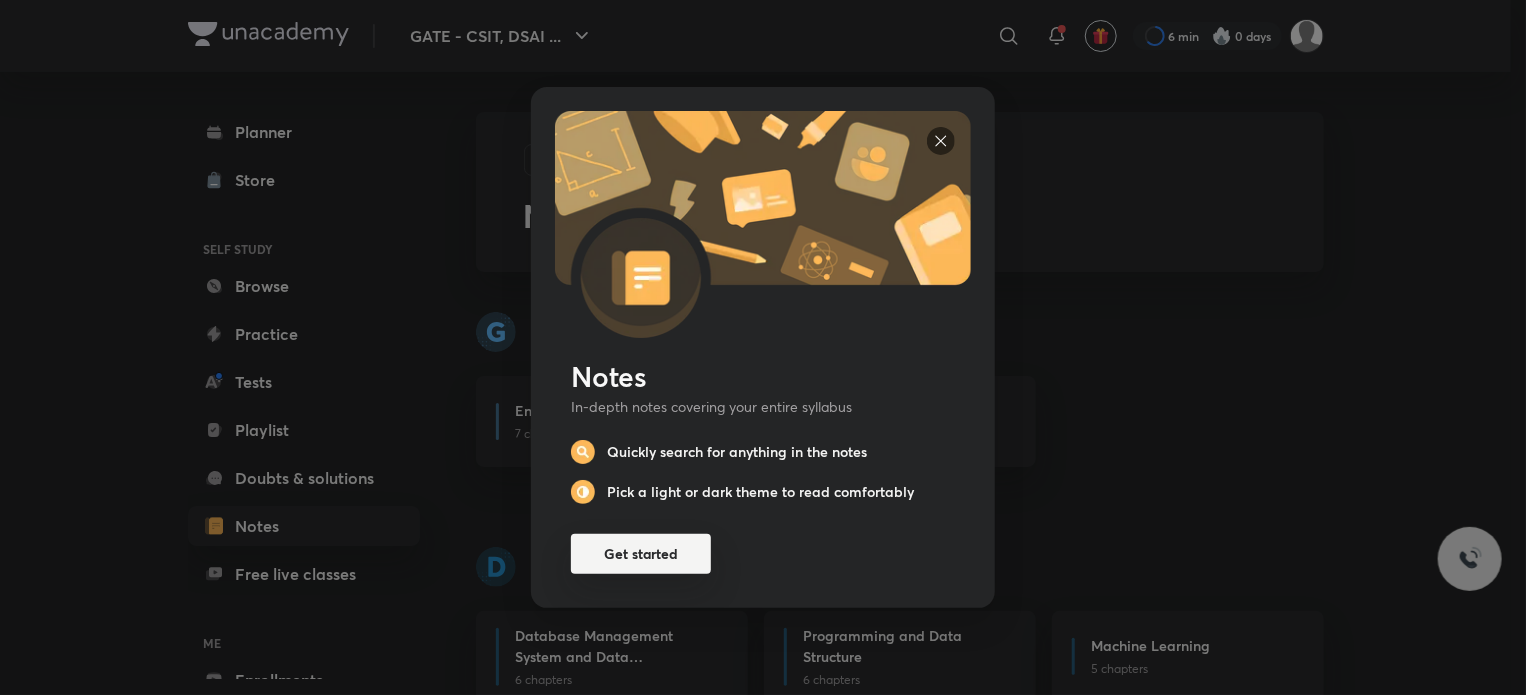 click on "Get started" at bounding box center (641, 554) 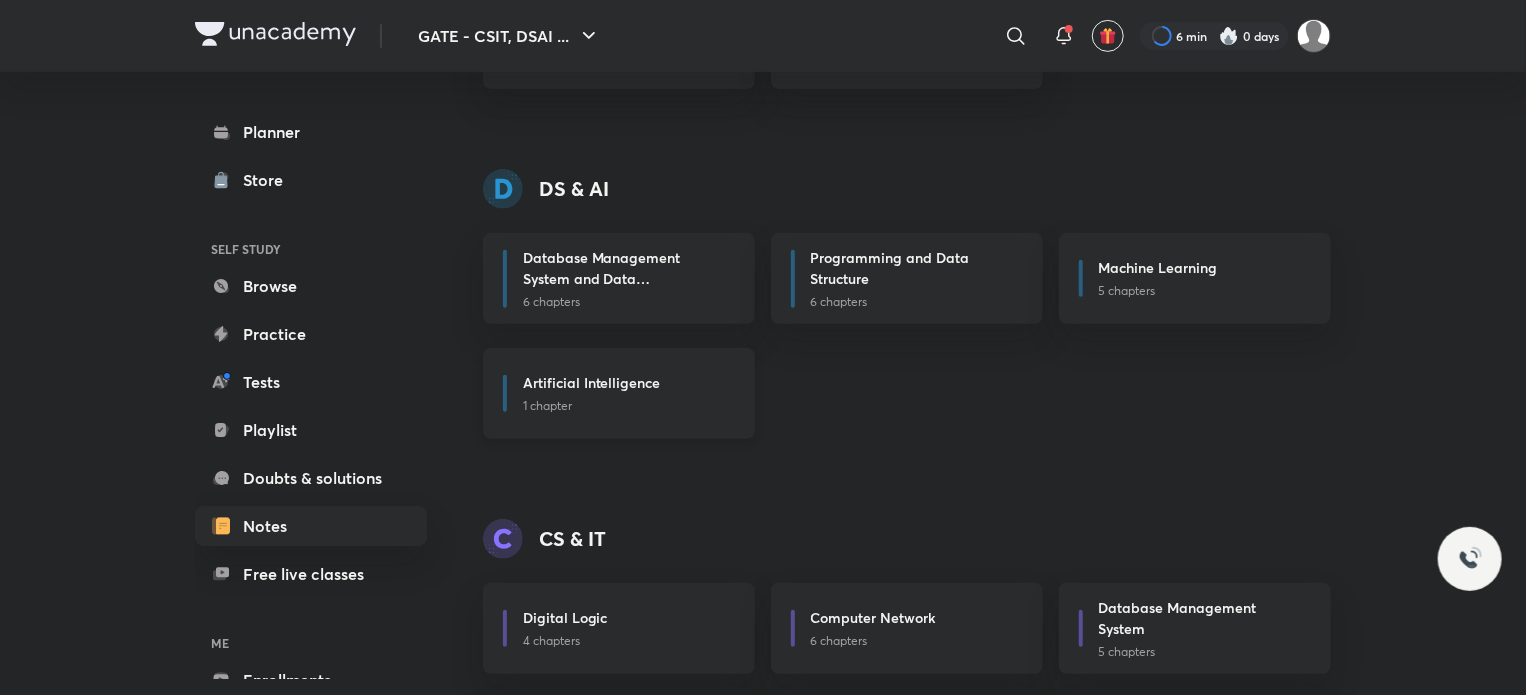 scroll, scrollTop: 400, scrollLeft: 0, axis: vertical 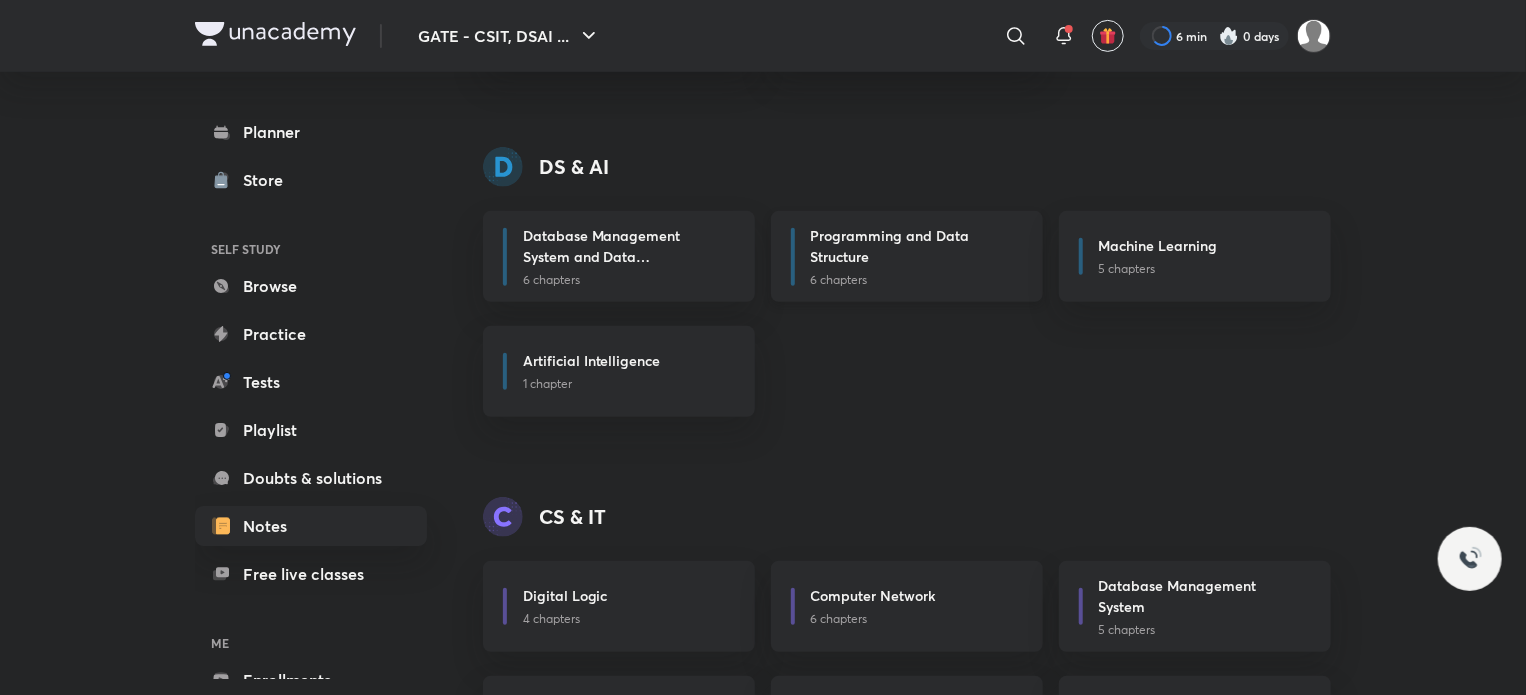 click on "Programming and Data Structure" at bounding box center (911, 246) 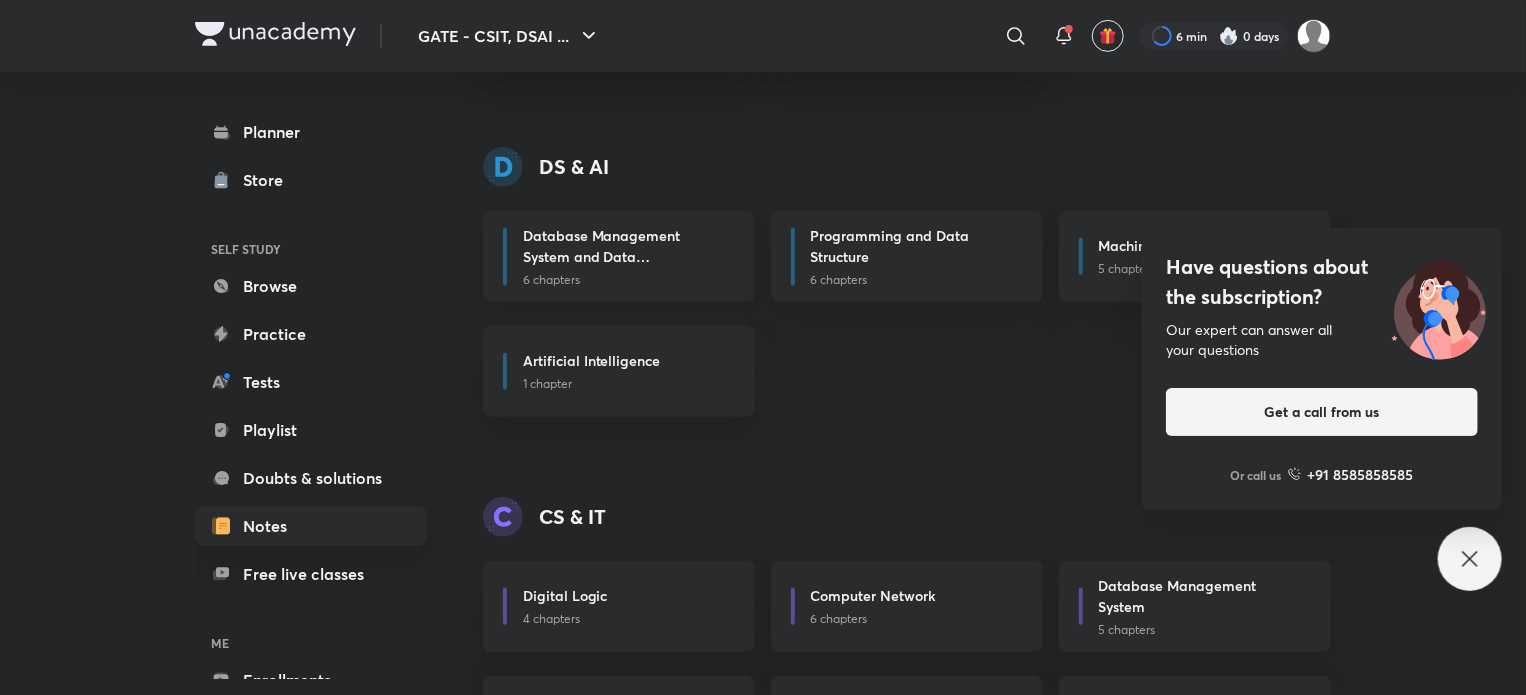 click on "6 chapters" at bounding box center [627, 280] 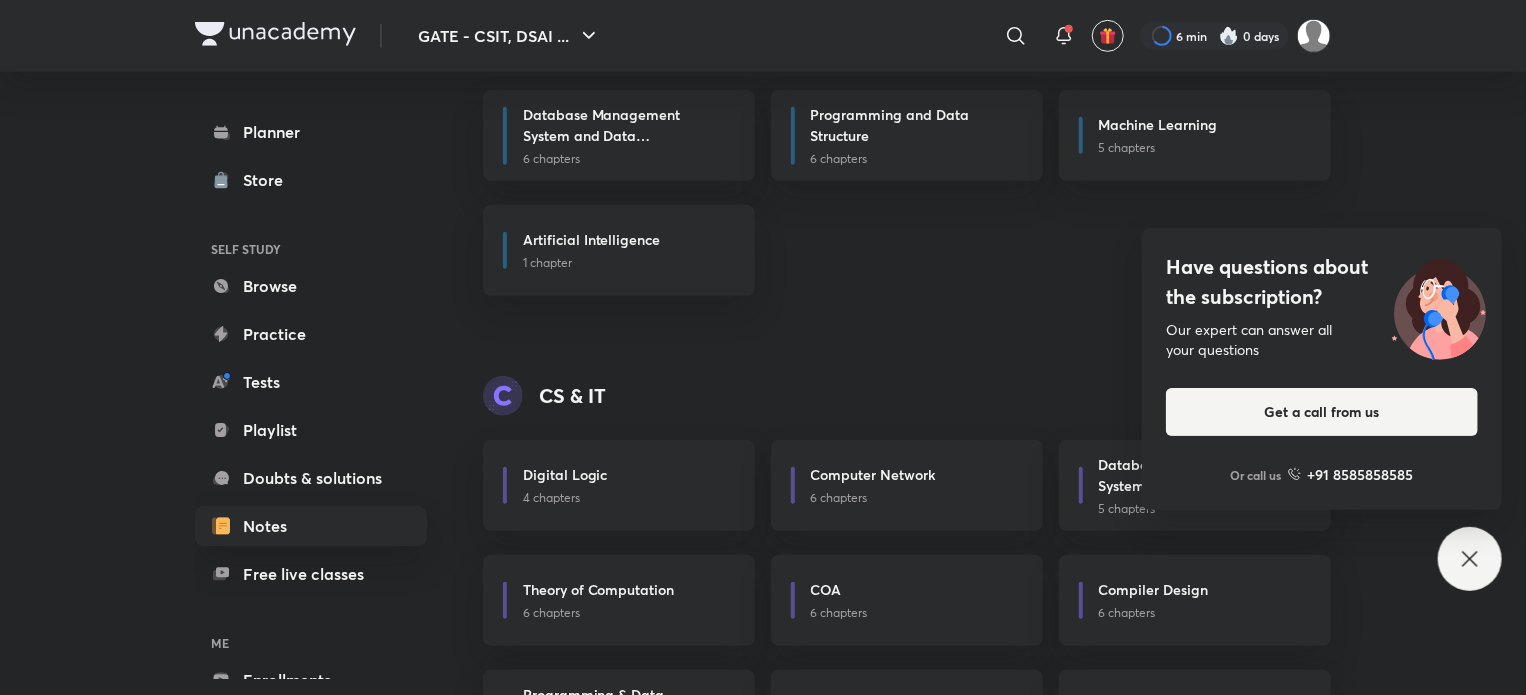 scroll, scrollTop: 500, scrollLeft: 0, axis: vertical 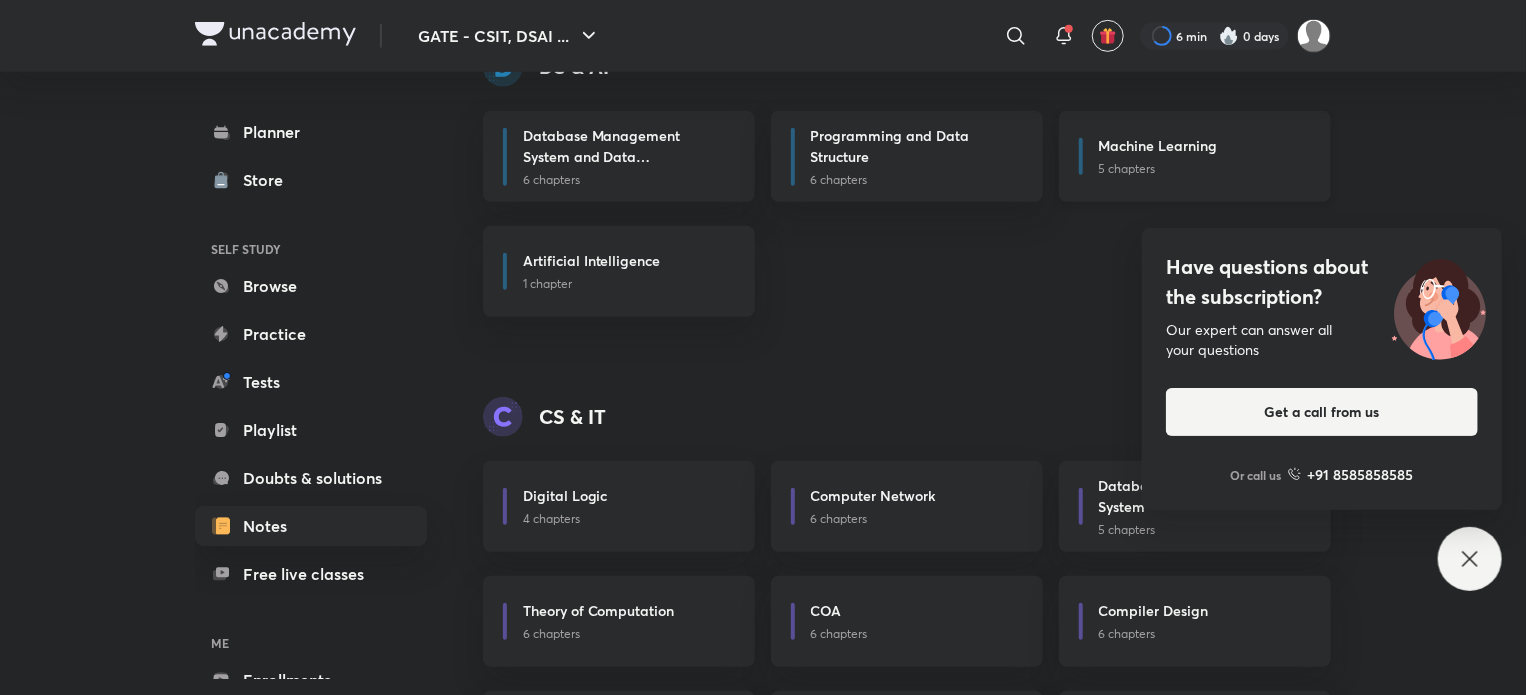 click on "Machine Learning" at bounding box center (1158, 145) 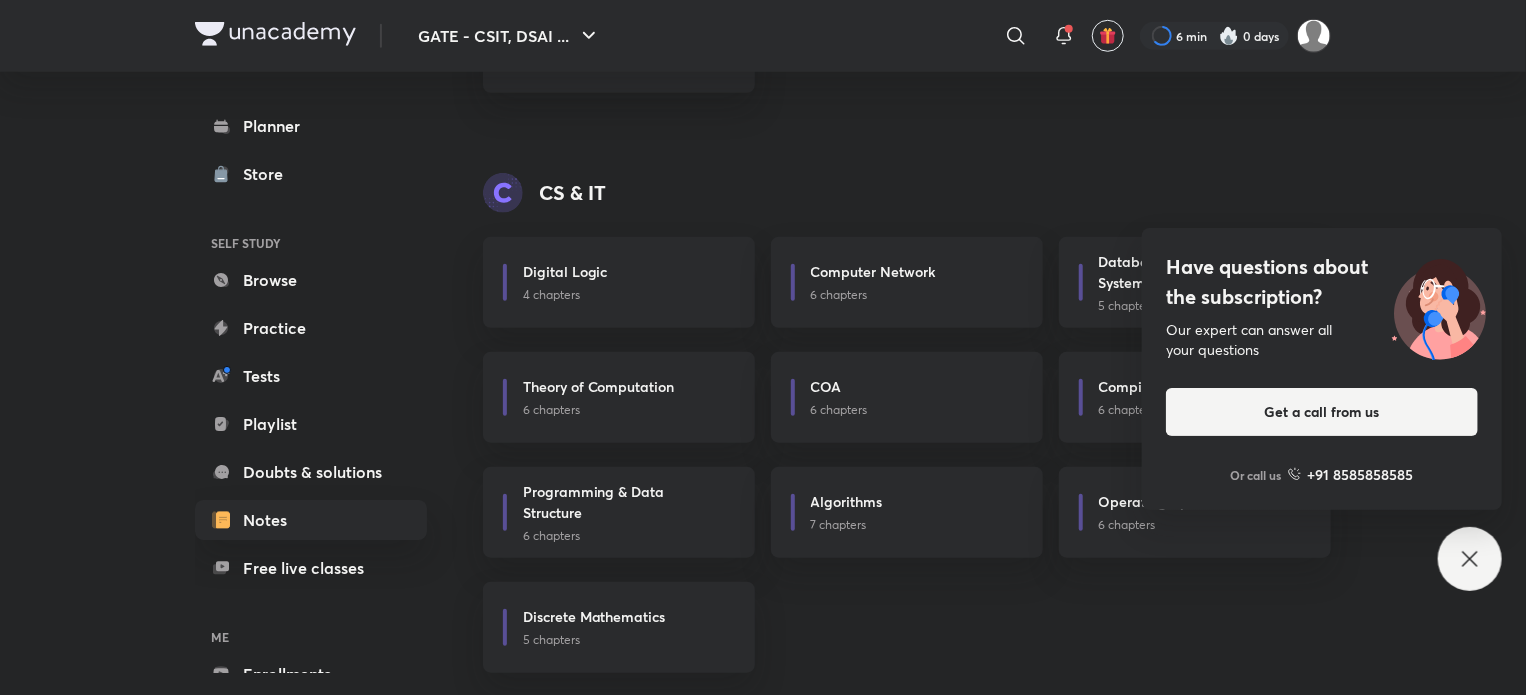 scroll, scrollTop: 737, scrollLeft: 0, axis: vertical 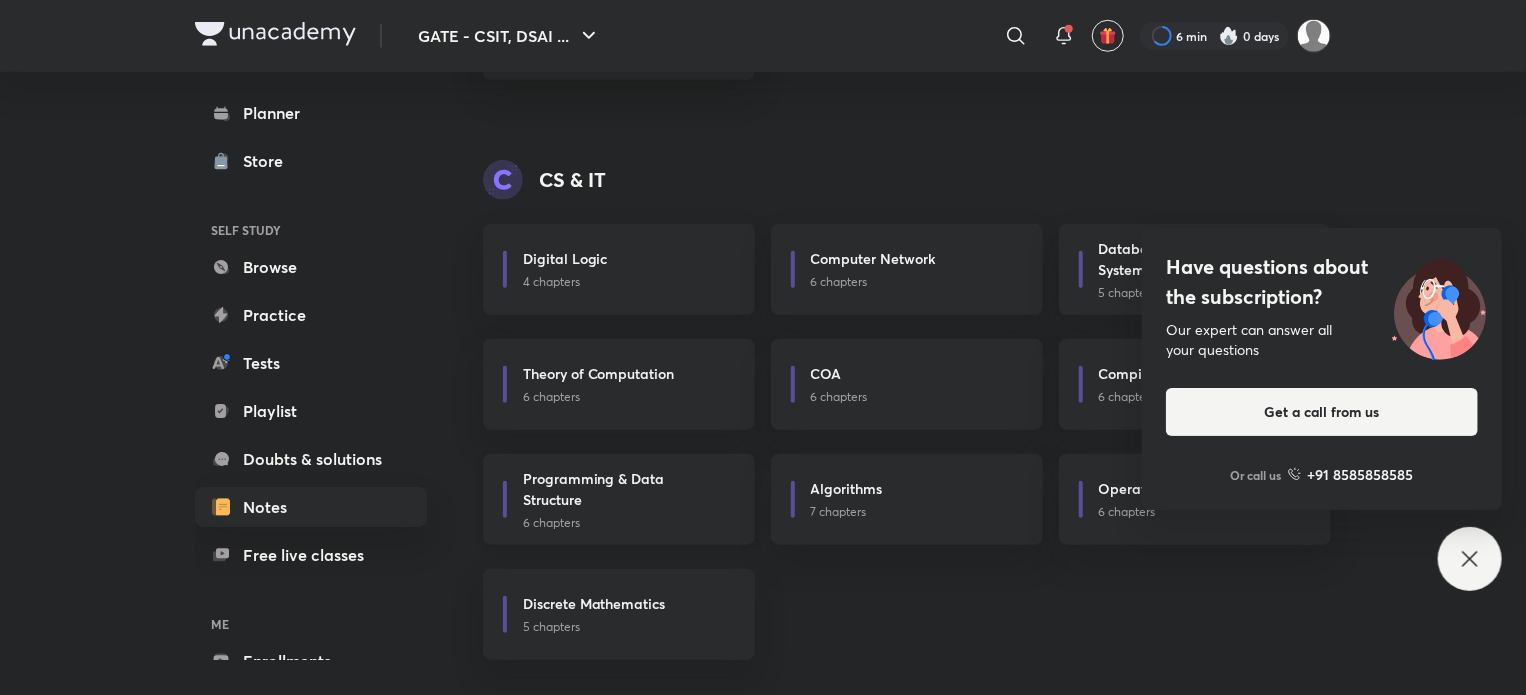 click on "6 chapters" at bounding box center (627, 523) 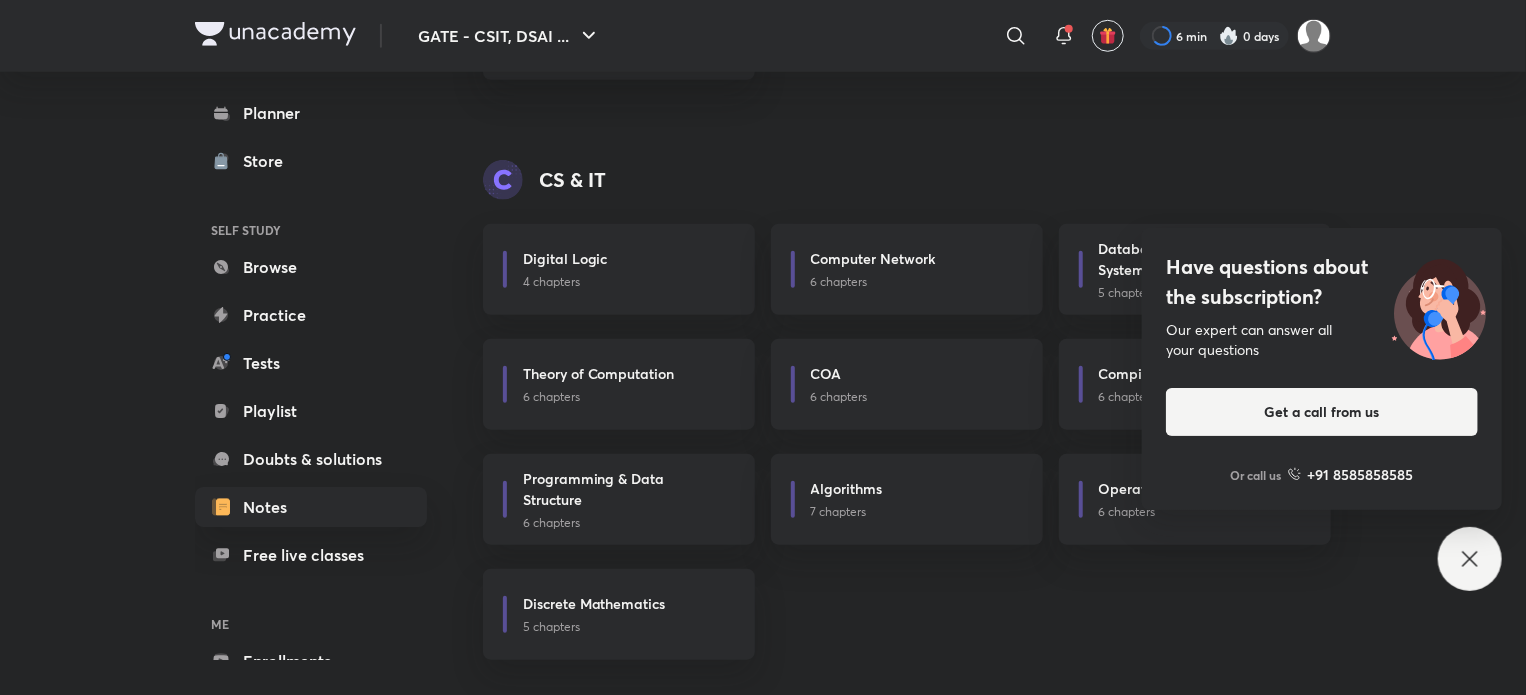 click on "Have questions about the subscription? Our expert can answer all your questions Get a call from us Or call us +91 8585858585" at bounding box center [1470, 559] 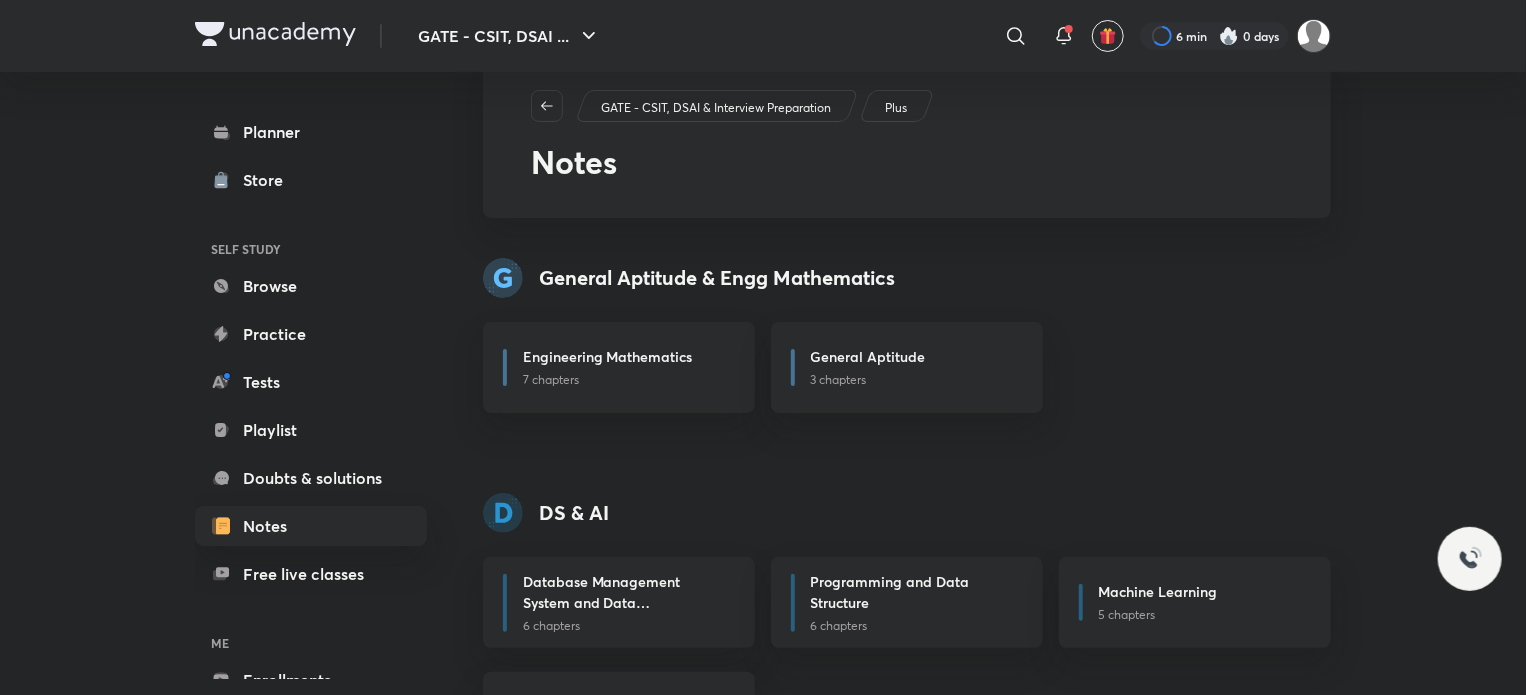 scroll, scrollTop: 0, scrollLeft: 0, axis: both 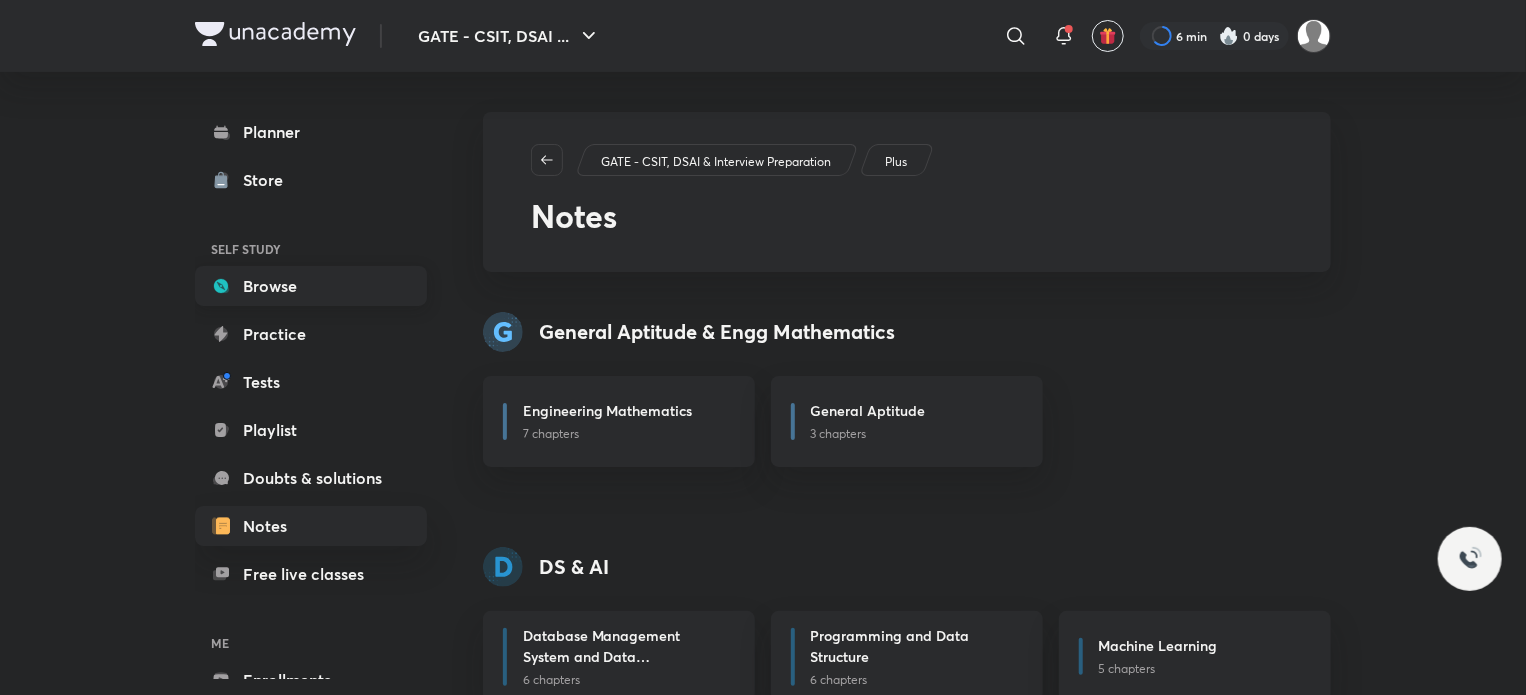 click on "Browse" at bounding box center (311, 286) 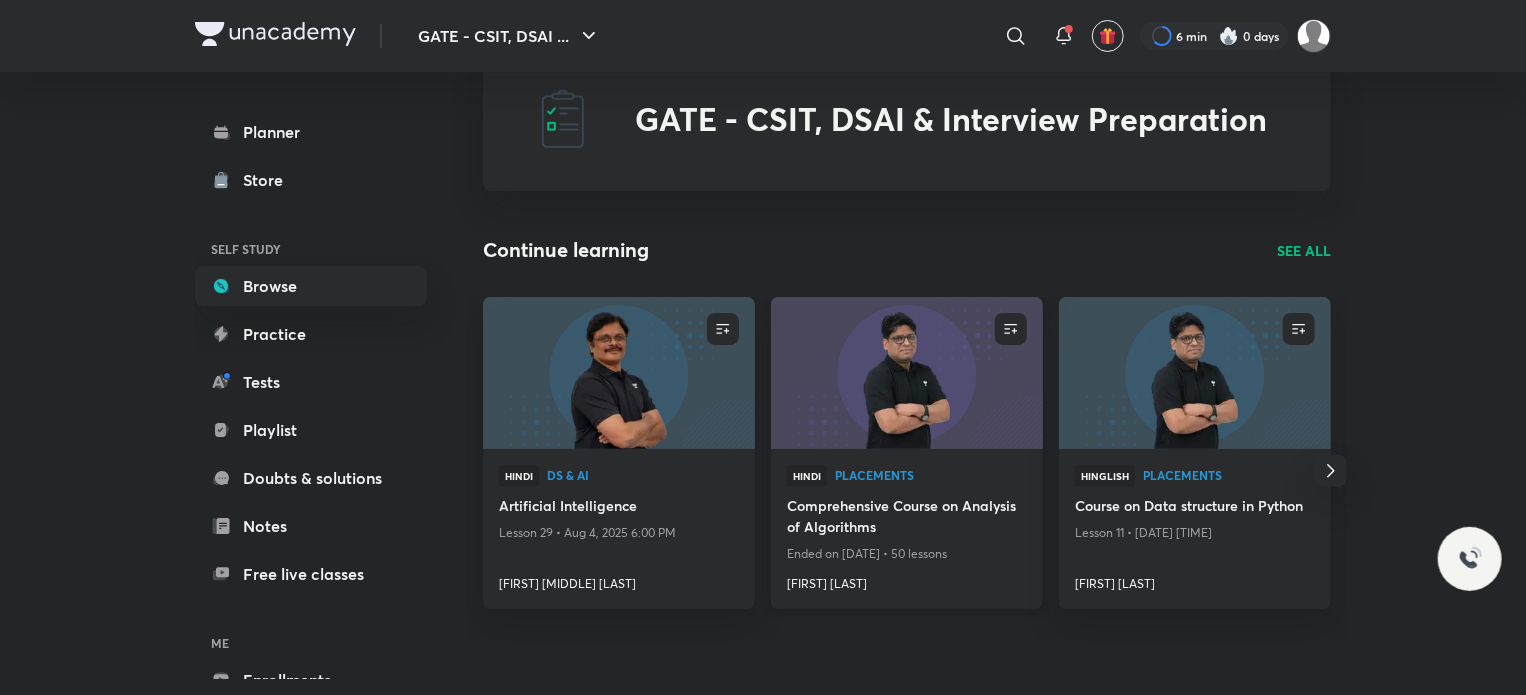 scroll, scrollTop: 100, scrollLeft: 0, axis: vertical 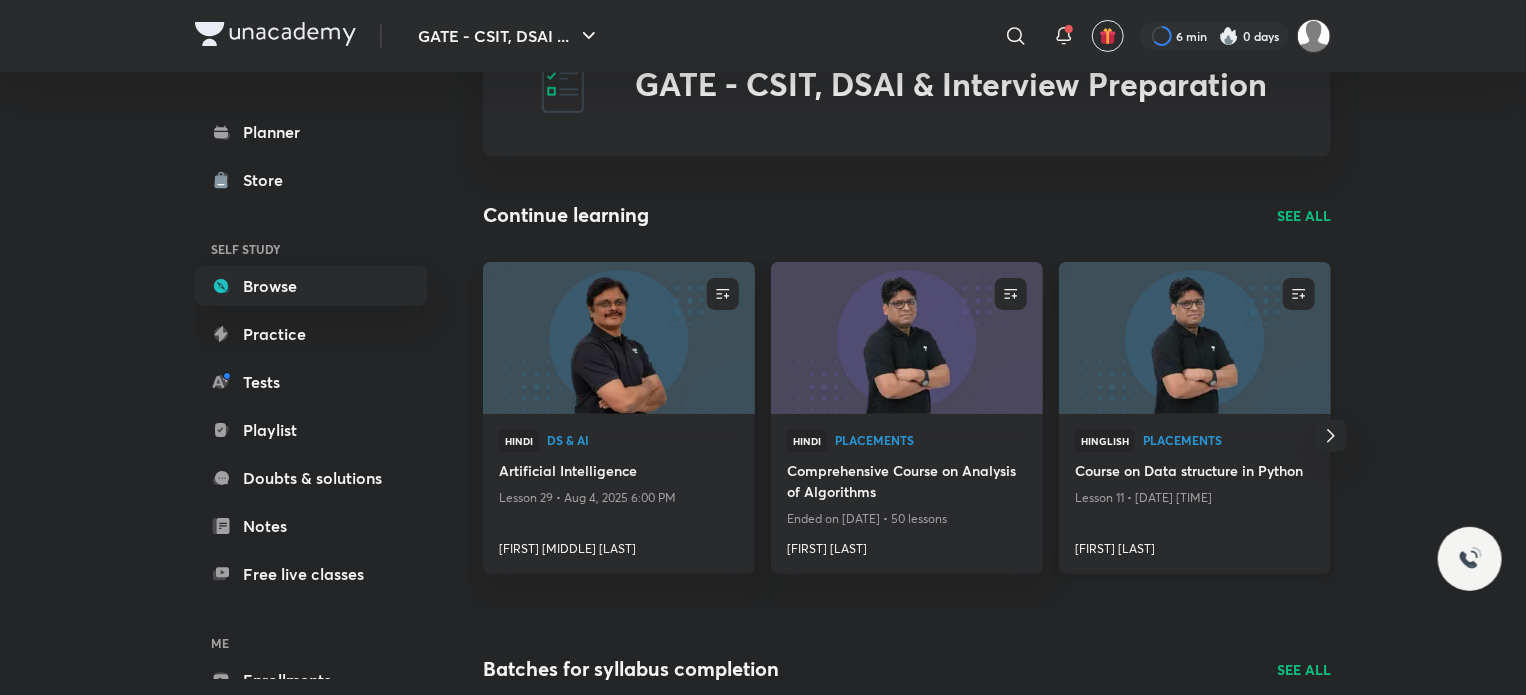 click on "Course on Data structure in Python" at bounding box center (1195, 472) 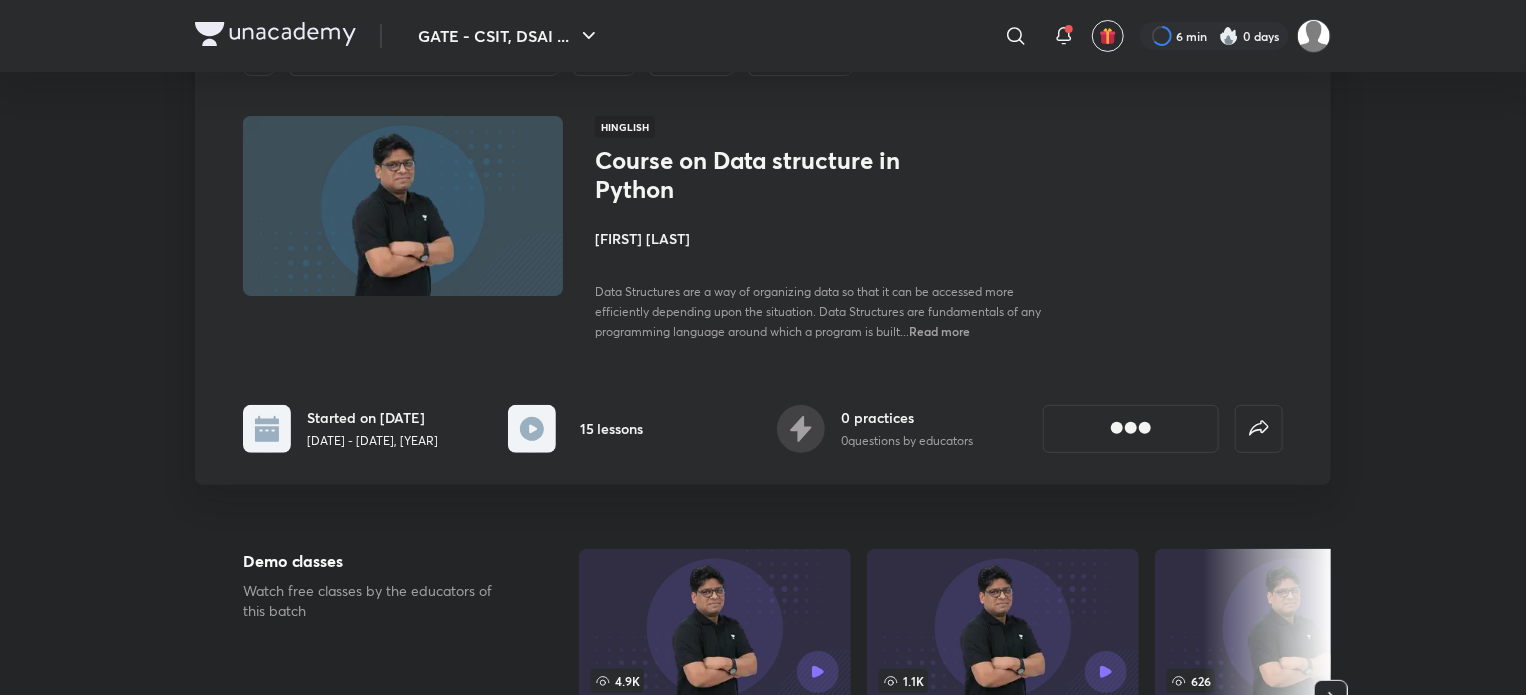 scroll, scrollTop: 0, scrollLeft: 0, axis: both 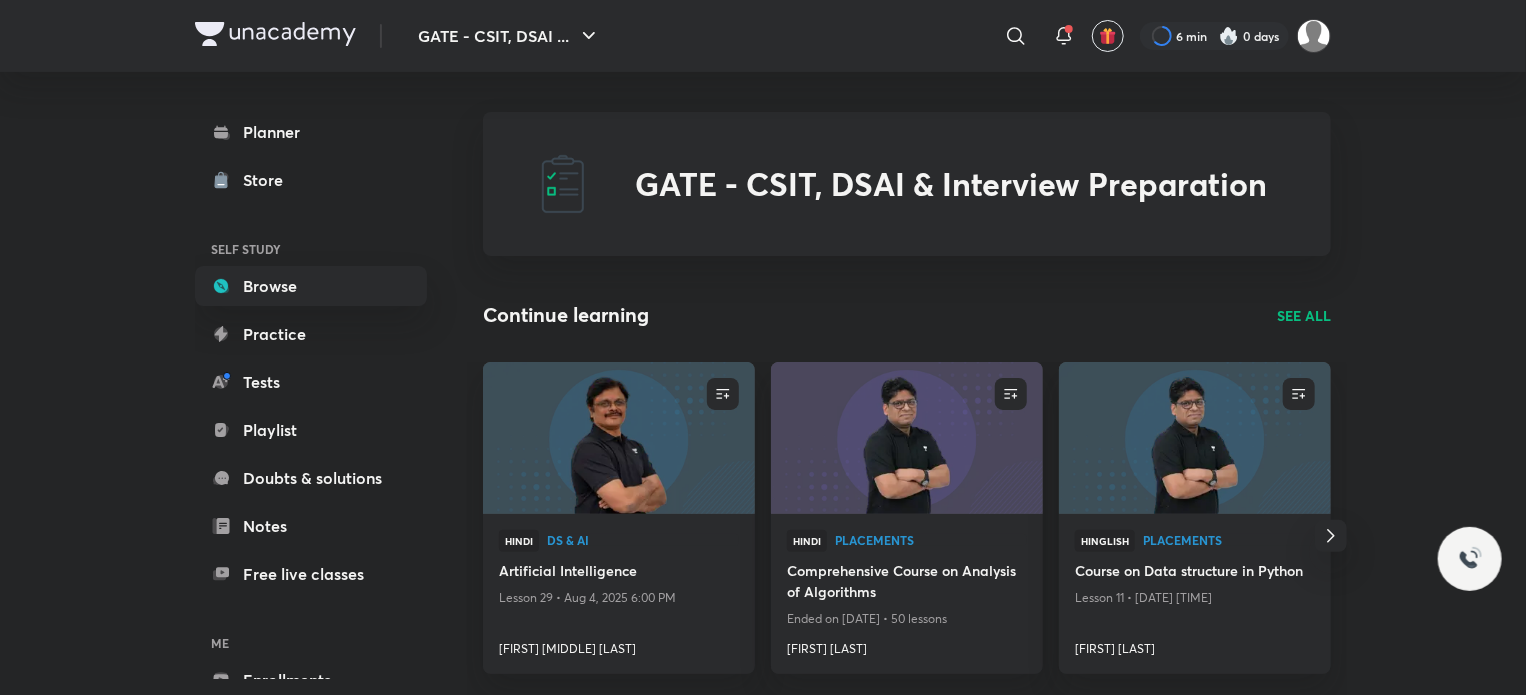 click 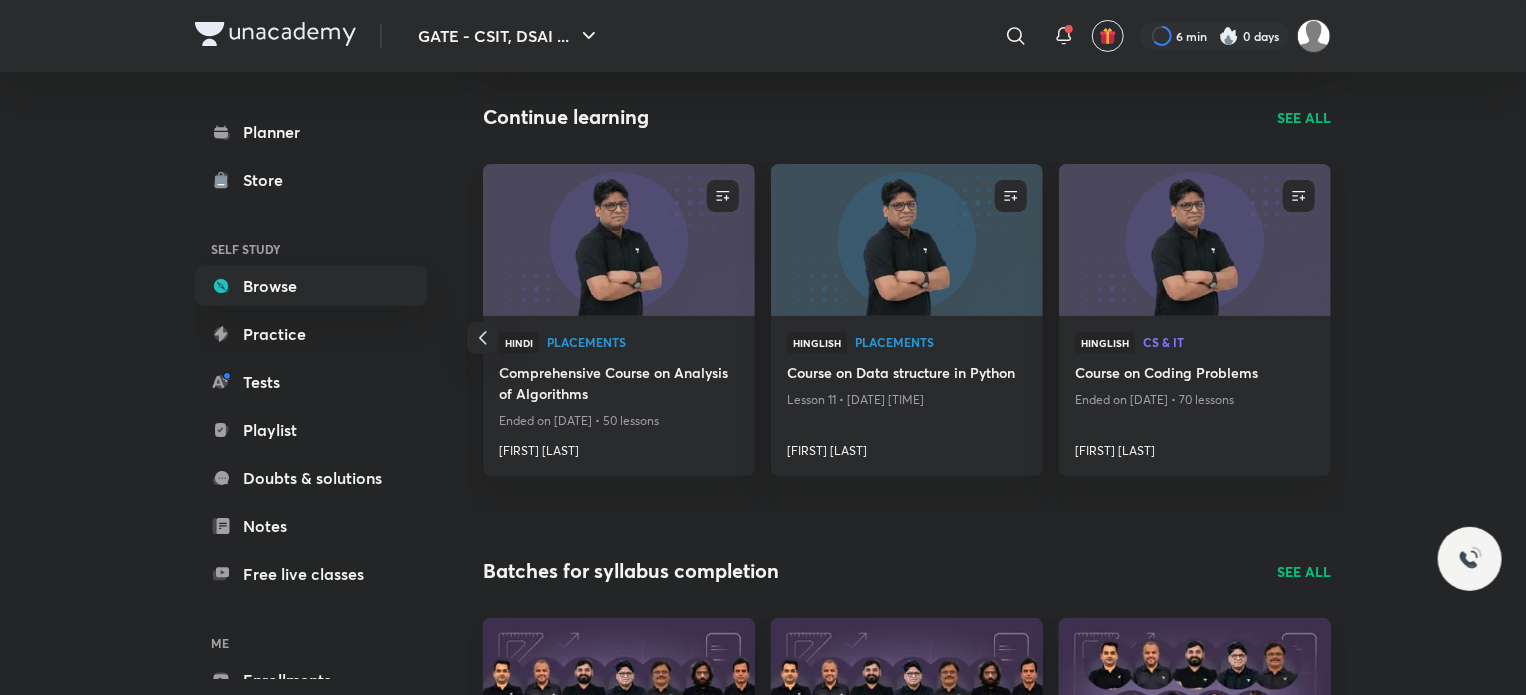 scroll, scrollTop: 200, scrollLeft: 0, axis: vertical 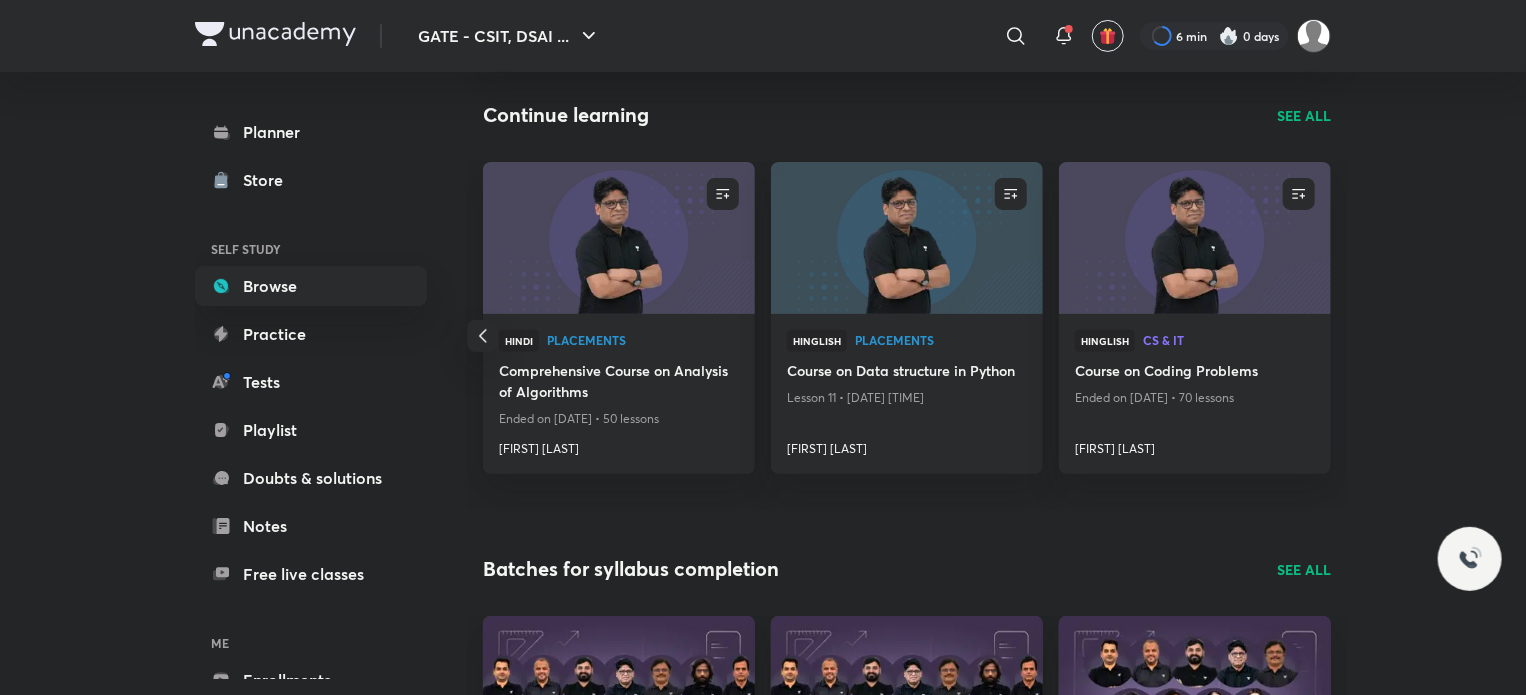 click on "SEE ALL" at bounding box center (1304, 115) 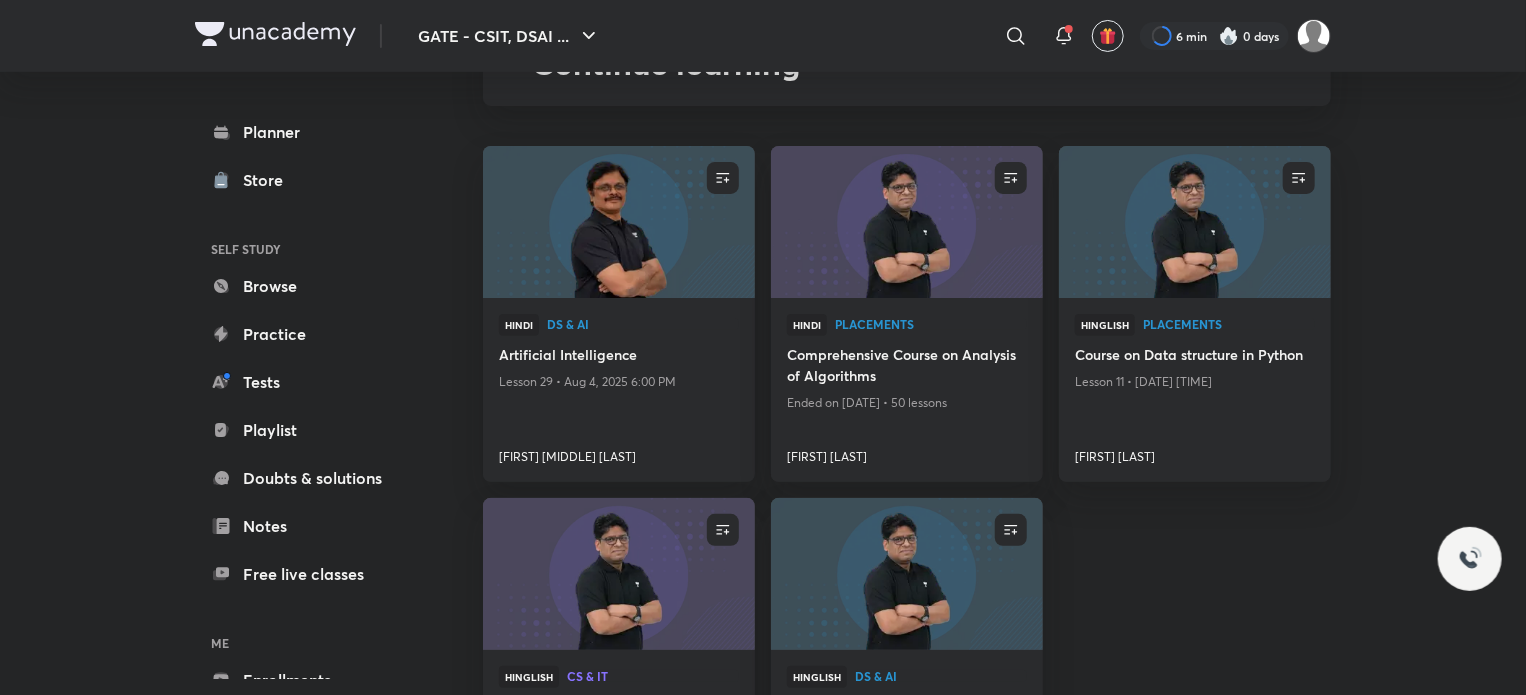 scroll, scrollTop: 299, scrollLeft: 0, axis: vertical 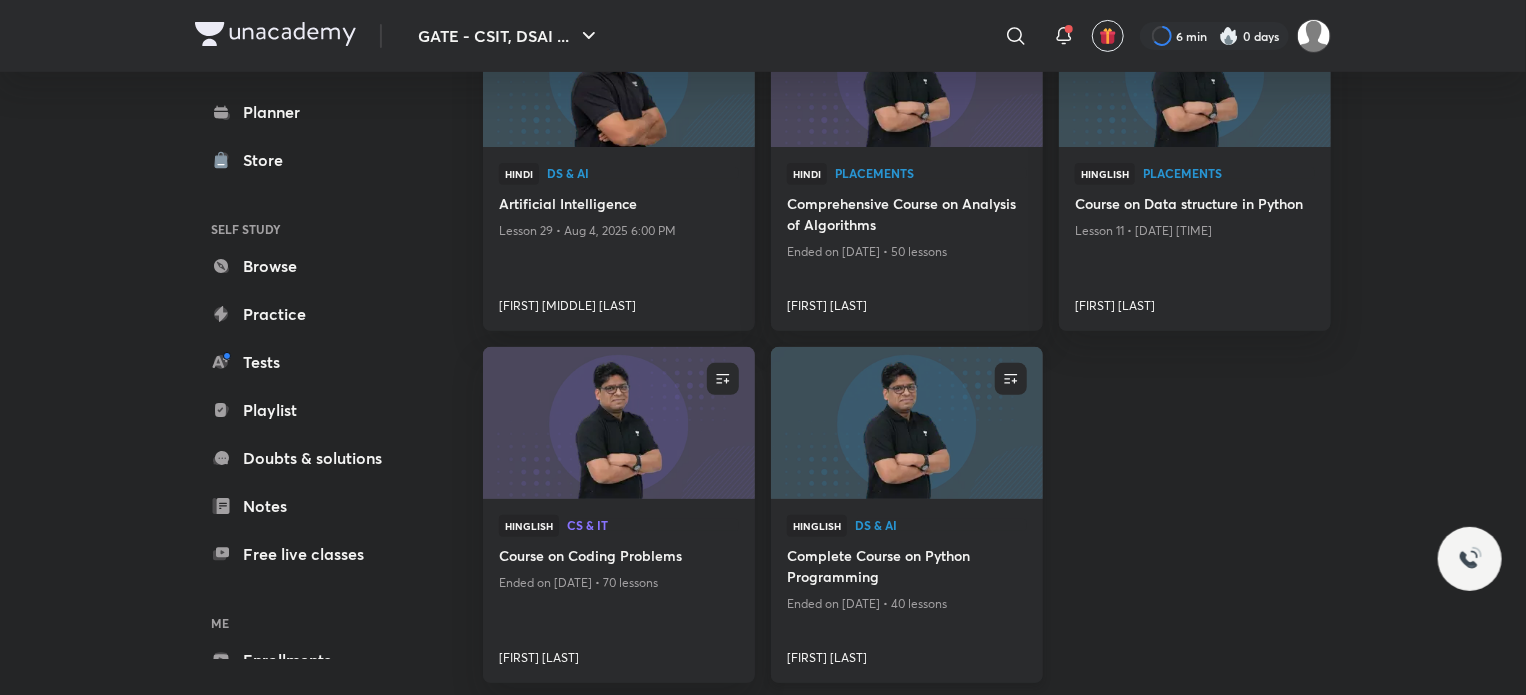 click on "Complete Course on Python Programming" at bounding box center (907, 568) 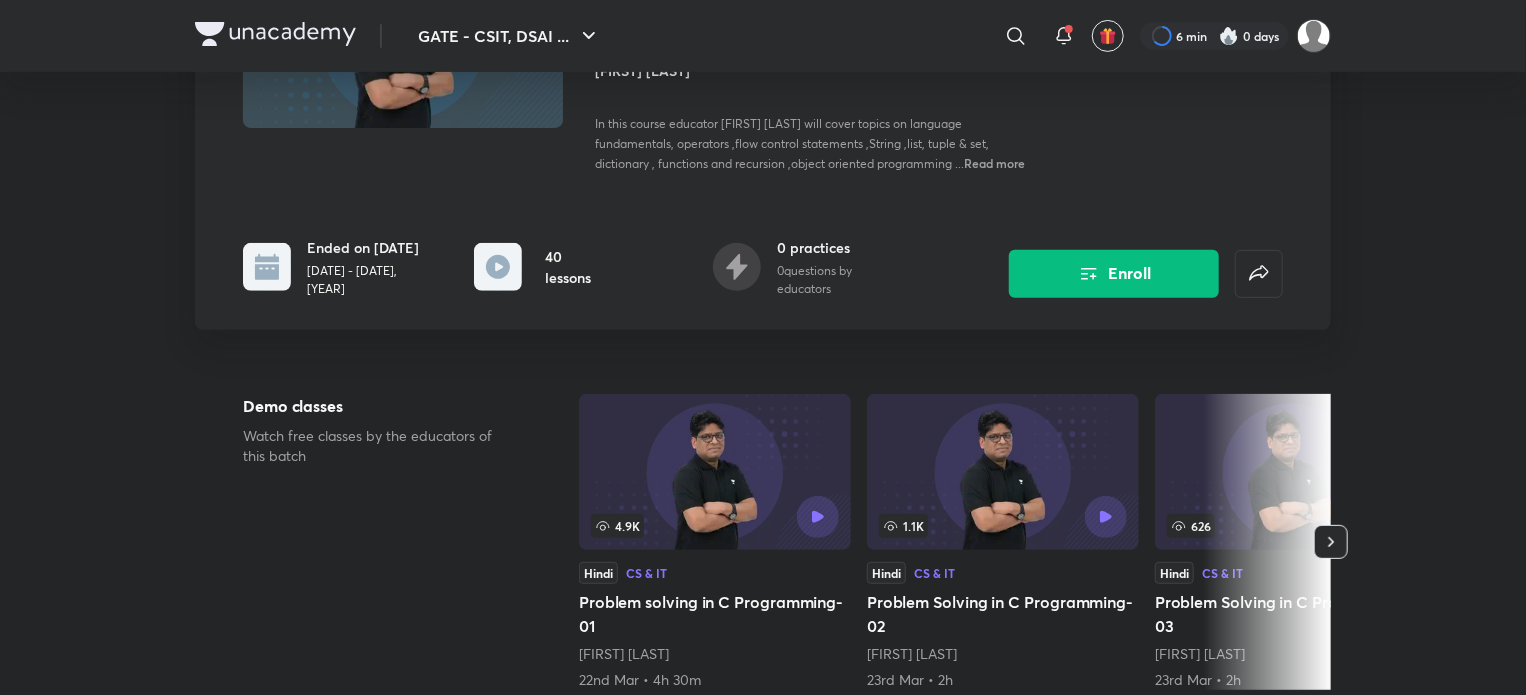 scroll, scrollTop: 100, scrollLeft: 0, axis: vertical 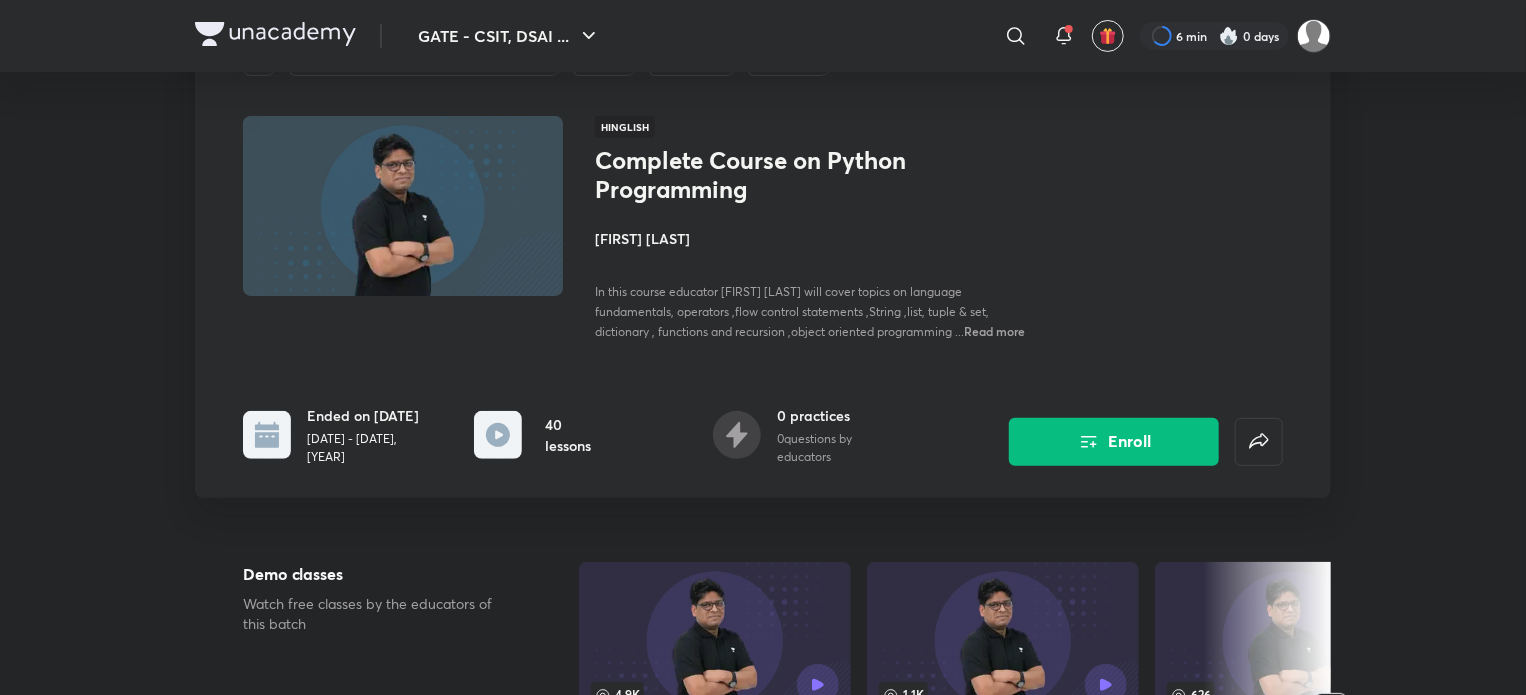 click 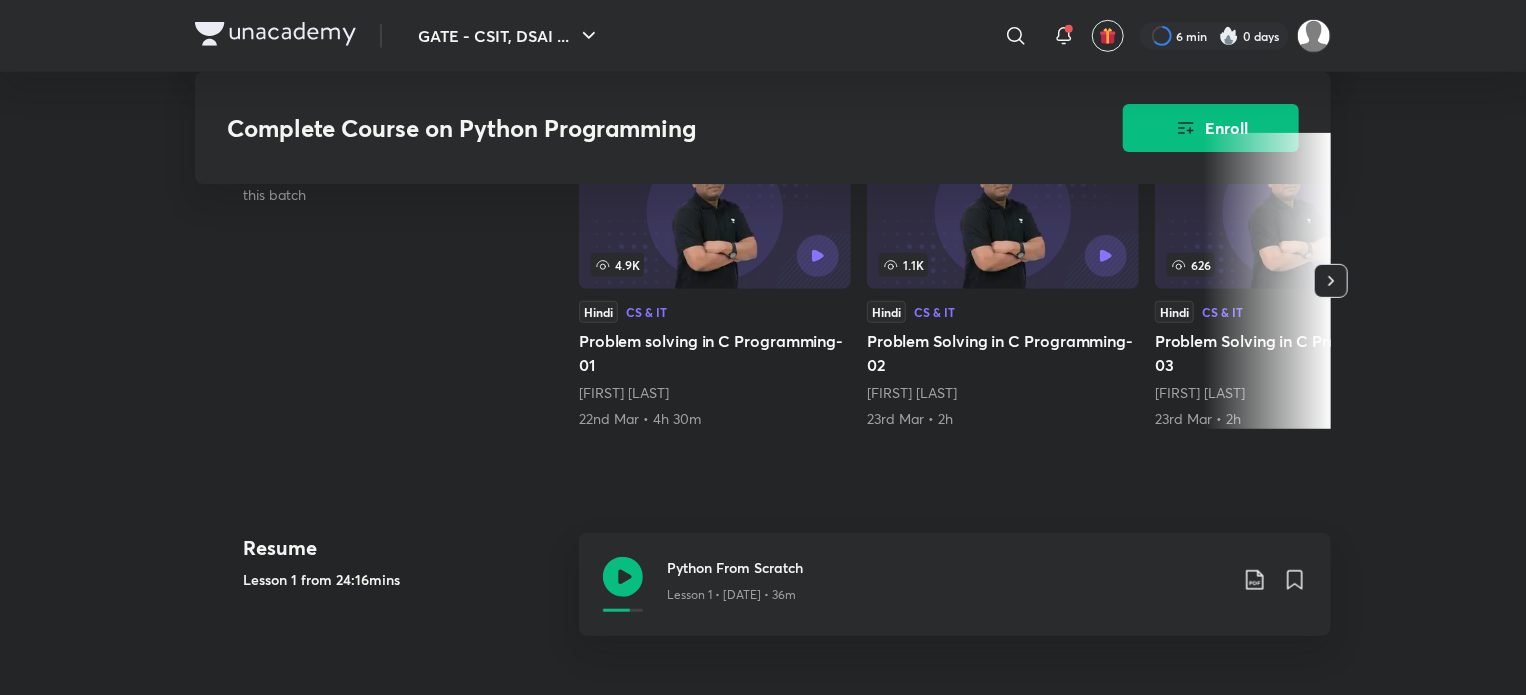 scroll, scrollTop: 400, scrollLeft: 0, axis: vertical 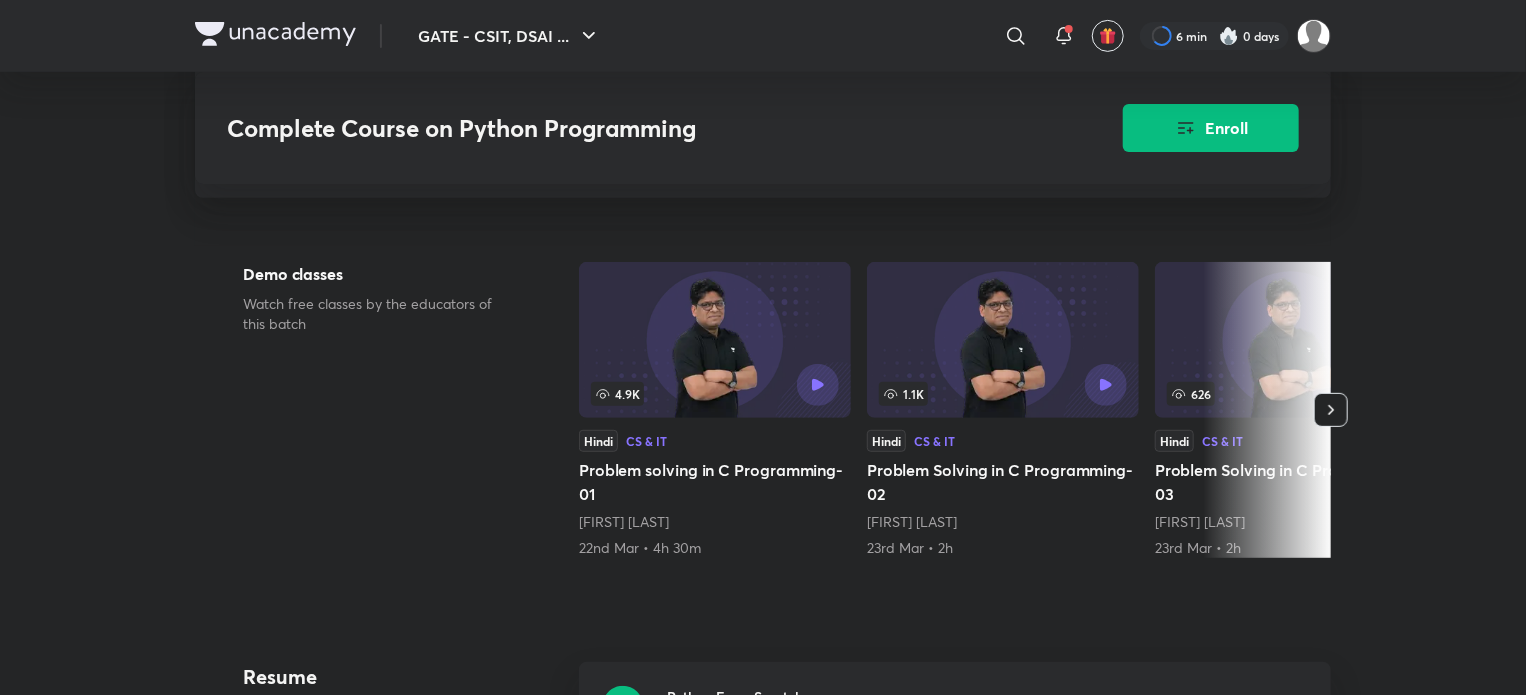 click 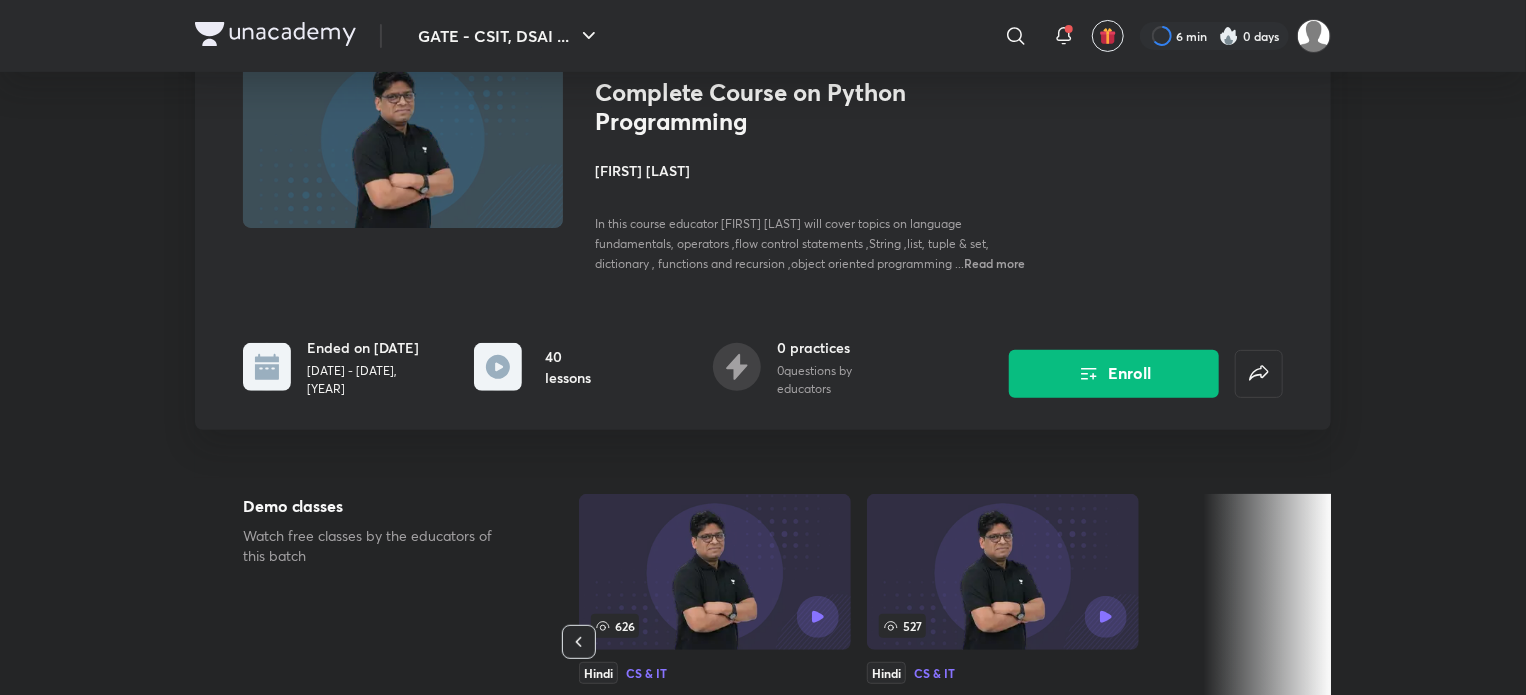 scroll, scrollTop: 0, scrollLeft: 0, axis: both 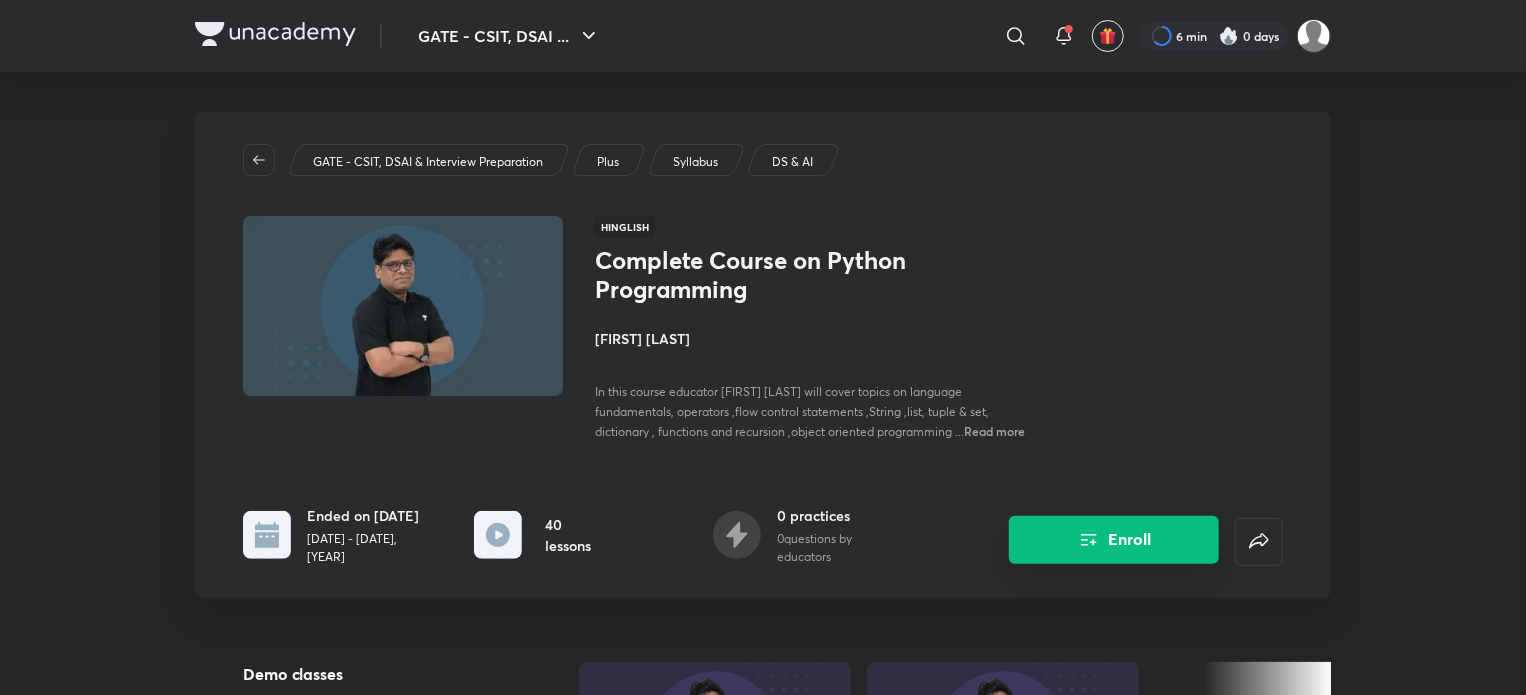 click on "Enroll" at bounding box center [1114, 540] 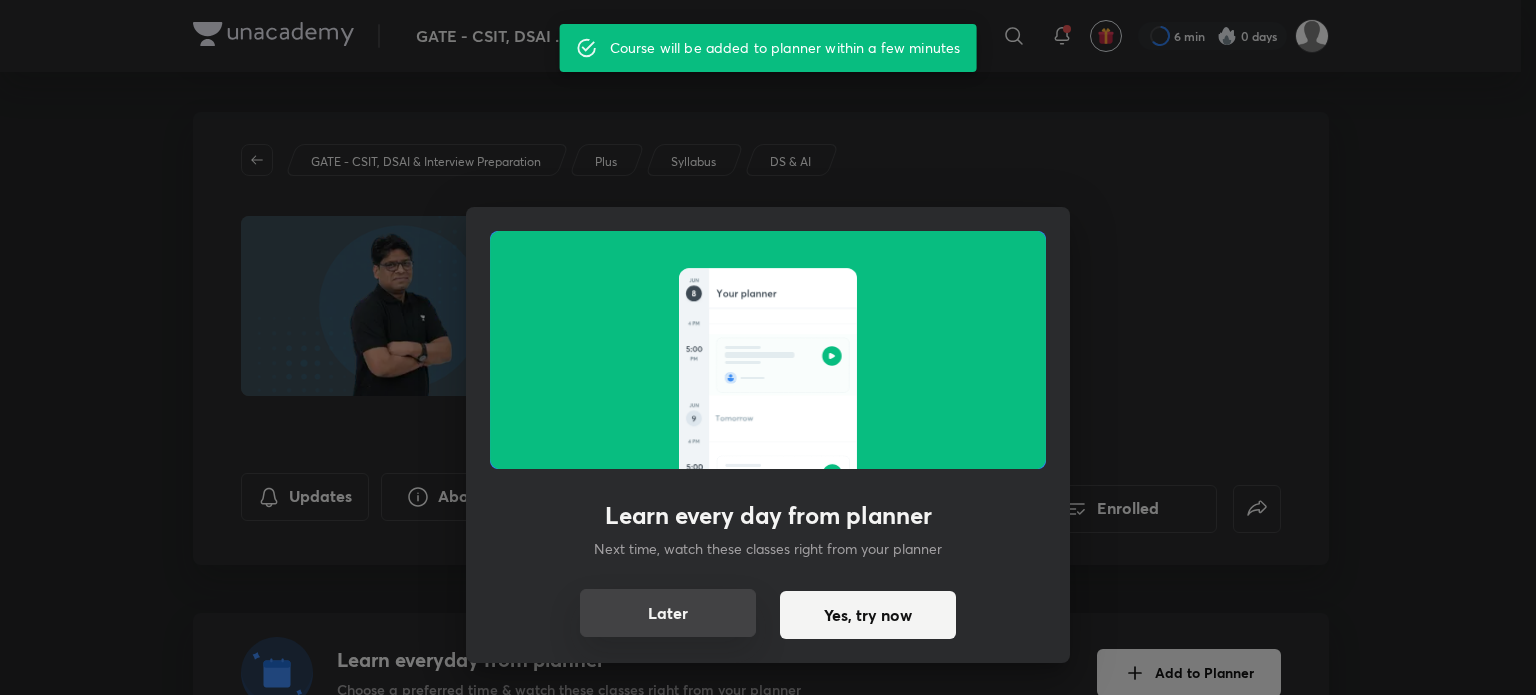 click on "Later" at bounding box center [668, 613] 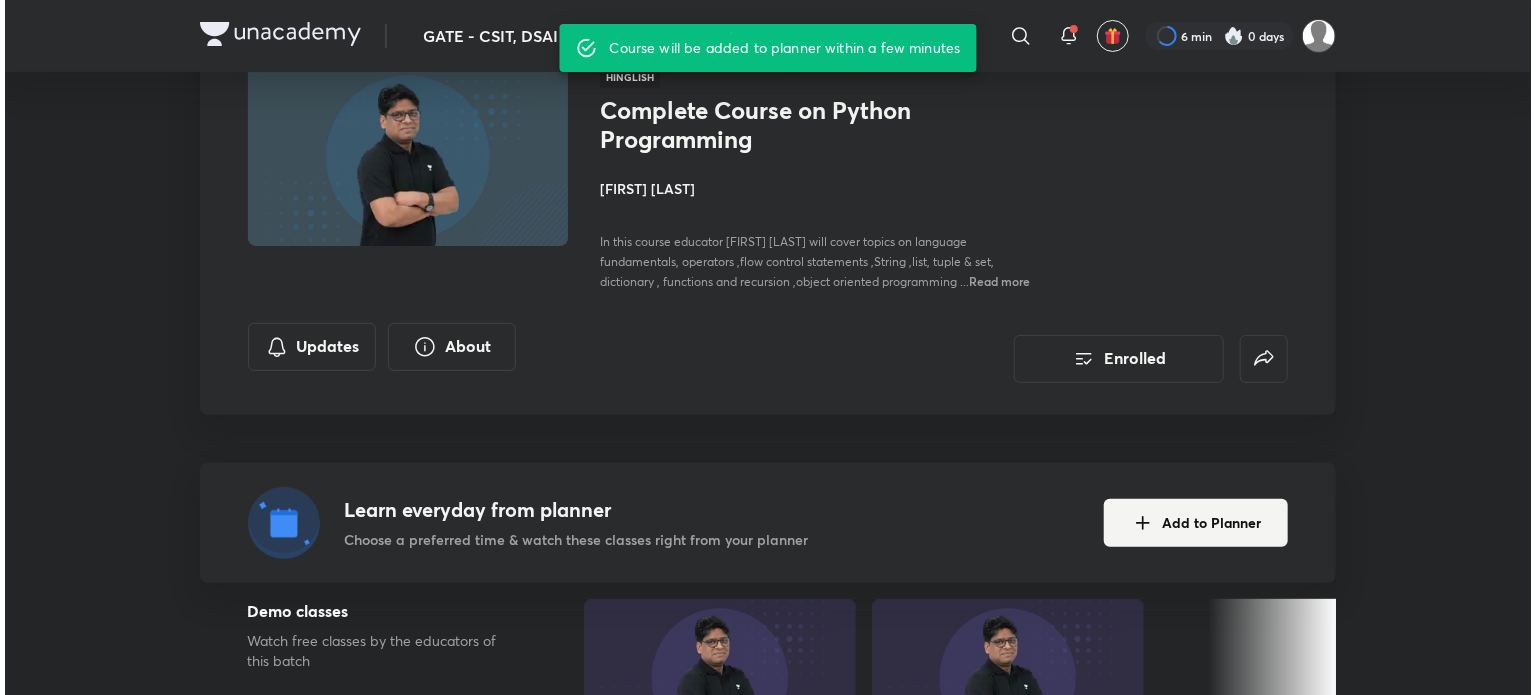 scroll, scrollTop: 400, scrollLeft: 0, axis: vertical 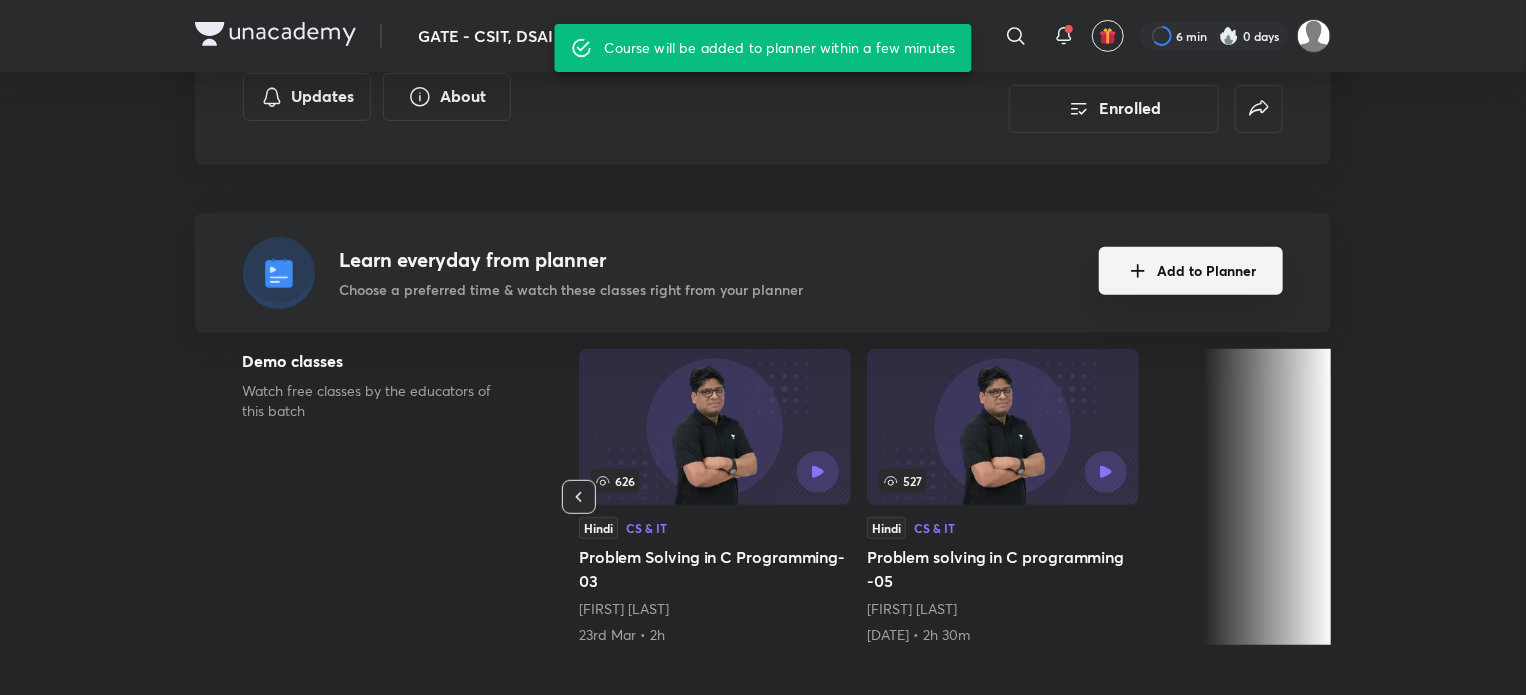 click on "Add to Planner" at bounding box center [1191, 271] 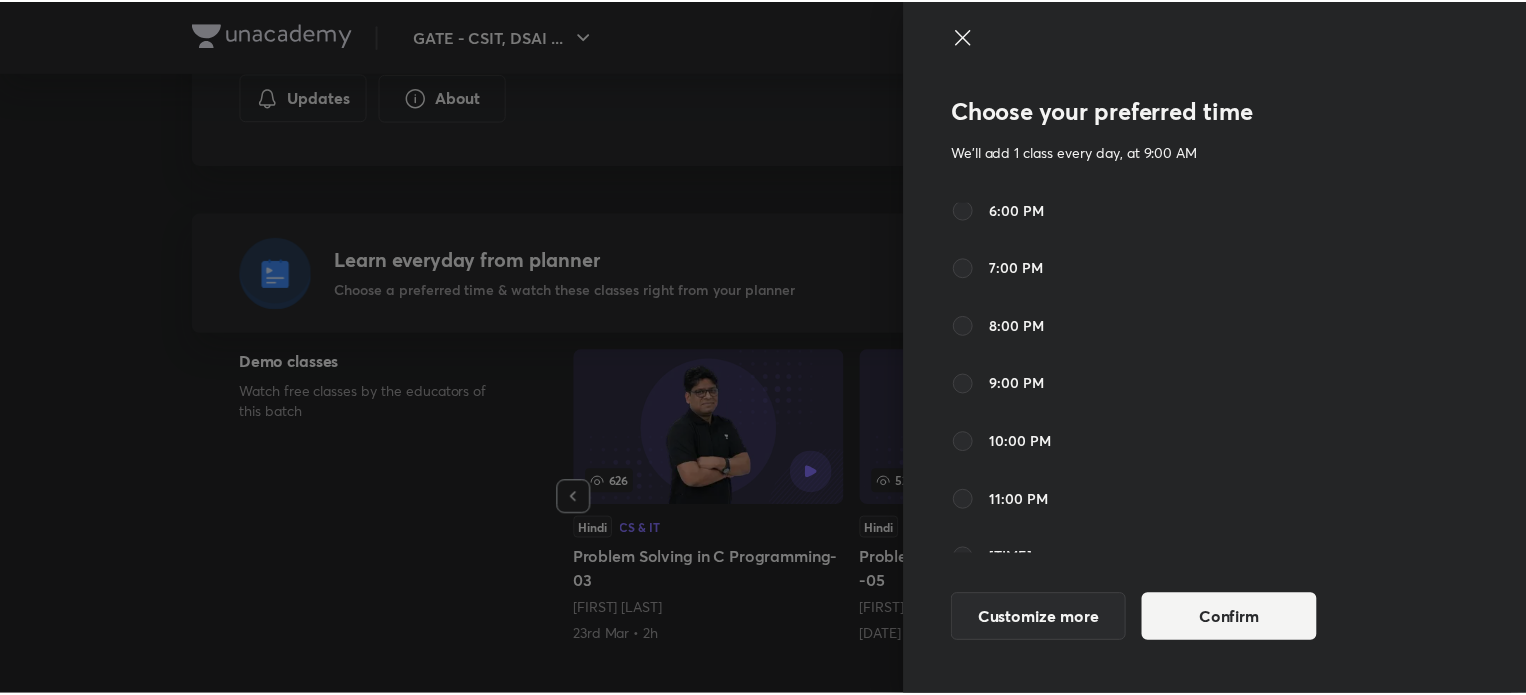 scroll, scrollTop: 1040, scrollLeft: 0, axis: vertical 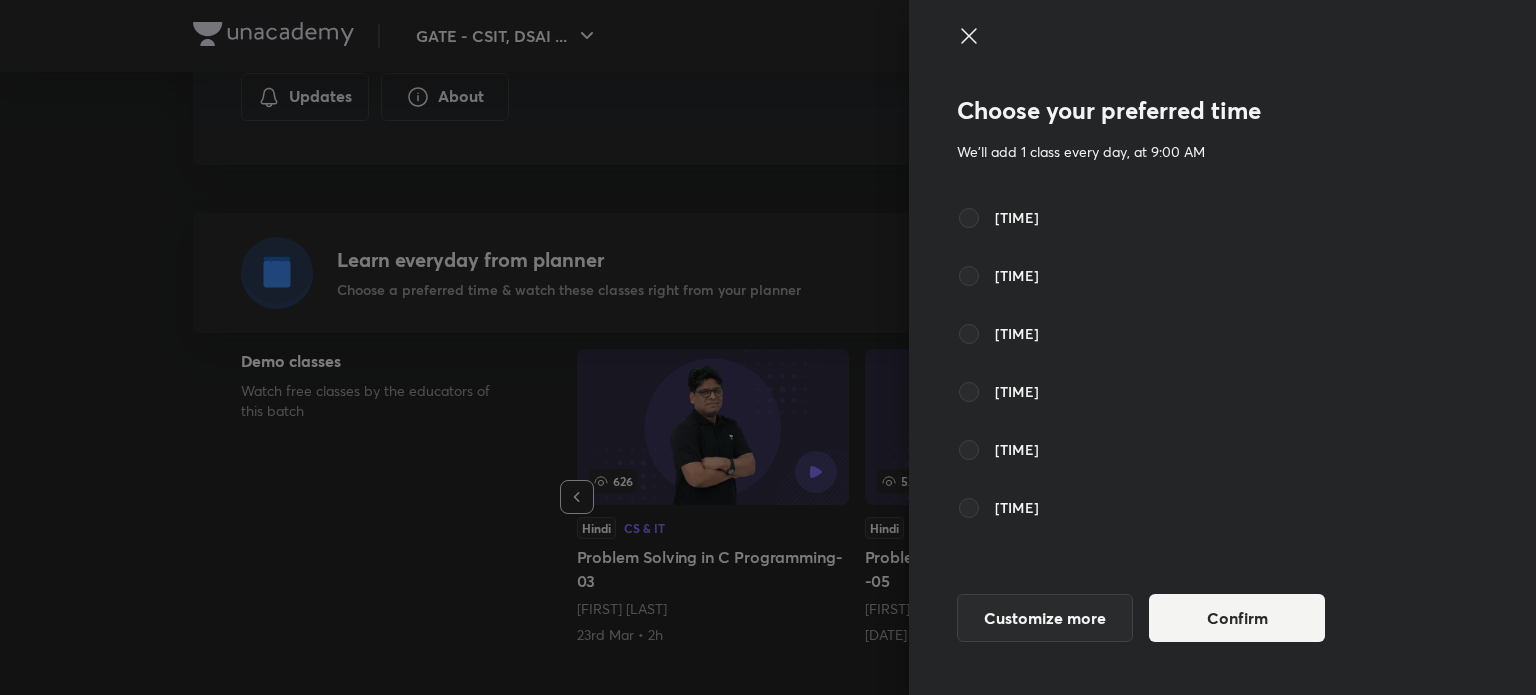 click 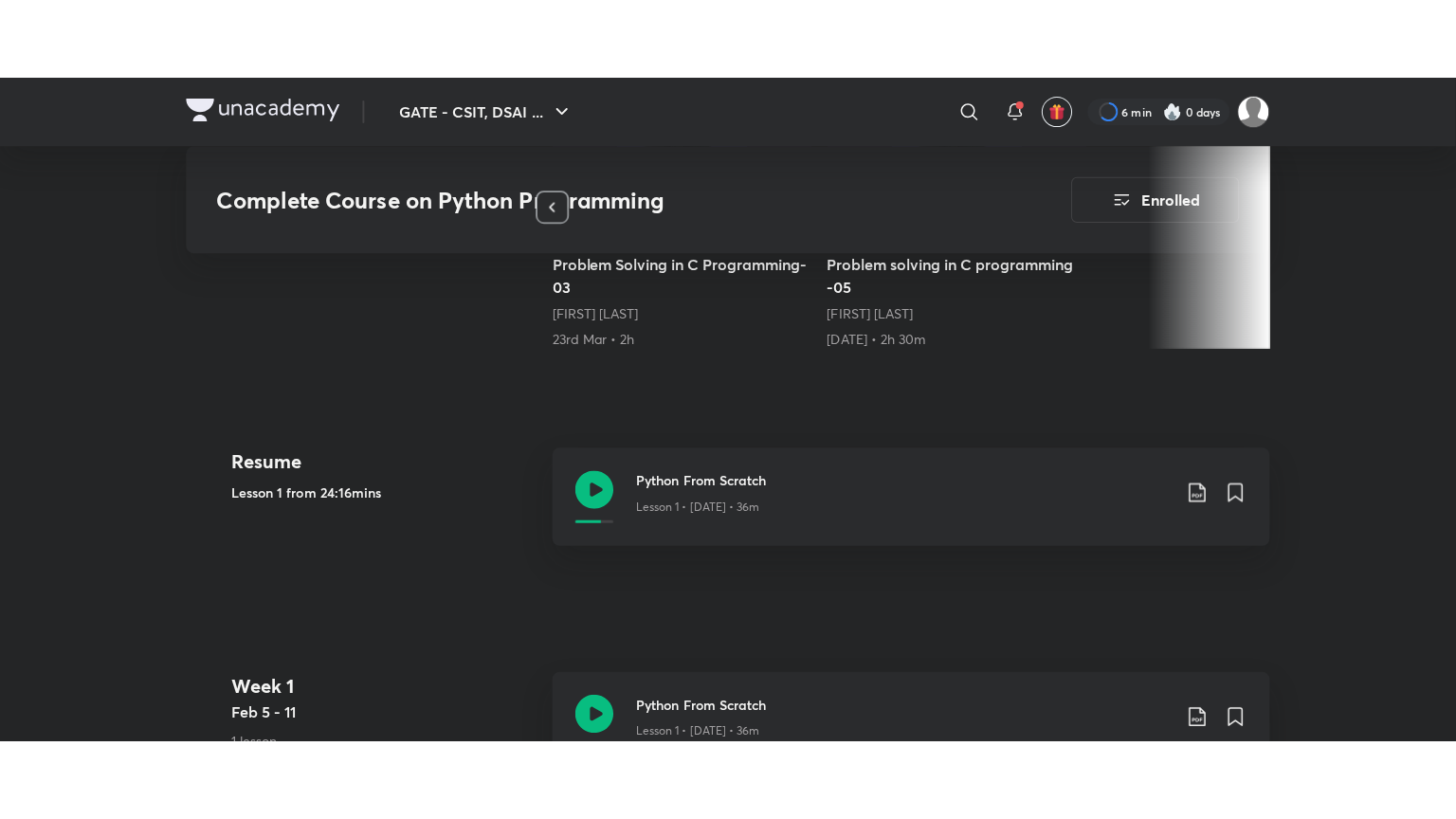 scroll, scrollTop: 853, scrollLeft: 0, axis: vertical 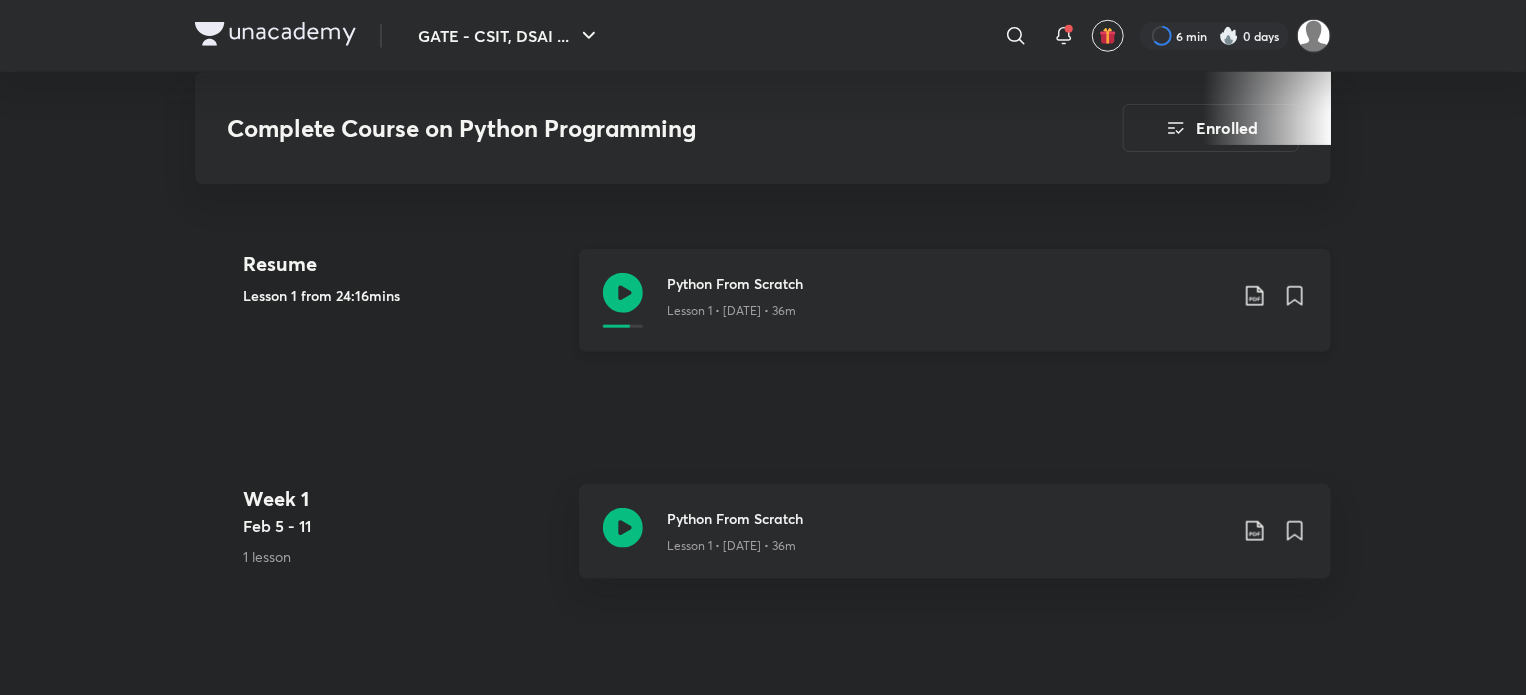 click 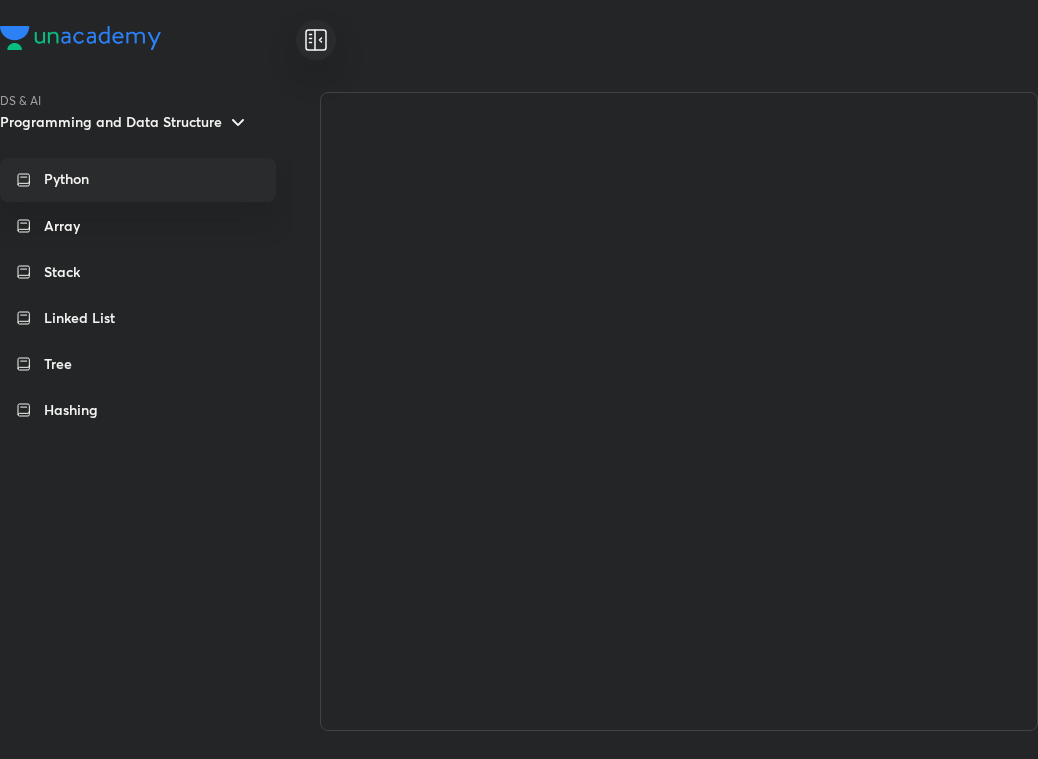 scroll, scrollTop: 0, scrollLeft: 0, axis: both 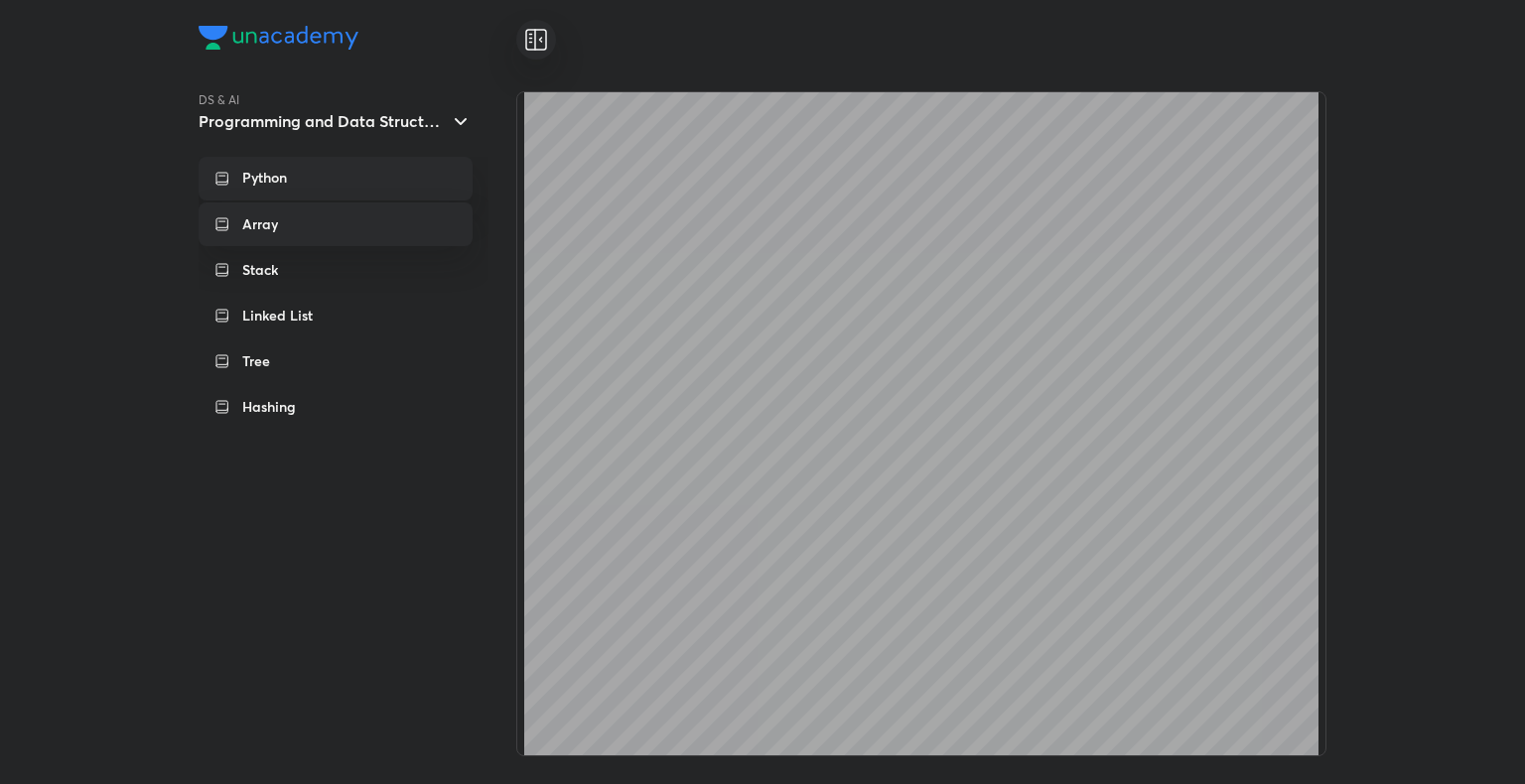 click on "Array" at bounding box center (336, 224) 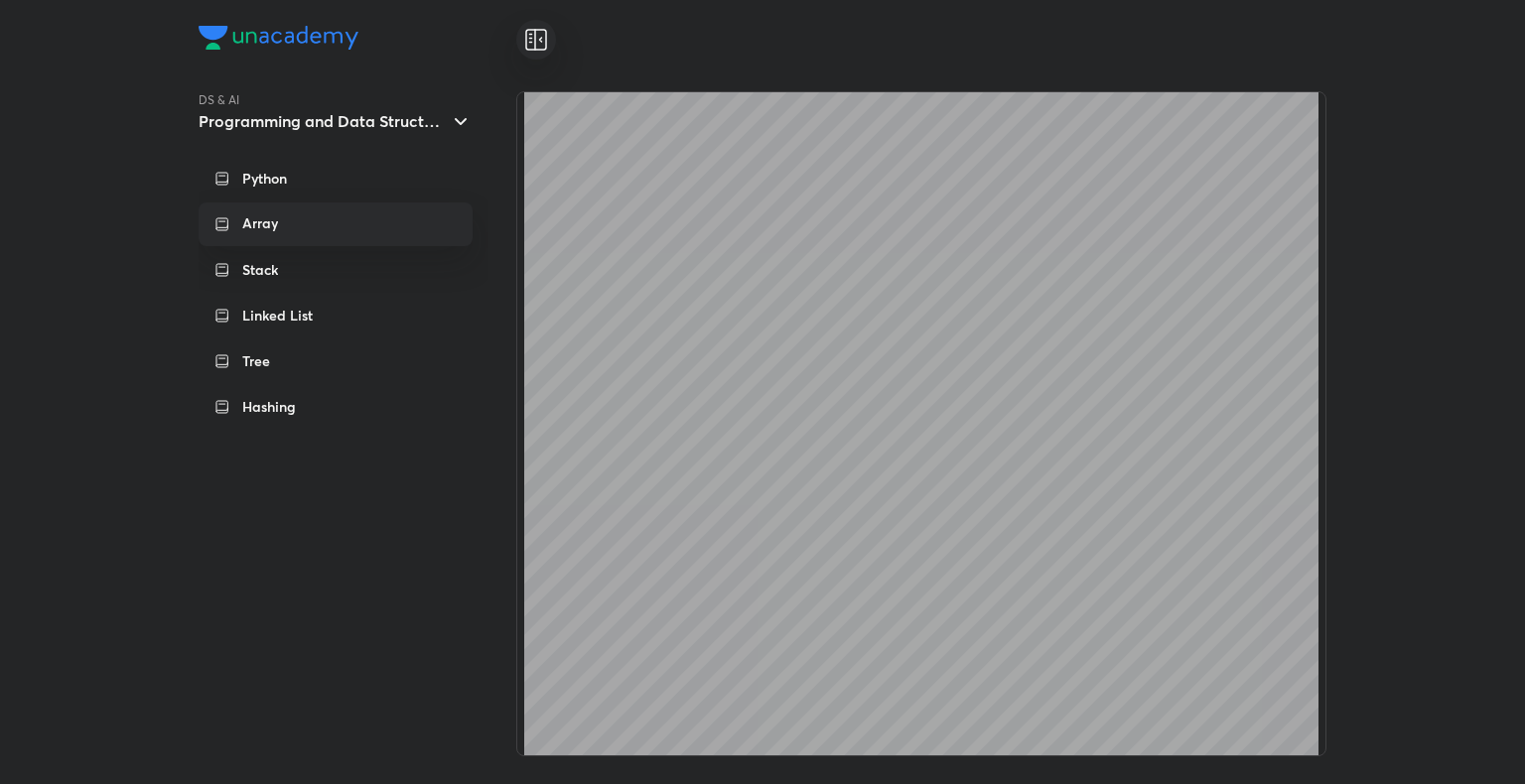 scroll, scrollTop: 595, scrollLeft: 0, axis: vertical 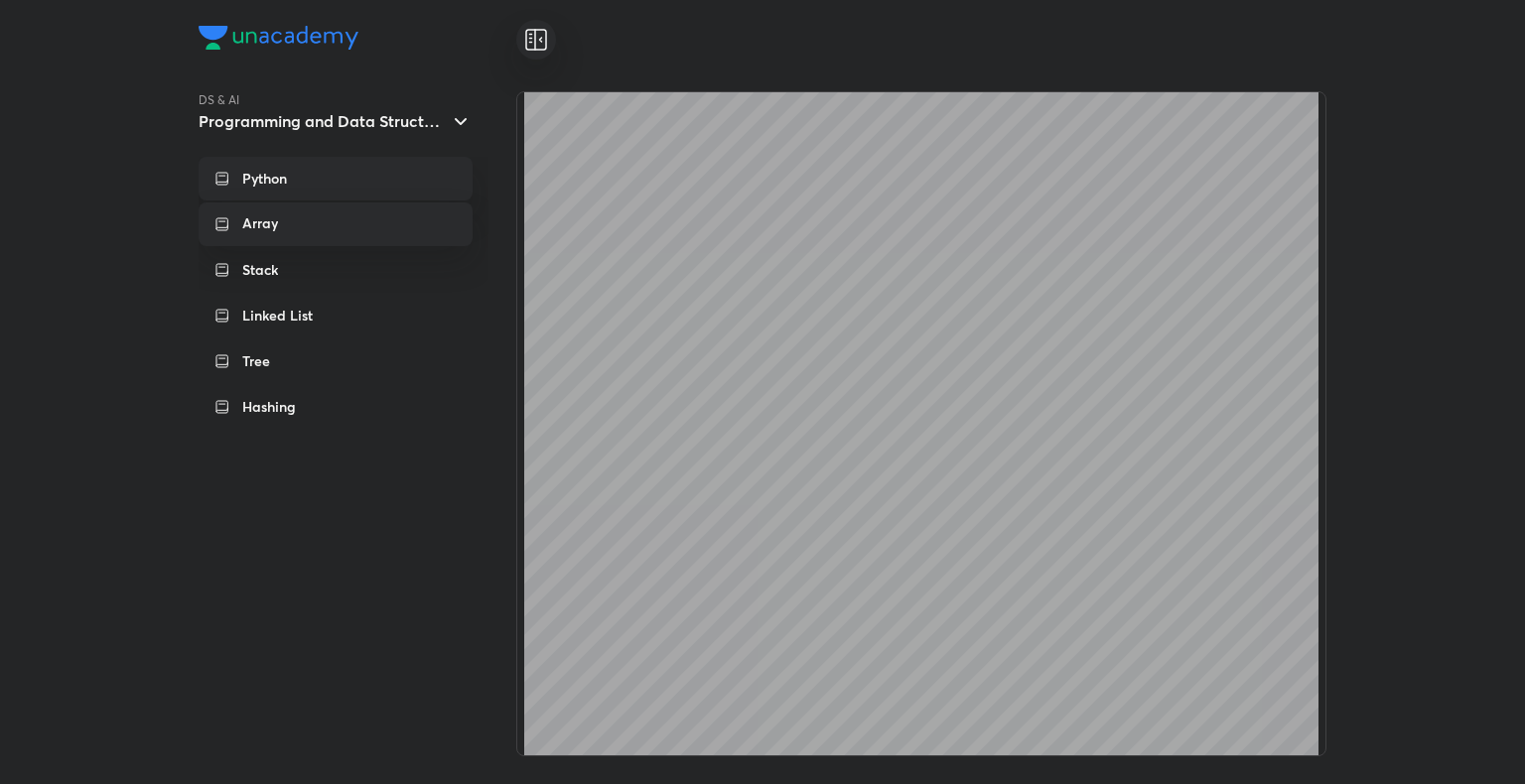 click on "Python" at bounding box center (349, 179) 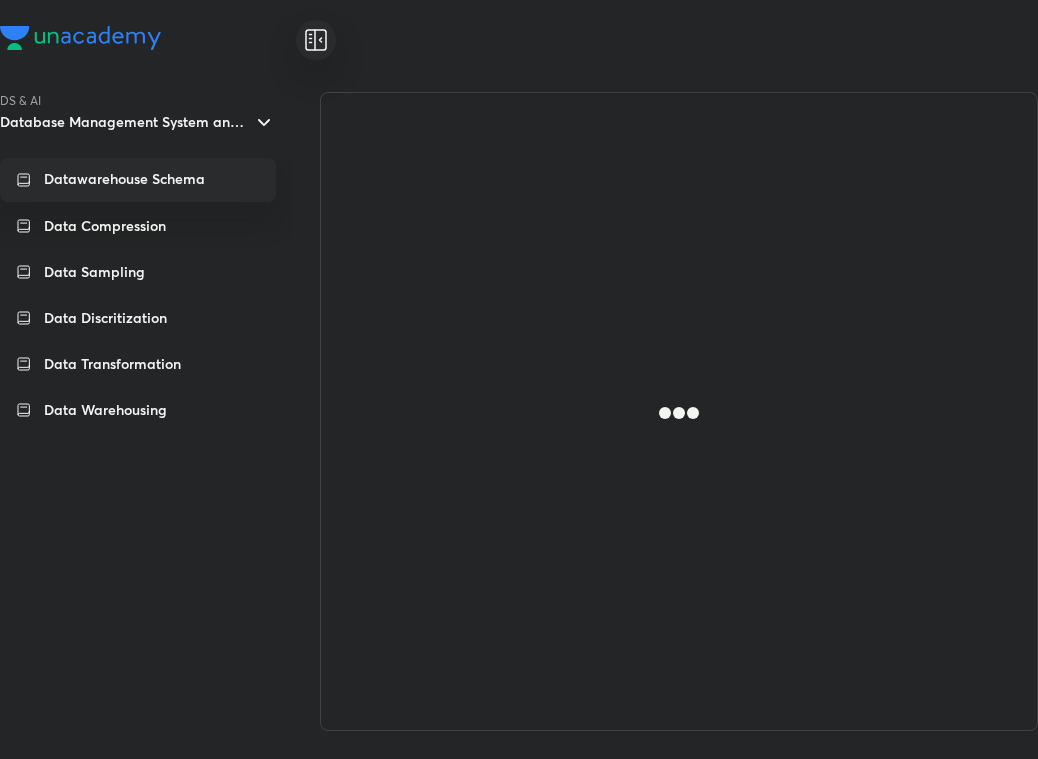 scroll, scrollTop: 0, scrollLeft: 0, axis: both 